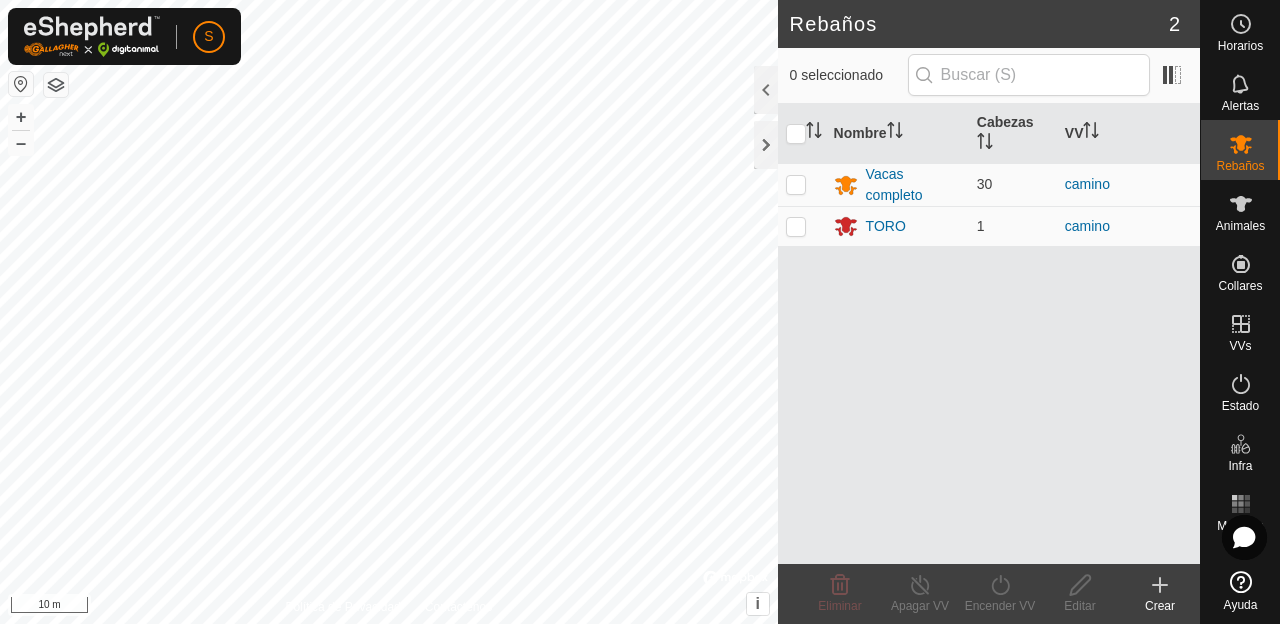 scroll, scrollTop: 0, scrollLeft: 0, axis: both 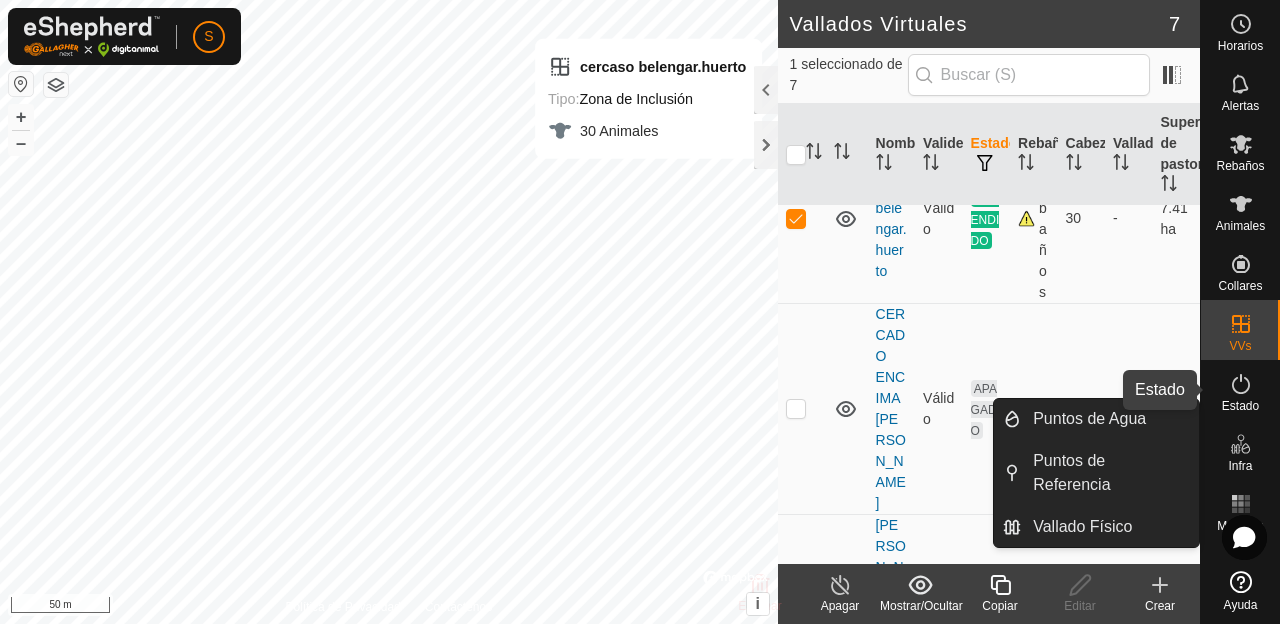 click 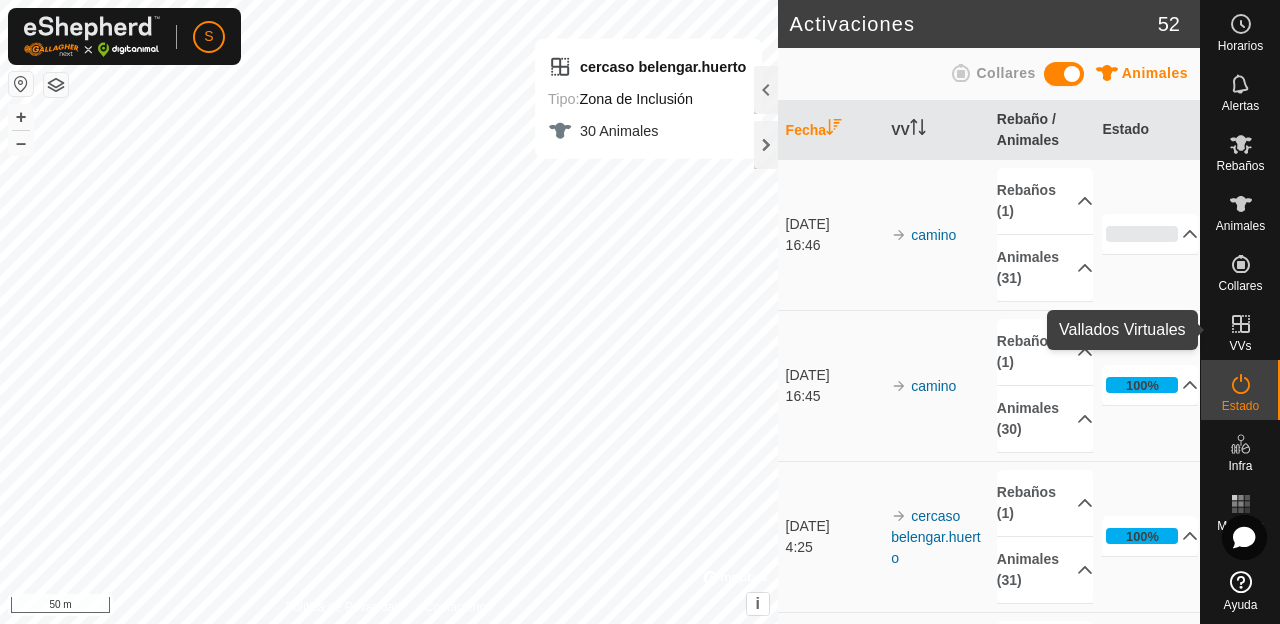 click 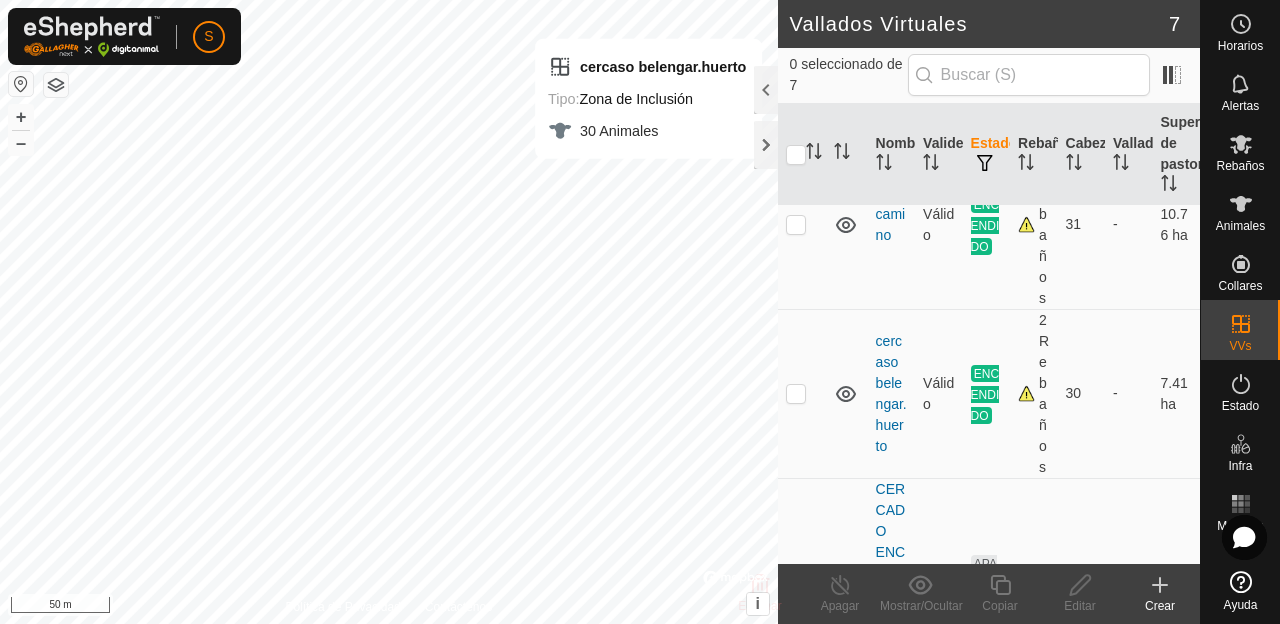 scroll, scrollTop: 93, scrollLeft: 0, axis: vertical 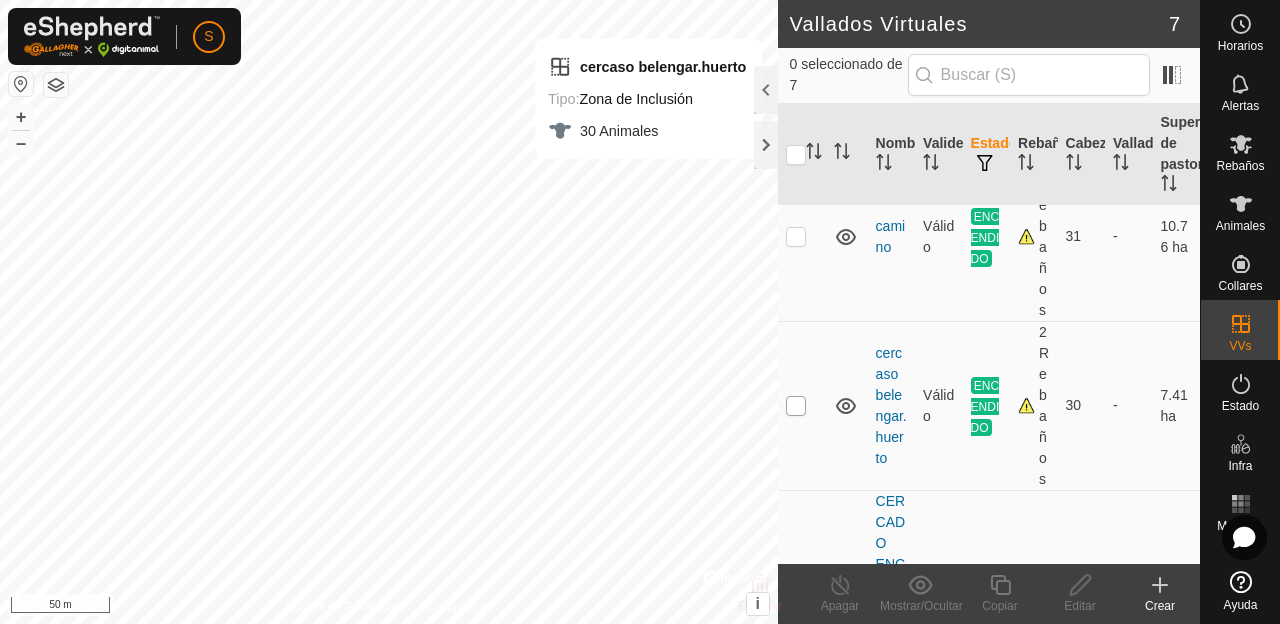 click at bounding box center (796, 406) 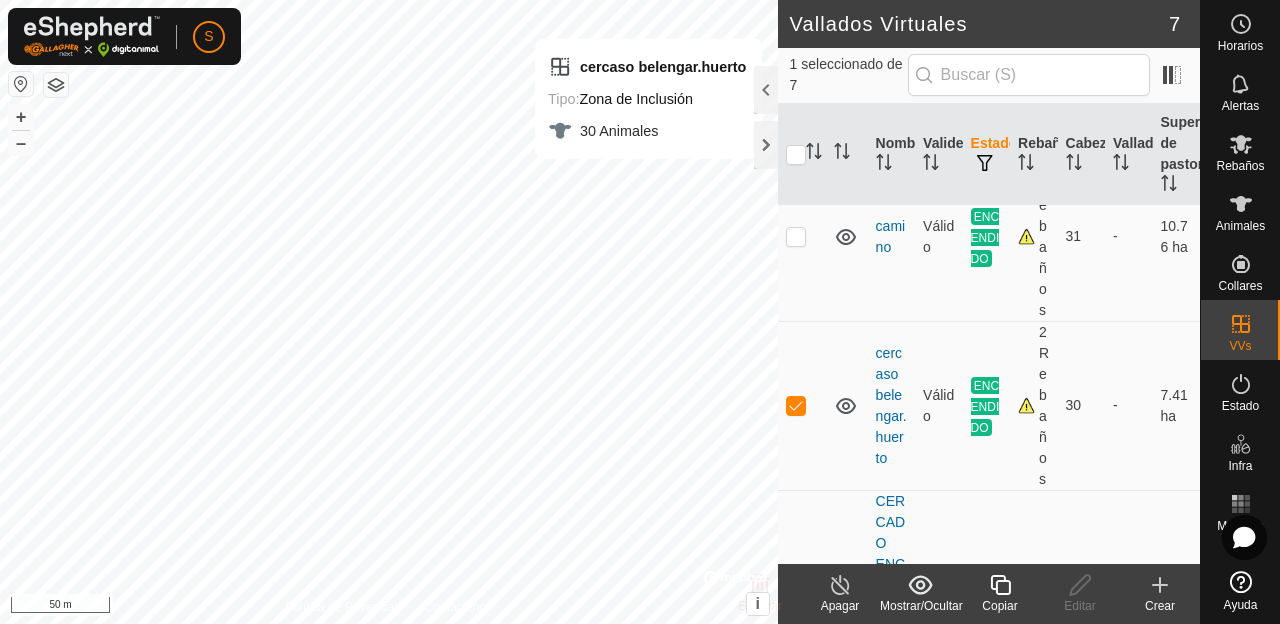 click 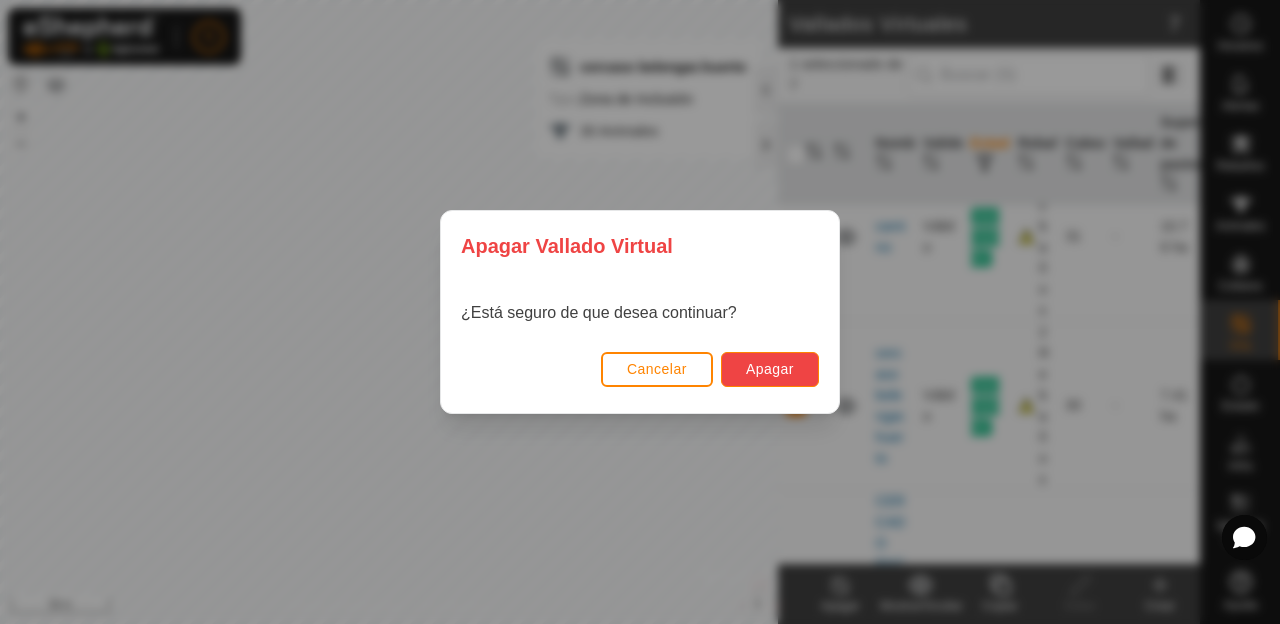 click on "Apagar" at bounding box center (770, 369) 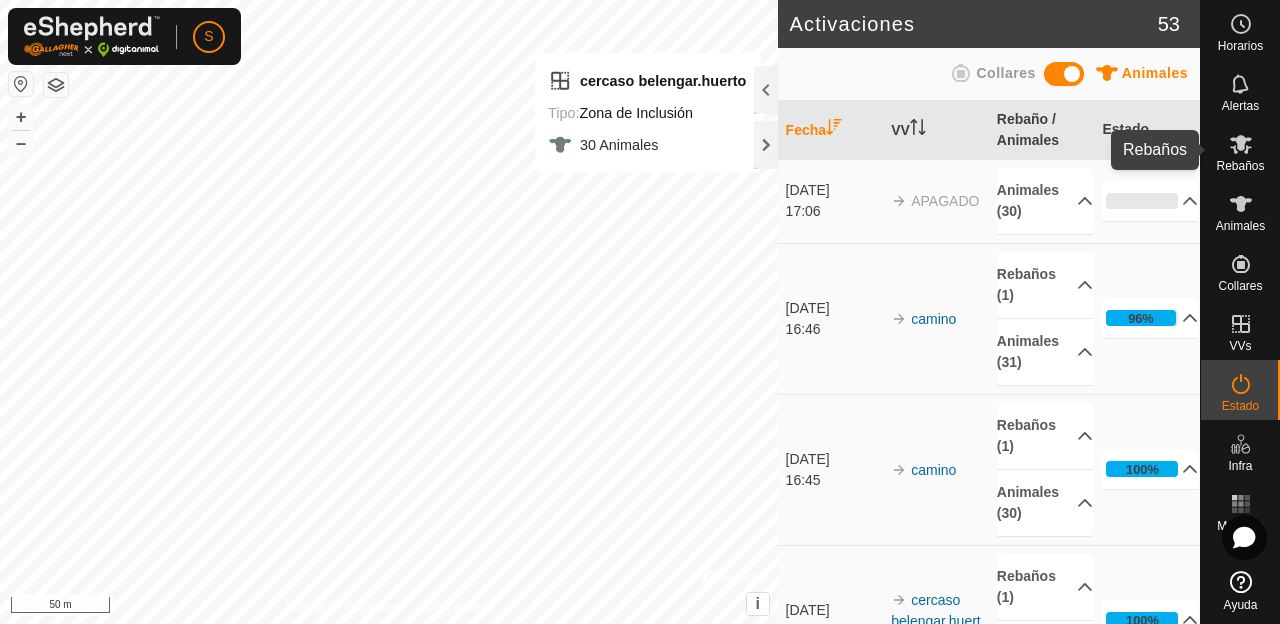 click 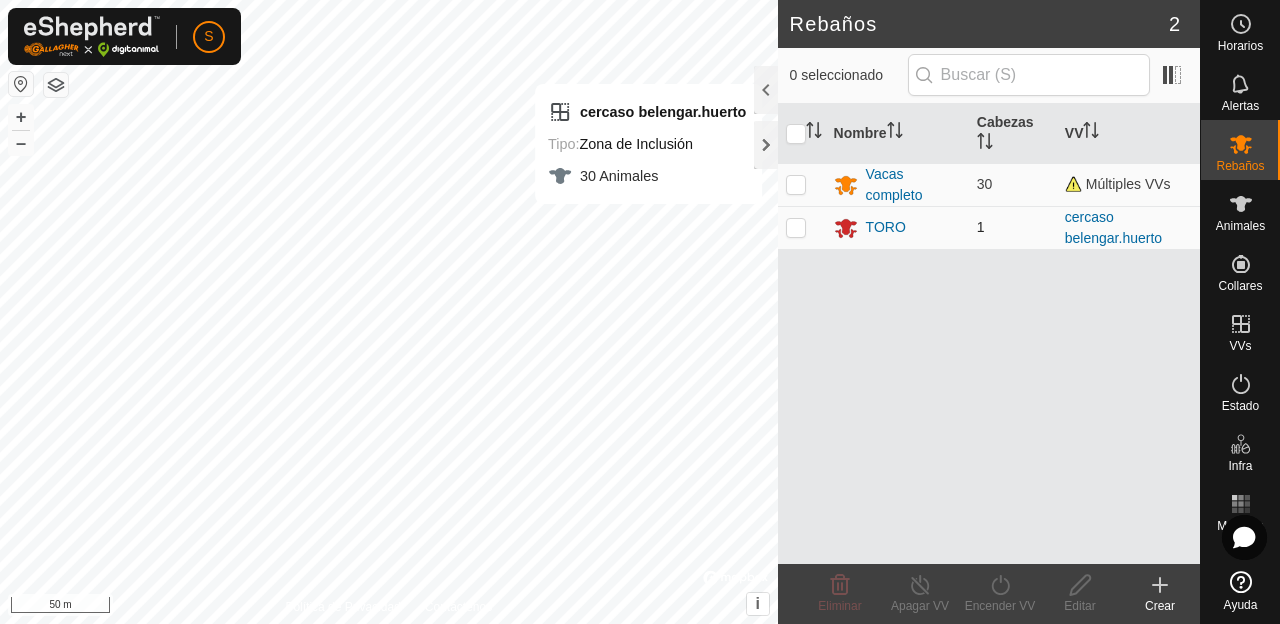 click at bounding box center [796, 227] 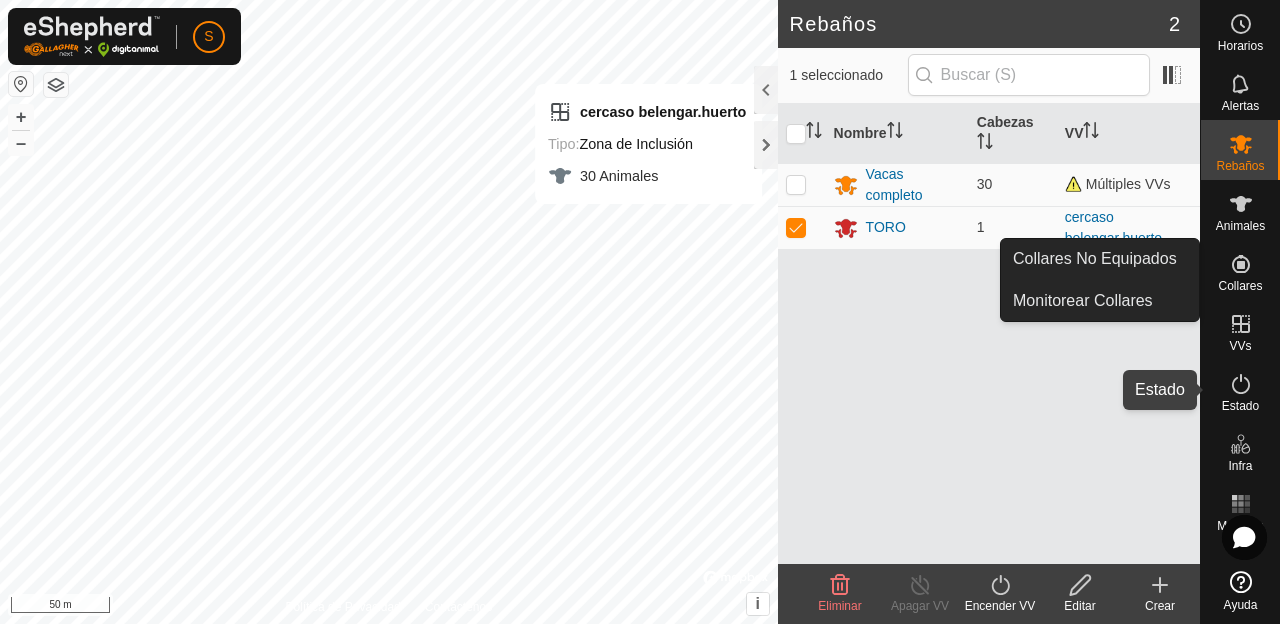 click 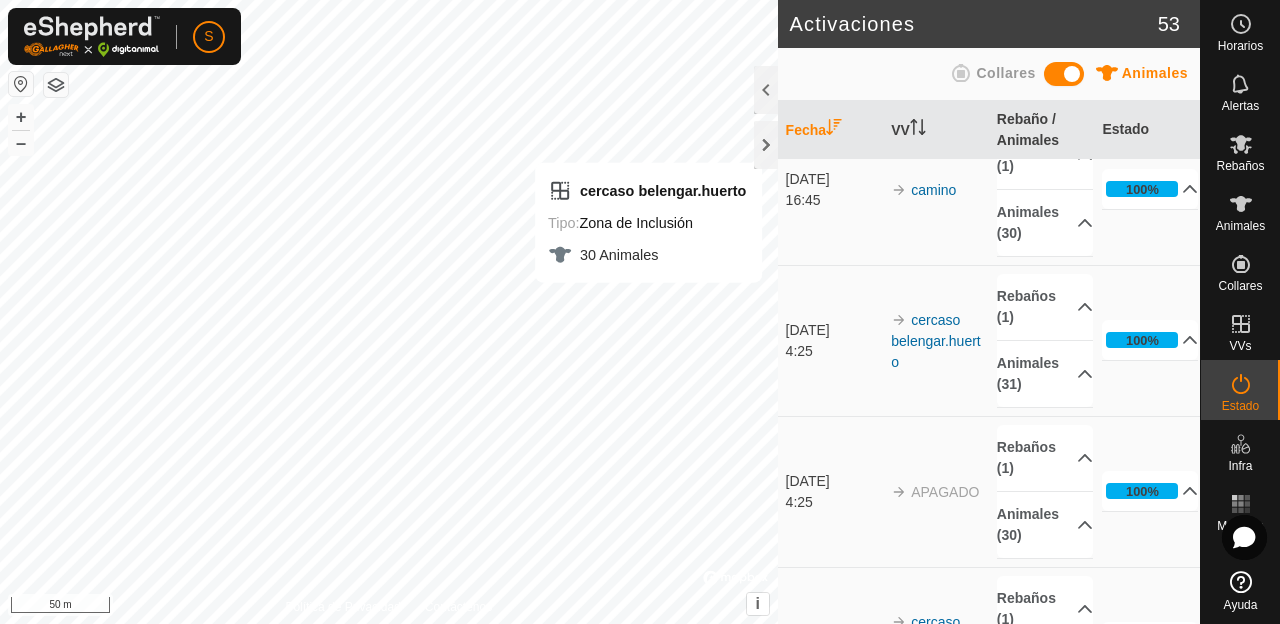 scroll, scrollTop: 0, scrollLeft: 0, axis: both 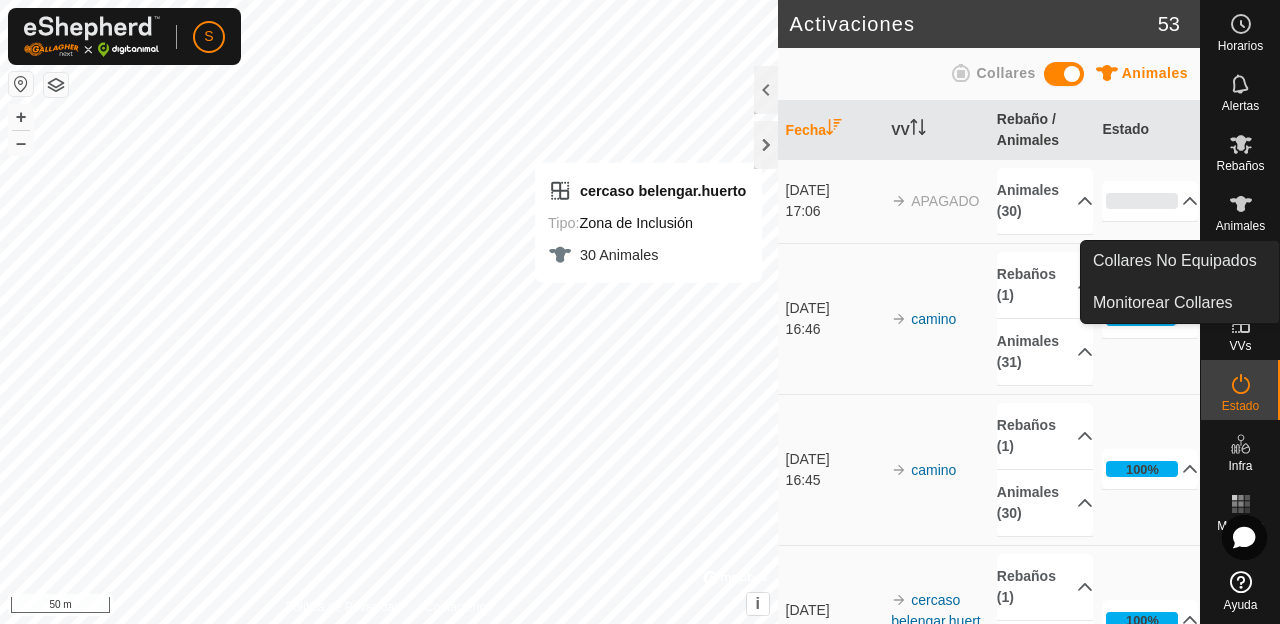 click 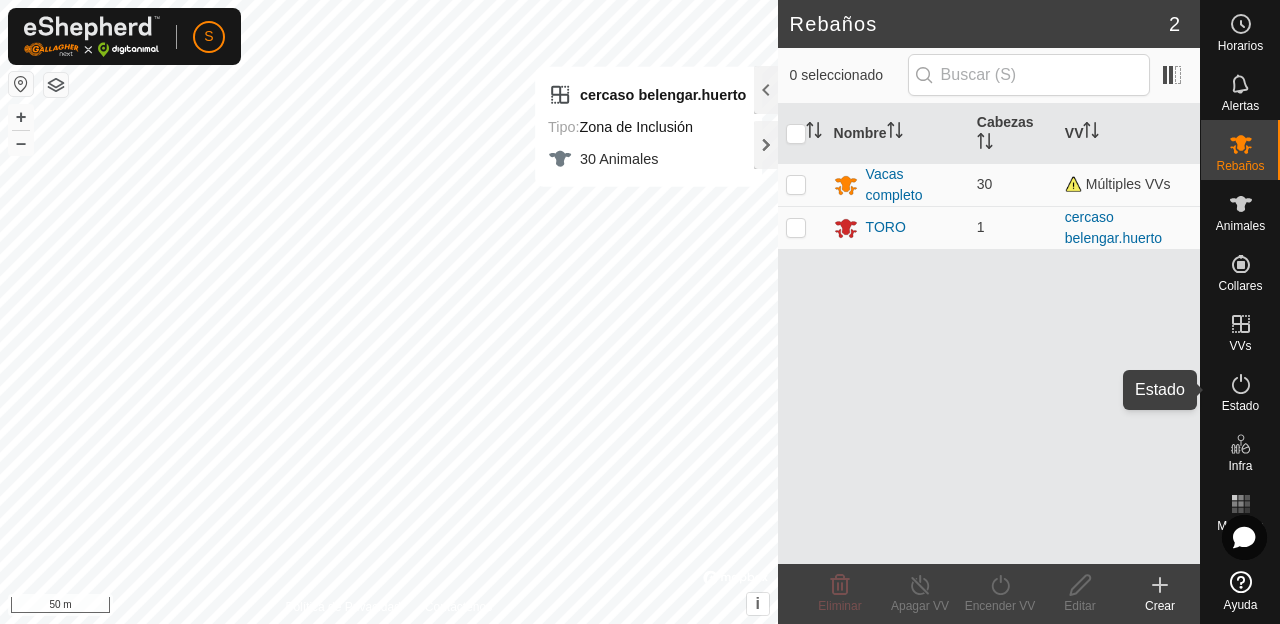 click 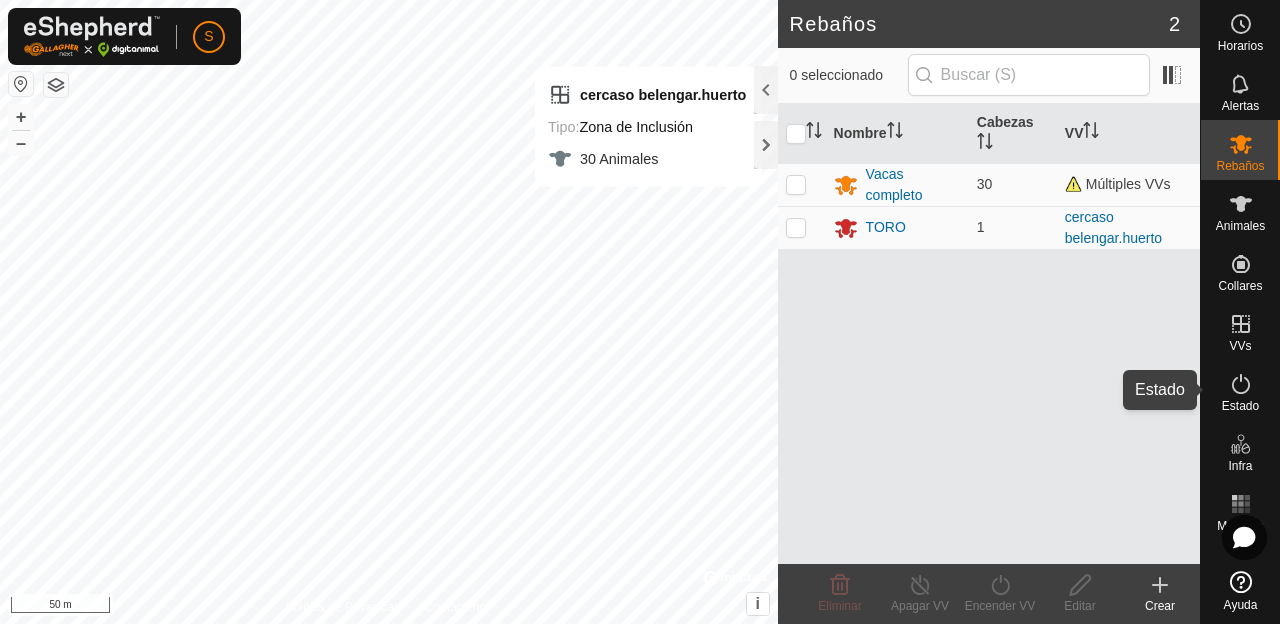 click 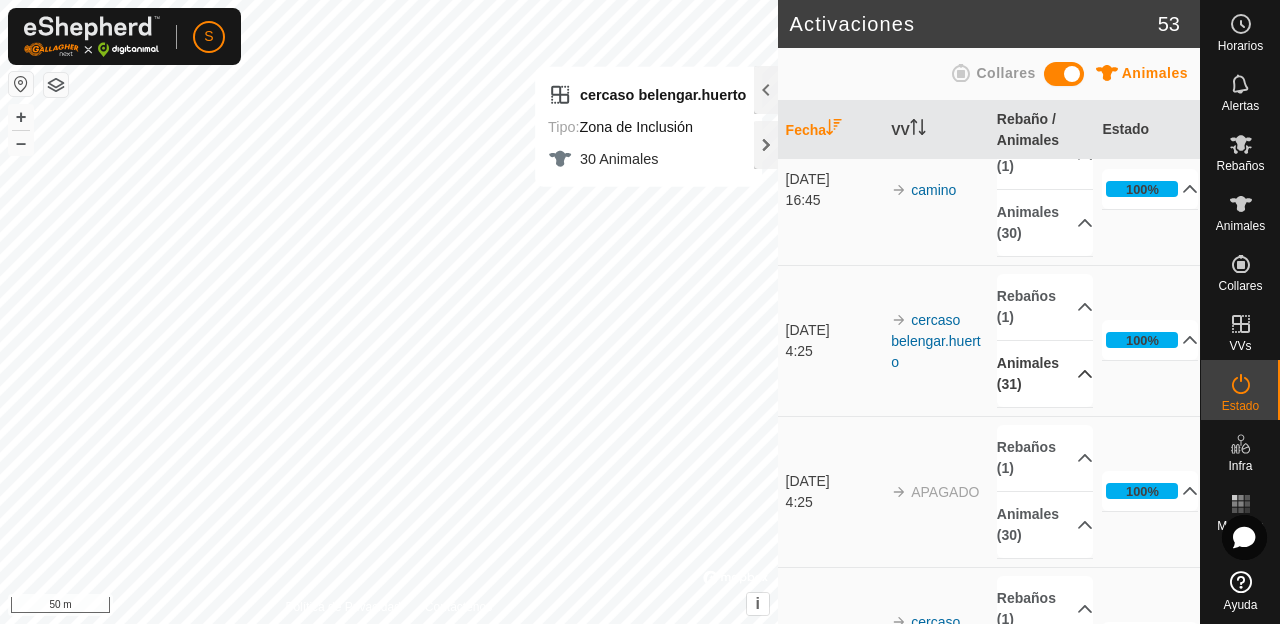 scroll, scrollTop: 0, scrollLeft: 0, axis: both 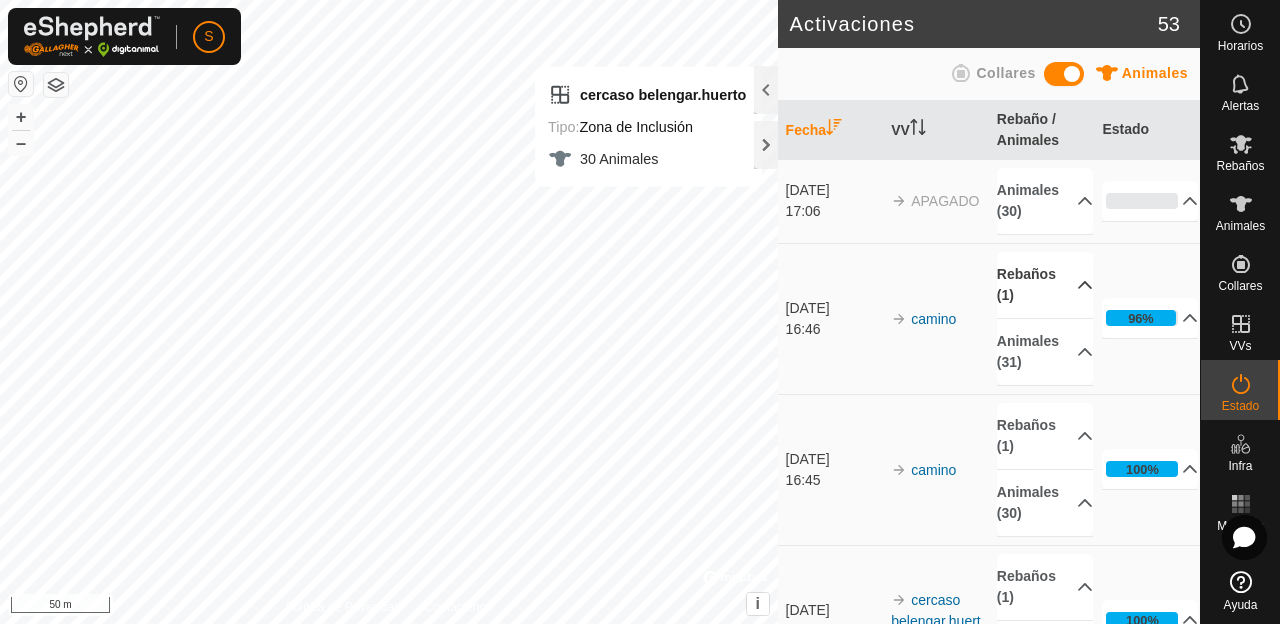 click 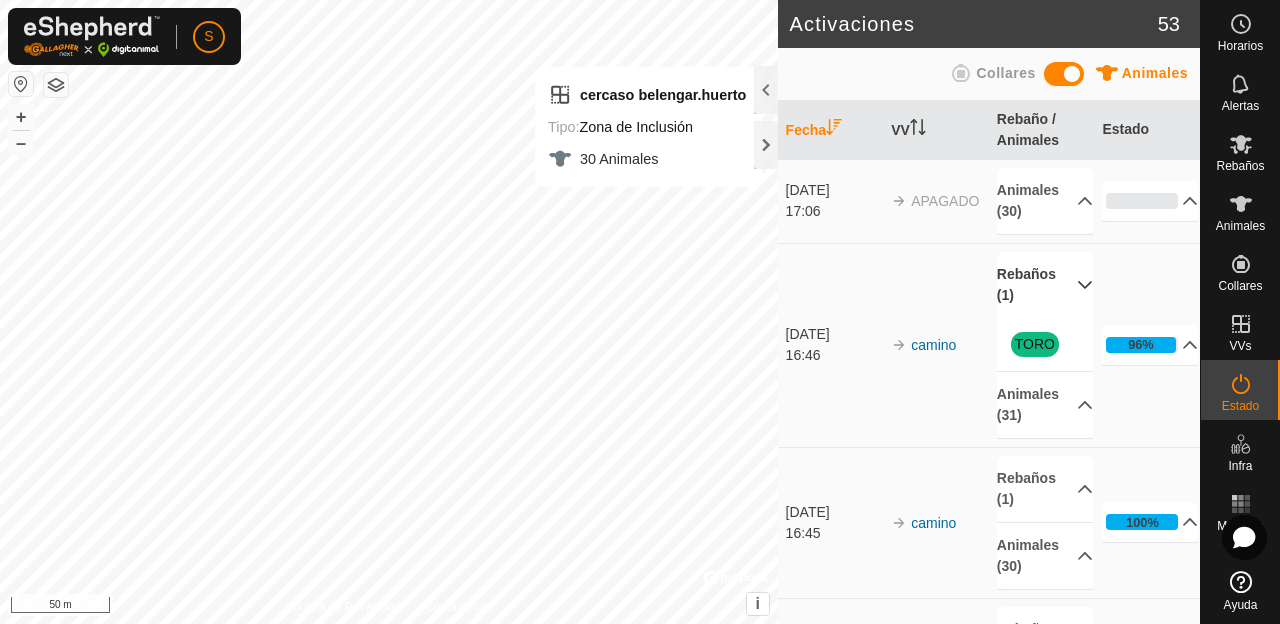 click on "Rebaños (1)" at bounding box center [1045, 285] 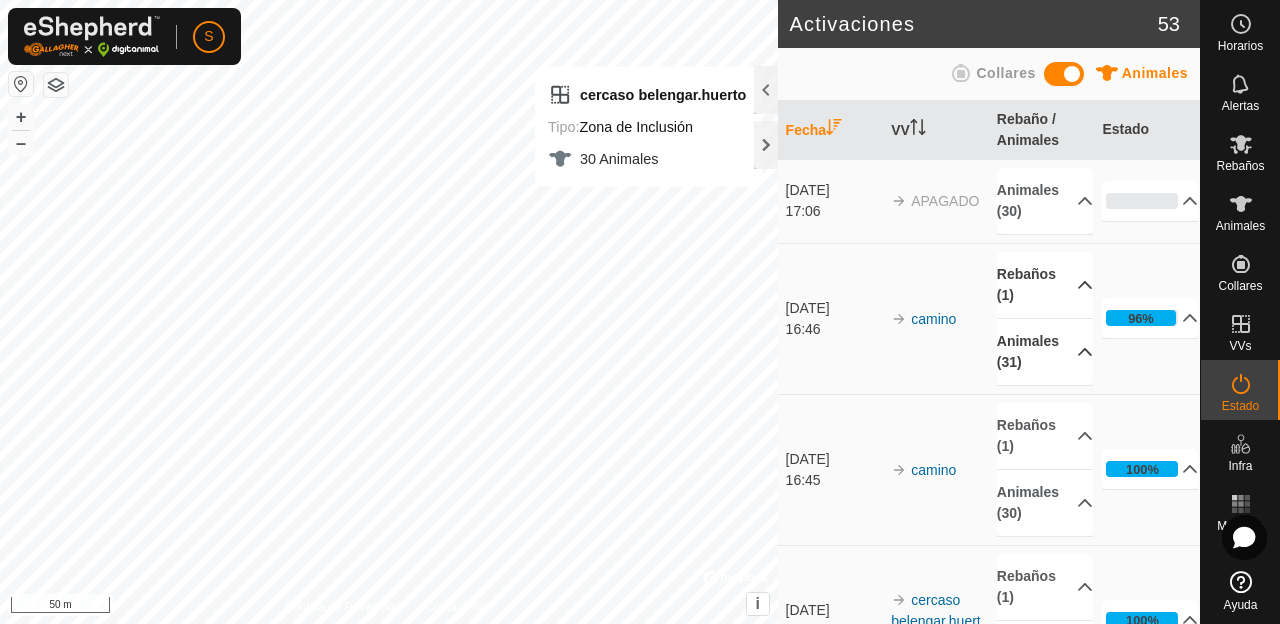 click 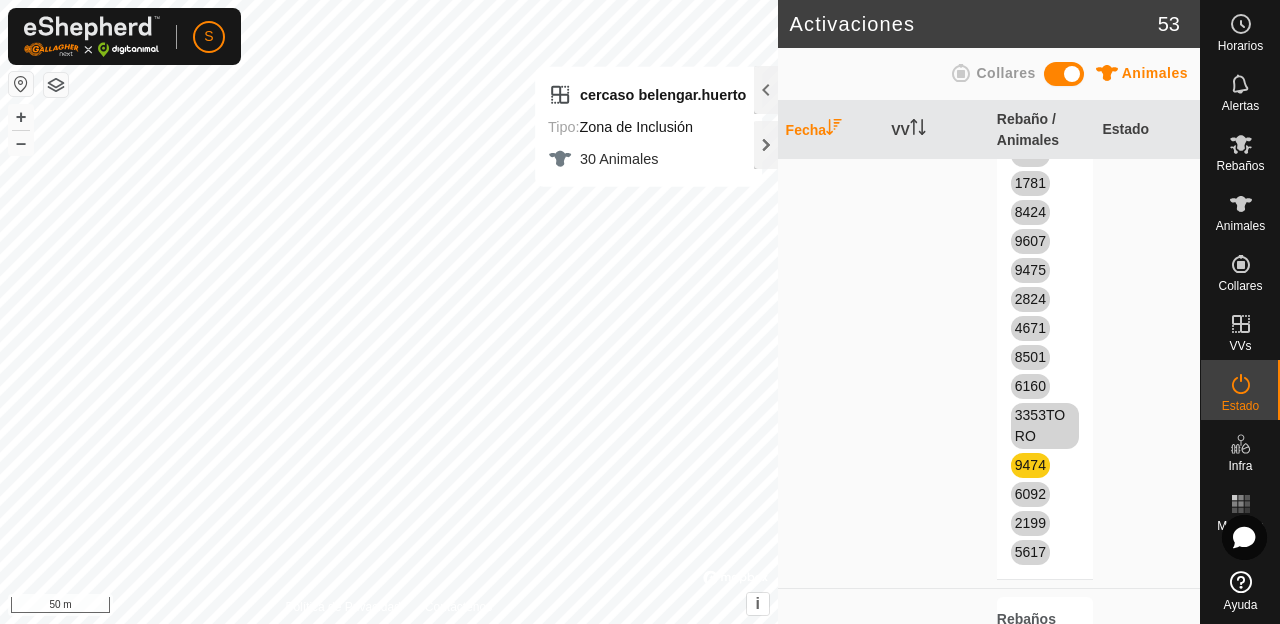 scroll, scrollTop: 560, scrollLeft: 0, axis: vertical 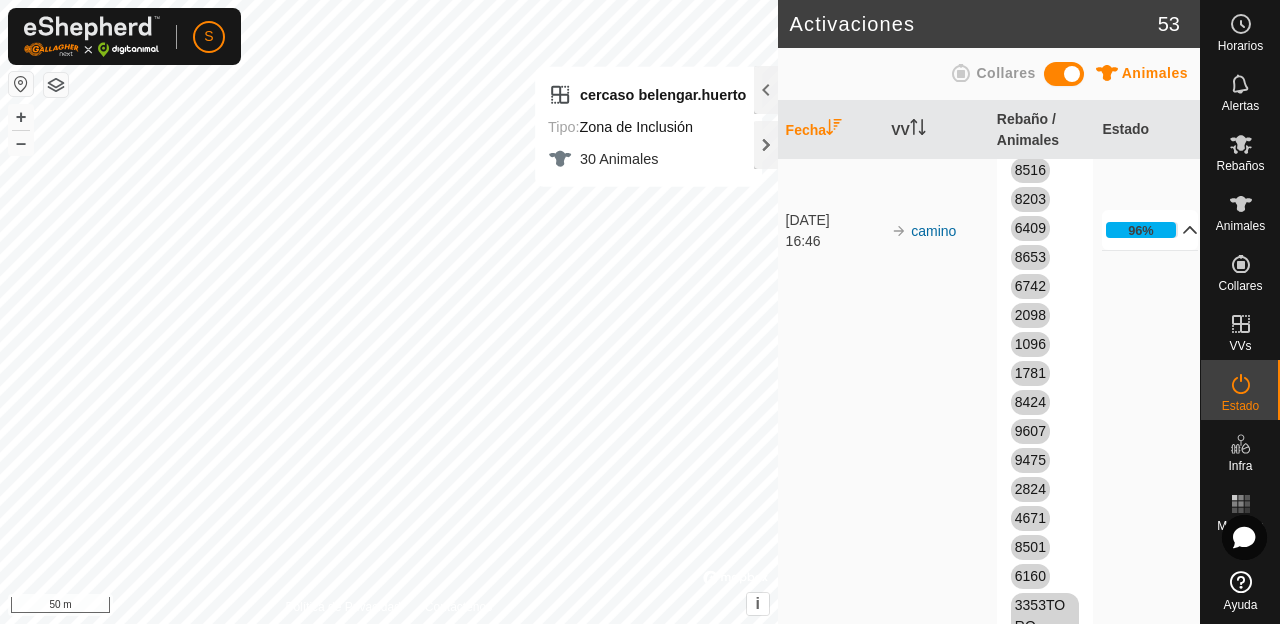 click 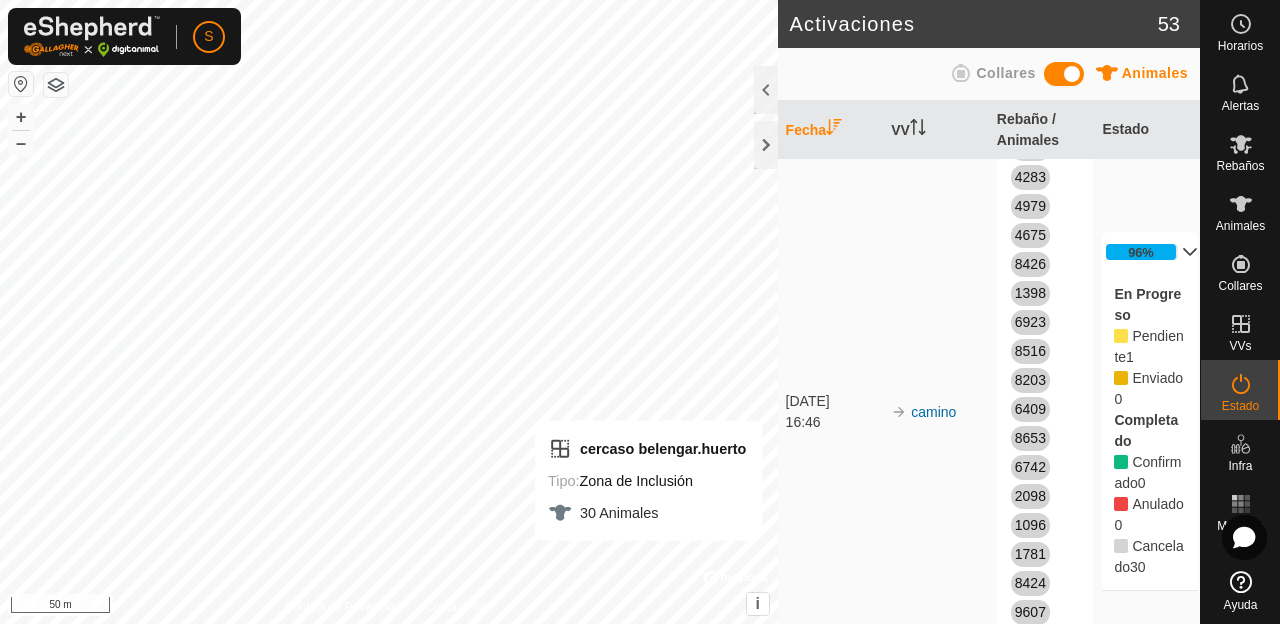 scroll, scrollTop: 373, scrollLeft: 0, axis: vertical 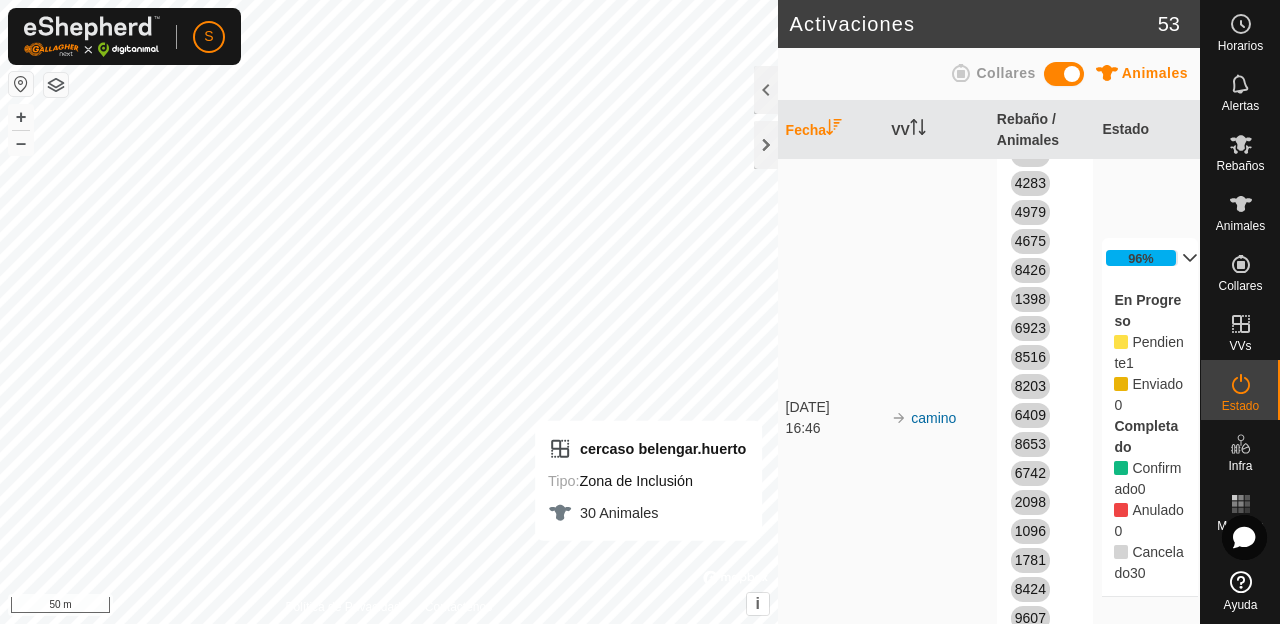 click 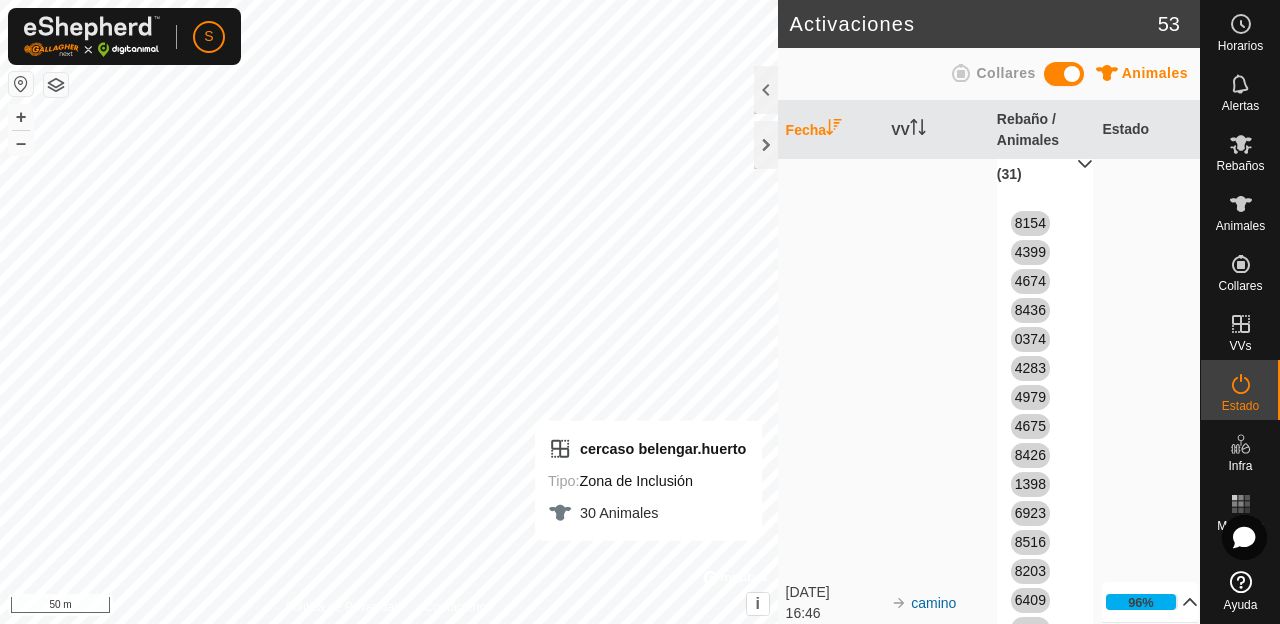 scroll, scrollTop: 93, scrollLeft: 0, axis: vertical 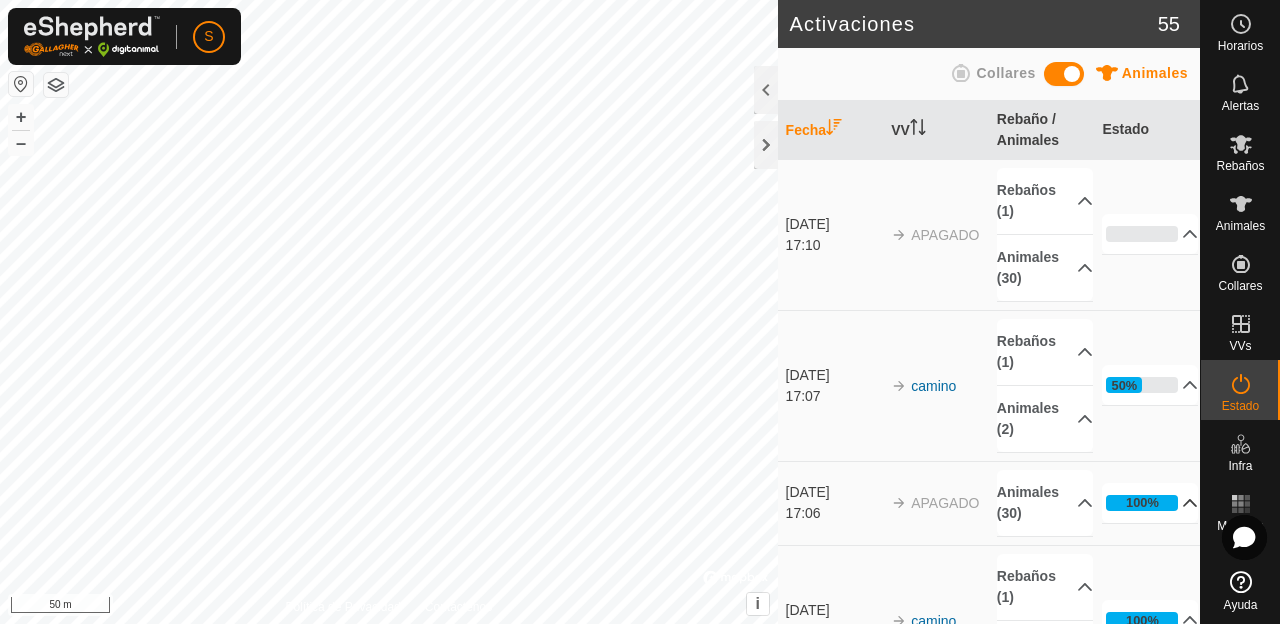 click 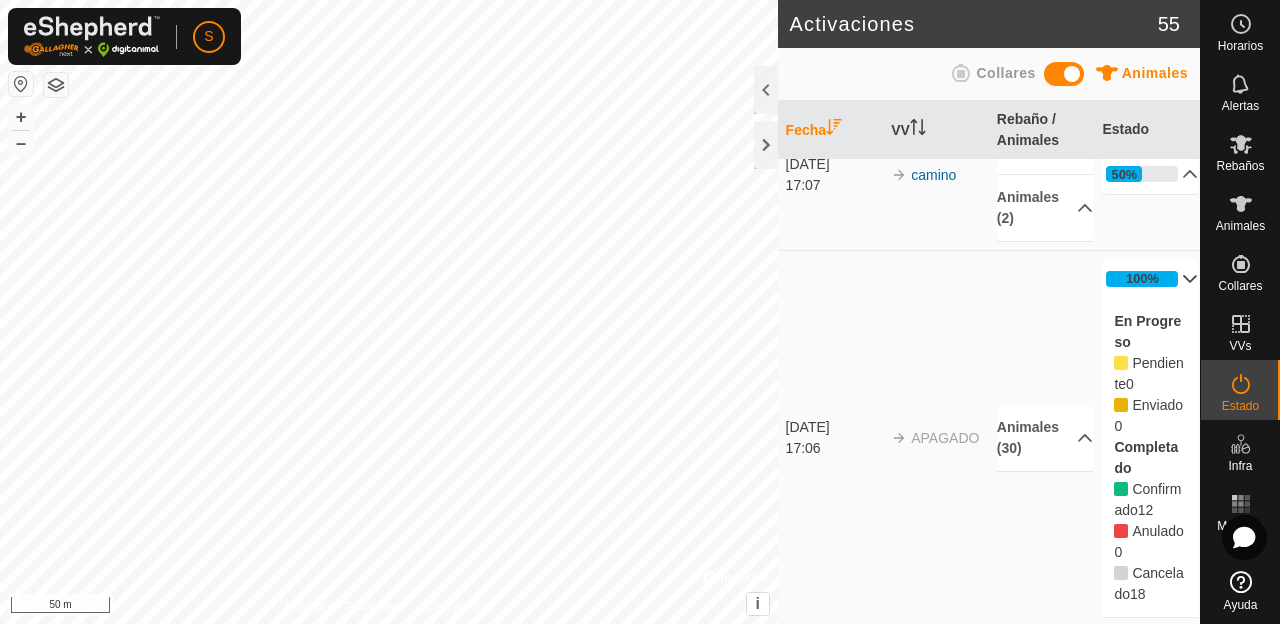 scroll, scrollTop: 186, scrollLeft: 0, axis: vertical 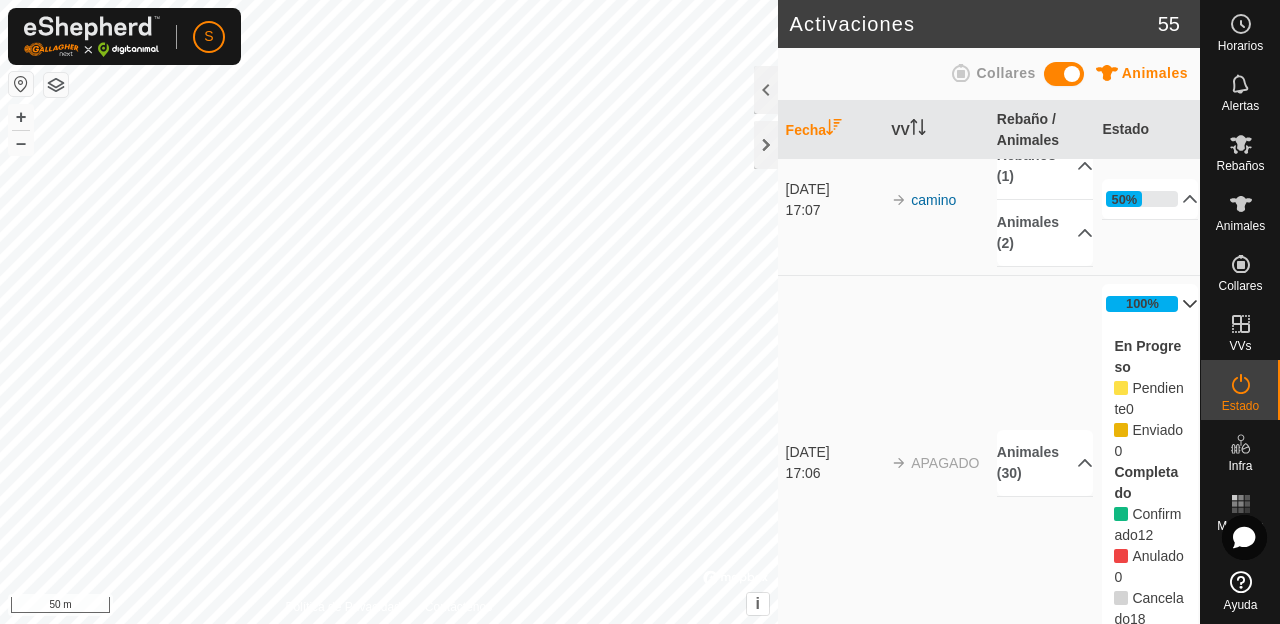click on "camino" at bounding box center [936, 199] 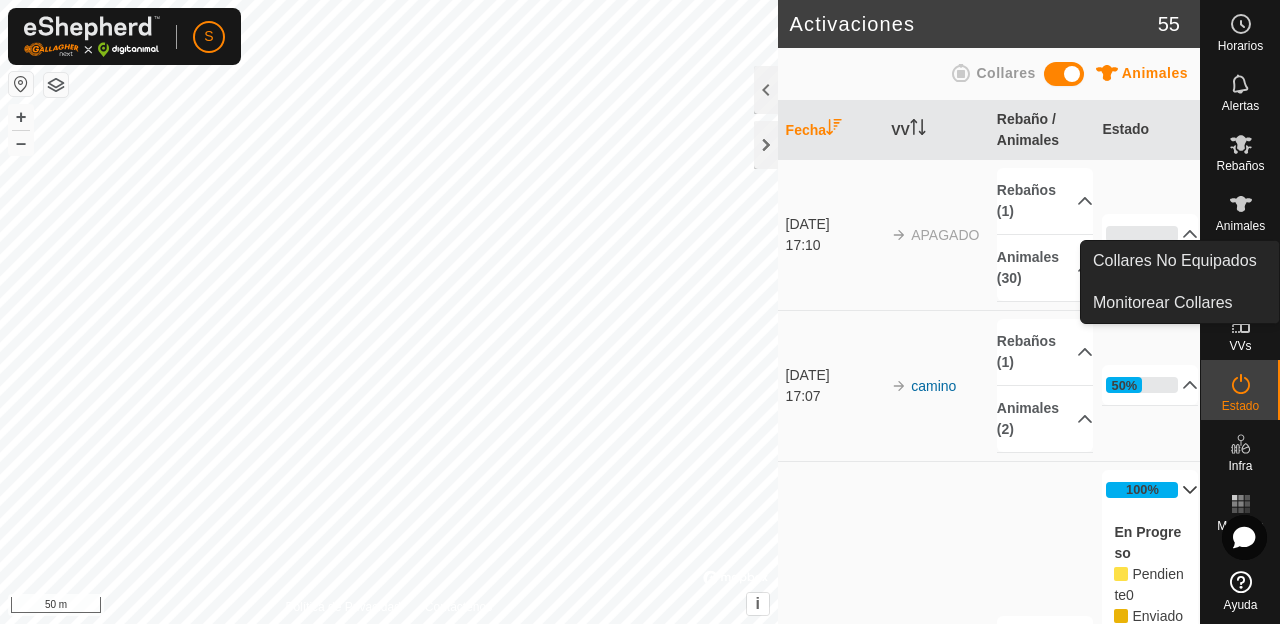 click 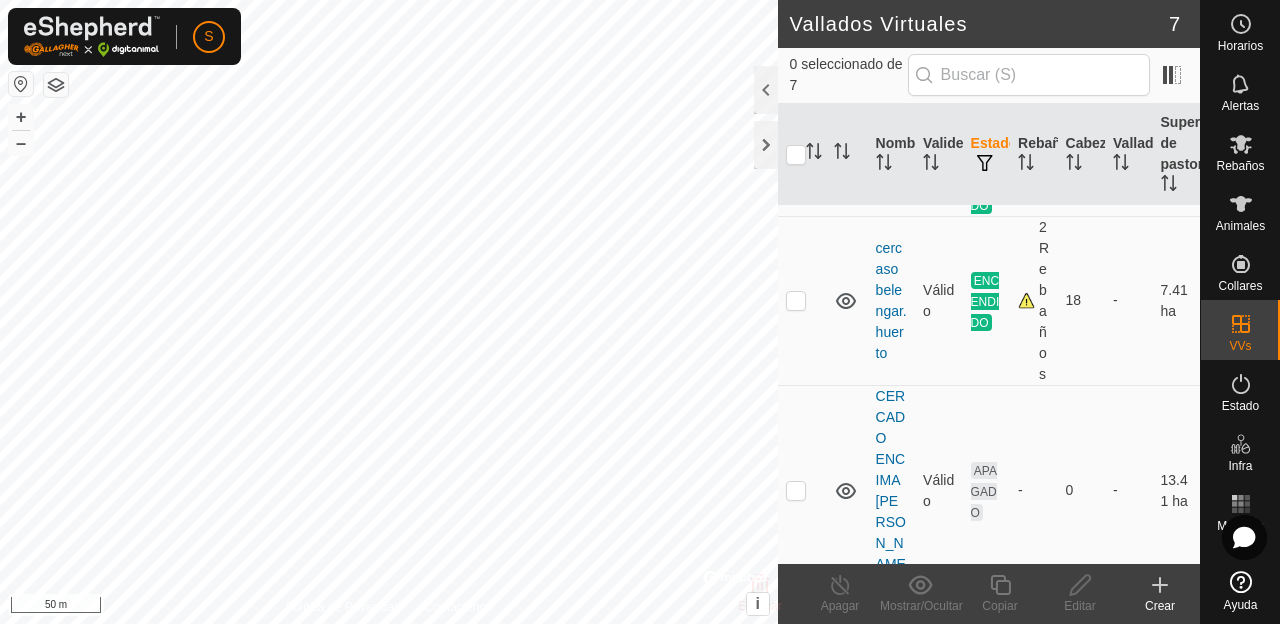 scroll, scrollTop: 0, scrollLeft: 0, axis: both 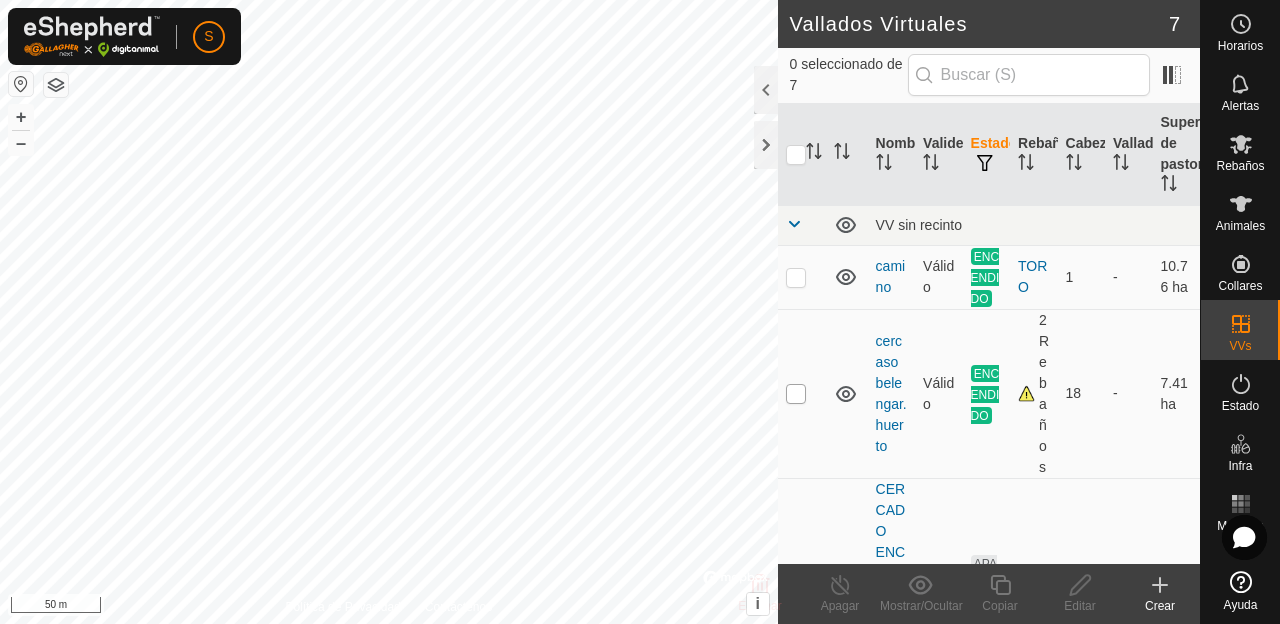 click at bounding box center (796, 394) 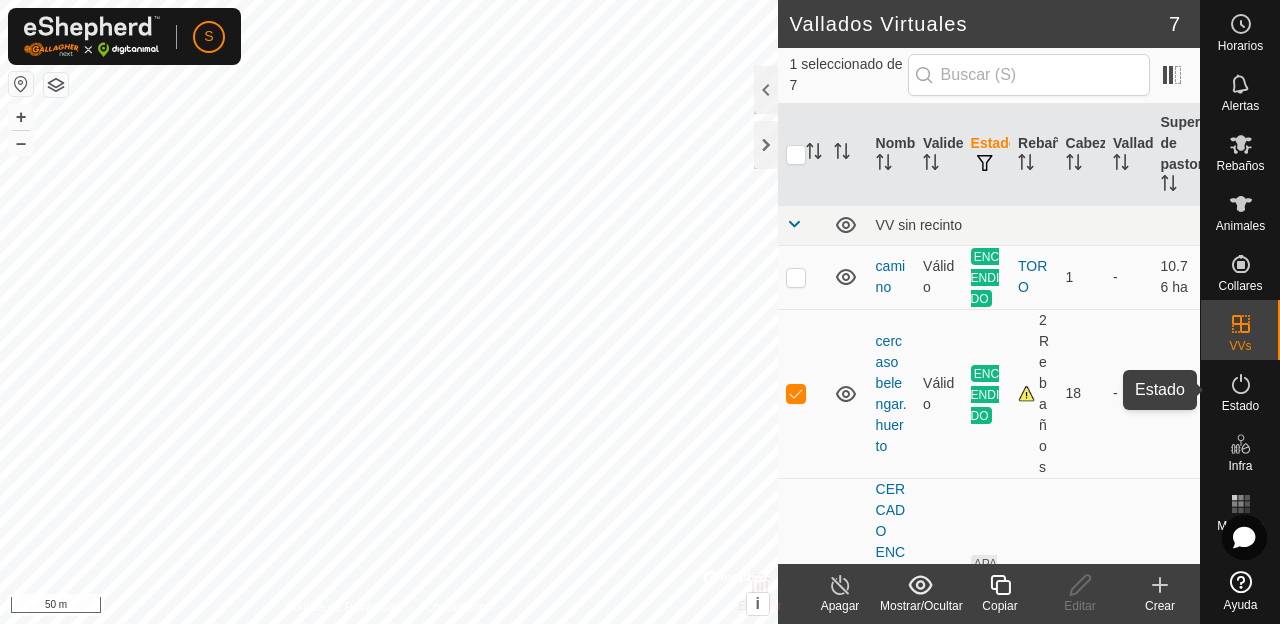 click 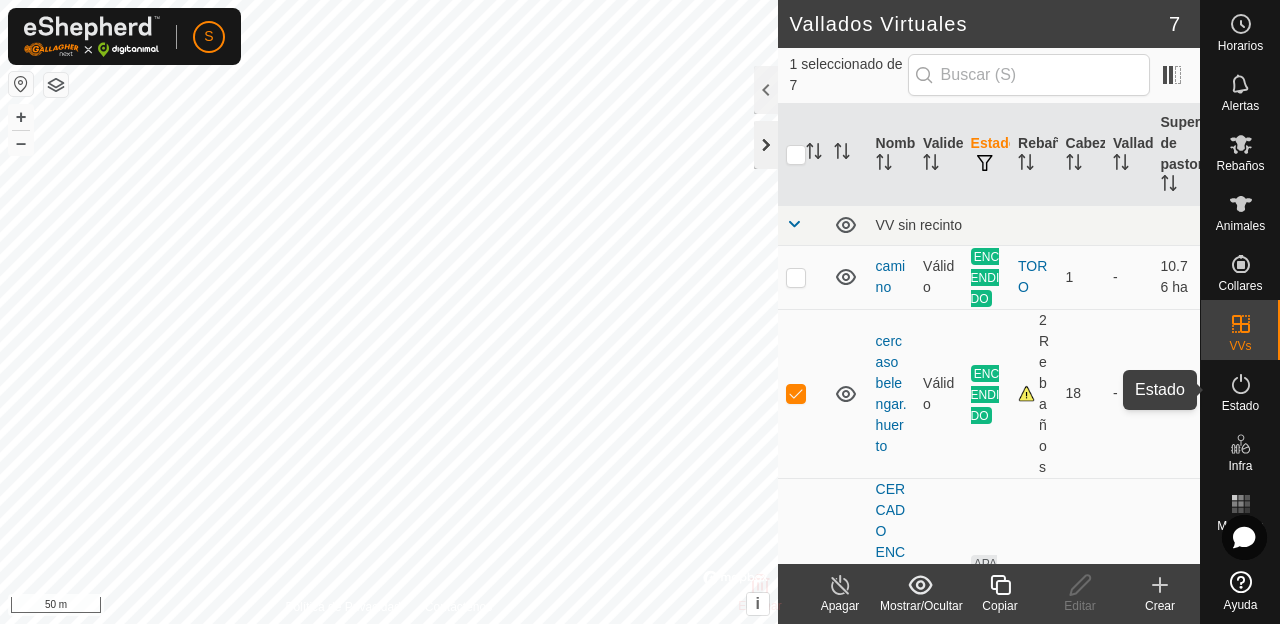 click 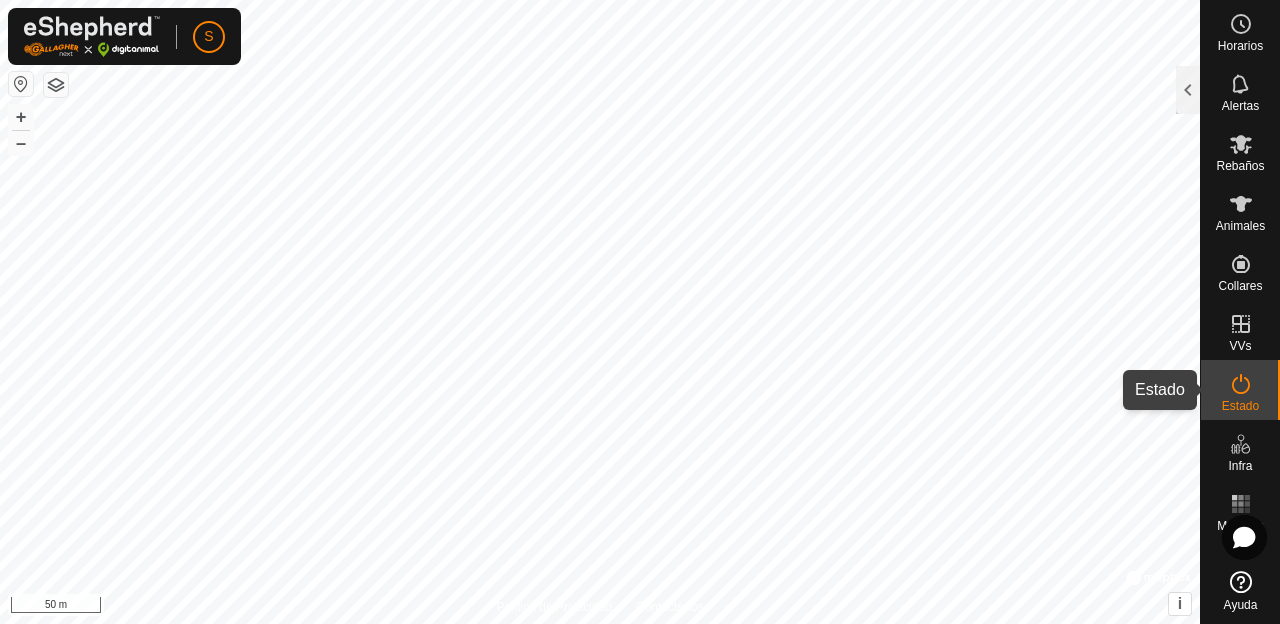 click 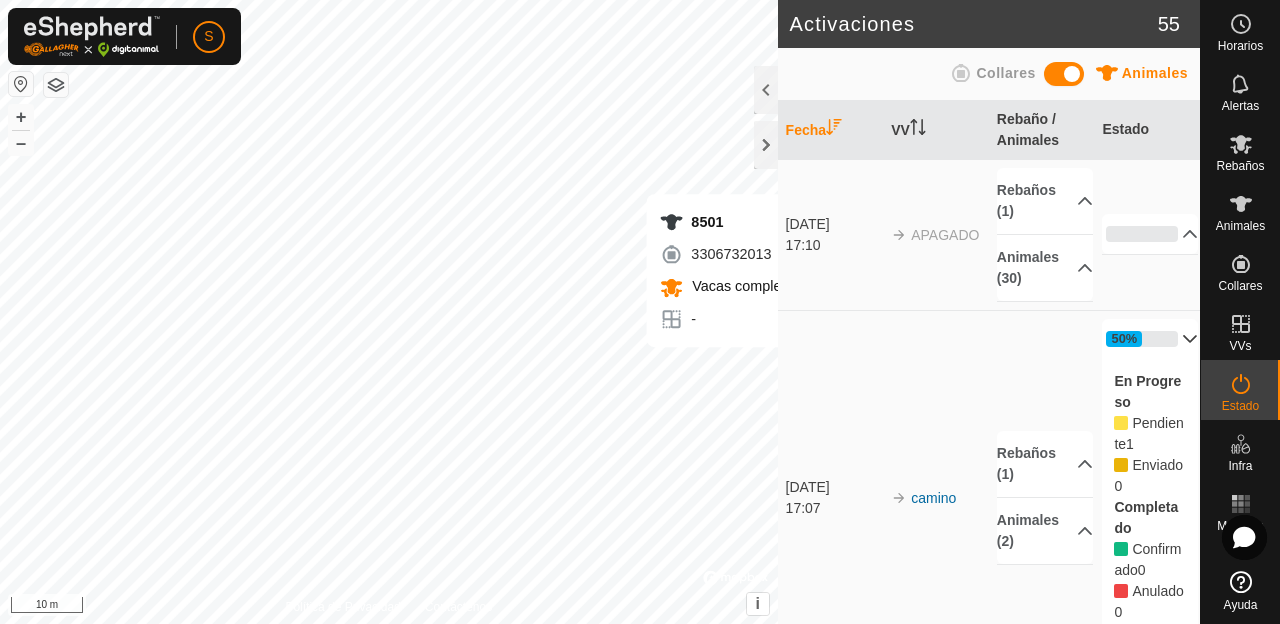 scroll, scrollTop: 0, scrollLeft: 0, axis: both 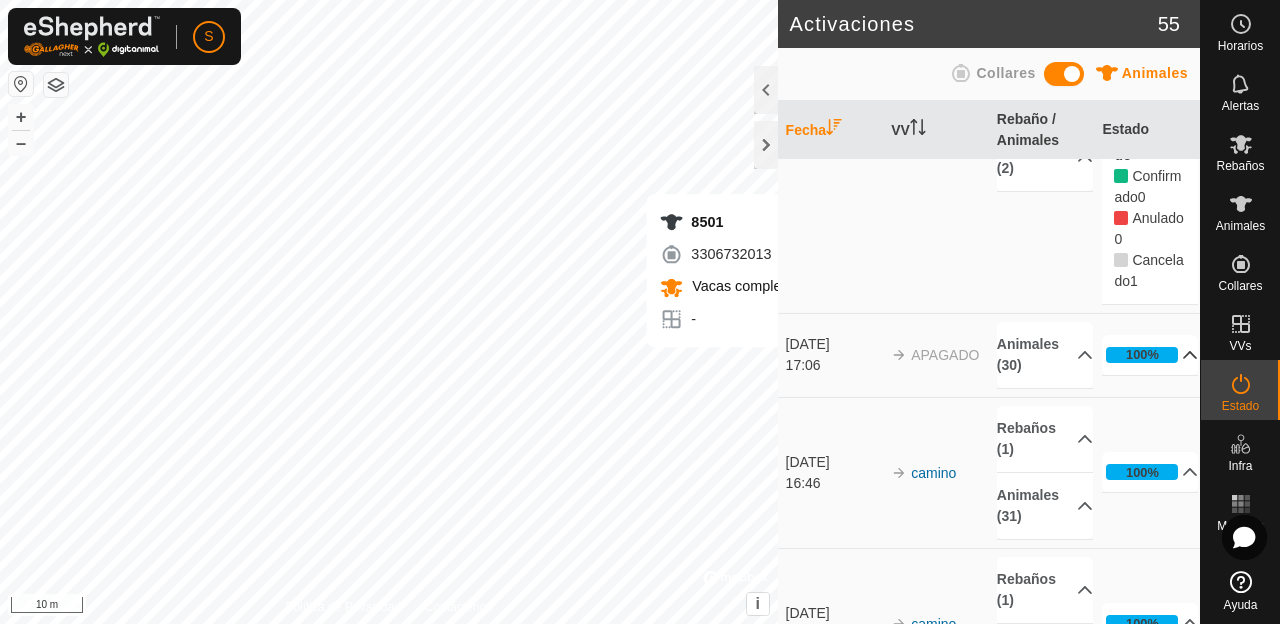 click 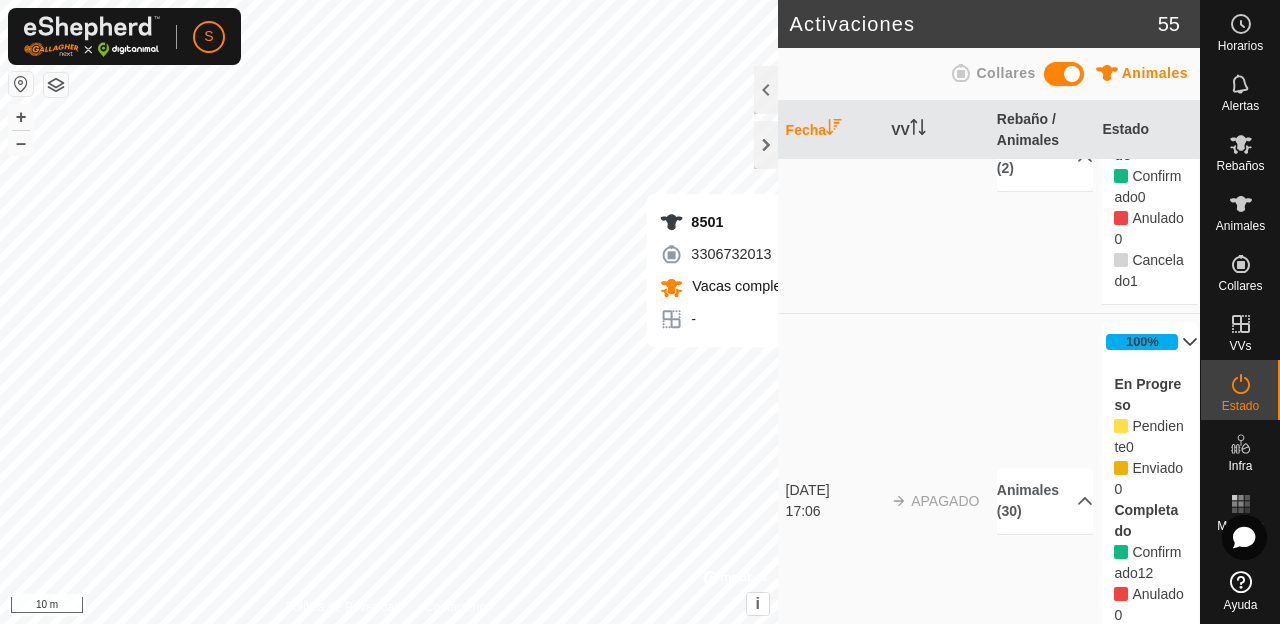 scroll, scrollTop: 653, scrollLeft: 0, axis: vertical 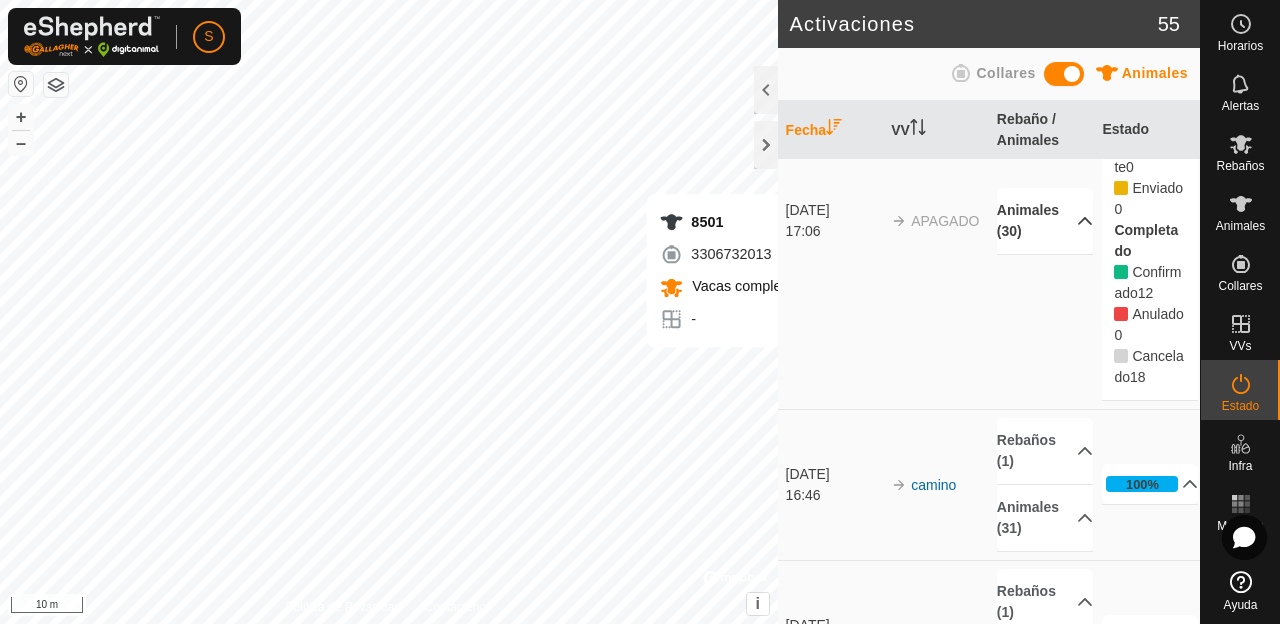 click 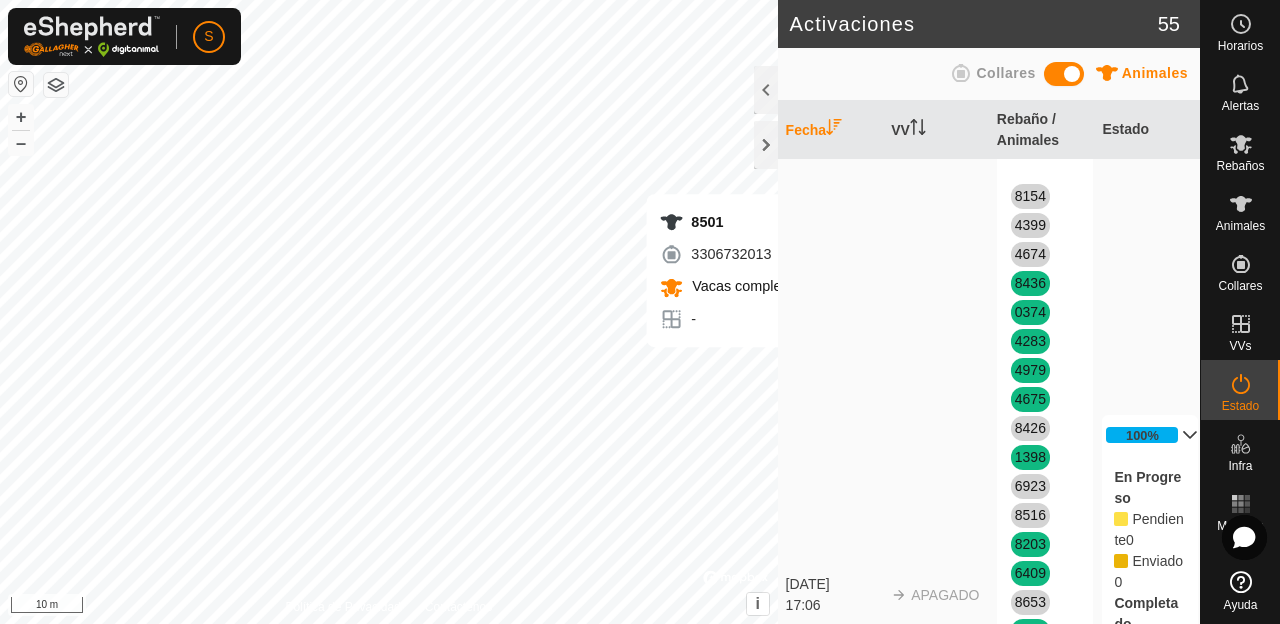 scroll, scrollTop: 498, scrollLeft: 0, axis: vertical 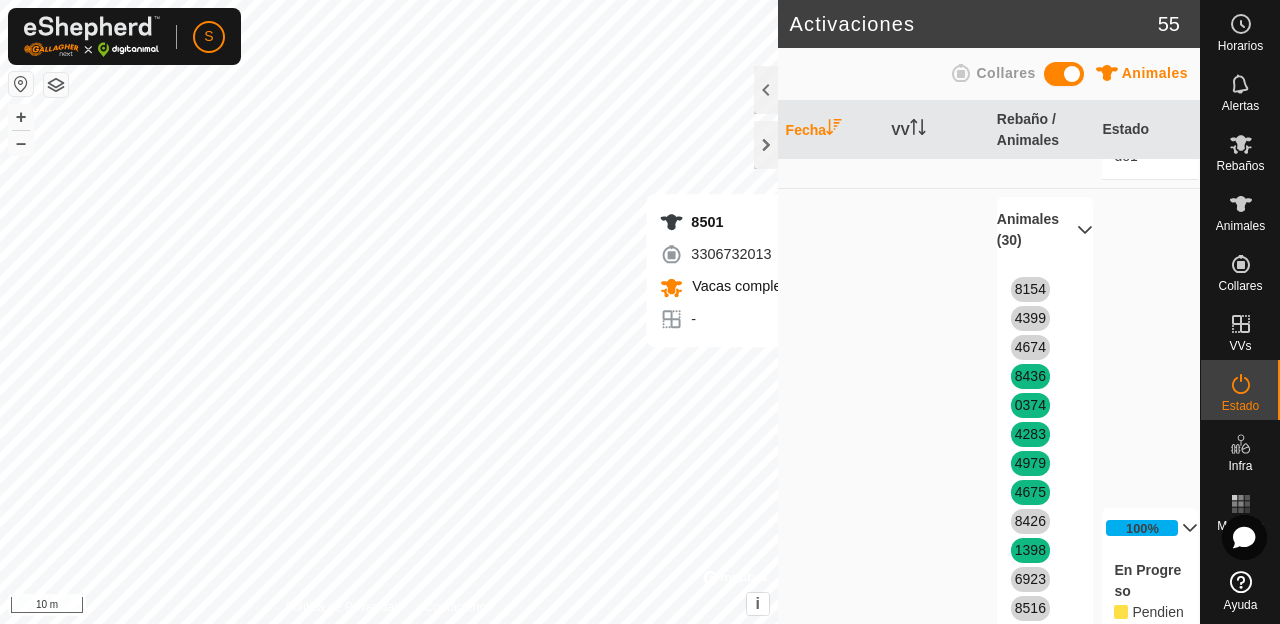 click on "Animales (30)" at bounding box center (1045, 230) 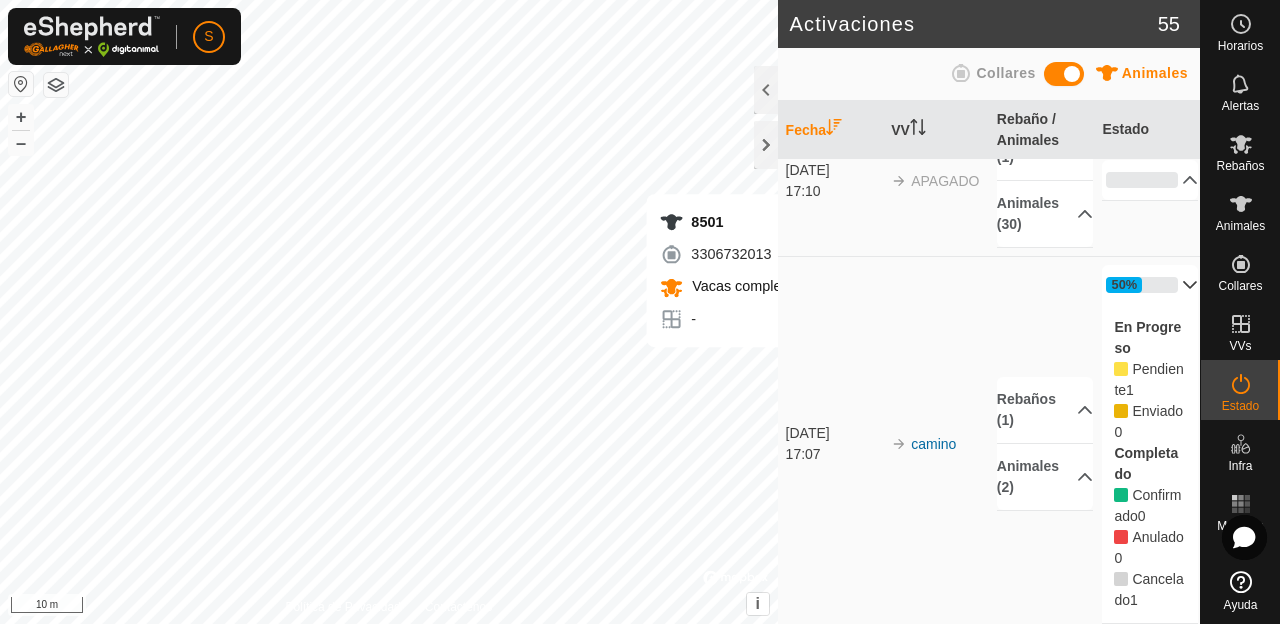scroll, scrollTop: 31, scrollLeft: 0, axis: vertical 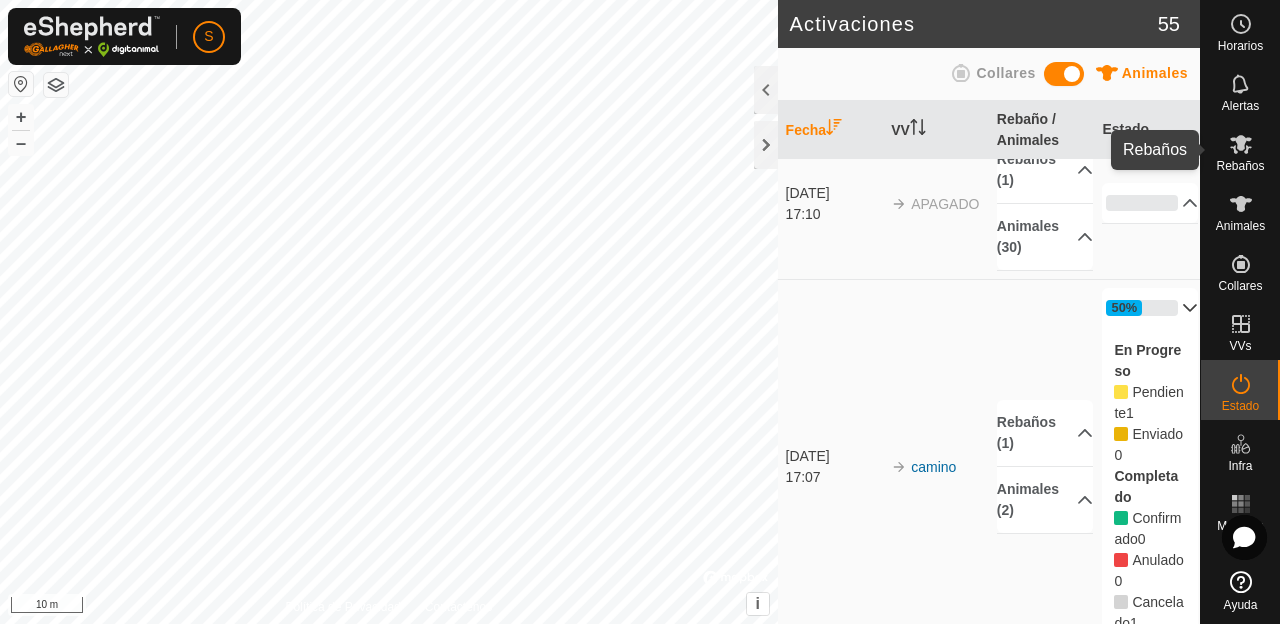 click 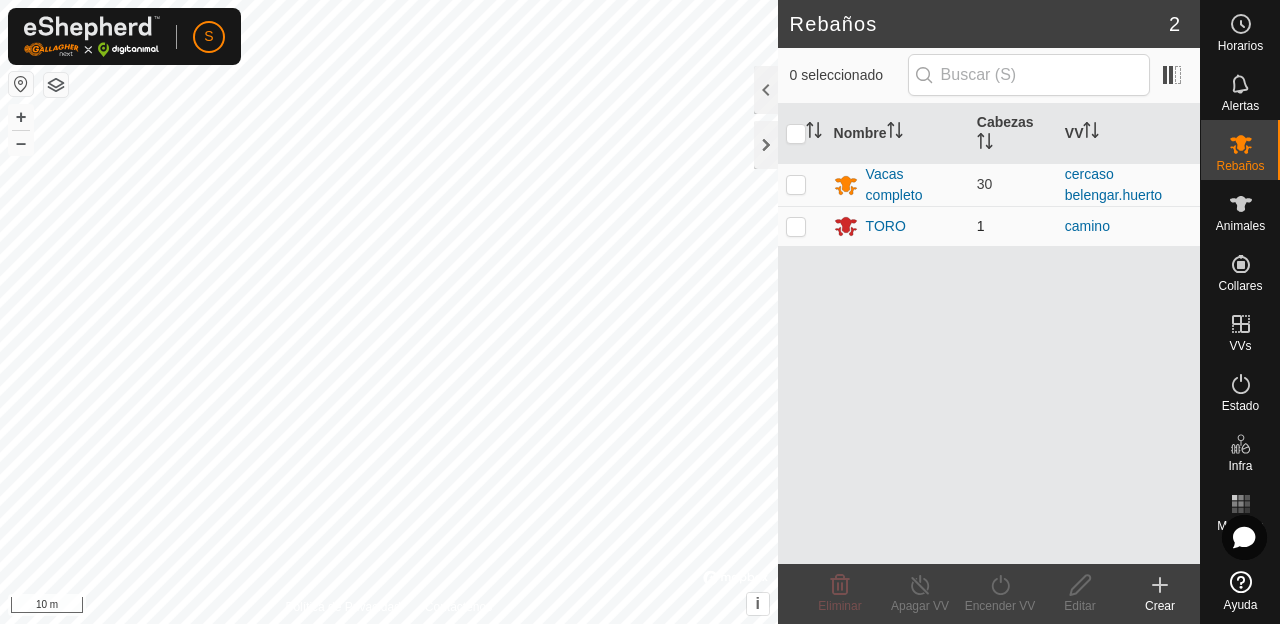 click at bounding box center [796, 226] 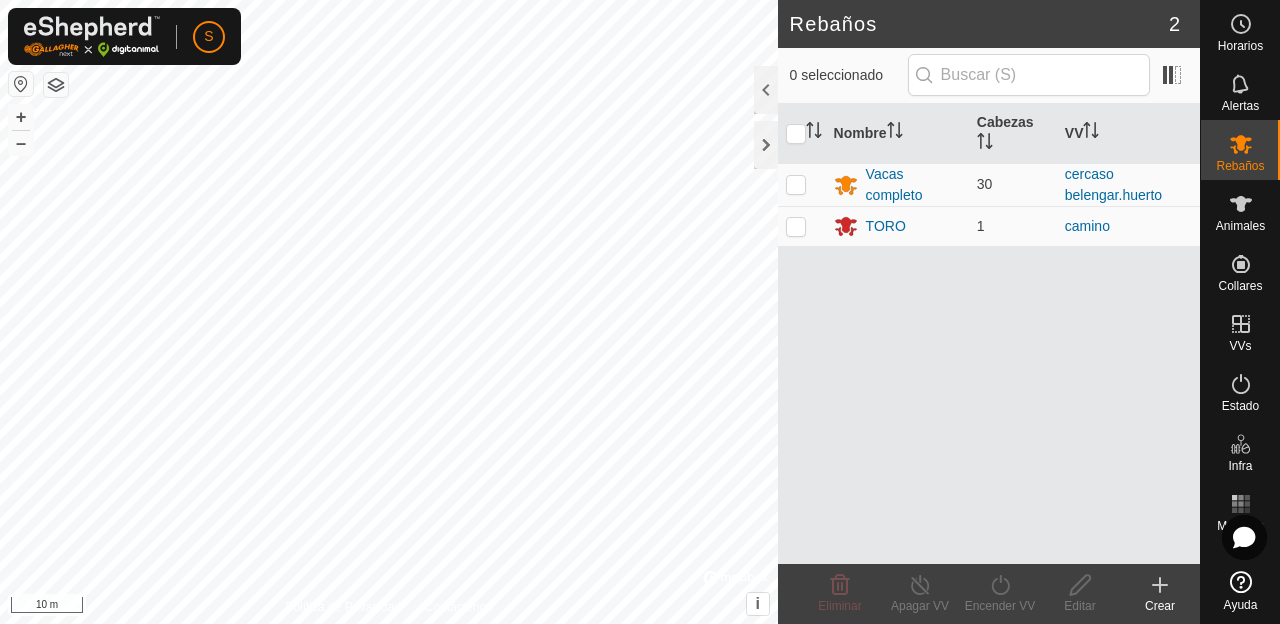 checkbox on "true" 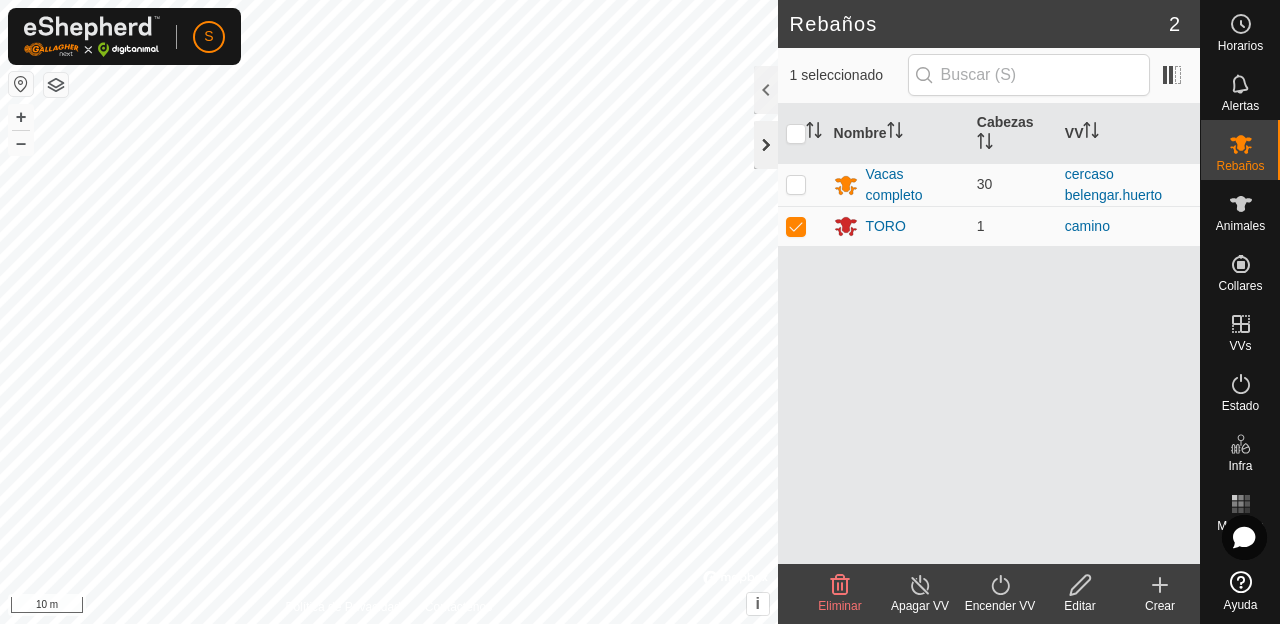 click 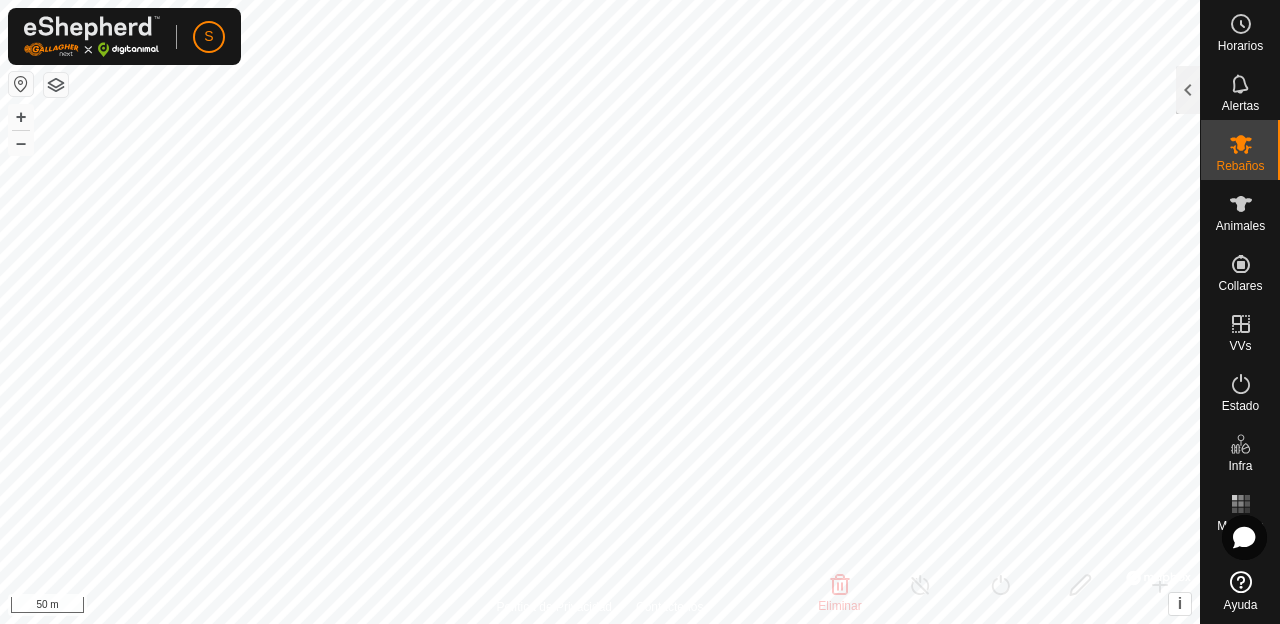 click 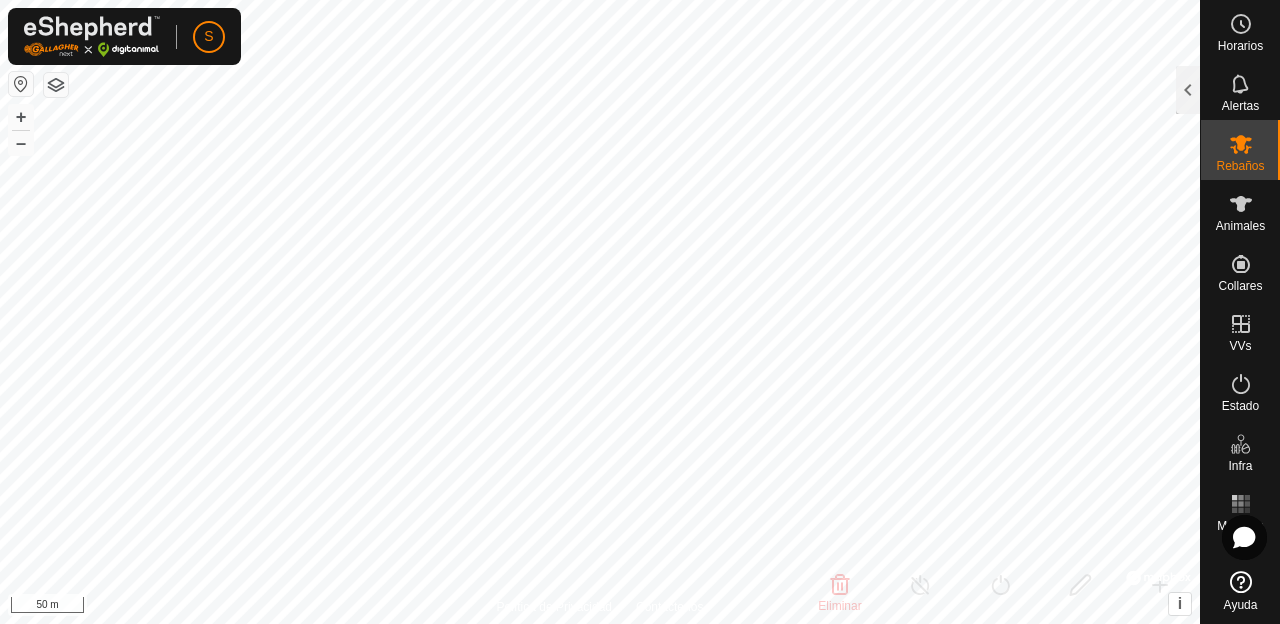 click 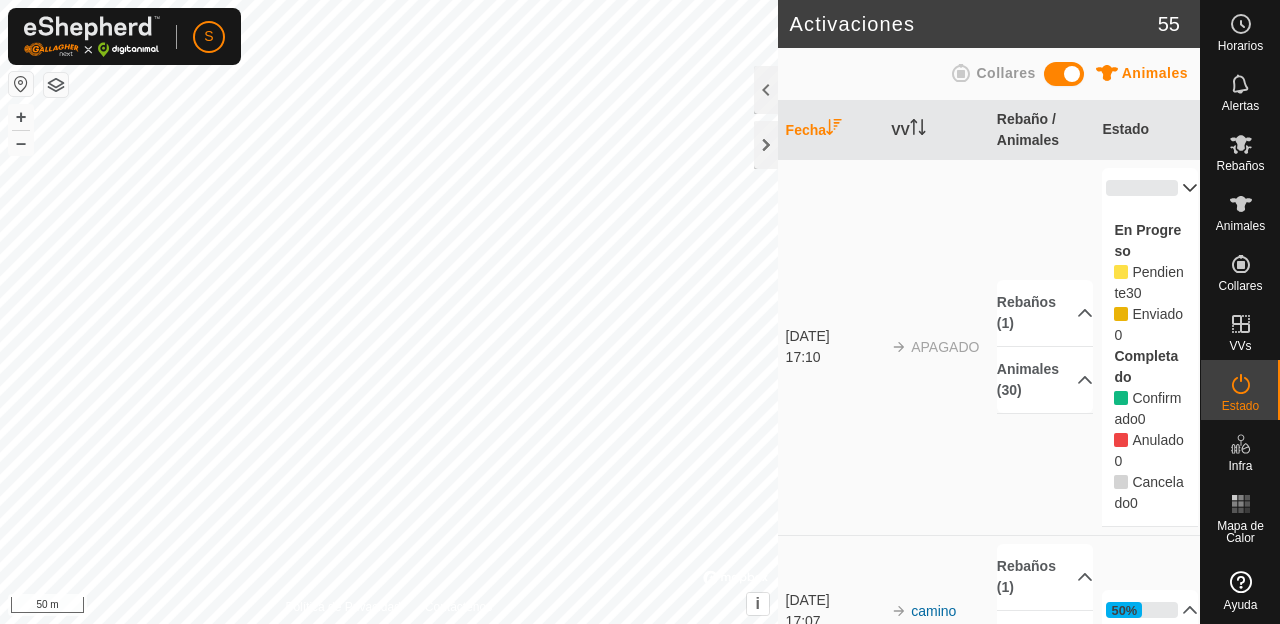 scroll, scrollTop: 0, scrollLeft: 0, axis: both 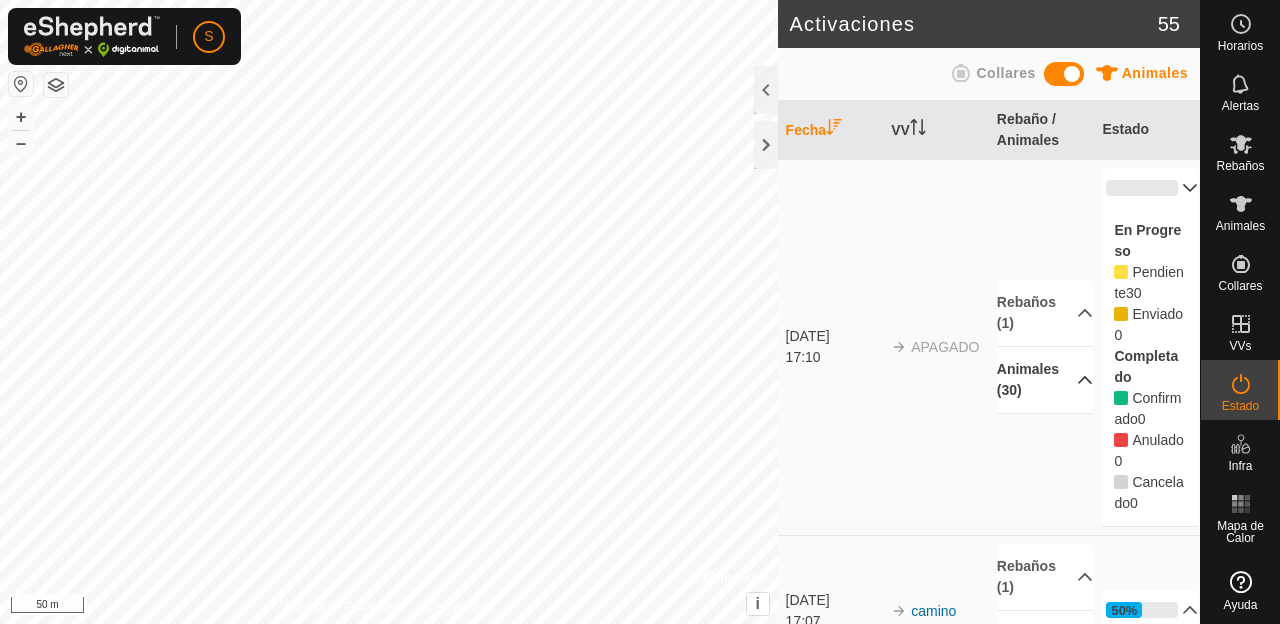 click 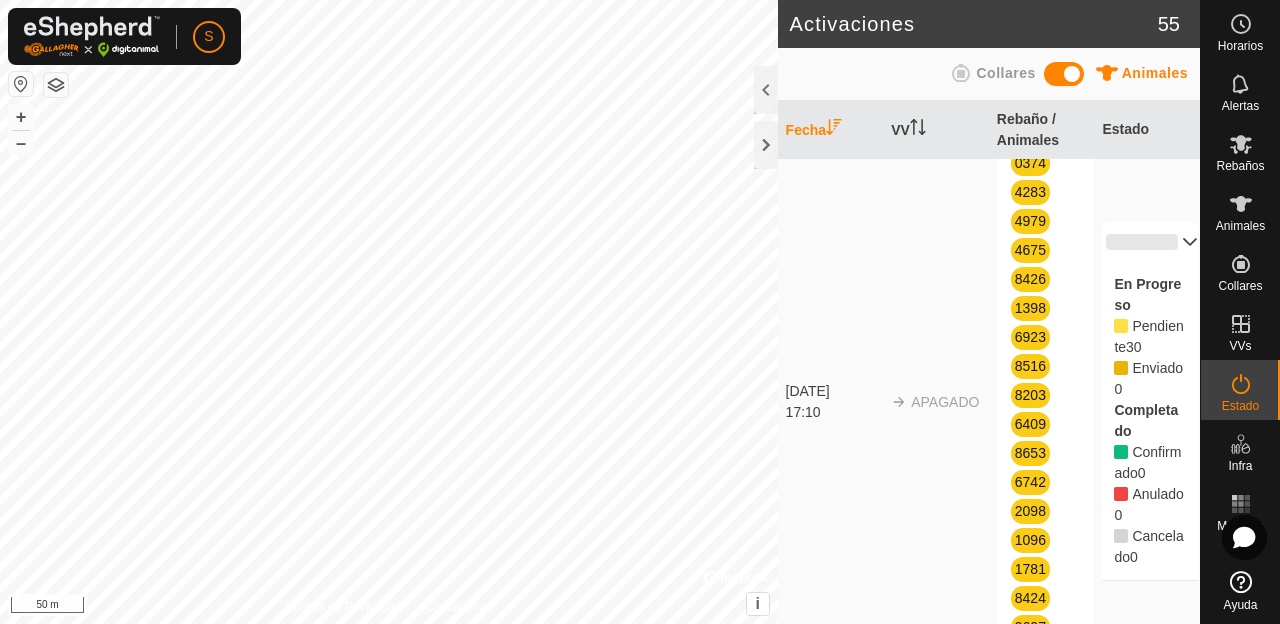 scroll, scrollTop: 0, scrollLeft: 0, axis: both 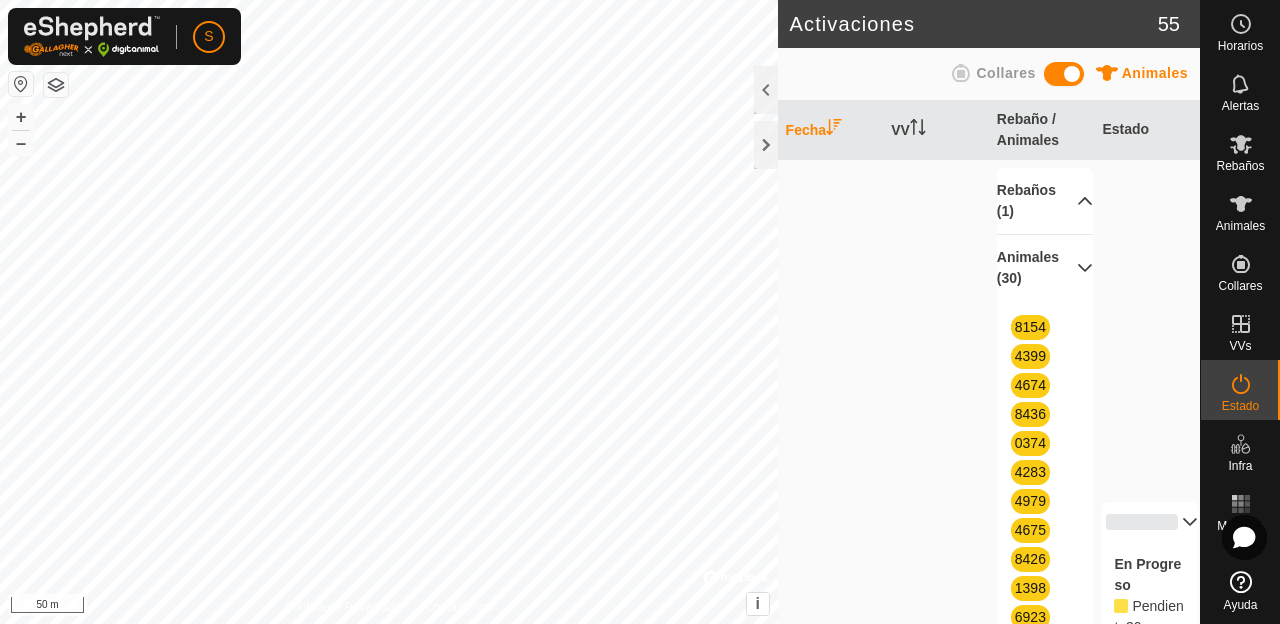 click 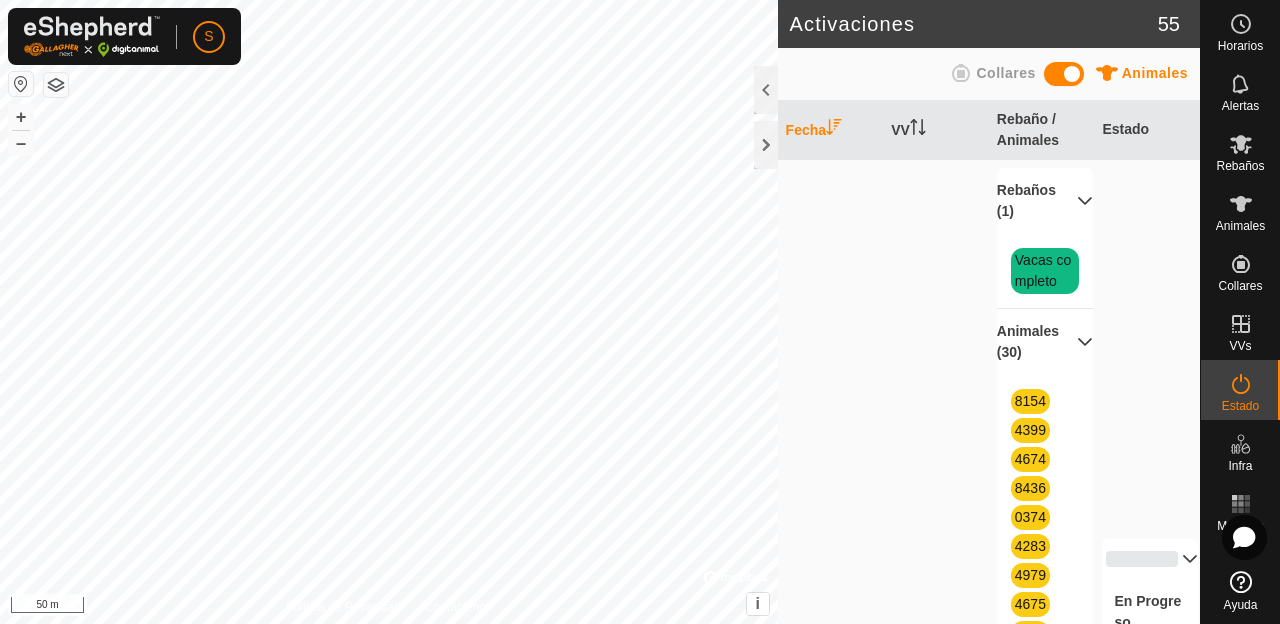 click on "Rebaños (1)" at bounding box center [1045, 201] 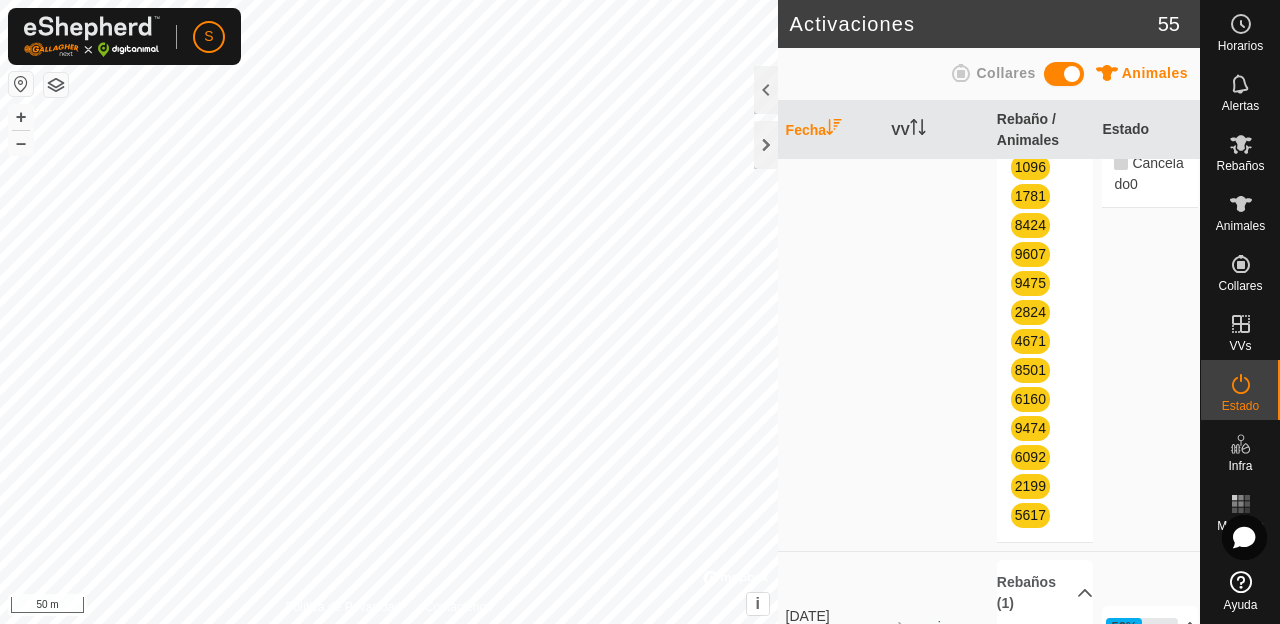 scroll, scrollTop: 933, scrollLeft: 0, axis: vertical 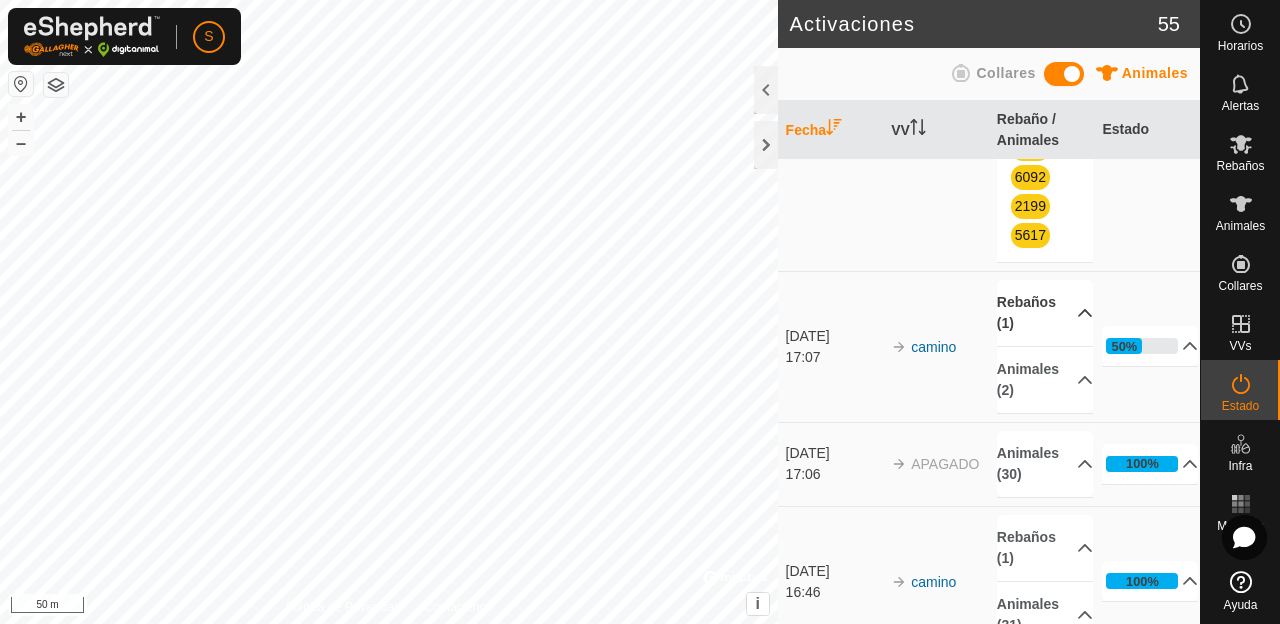 click 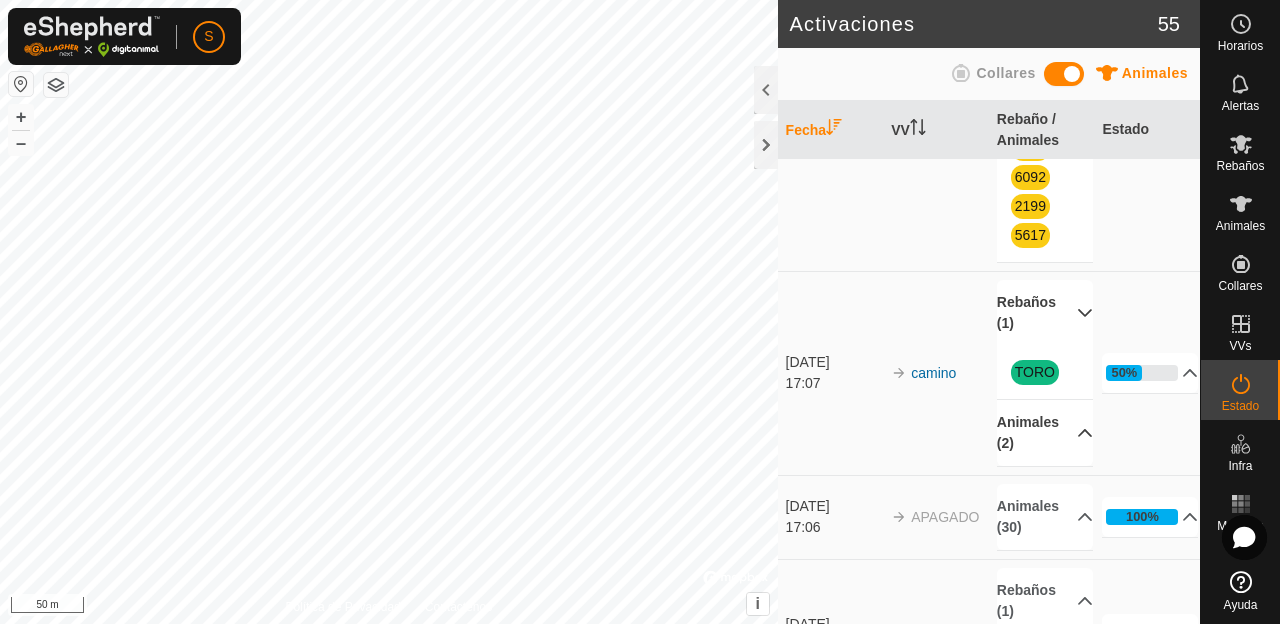 click 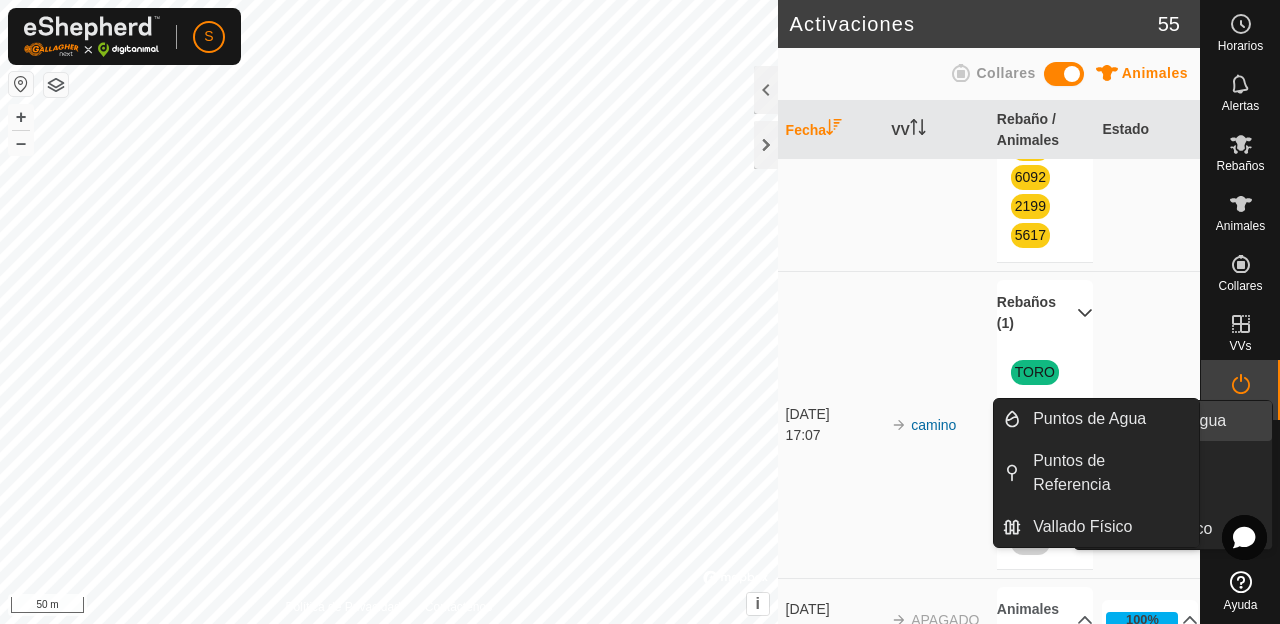 click on "Puntos de Agua" at bounding box center (1169, 421) 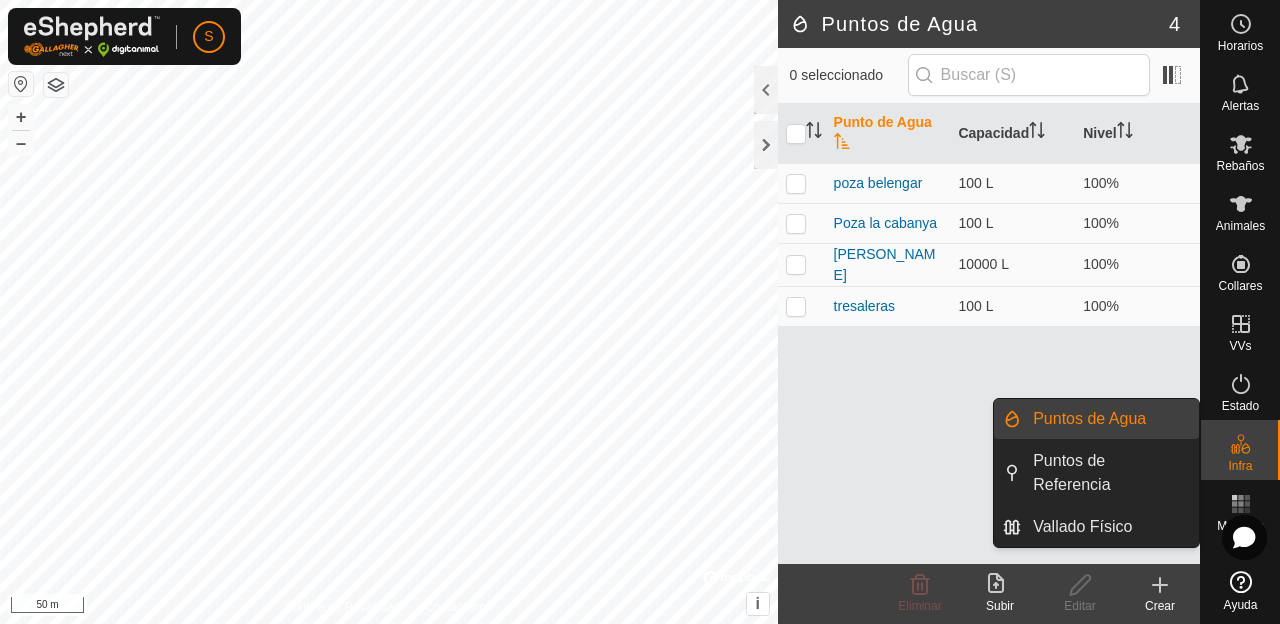 scroll, scrollTop: 0, scrollLeft: 0, axis: both 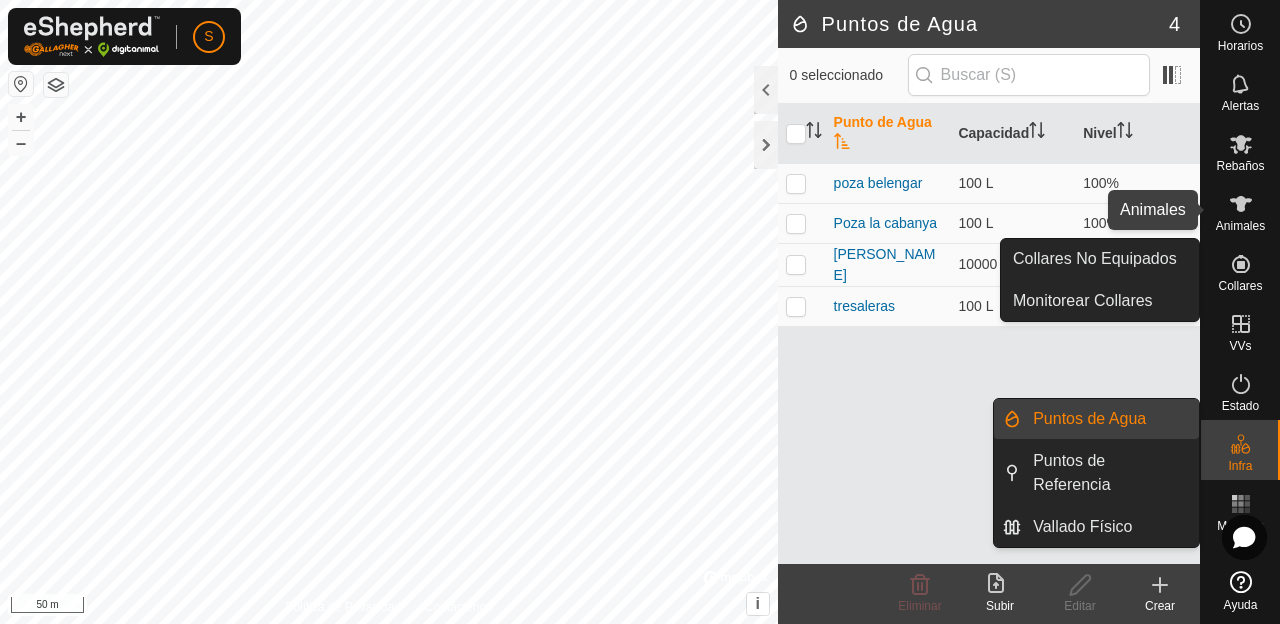 click on "Animales" at bounding box center [1240, 226] 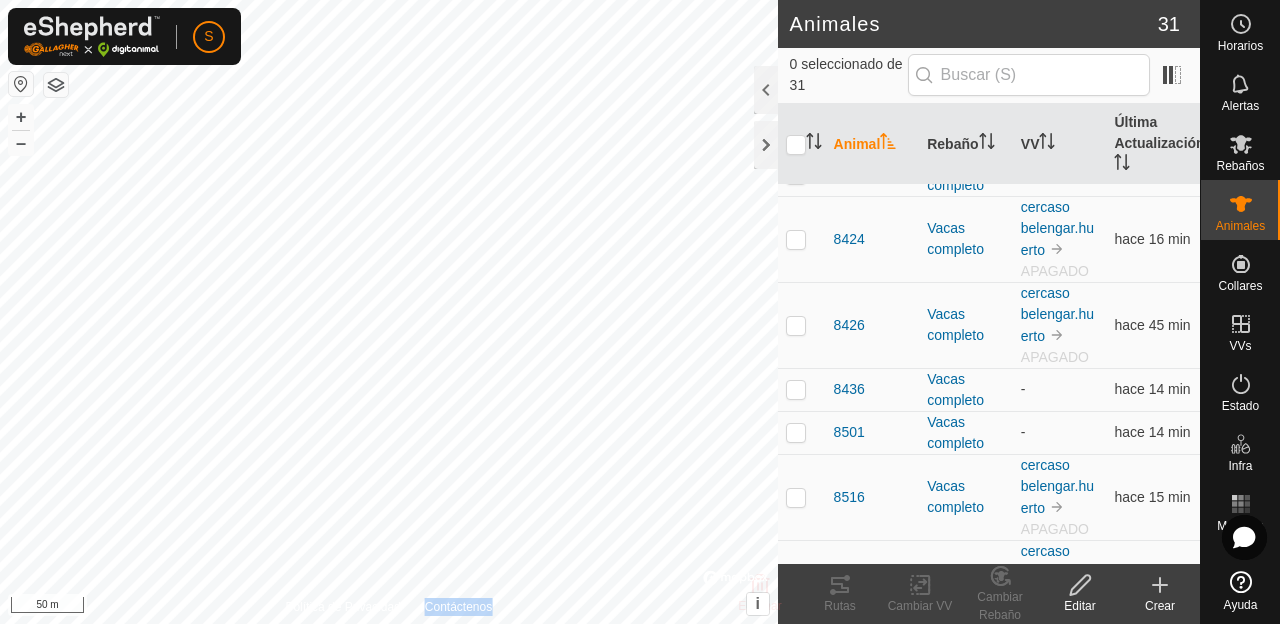 scroll, scrollTop: 1680, scrollLeft: 0, axis: vertical 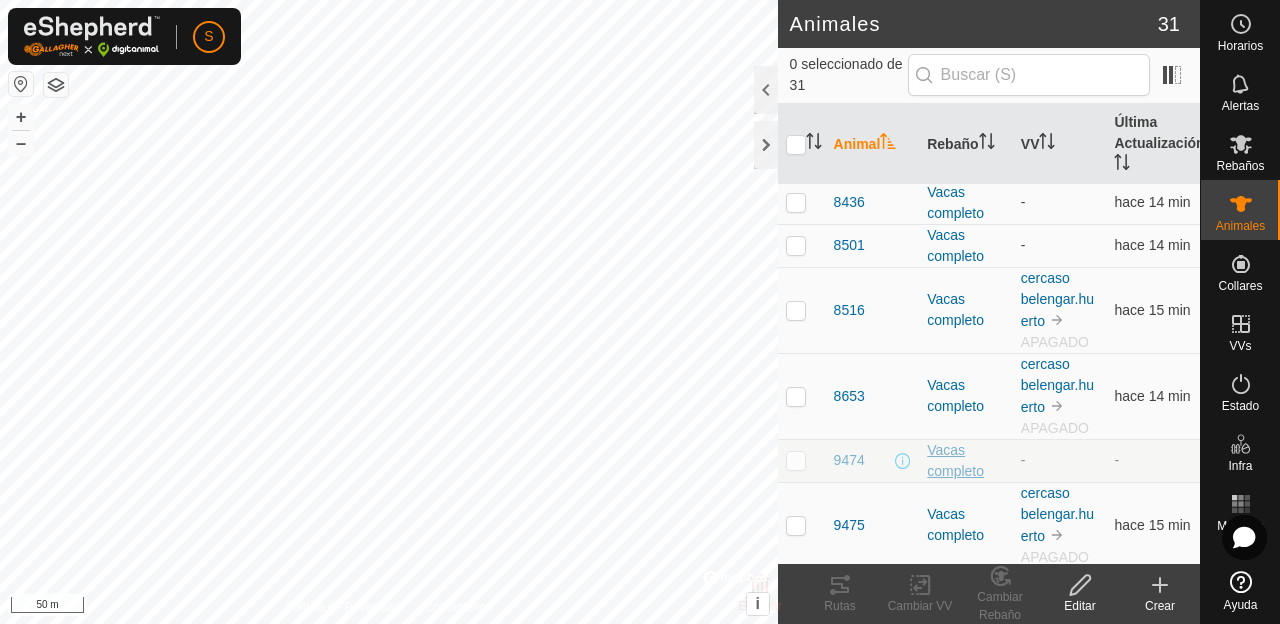 click on "Vacas completo" at bounding box center (966, 461) 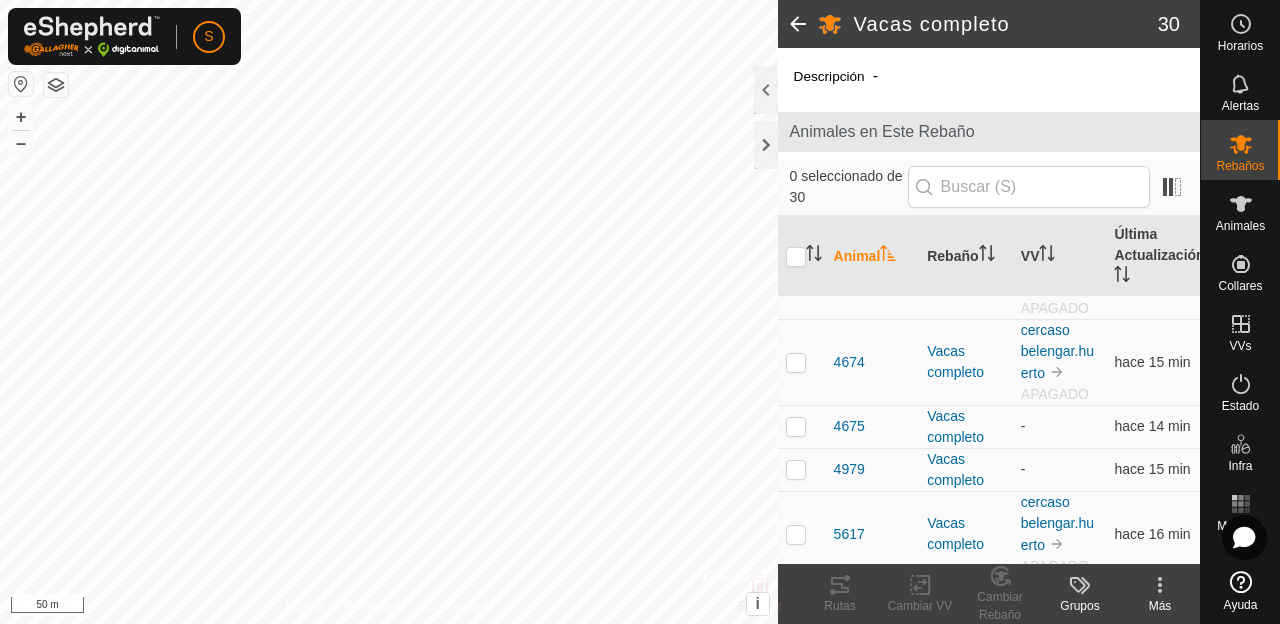 scroll, scrollTop: 746, scrollLeft: 0, axis: vertical 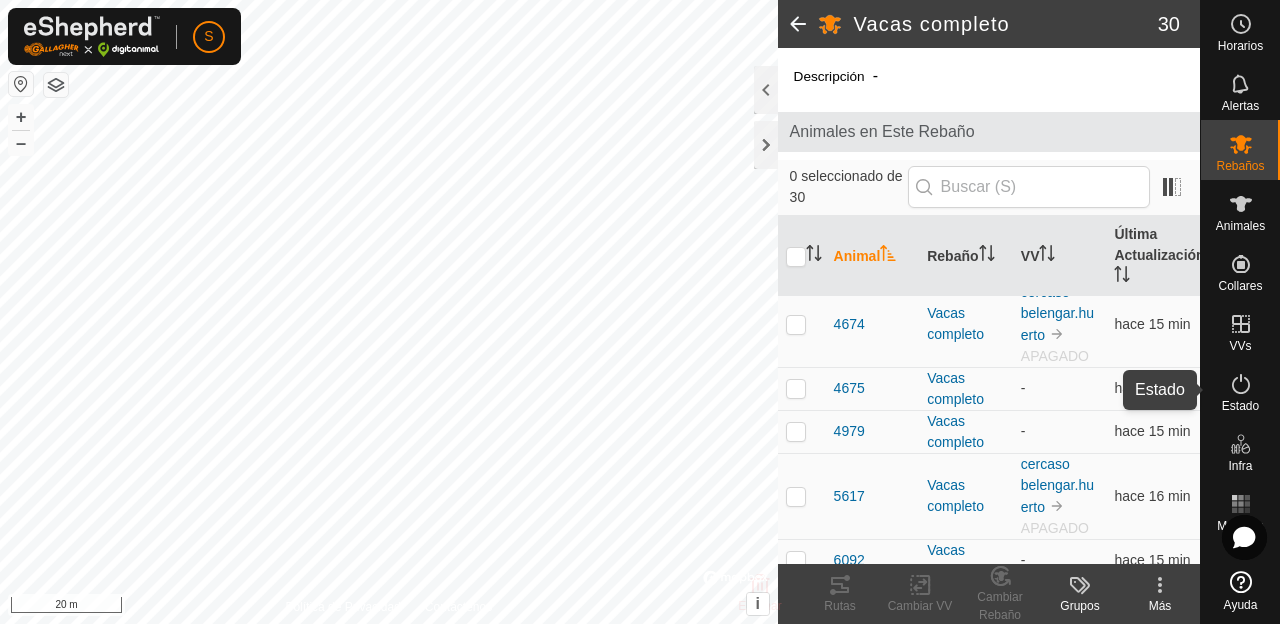 click 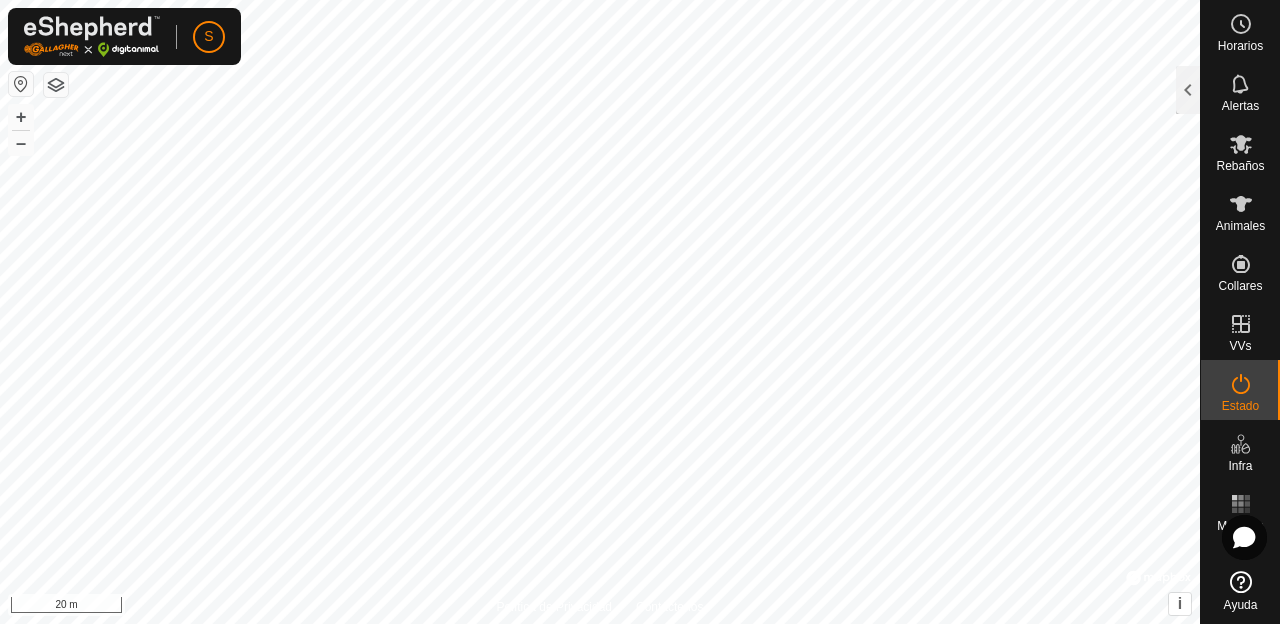scroll, scrollTop: 0, scrollLeft: 0, axis: both 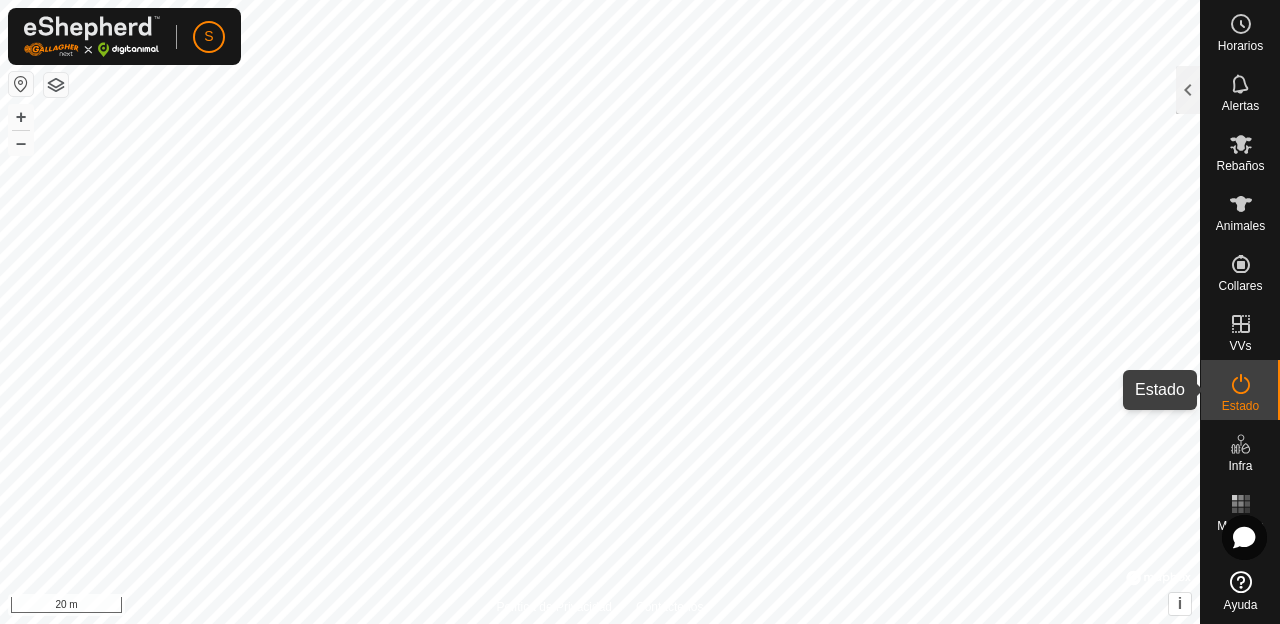 click 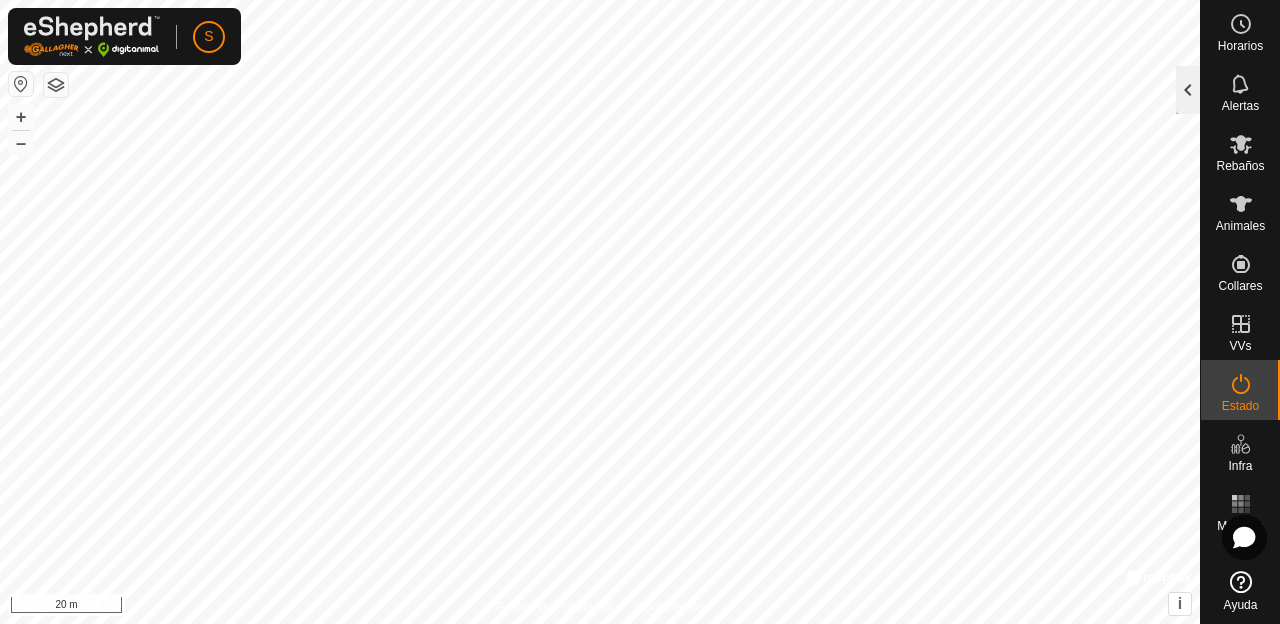 click 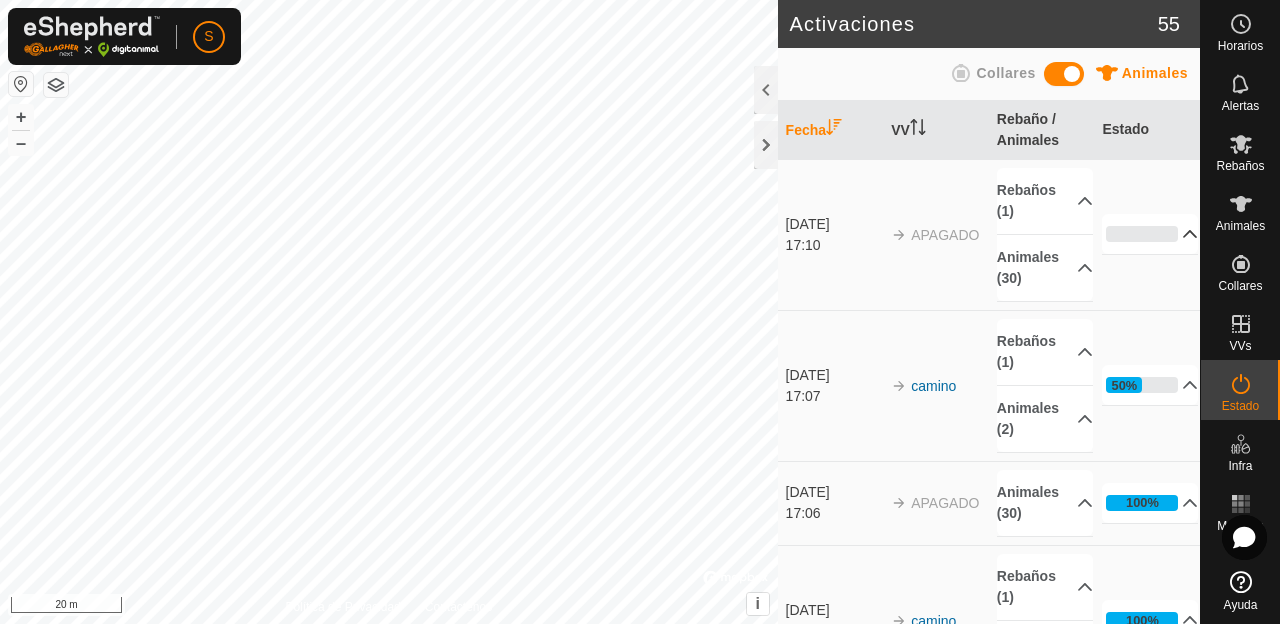 click 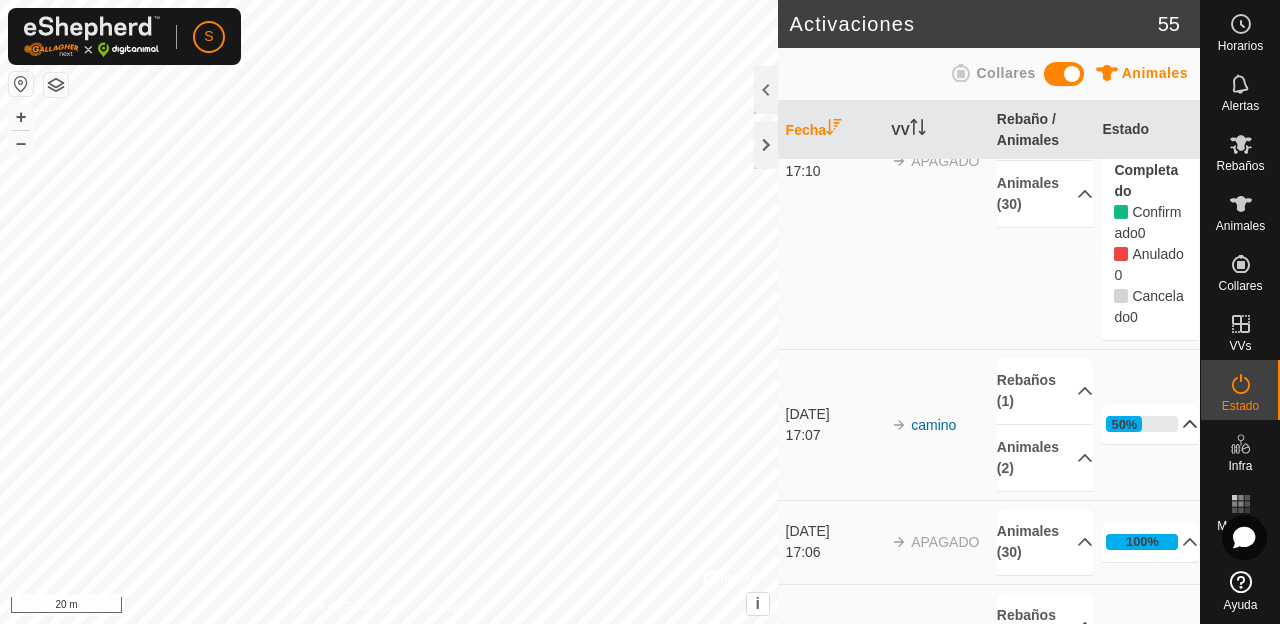 scroll, scrollTop: 373, scrollLeft: 0, axis: vertical 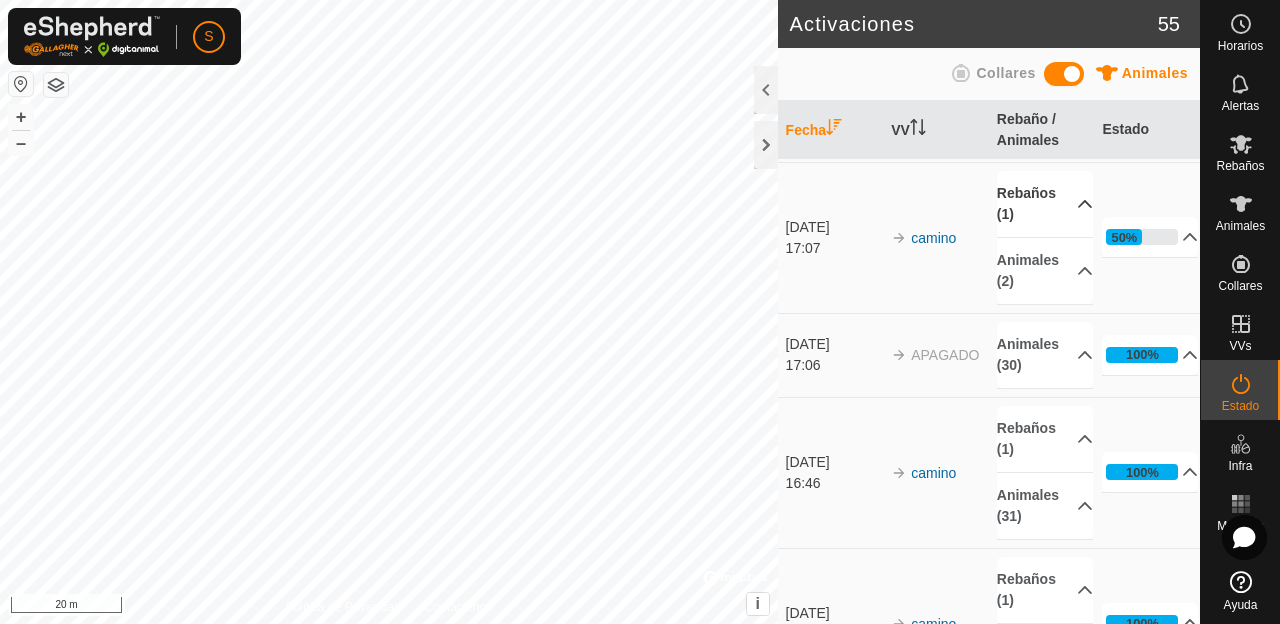 click 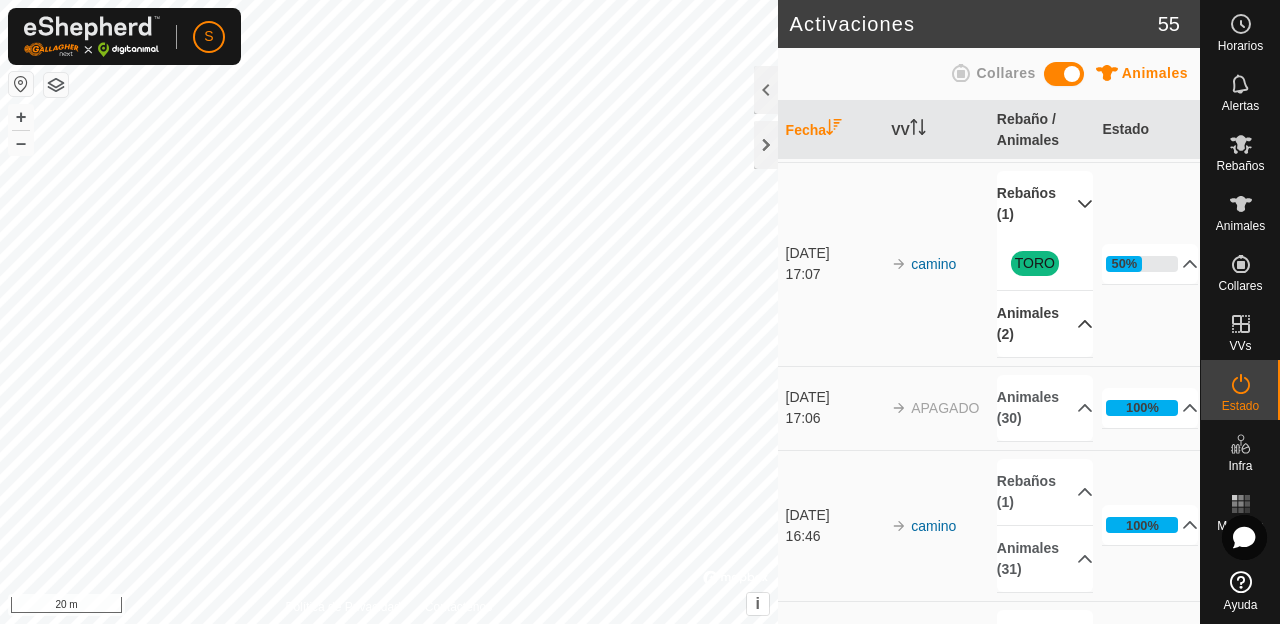 click on "Animales (2)" at bounding box center [1045, 324] 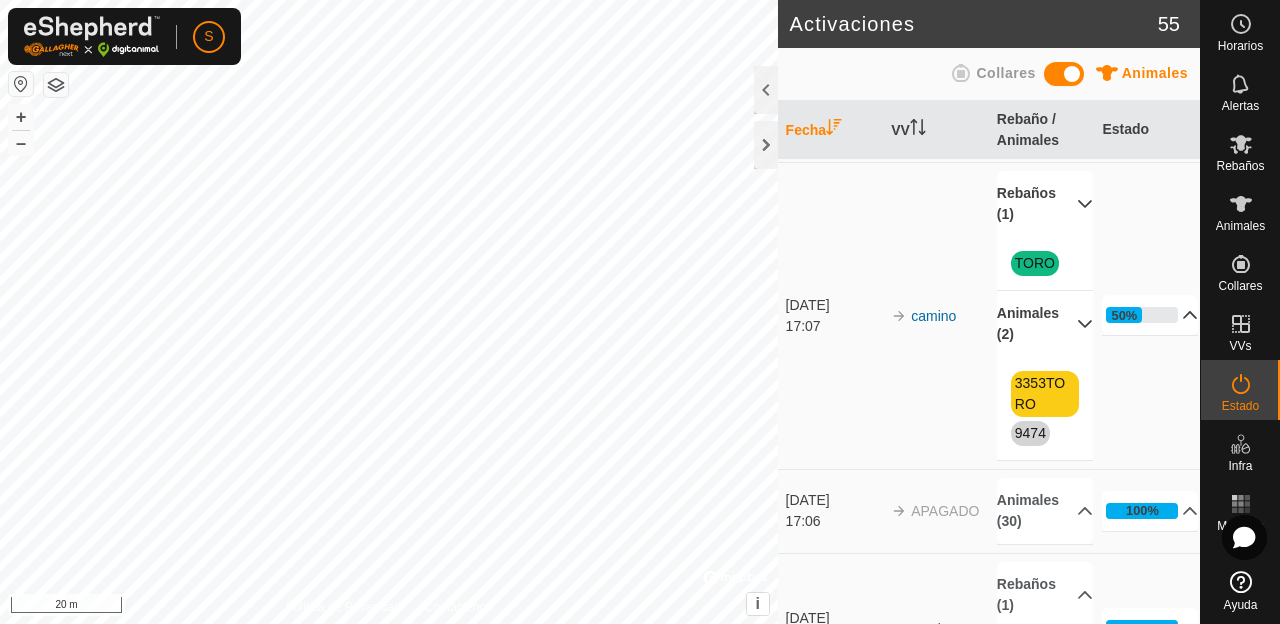 click 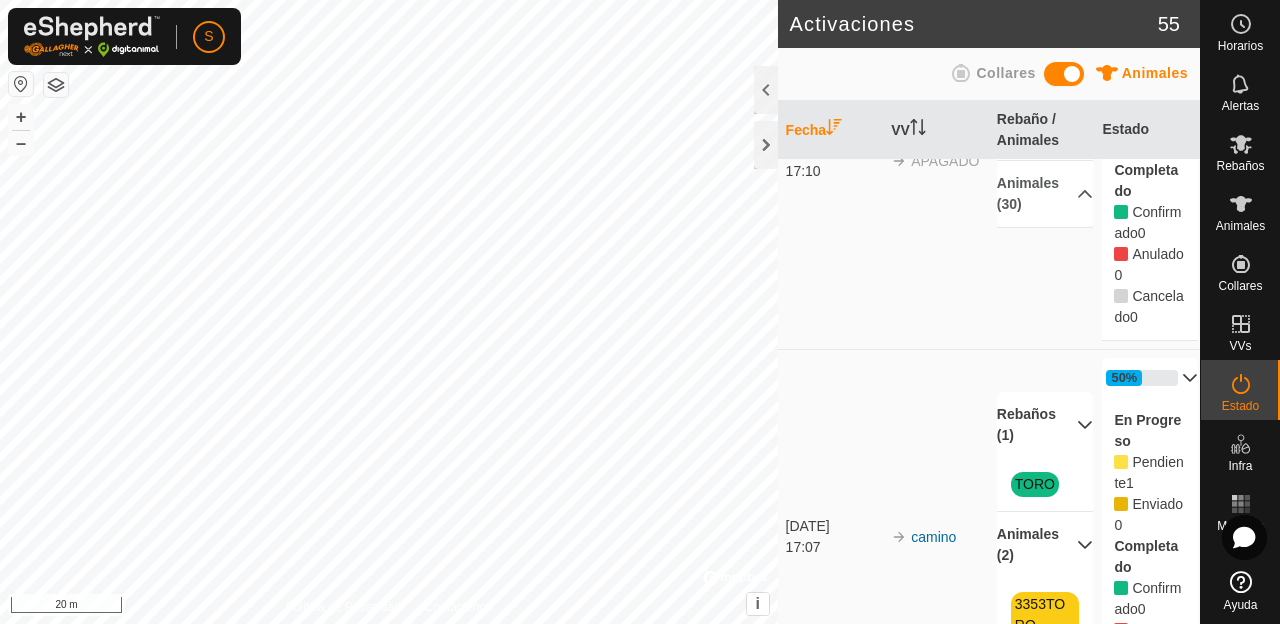 scroll, scrollTop: 0, scrollLeft: 0, axis: both 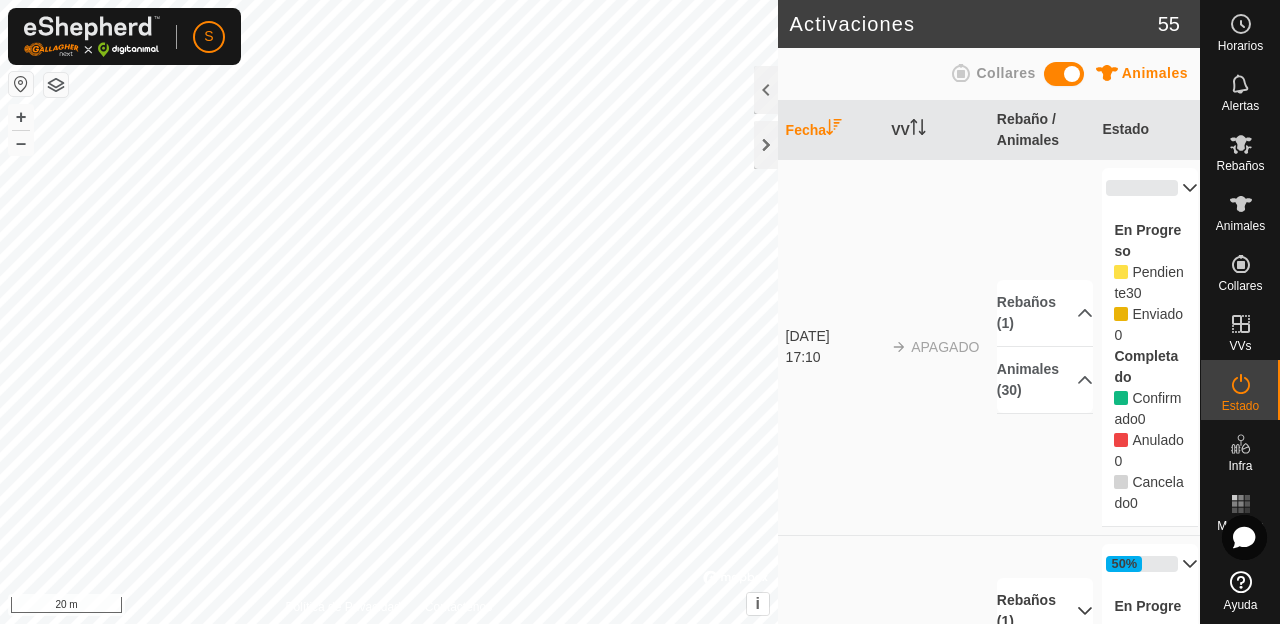 click at bounding box center [1064, 74] 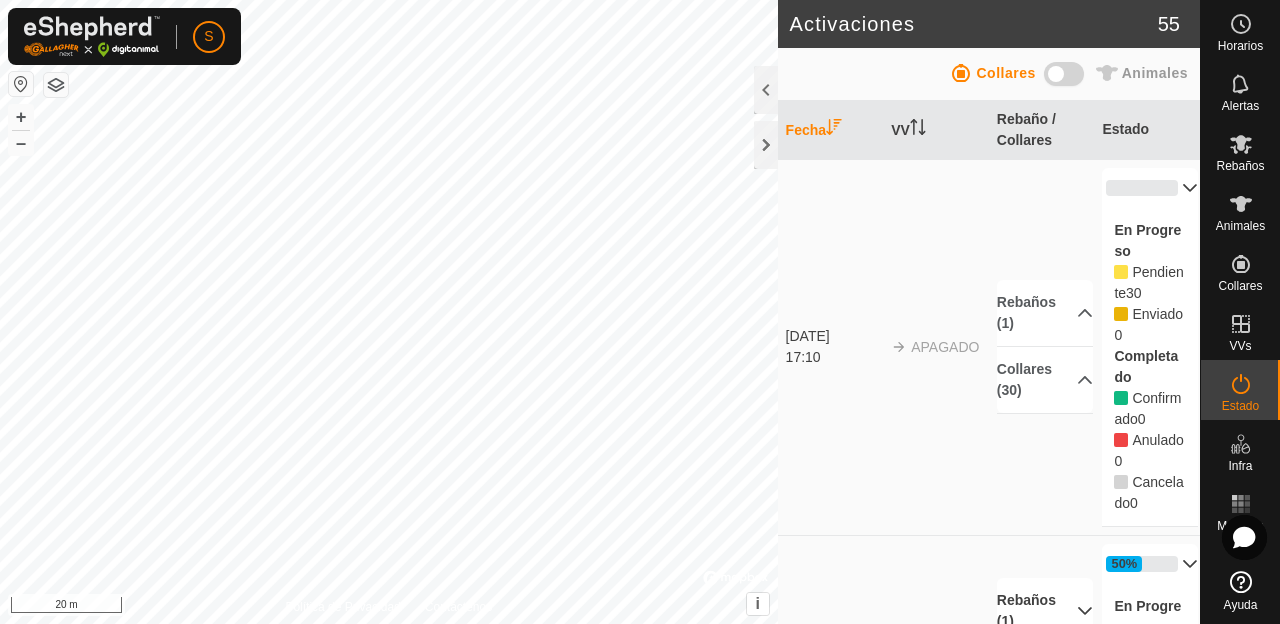 scroll, scrollTop: 373, scrollLeft: 0, axis: vertical 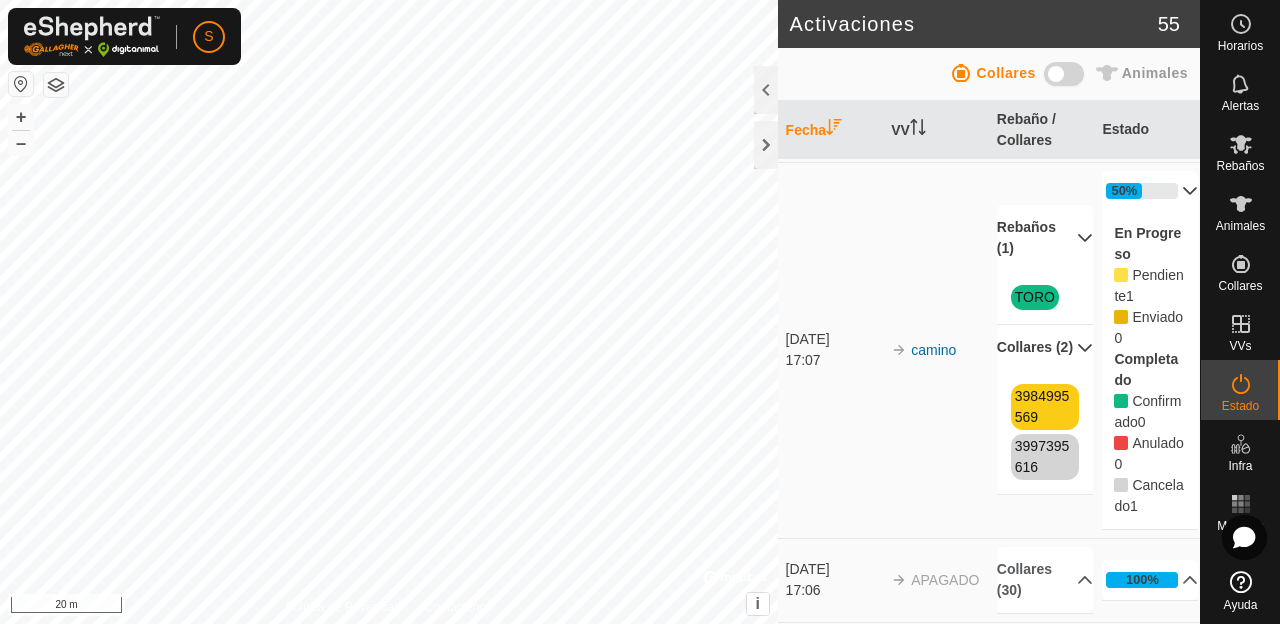click at bounding box center [1064, 74] 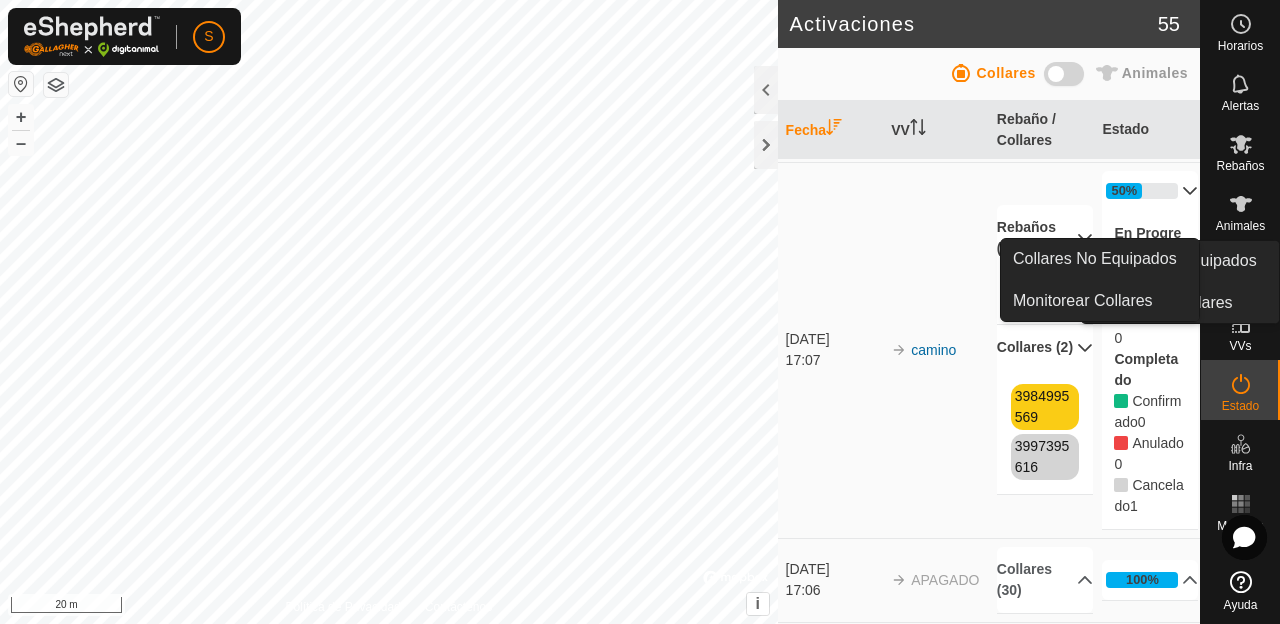 click on "Collares No Equipados" at bounding box center [1175, 261] 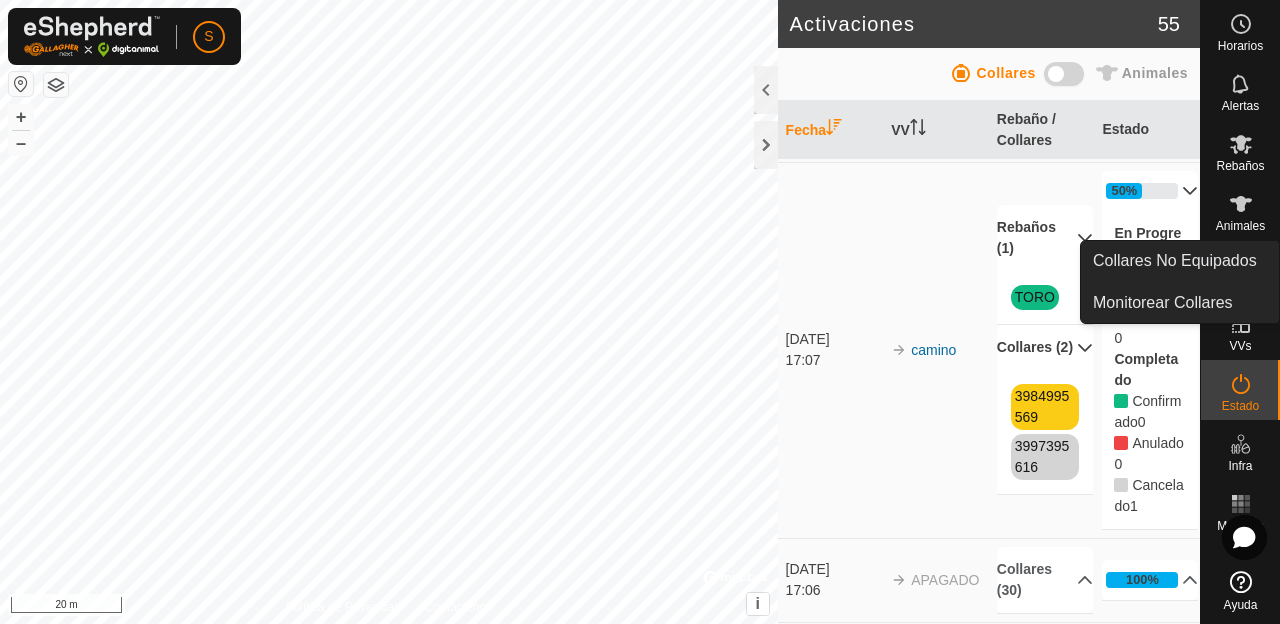 click 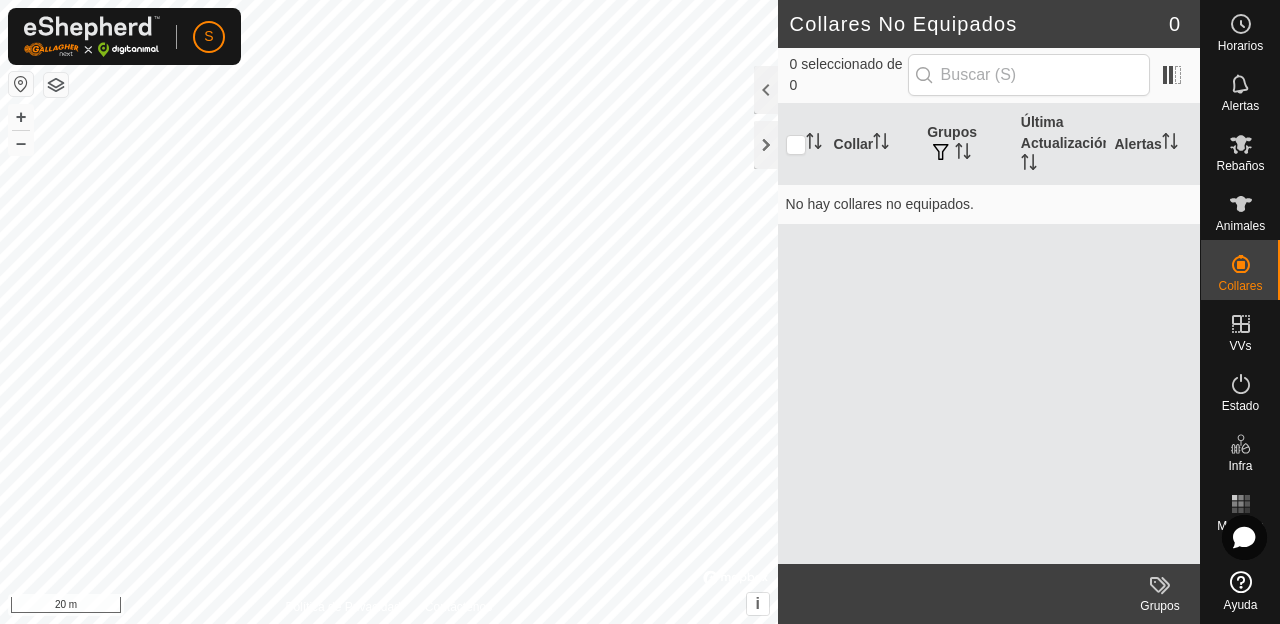scroll, scrollTop: 0, scrollLeft: 0, axis: both 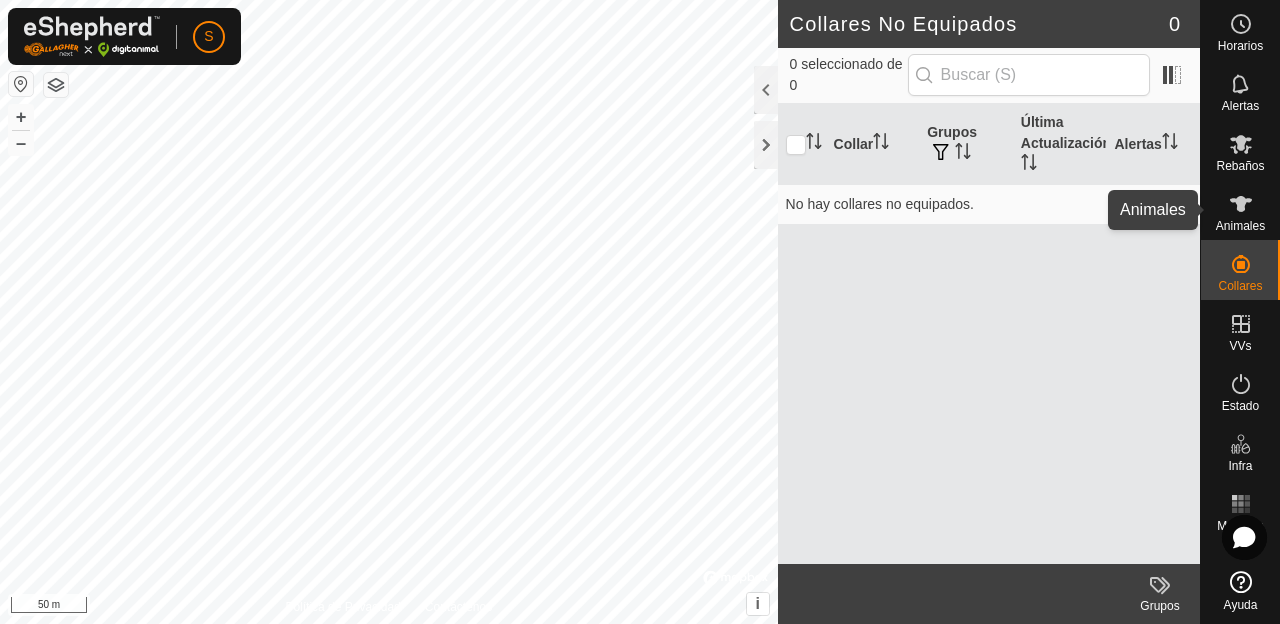 click 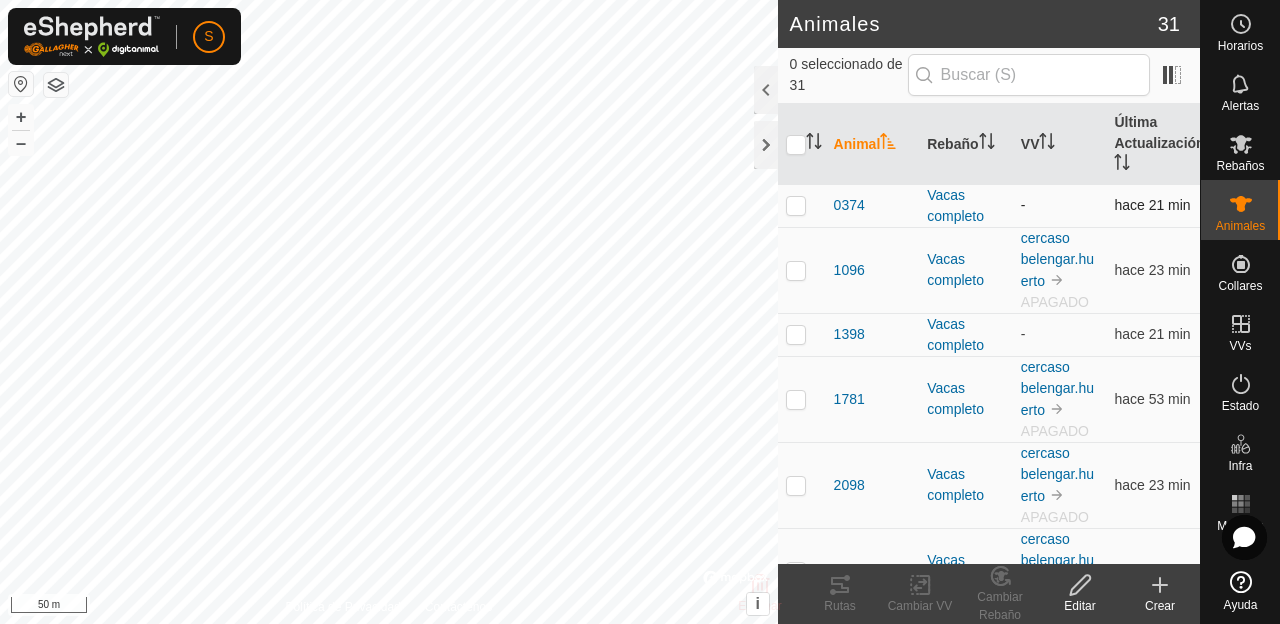click at bounding box center (796, 205) 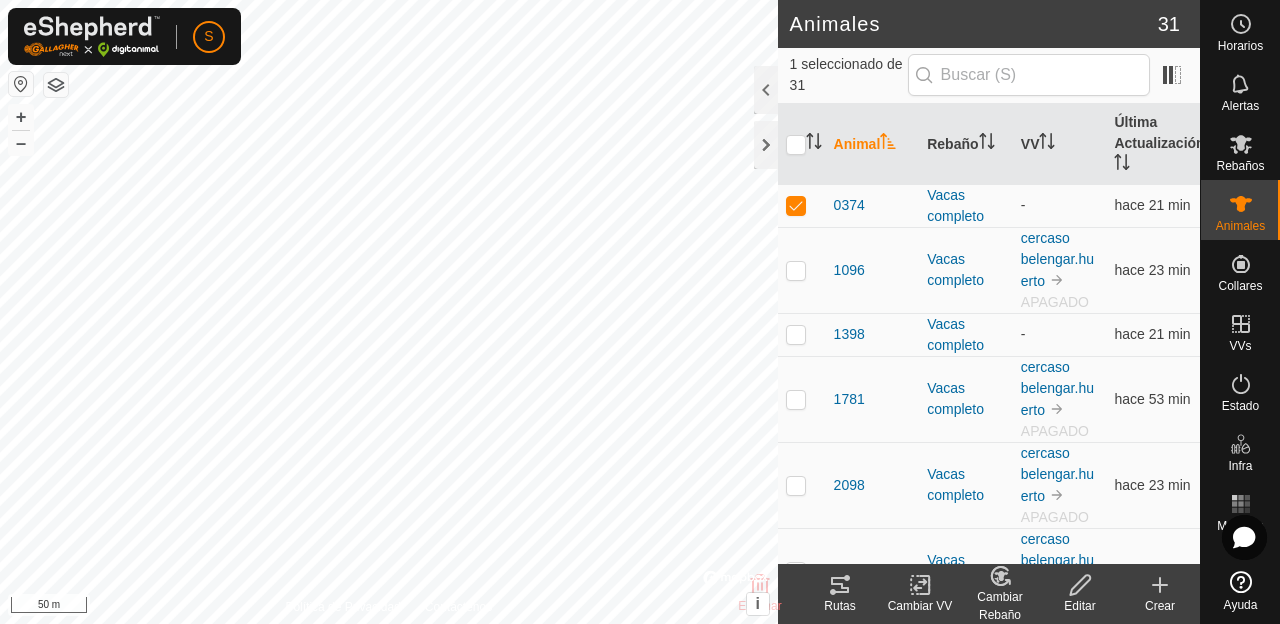 click 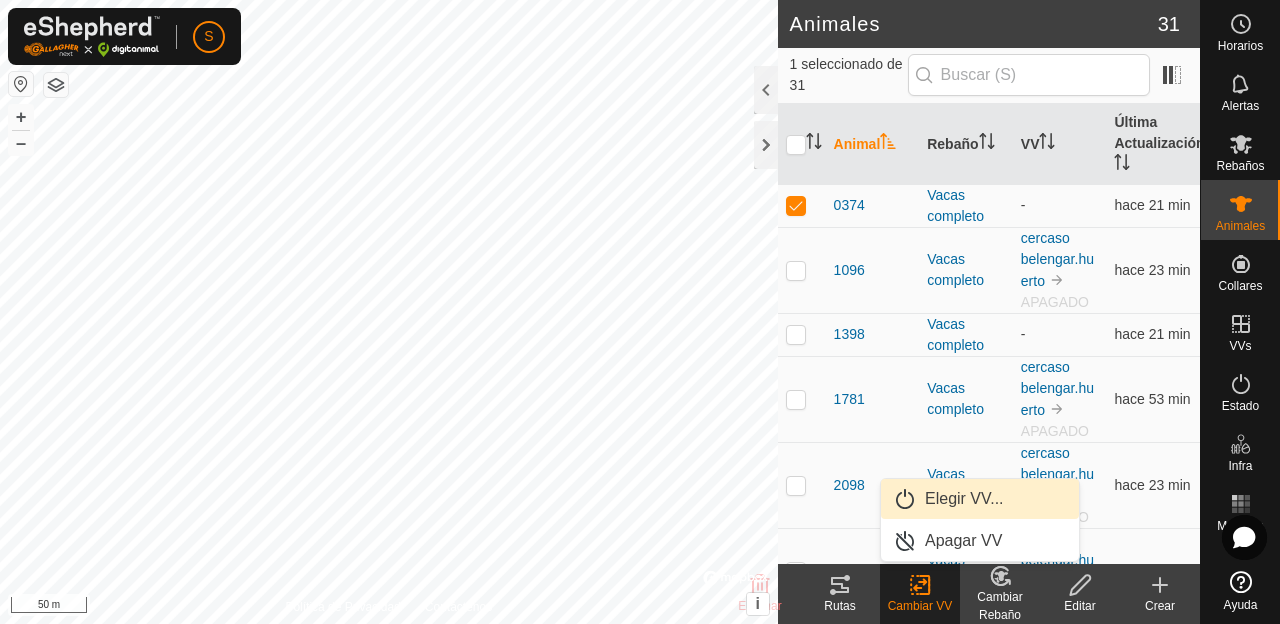 click on "Elegir VV..." at bounding box center [980, 499] 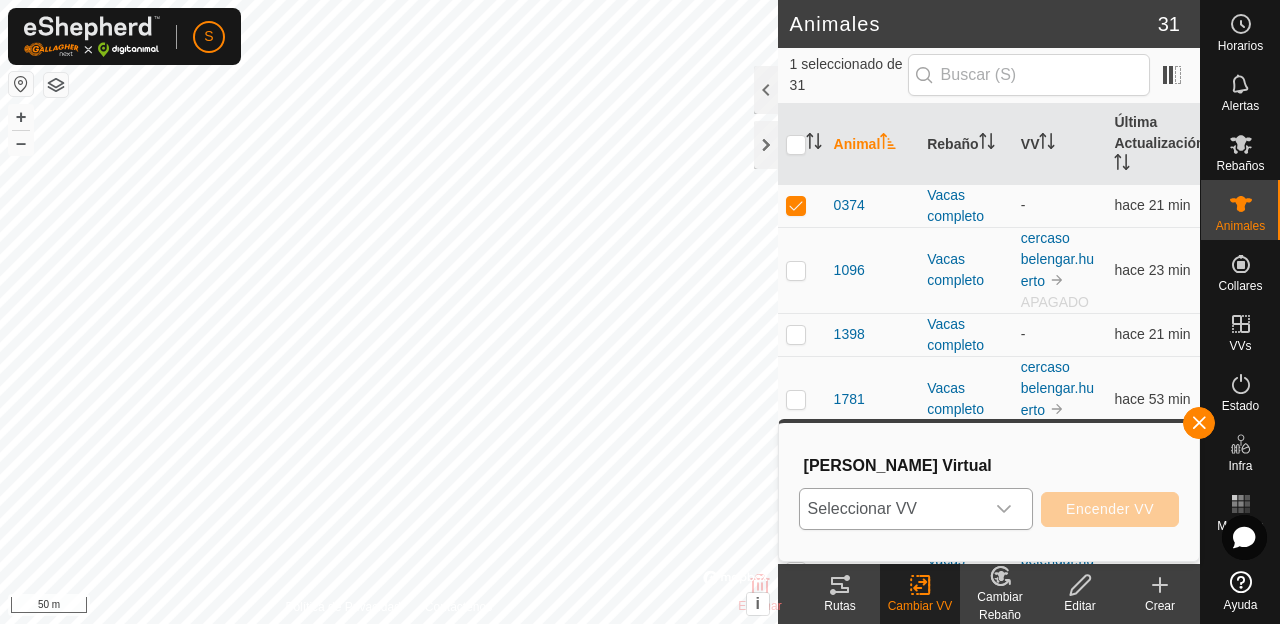 click 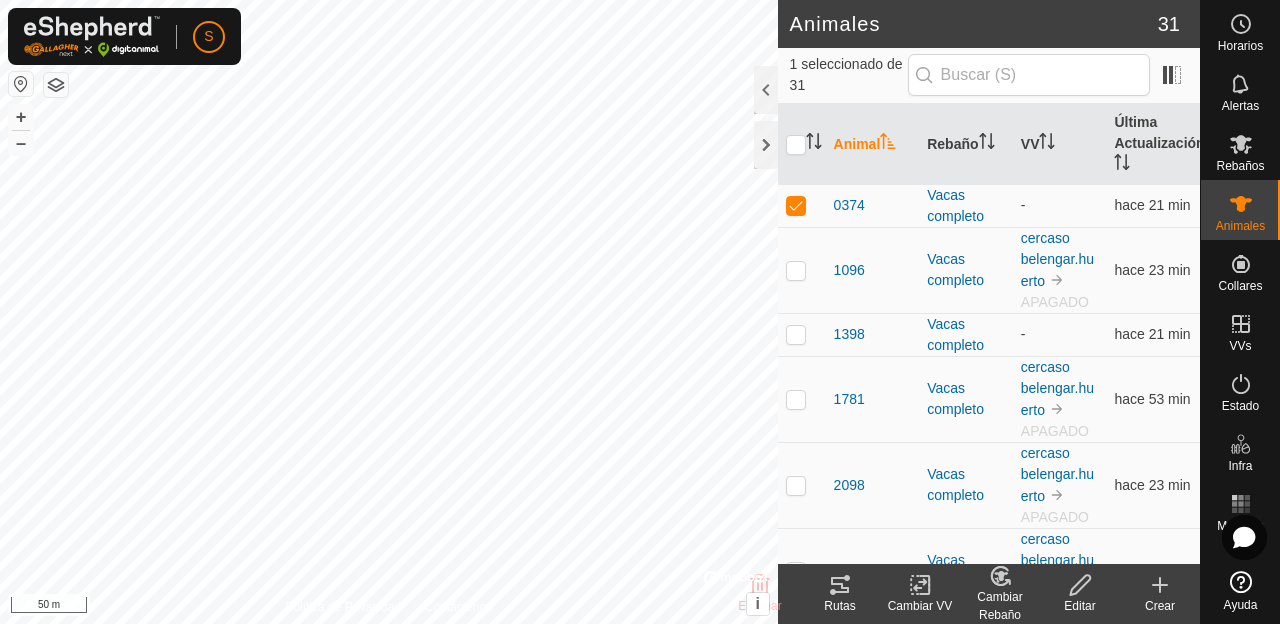 click 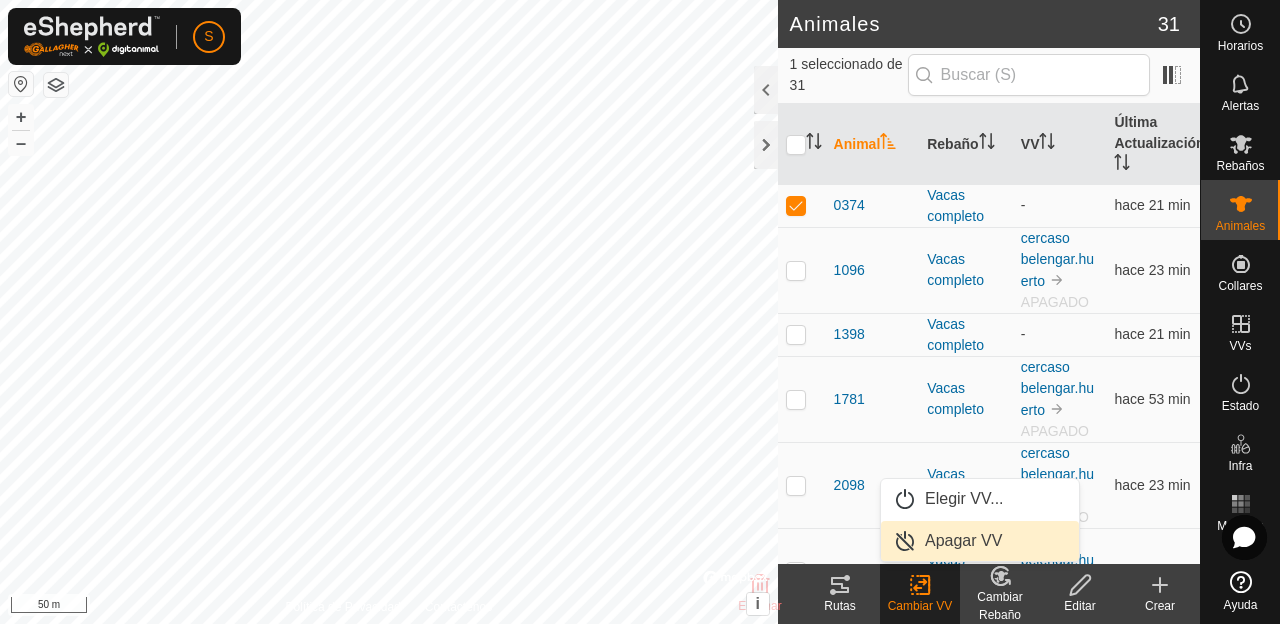 click on "Apagar VV" at bounding box center [980, 541] 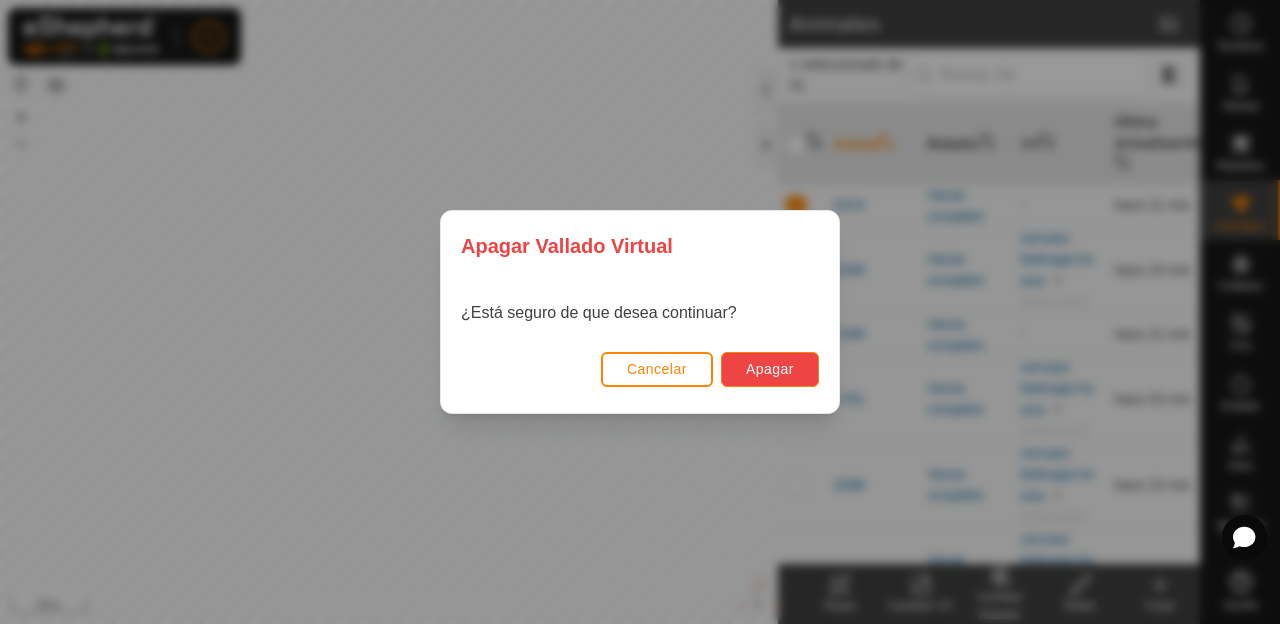 click on "Apagar" at bounding box center [770, 369] 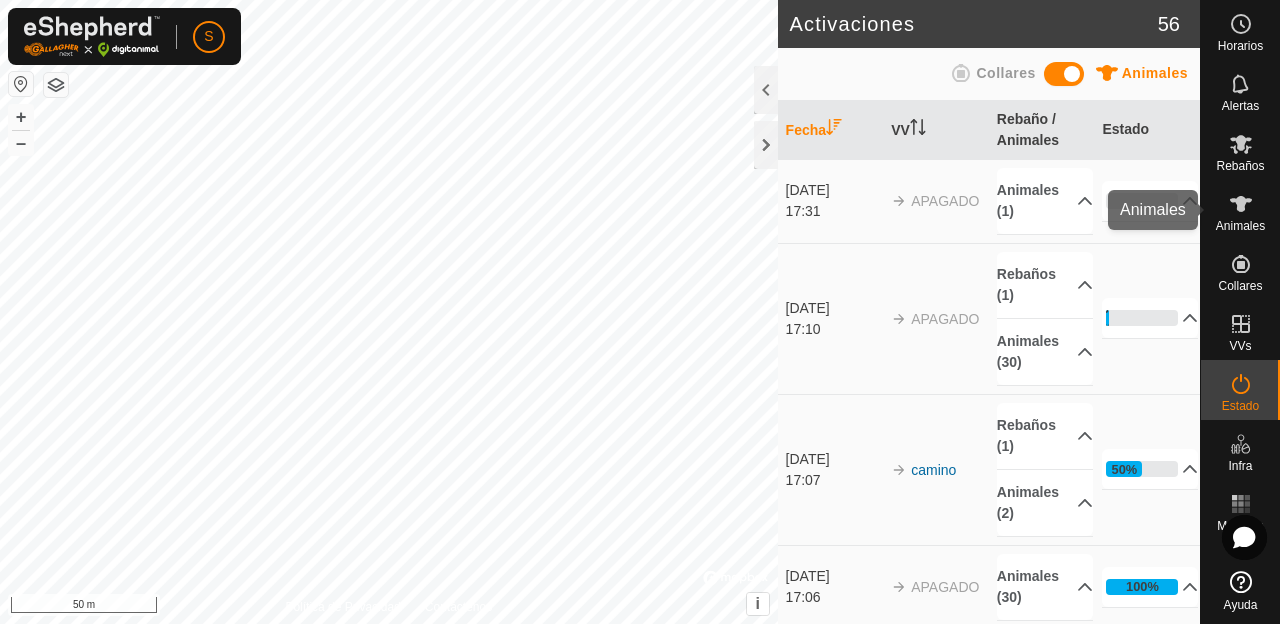 click 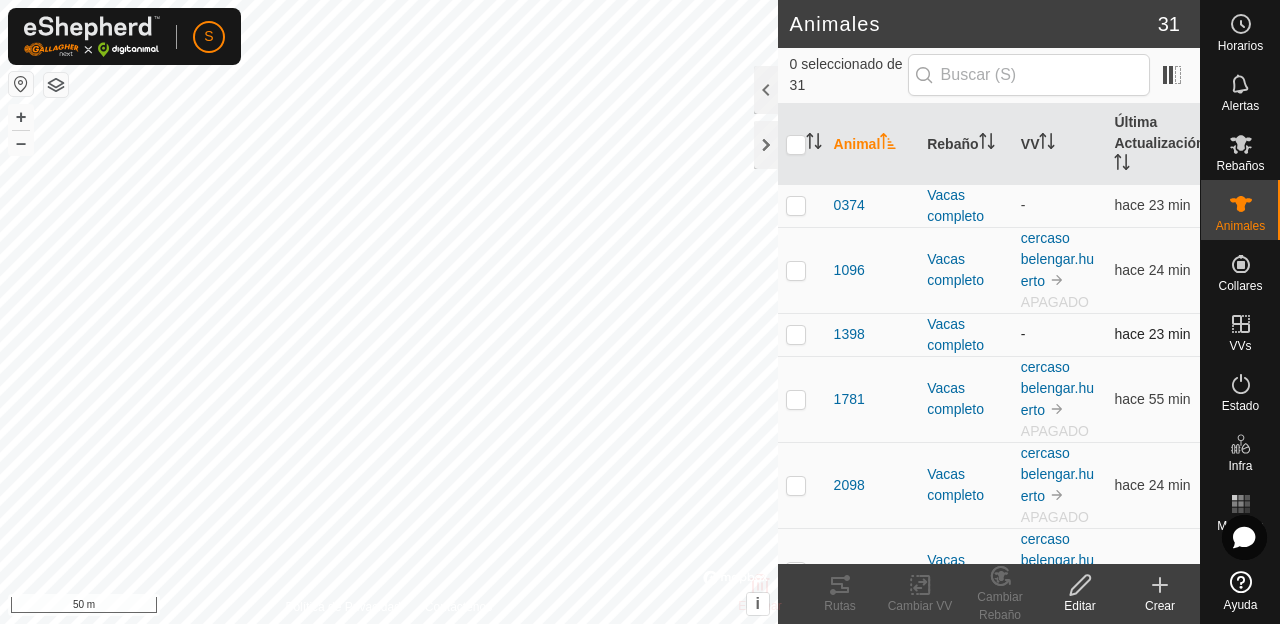 click at bounding box center [796, 334] 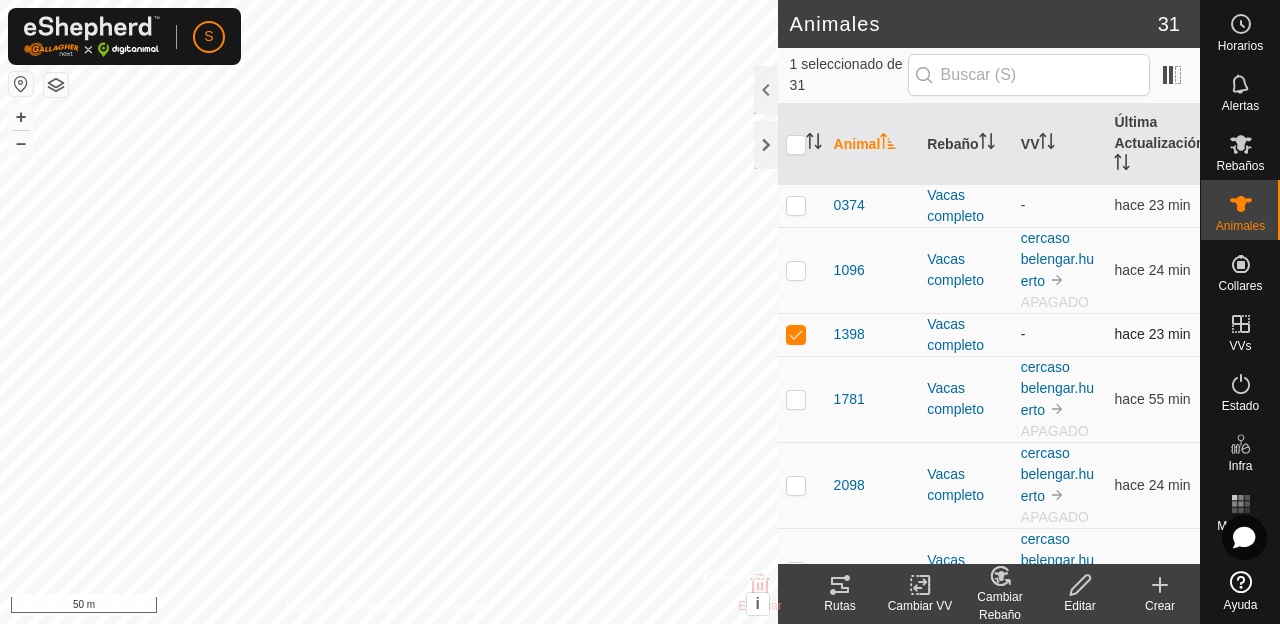 click at bounding box center [796, 334] 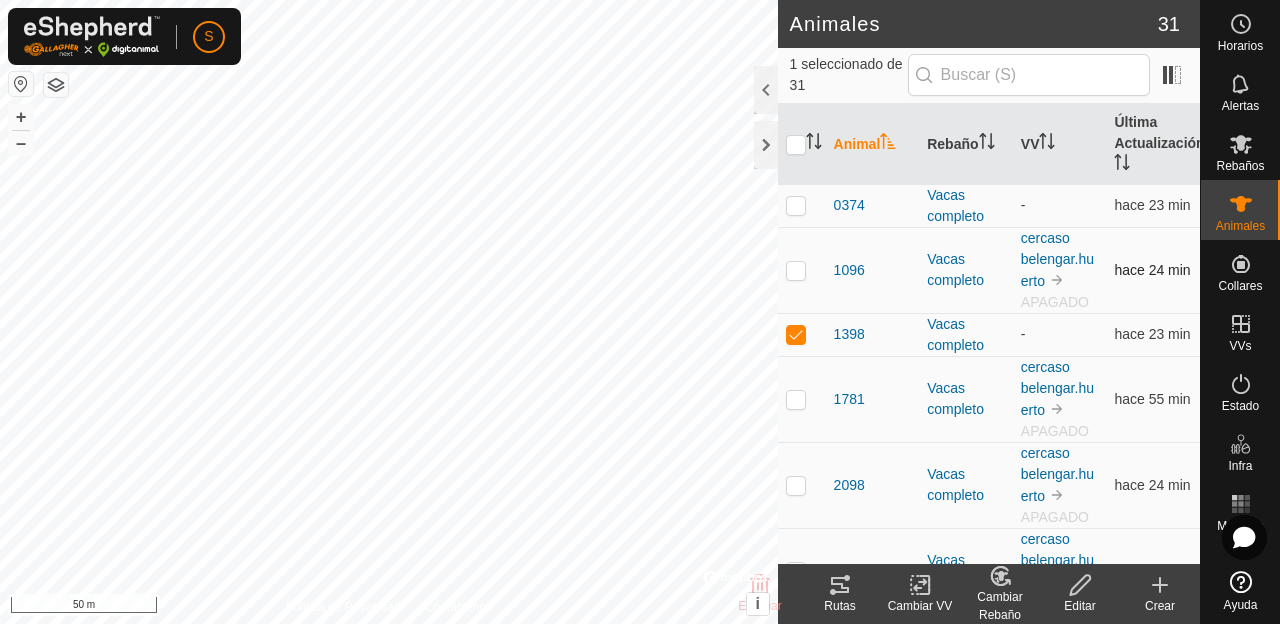 checkbox on "false" 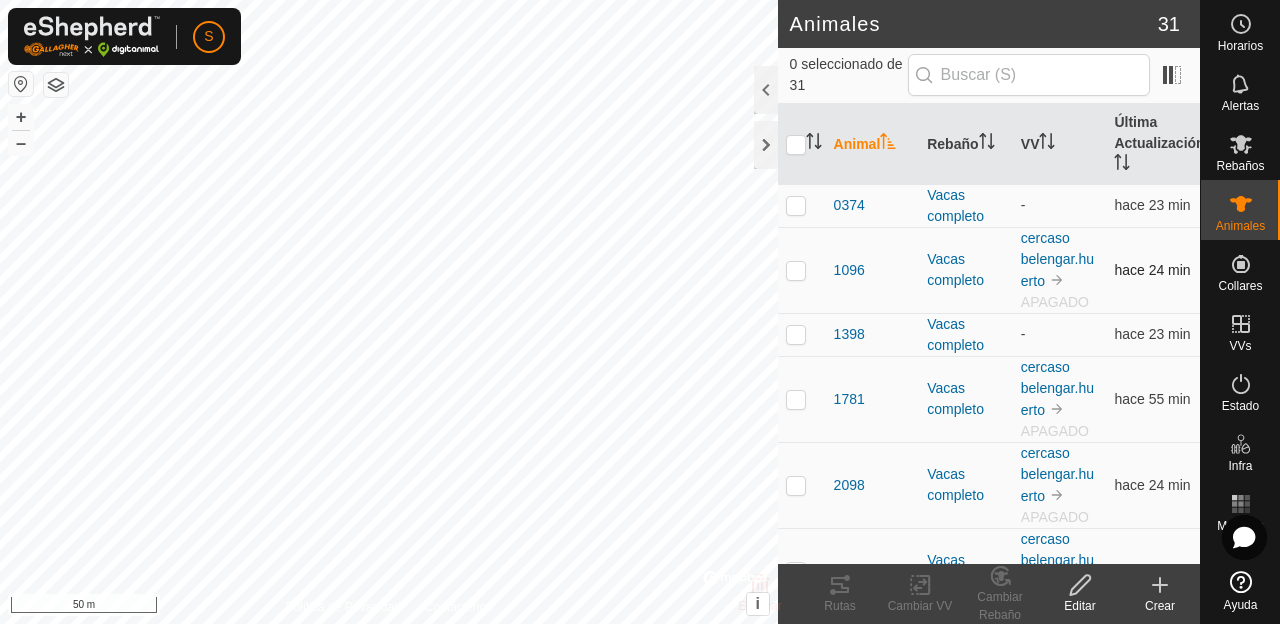 click at bounding box center [796, 270] 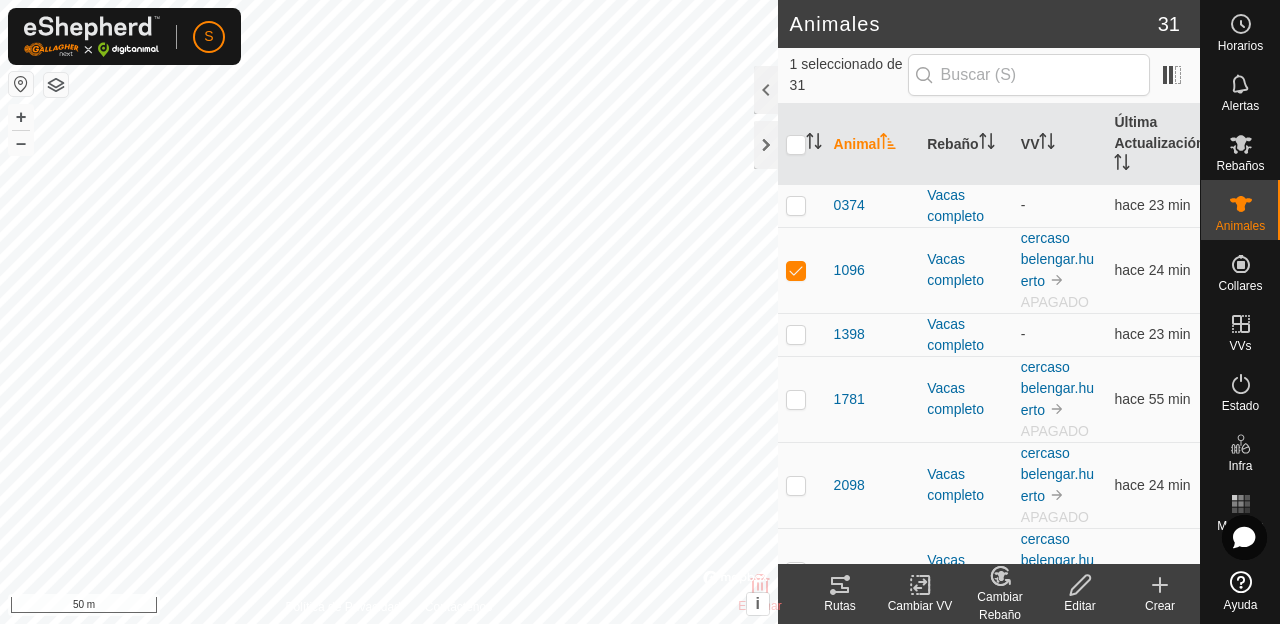 click 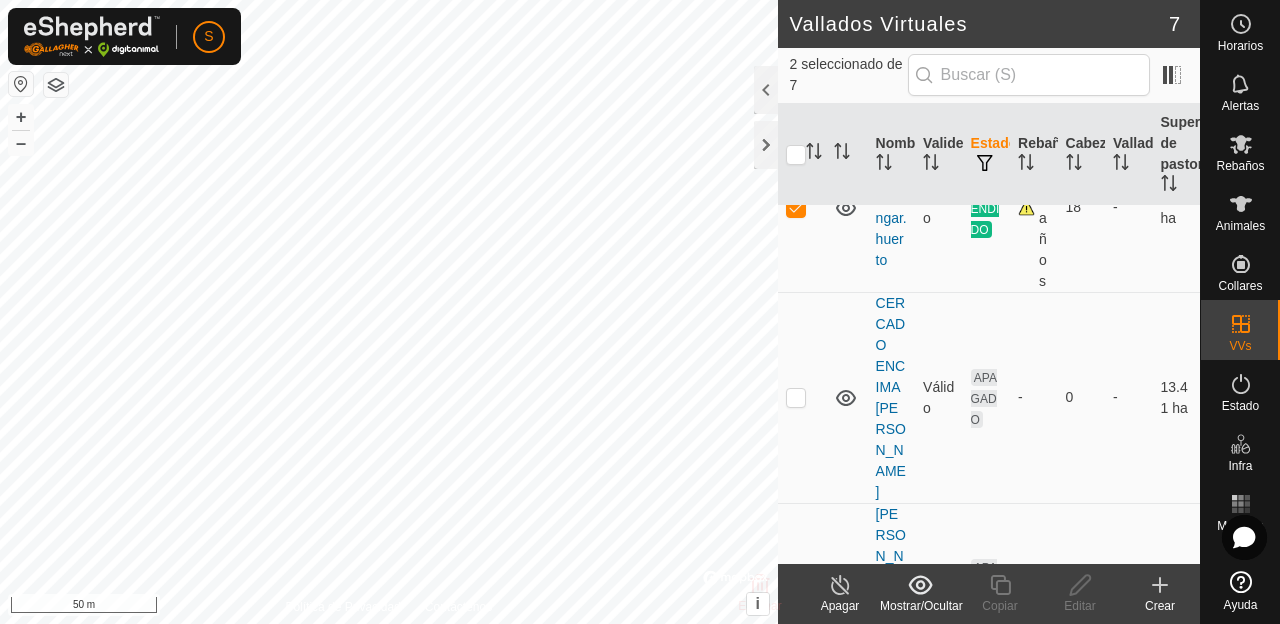 scroll, scrollTop: 0, scrollLeft: 0, axis: both 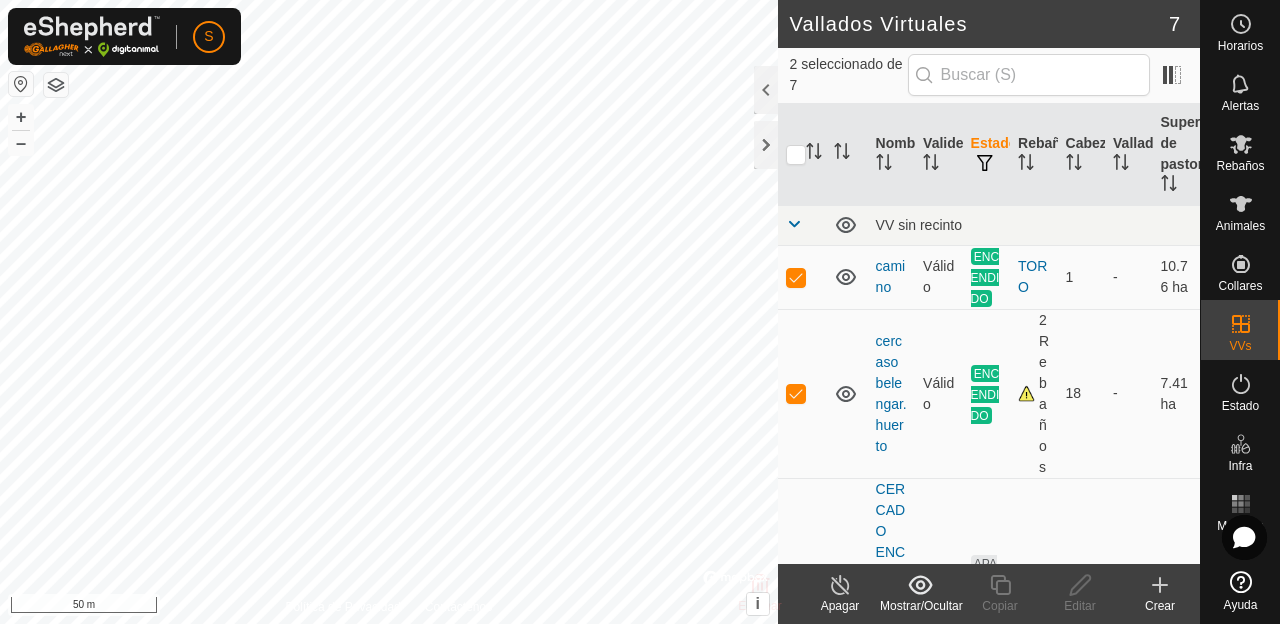 click on "2 Rebaños" at bounding box center [1033, 394] 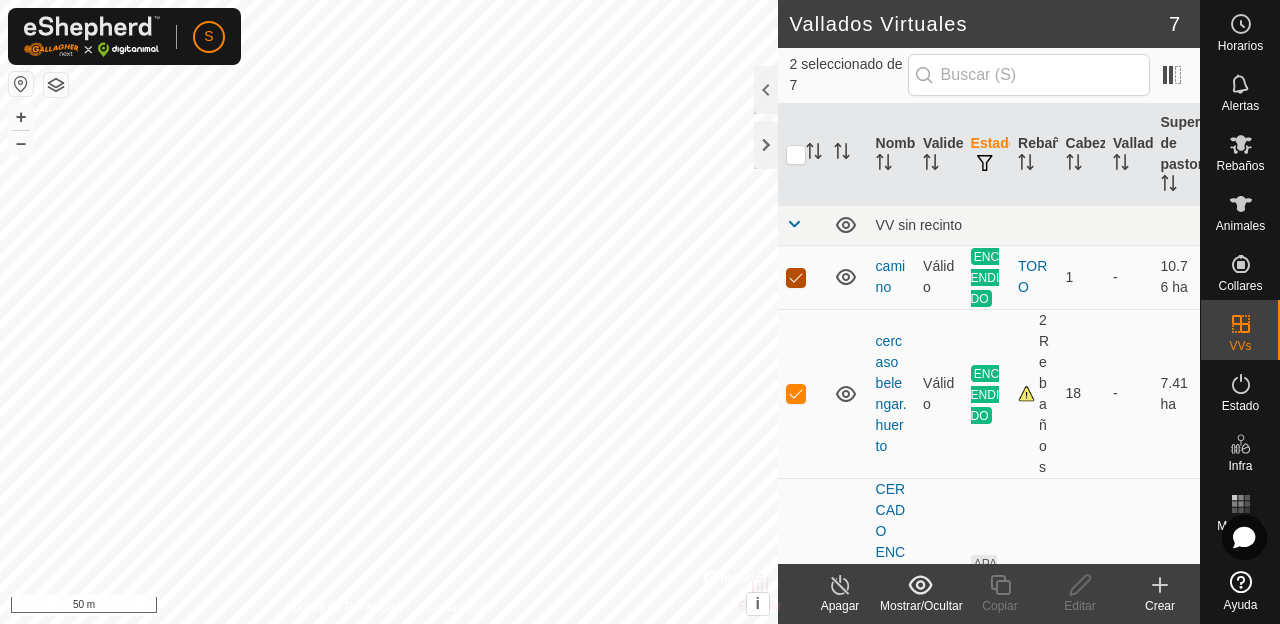 click at bounding box center [796, 278] 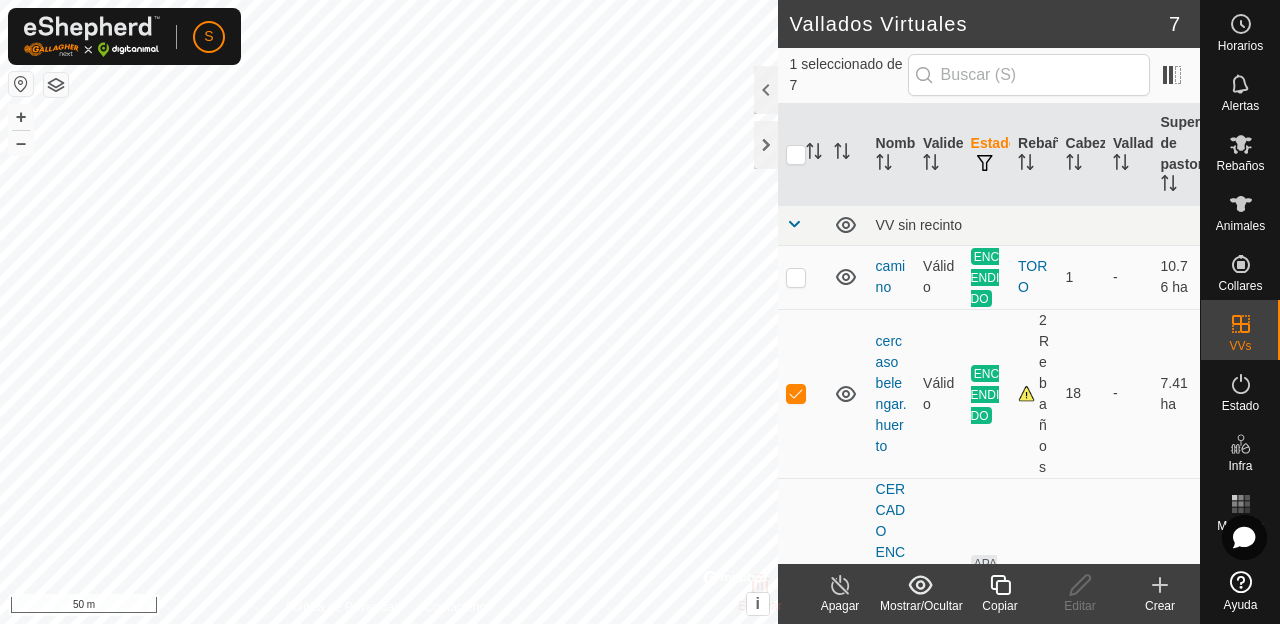 drag, startPoint x: 796, startPoint y: 412, endPoint x: 816, endPoint y: 422, distance: 22.36068 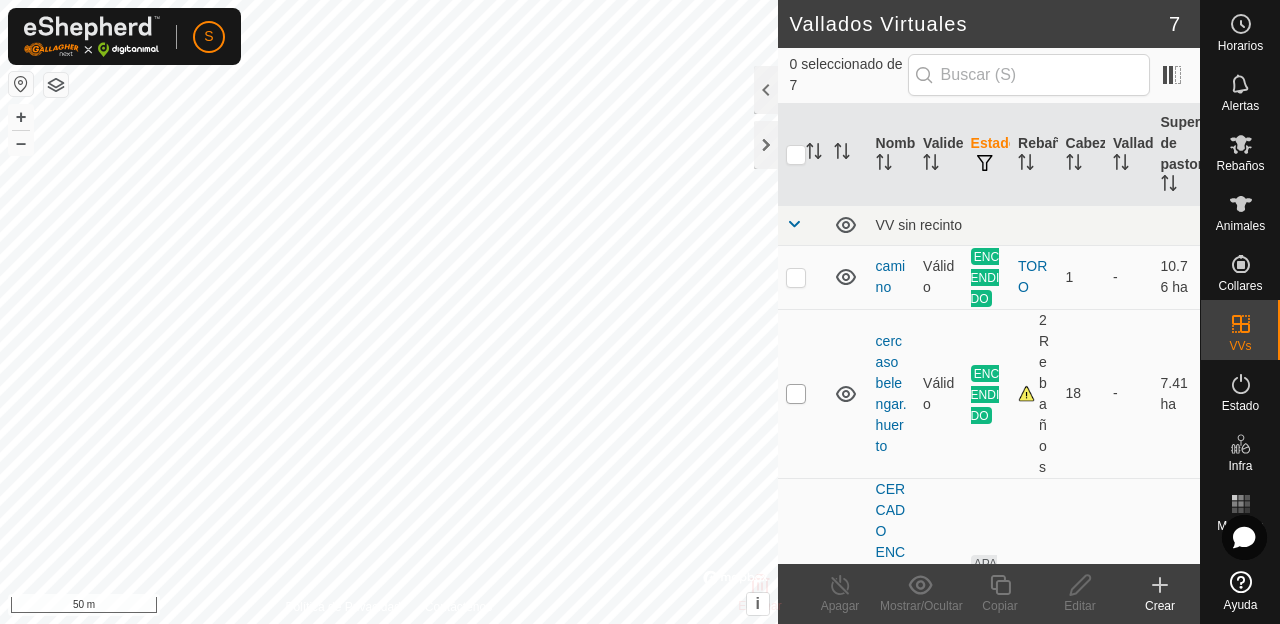 click at bounding box center (796, 394) 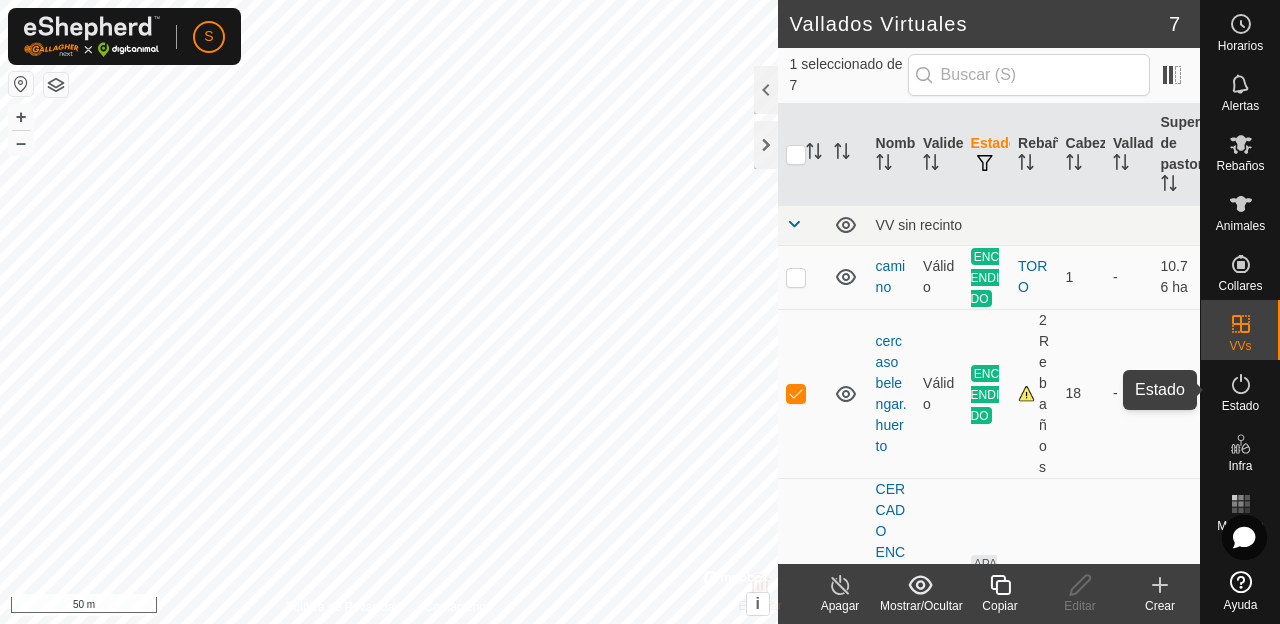 click 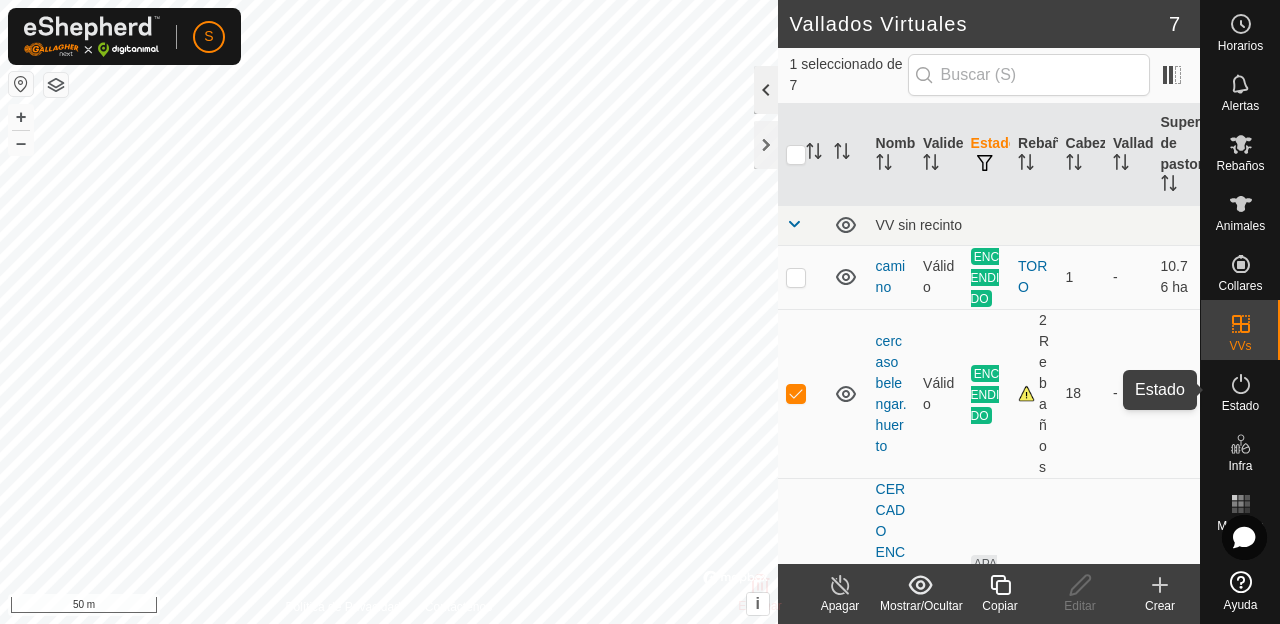 click 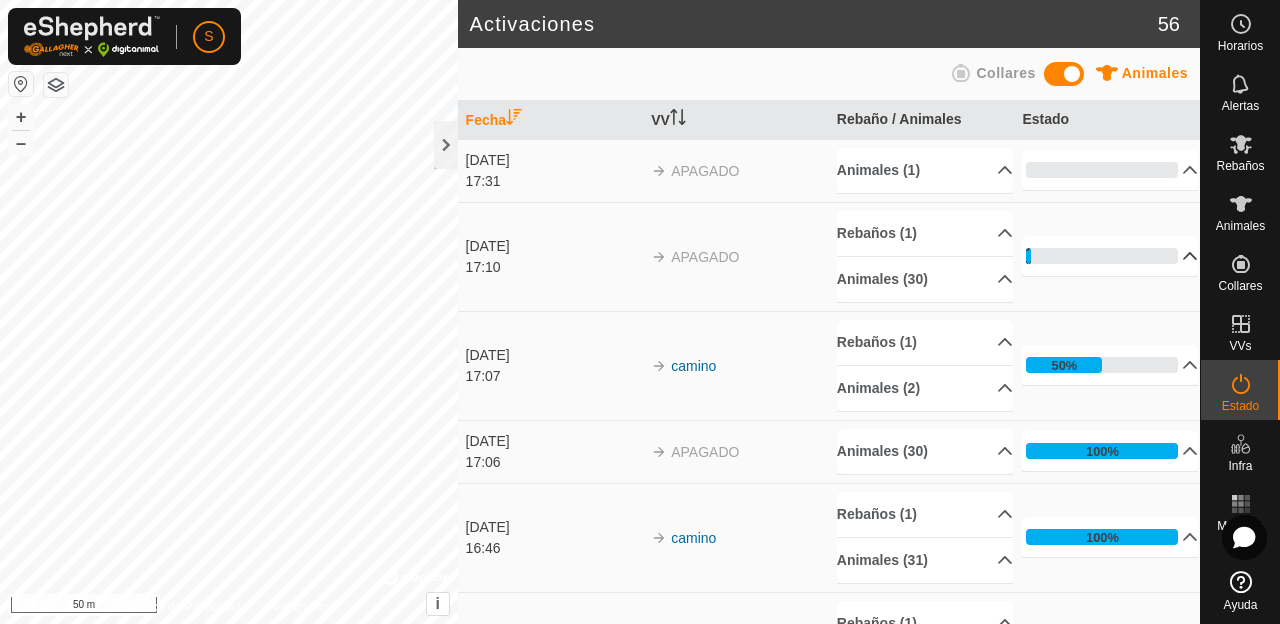 click 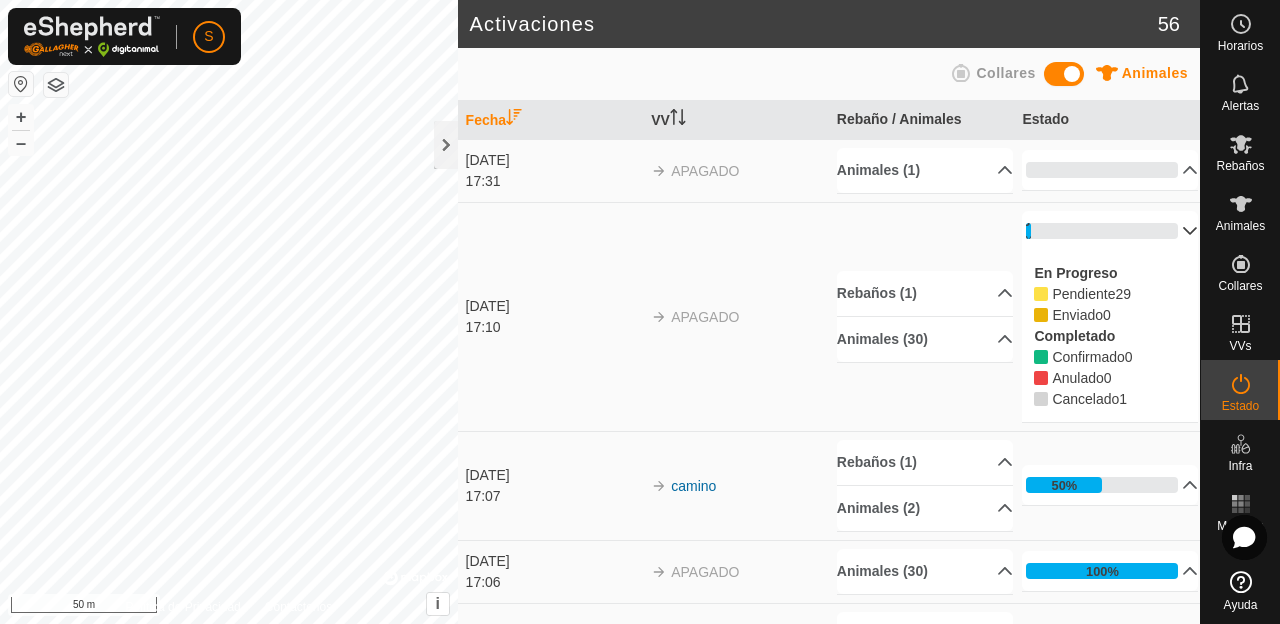 click on "3%" at bounding box center (1110, 231) 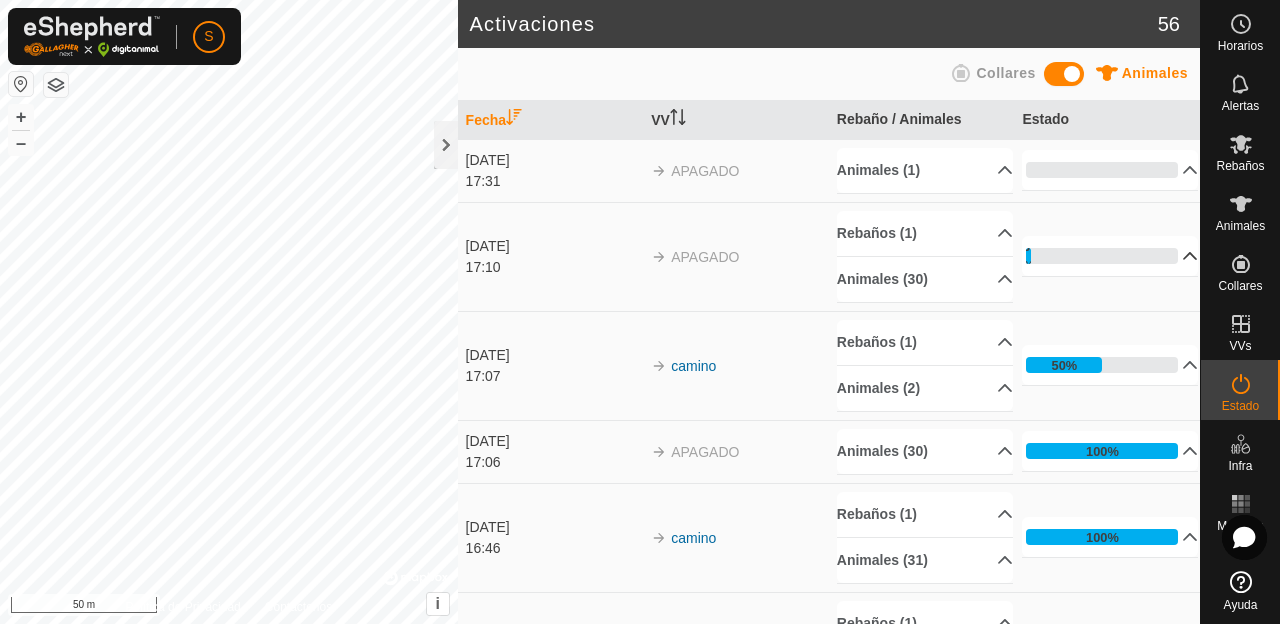scroll, scrollTop: 186, scrollLeft: 0, axis: vertical 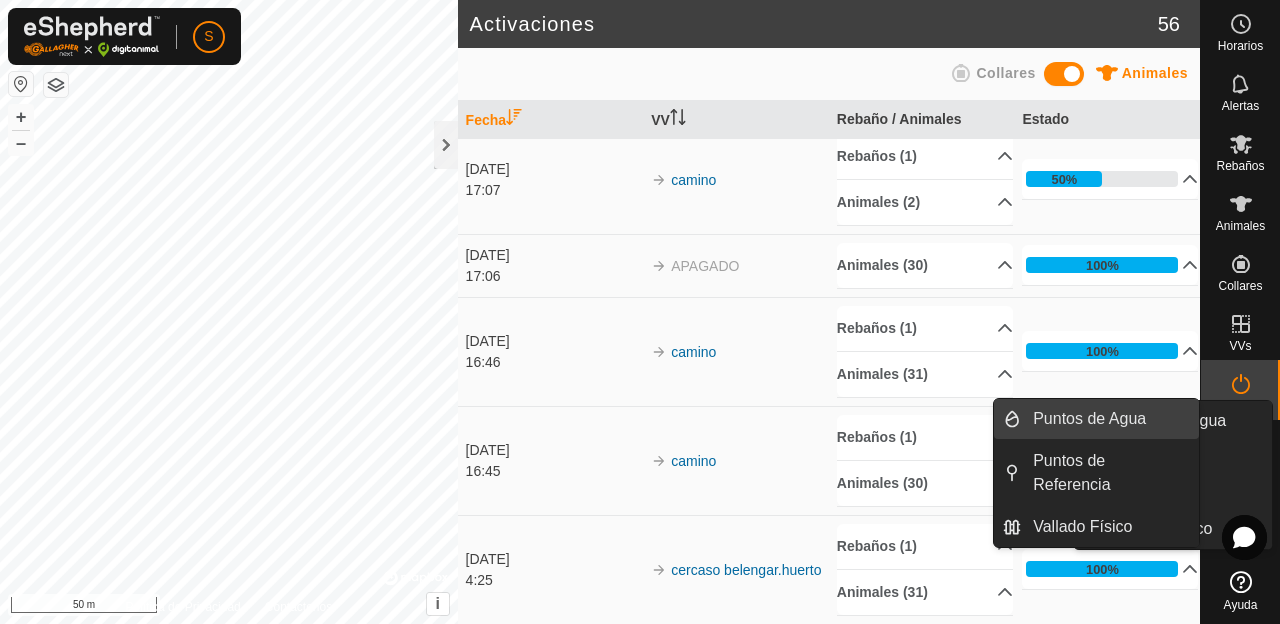 click on "Puntos de Agua" at bounding box center [1186, 421] 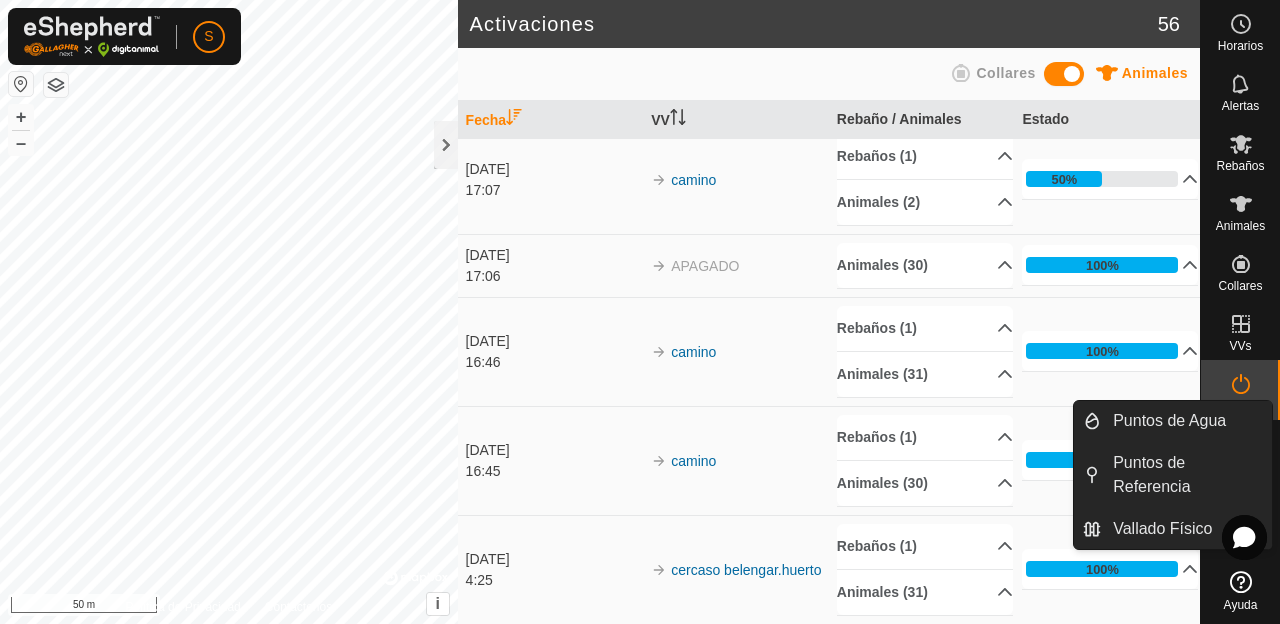 click on "Puntos de Agua" at bounding box center [1186, 421] 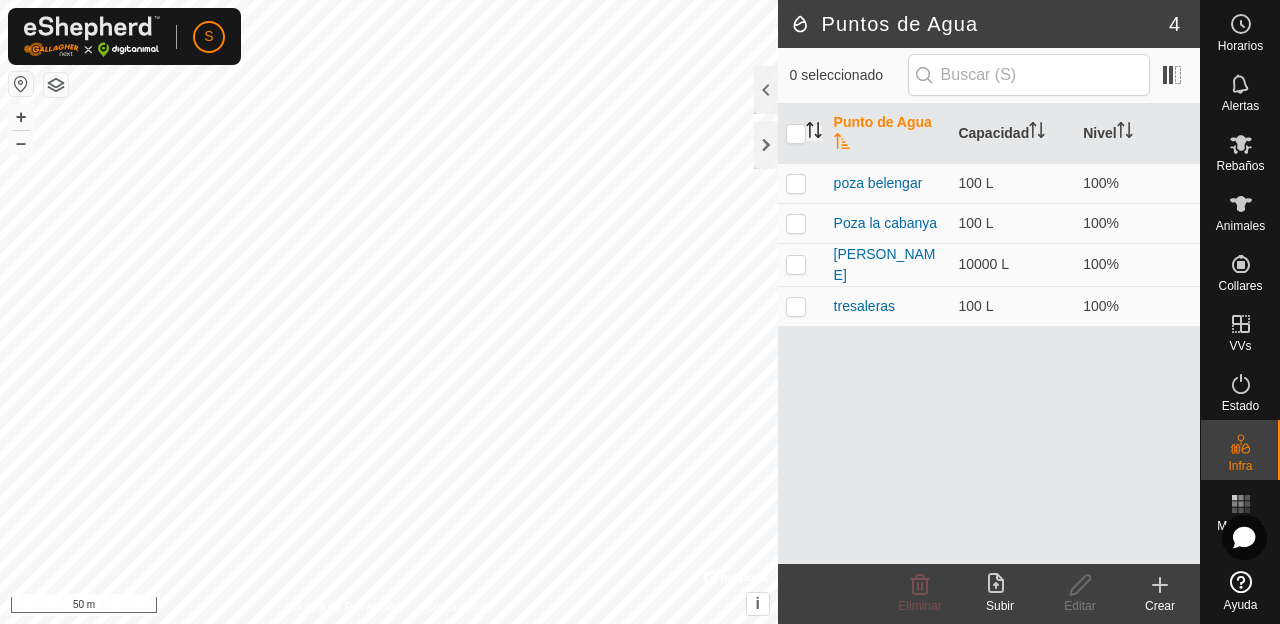 scroll, scrollTop: 0, scrollLeft: 0, axis: both 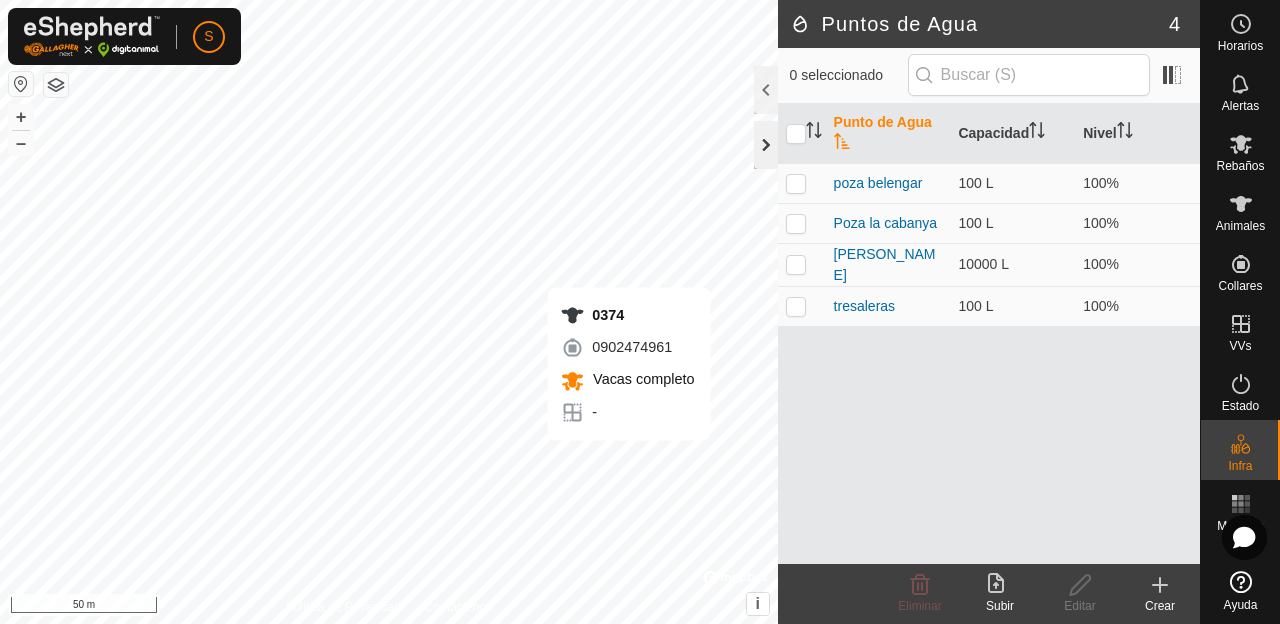click 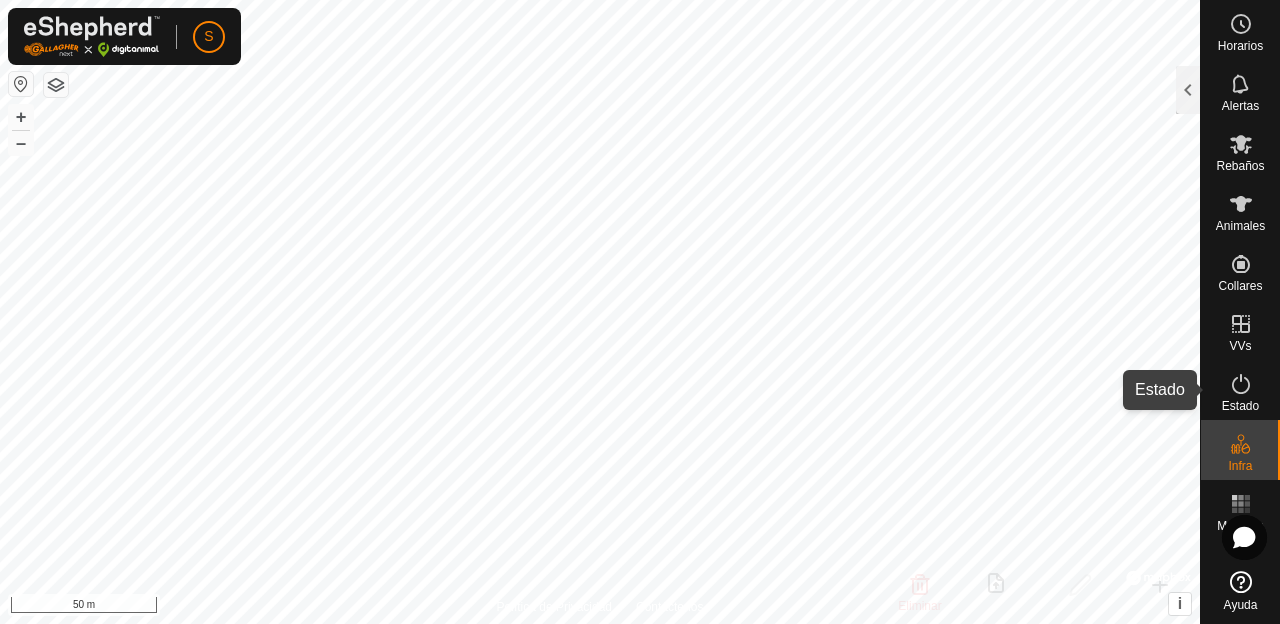 click 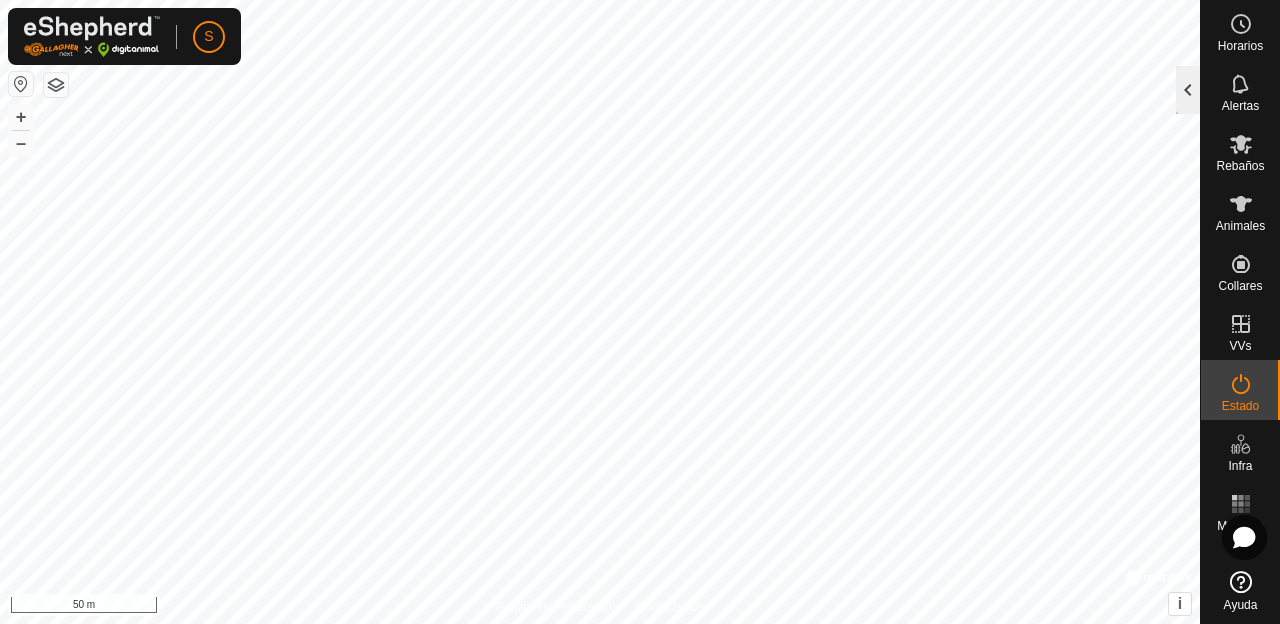 click 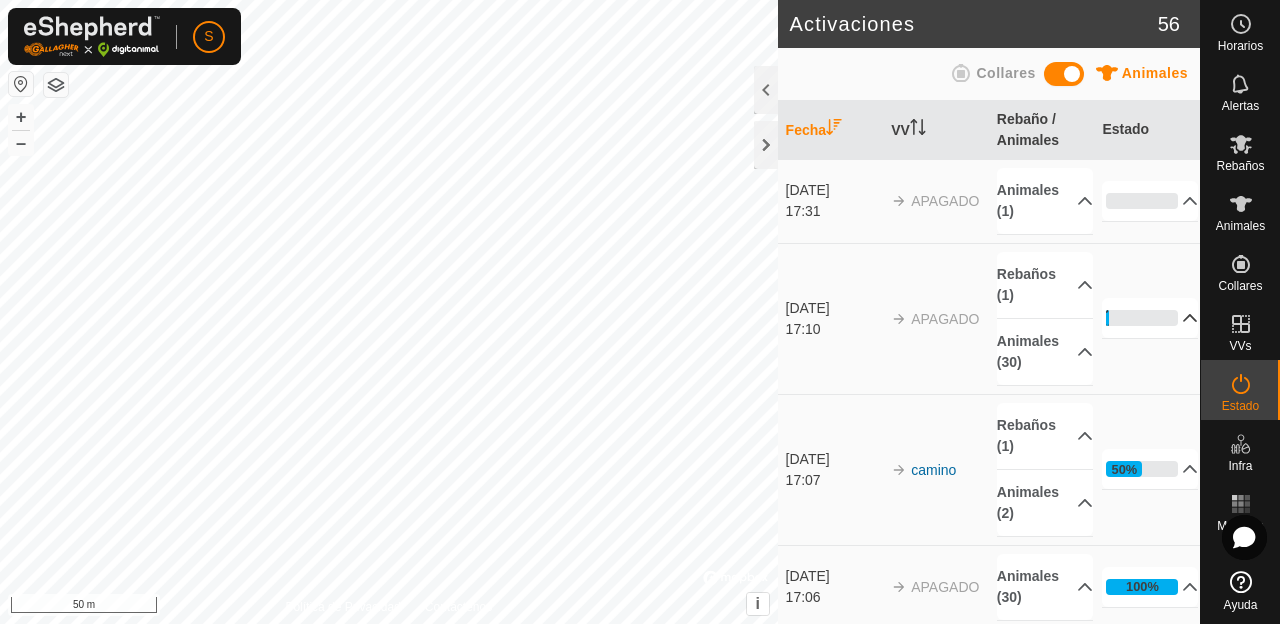 click 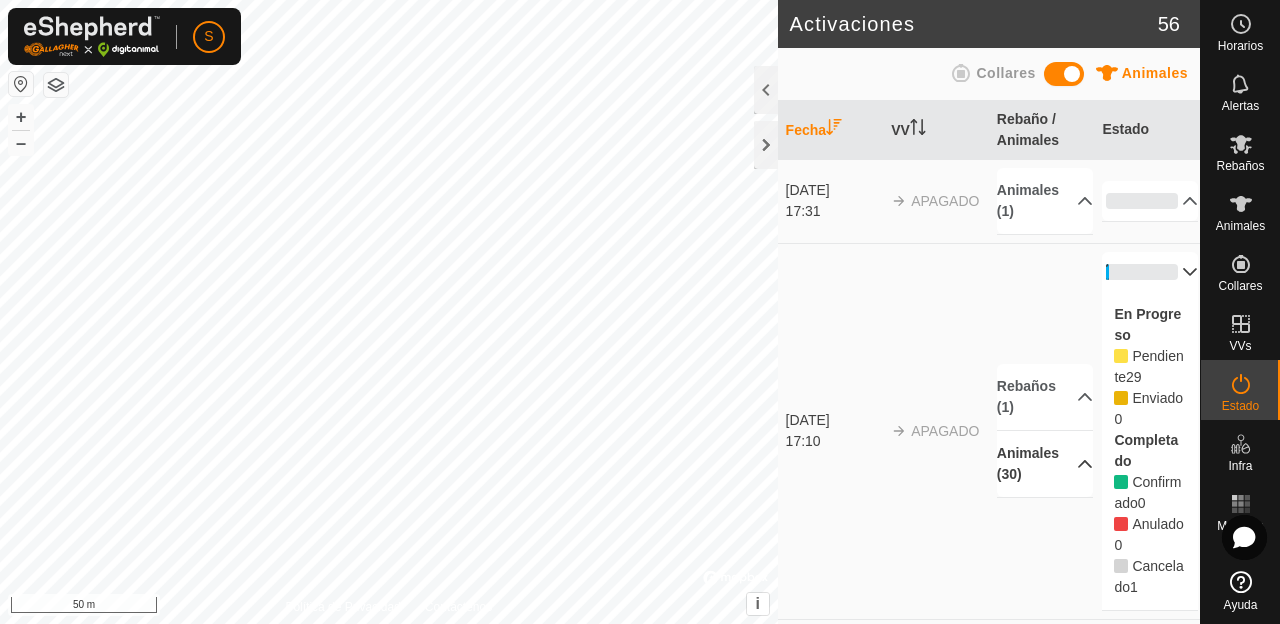 click 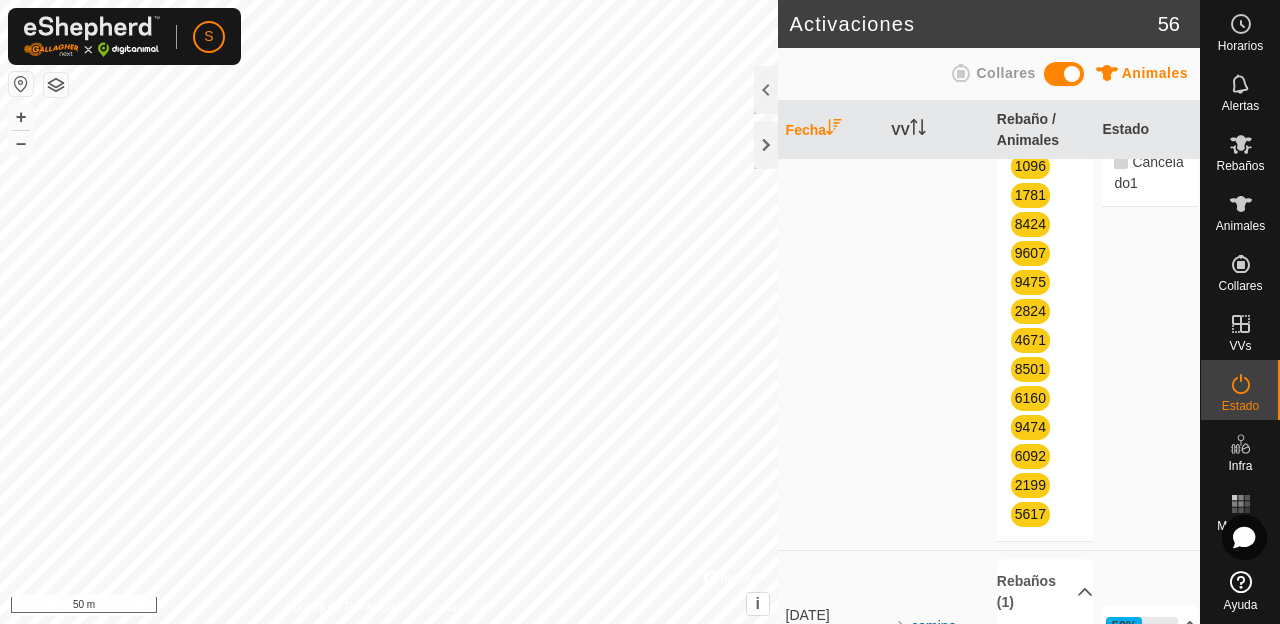 scroll, scrollTop: 746, scrollLeft: 0, axis: vertical 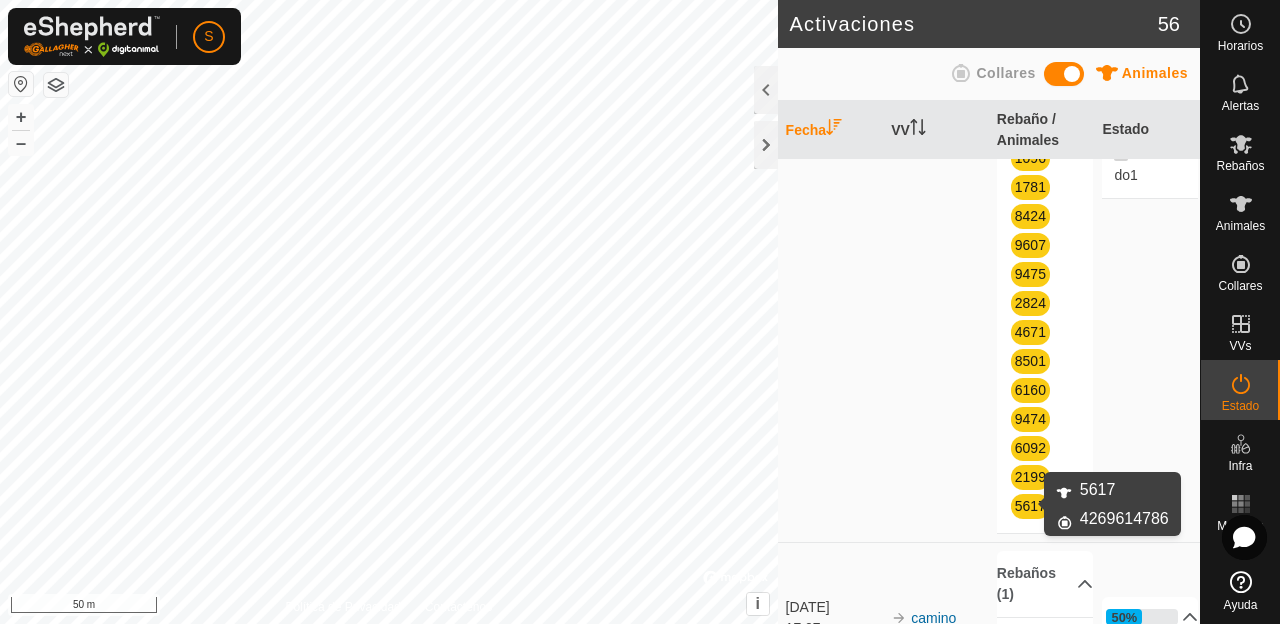 click on "5617" at bounding box center [1030, 506] 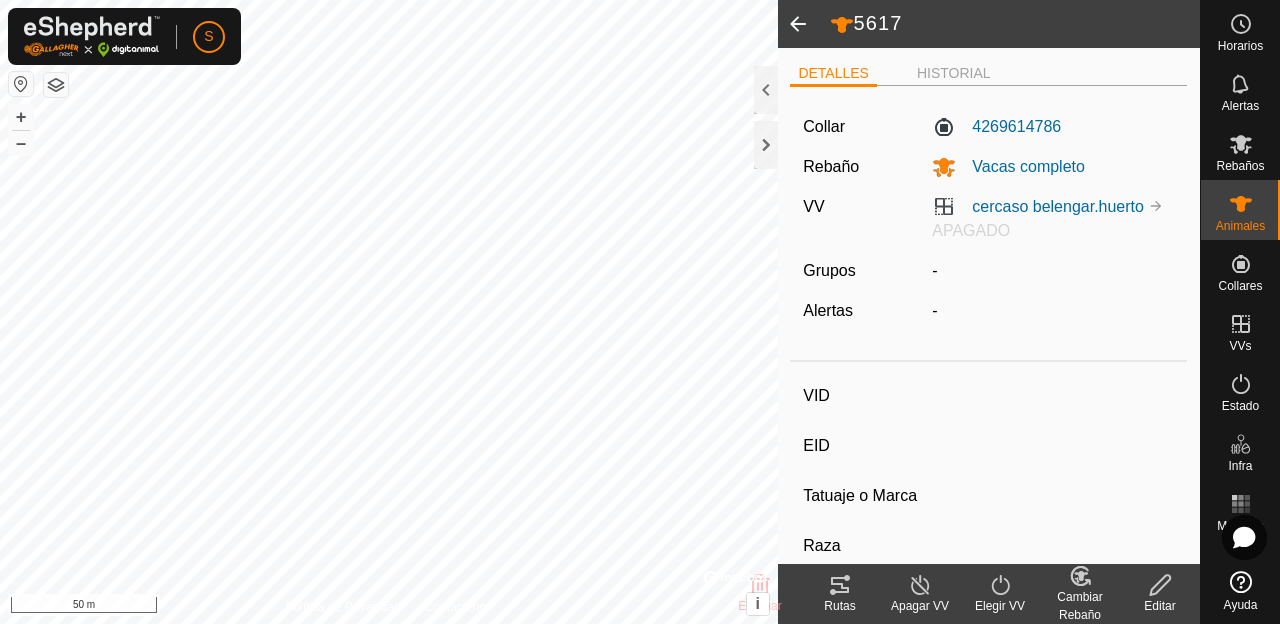 type on "5617" 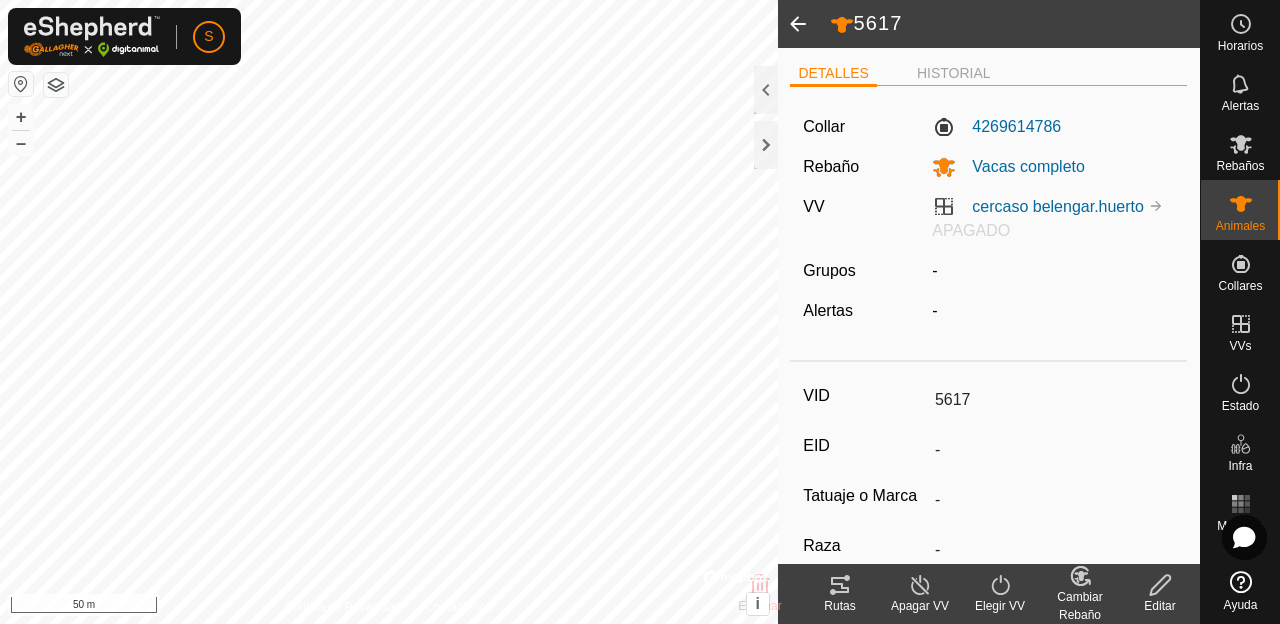 type on "-" 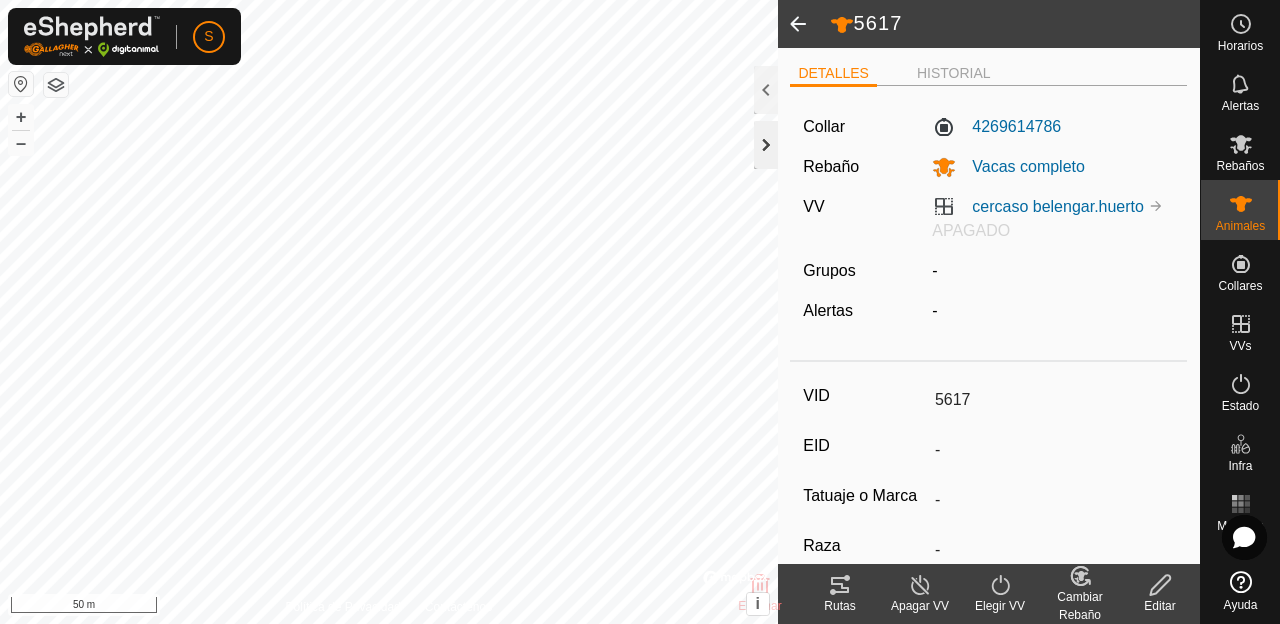 click 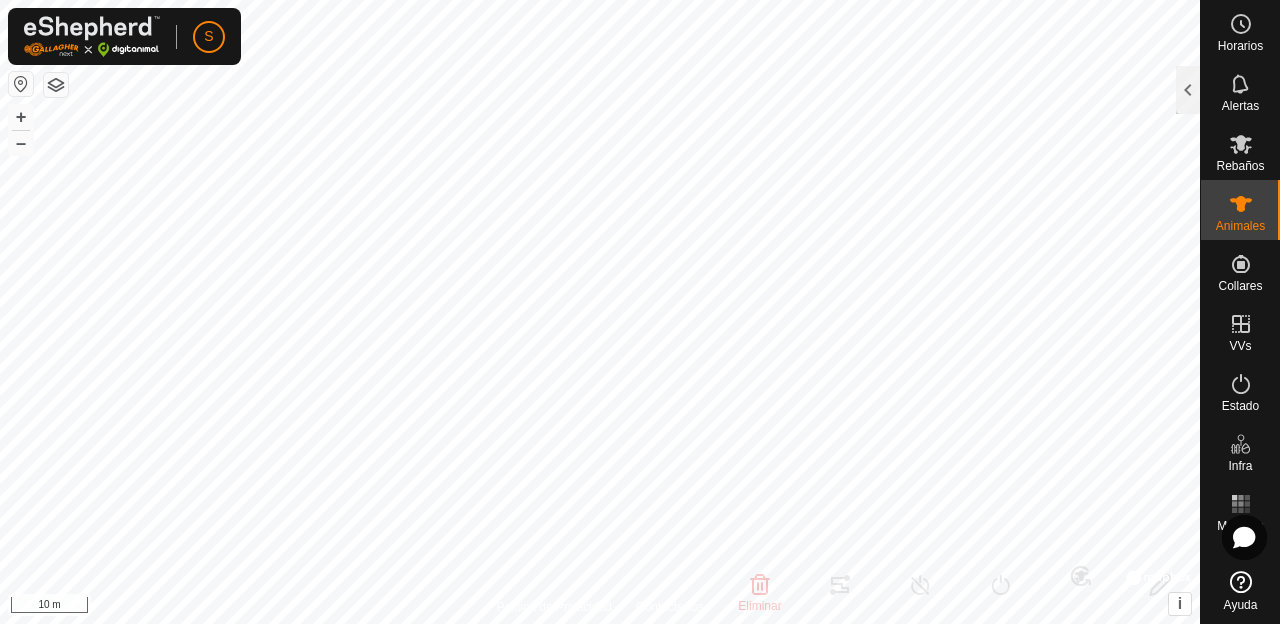 type on "4674" 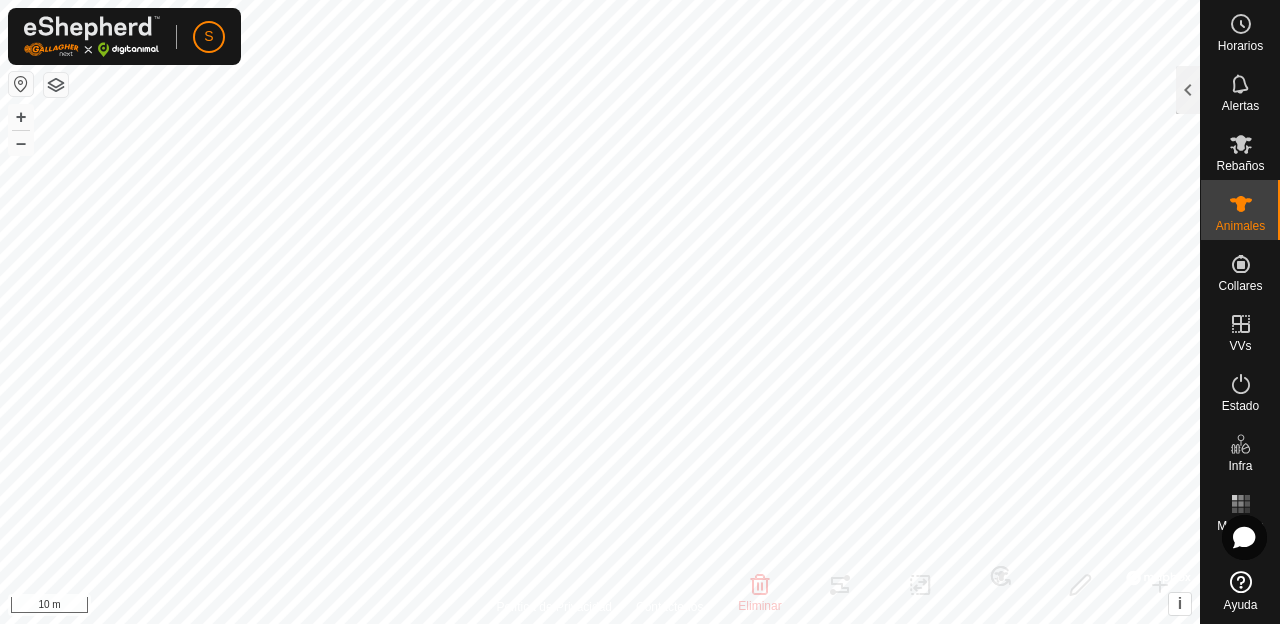 checkbox on "true" 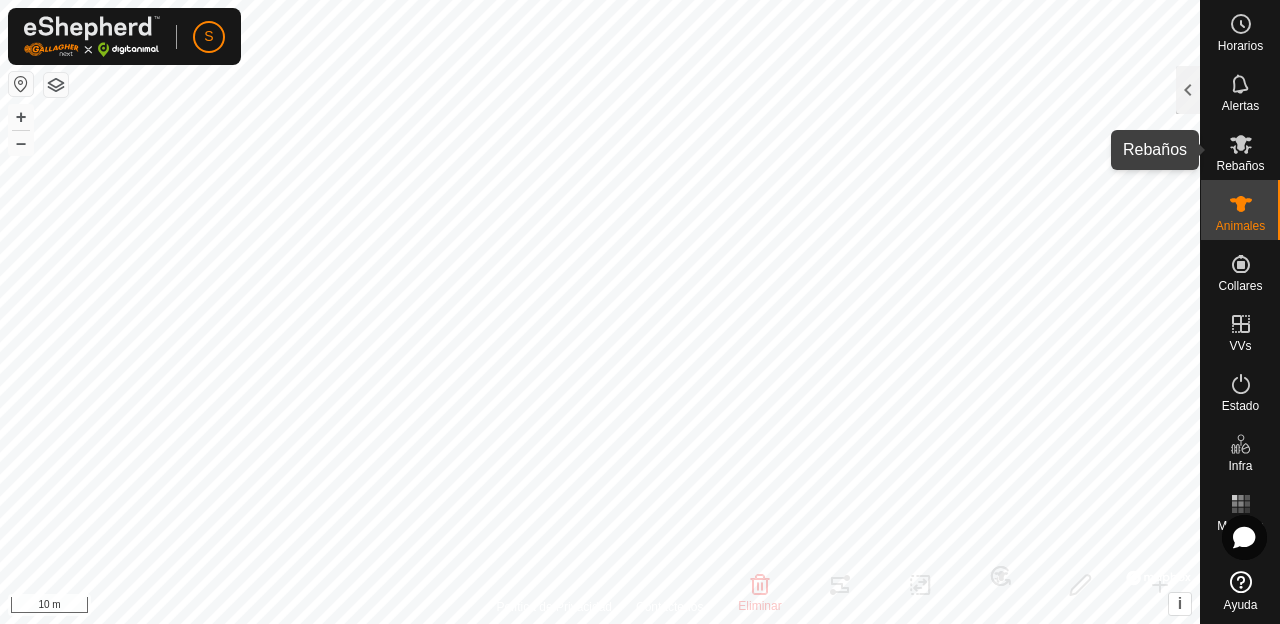 click 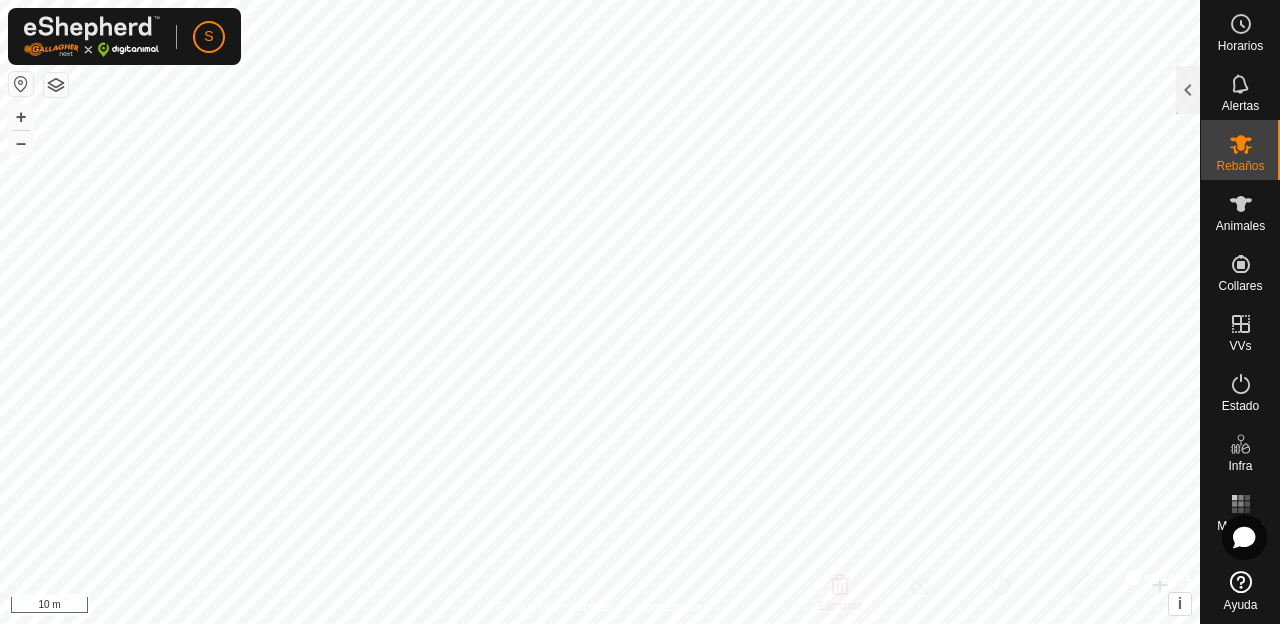 click 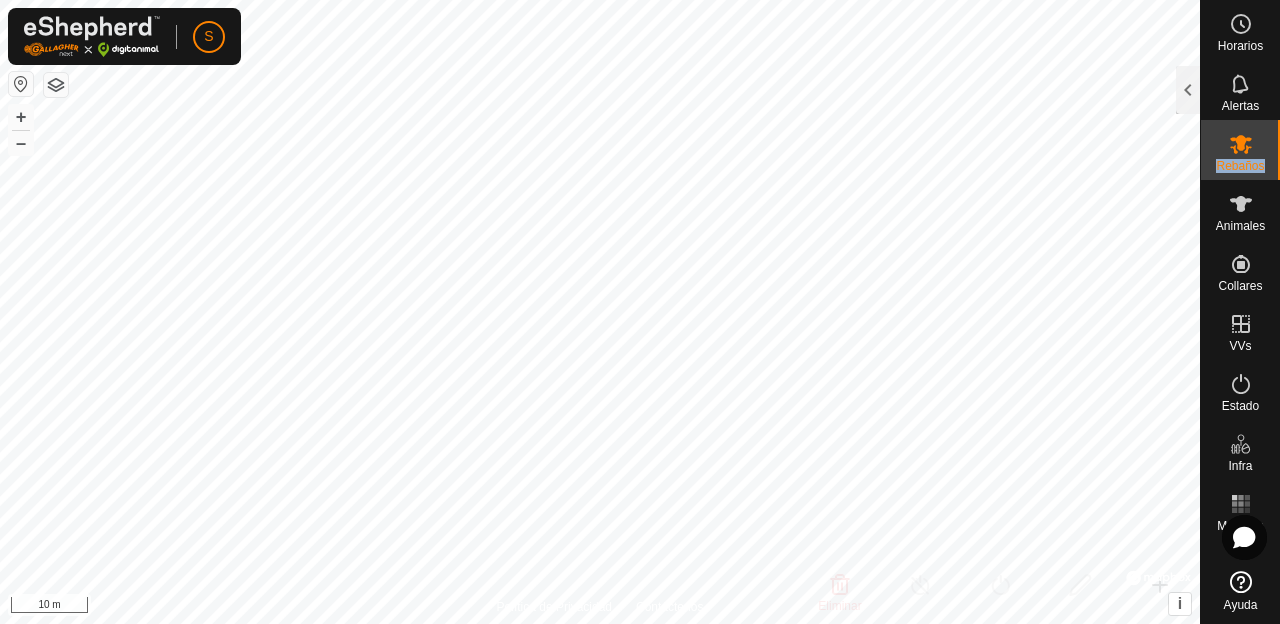 click 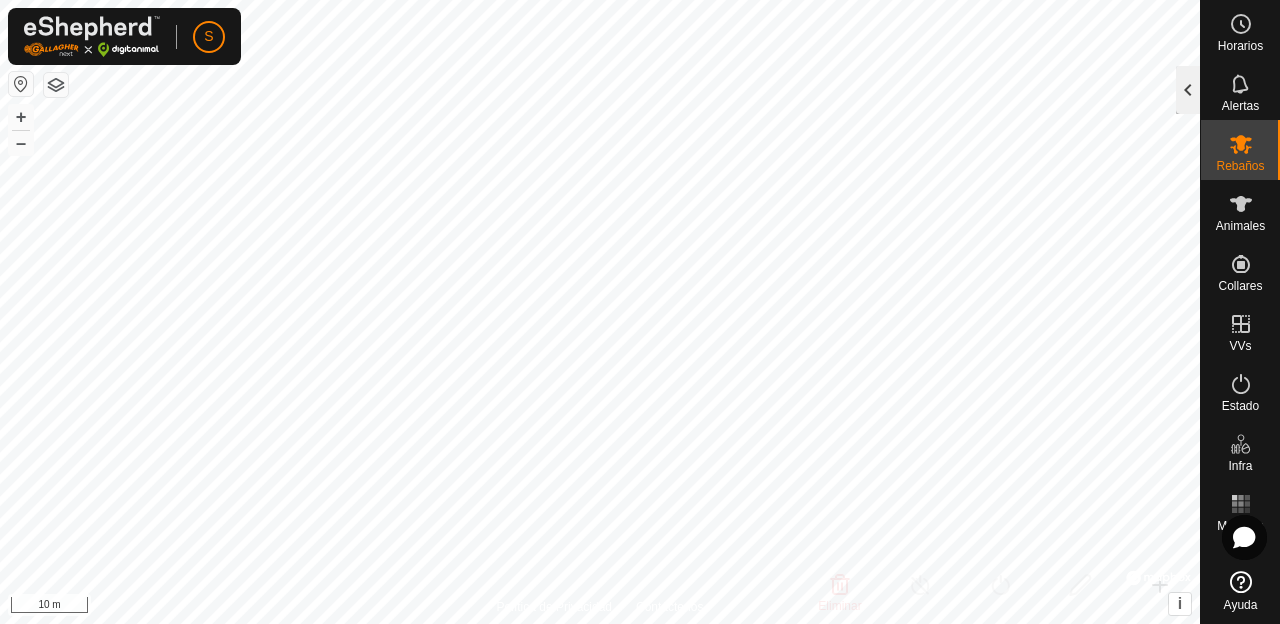 click 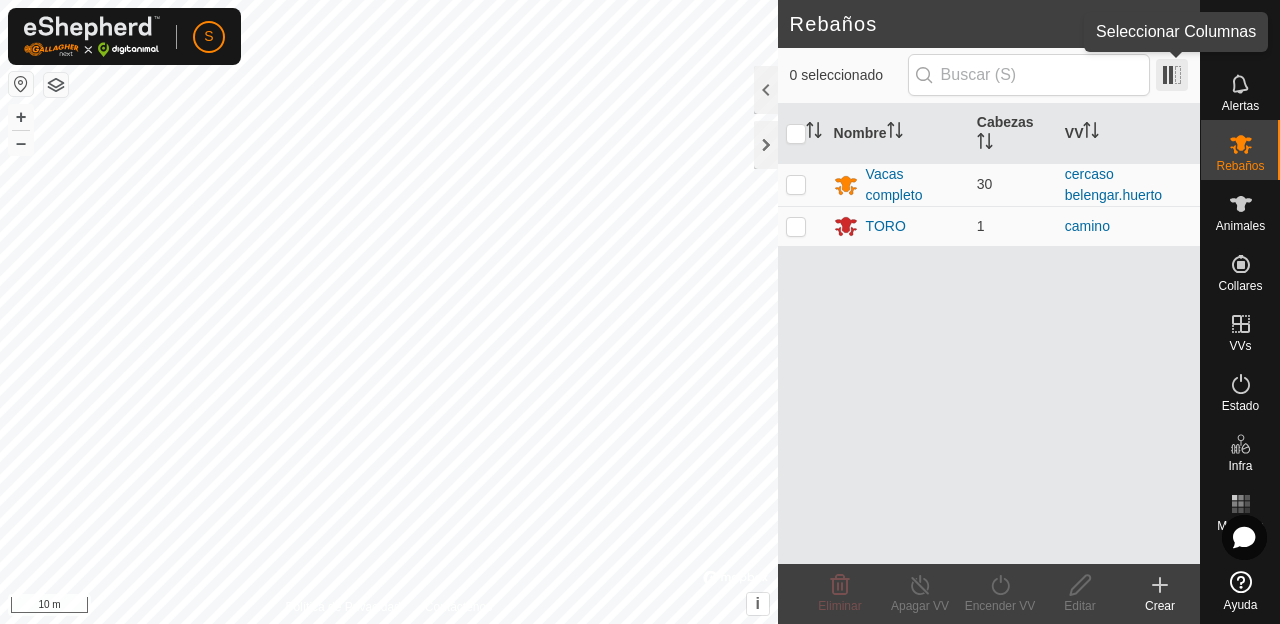 click at bounding box center [1172, 75] 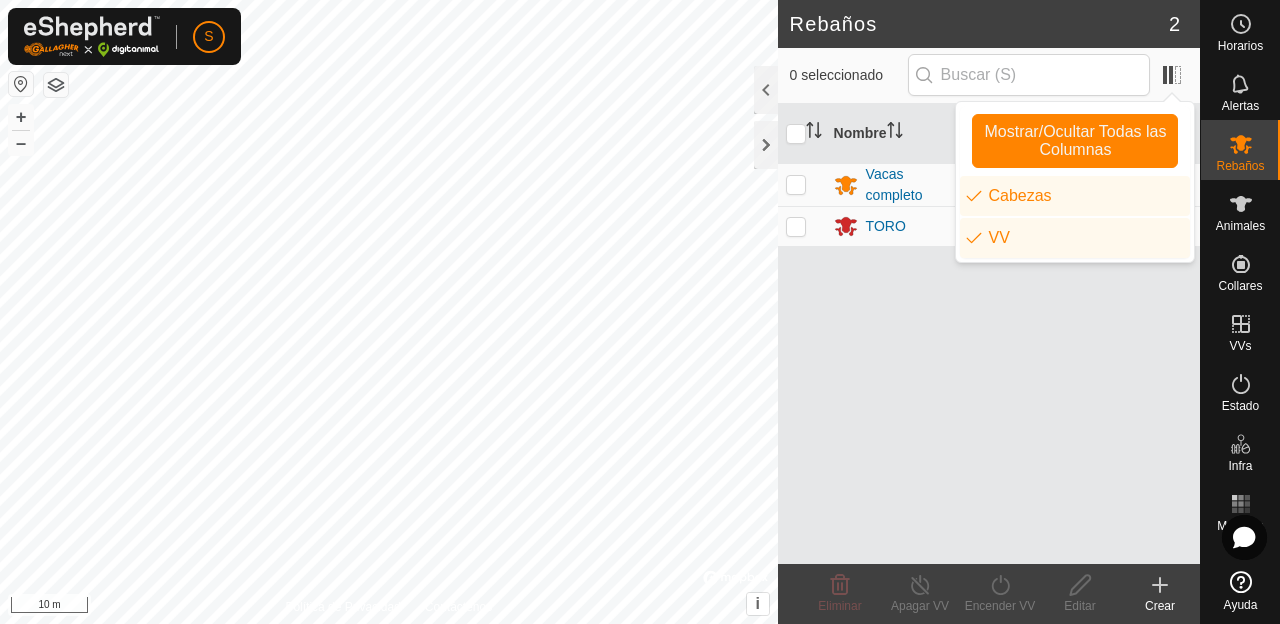 click at bounding box center (796, 184) 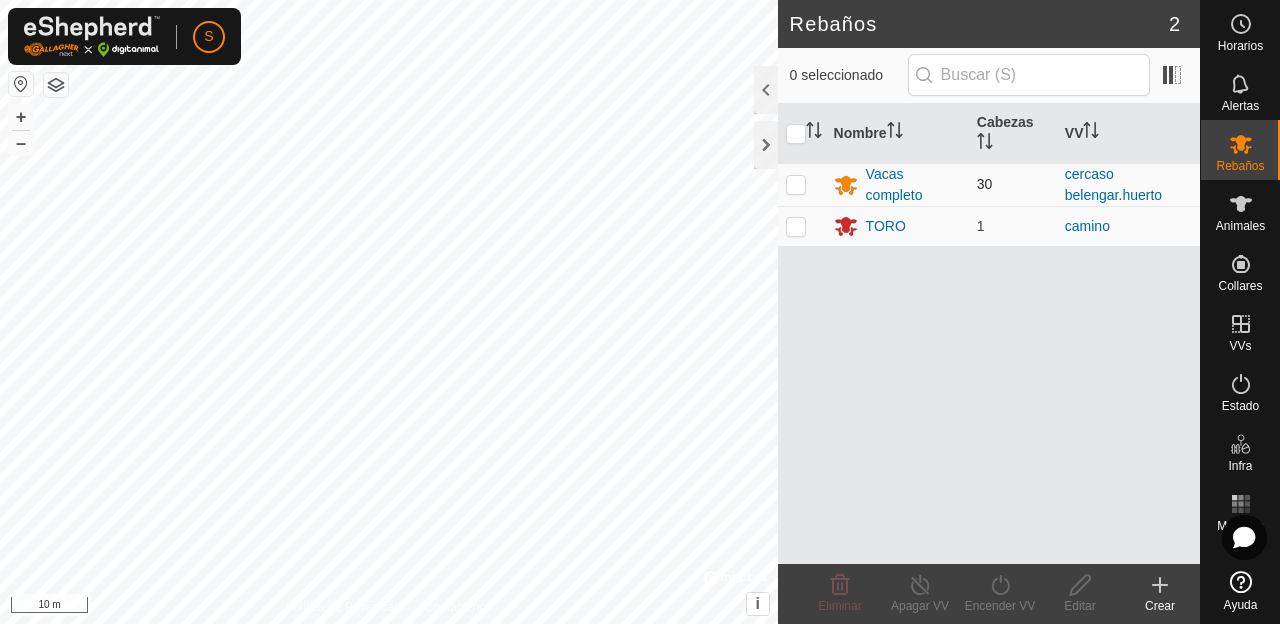 checkbox on "true" 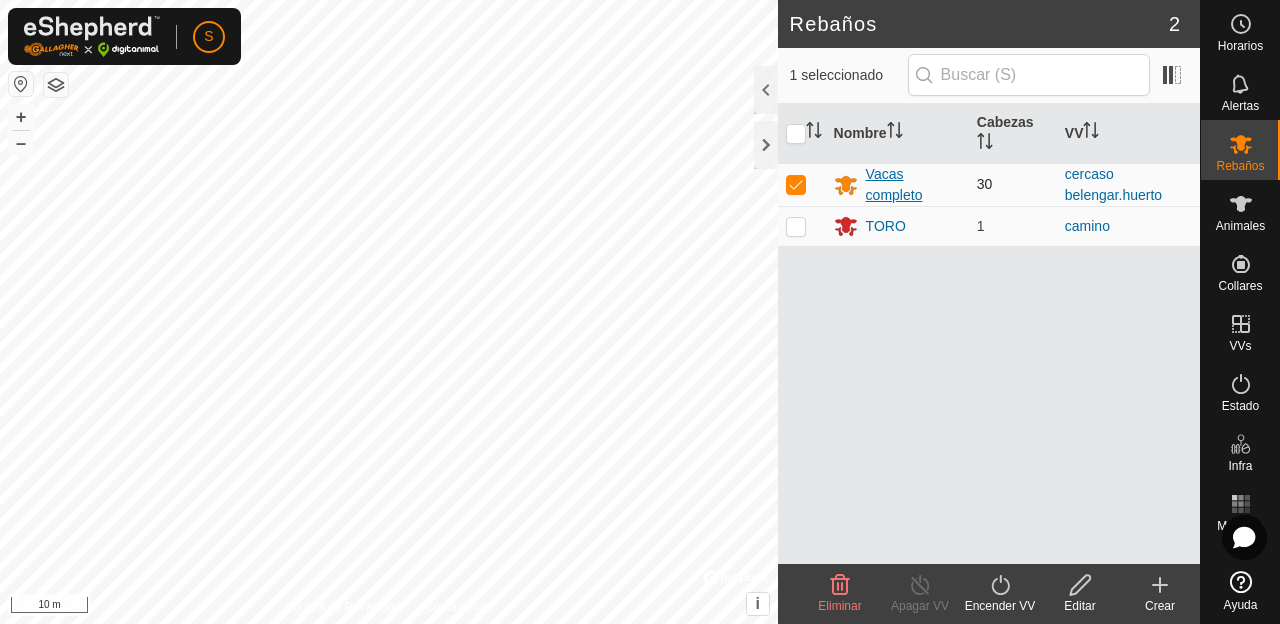 click on "Vacas completo" at bounding box center [913, 185] 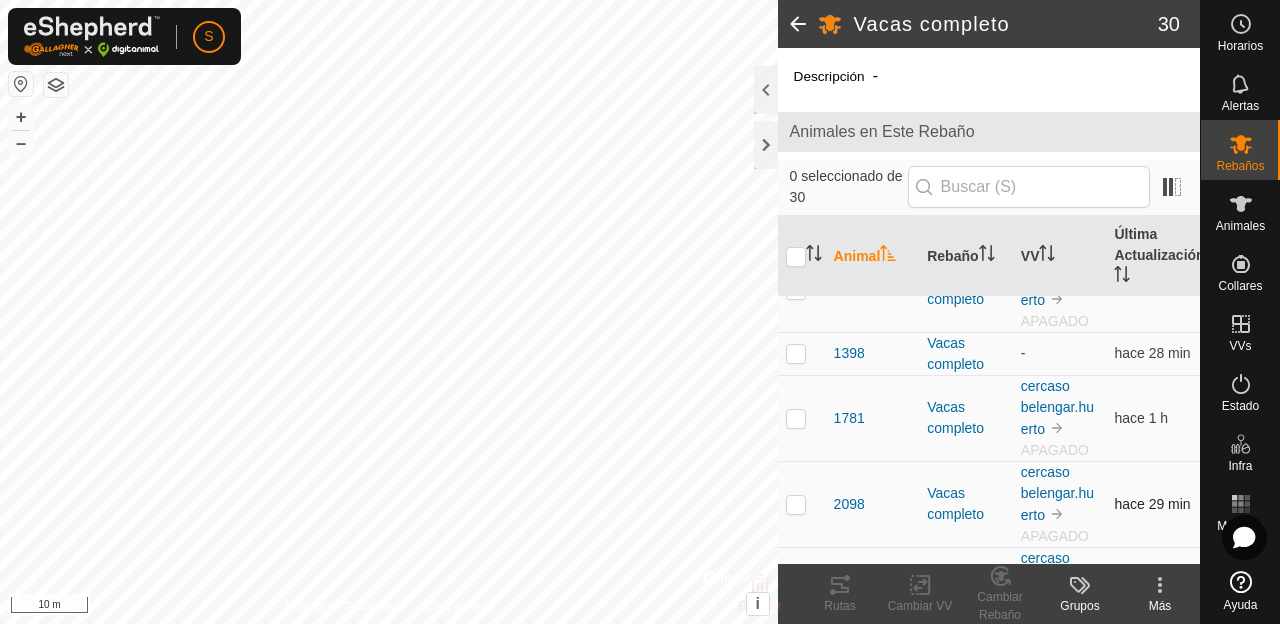scroll, scrollTop: 186, scrollLeft: 0, axis: vertical 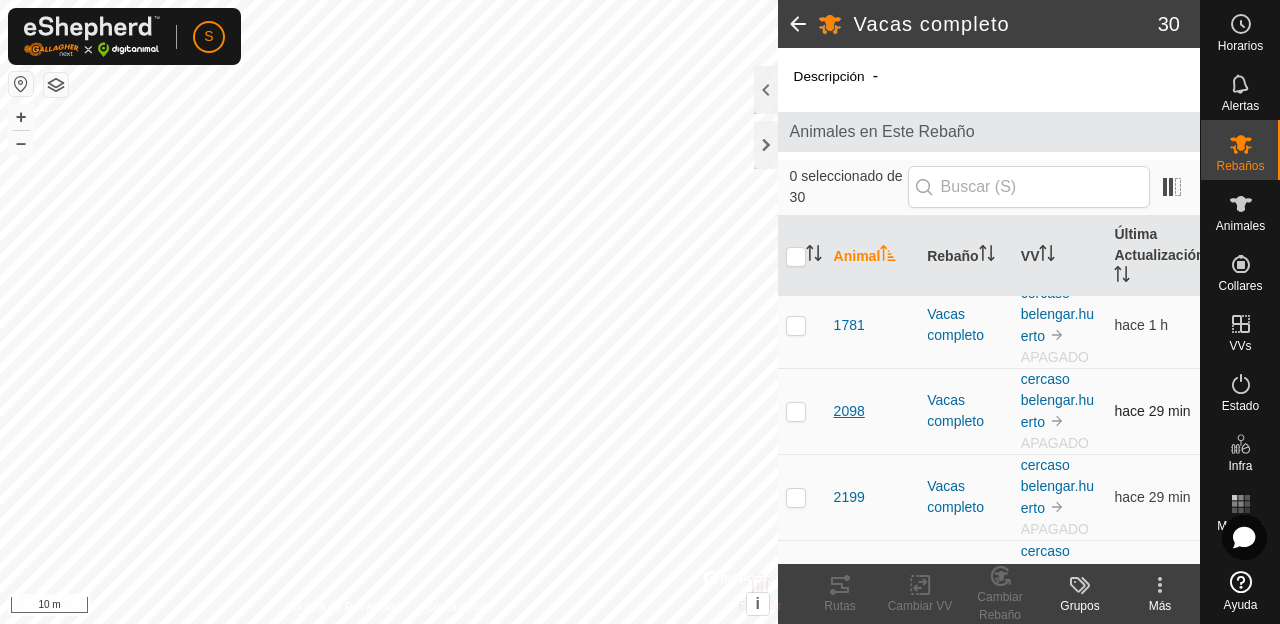 click on "2098" at bounding box center (849, 411) 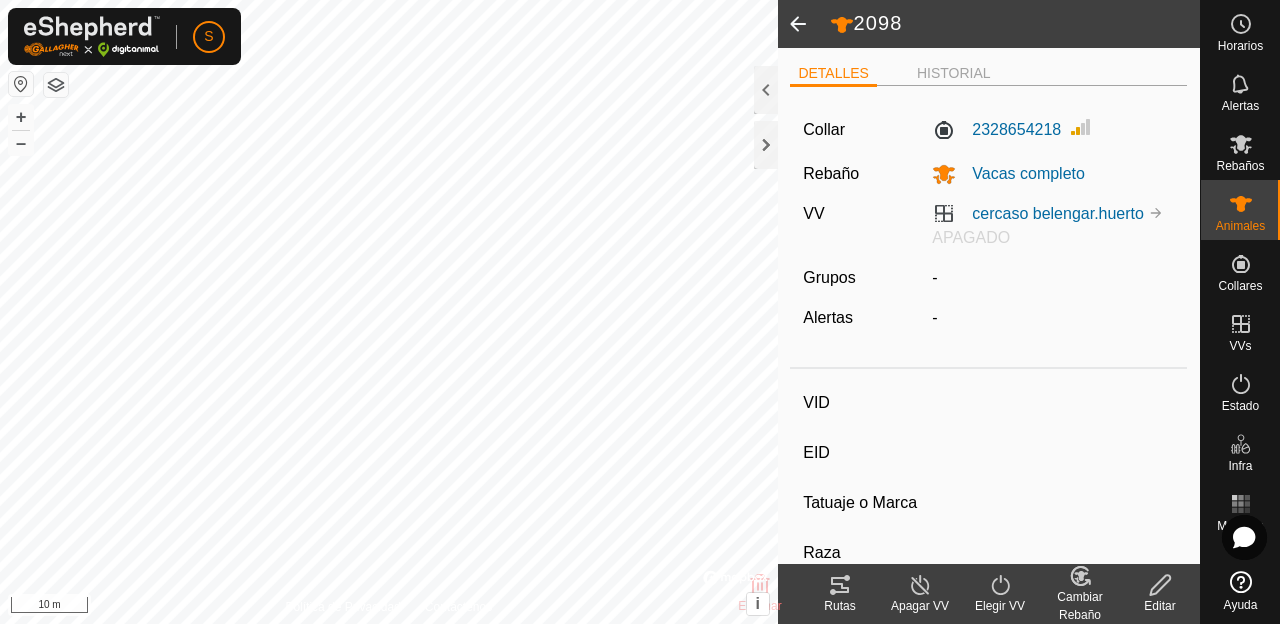 type on "2098" 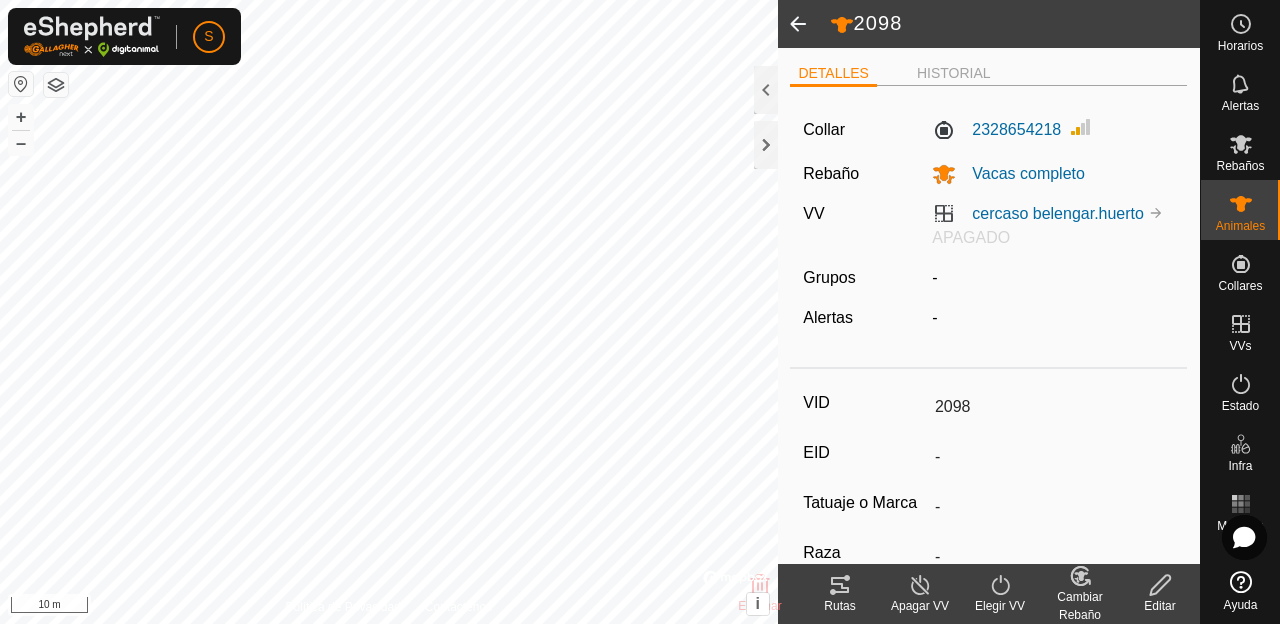 click 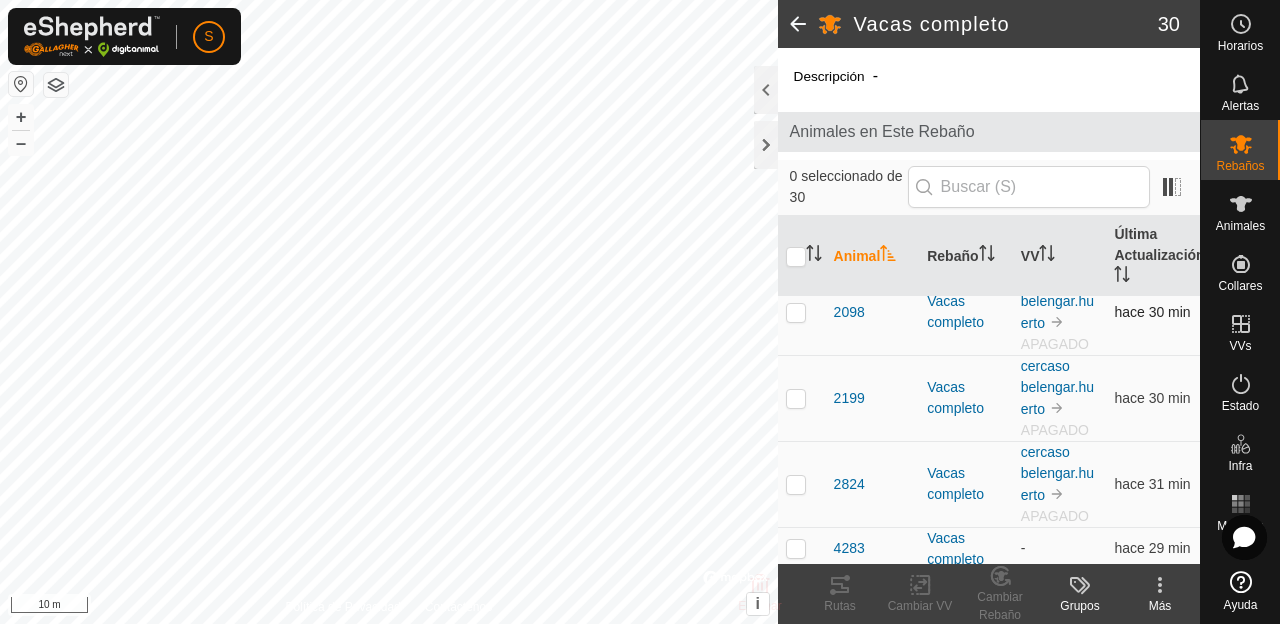 scroll, scrollTop: 373, scrollLeft: 0, axis: vertical 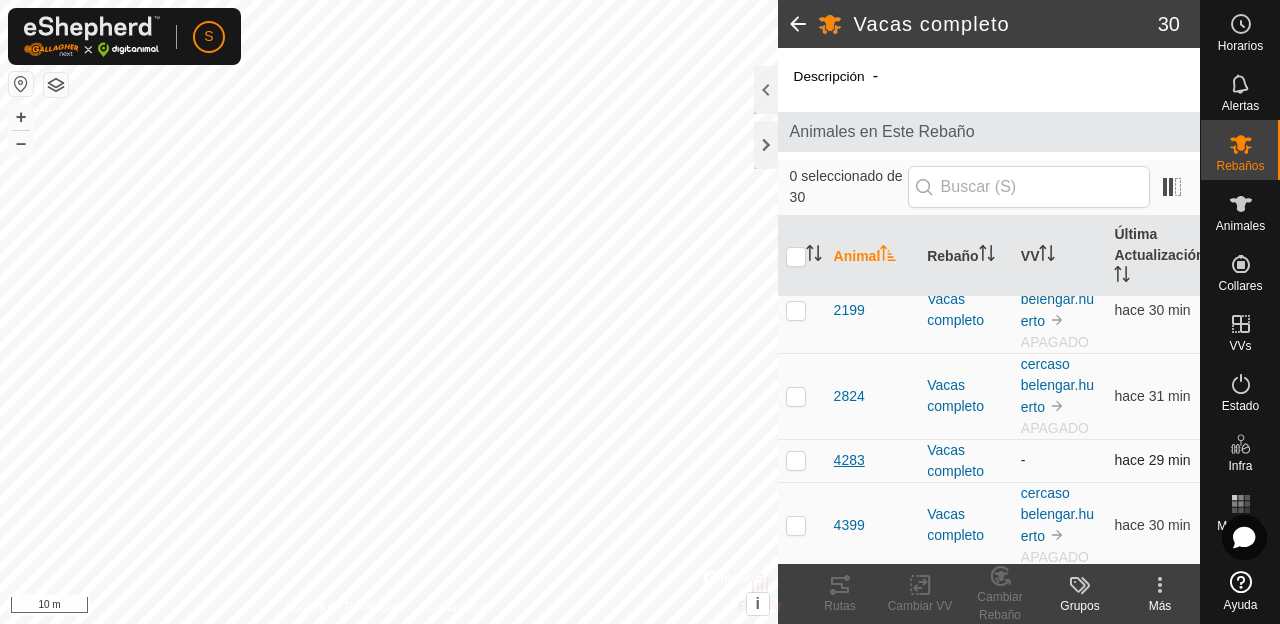 click on "4283" at bounding box center [849, 460] 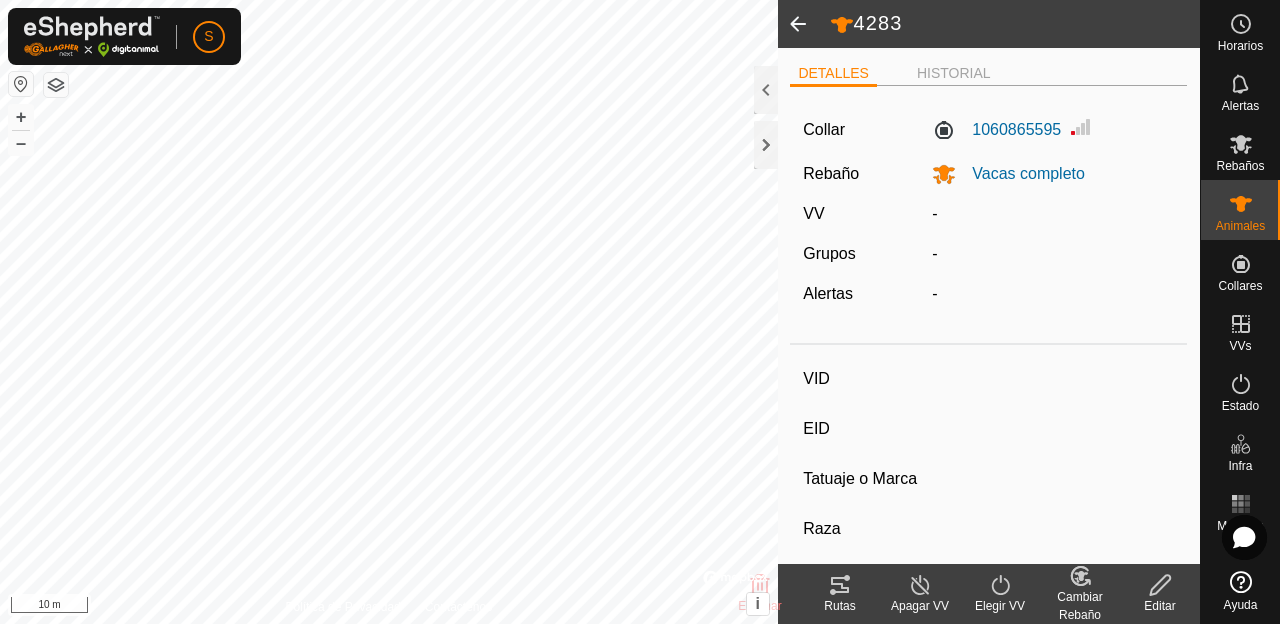 type on "4283" 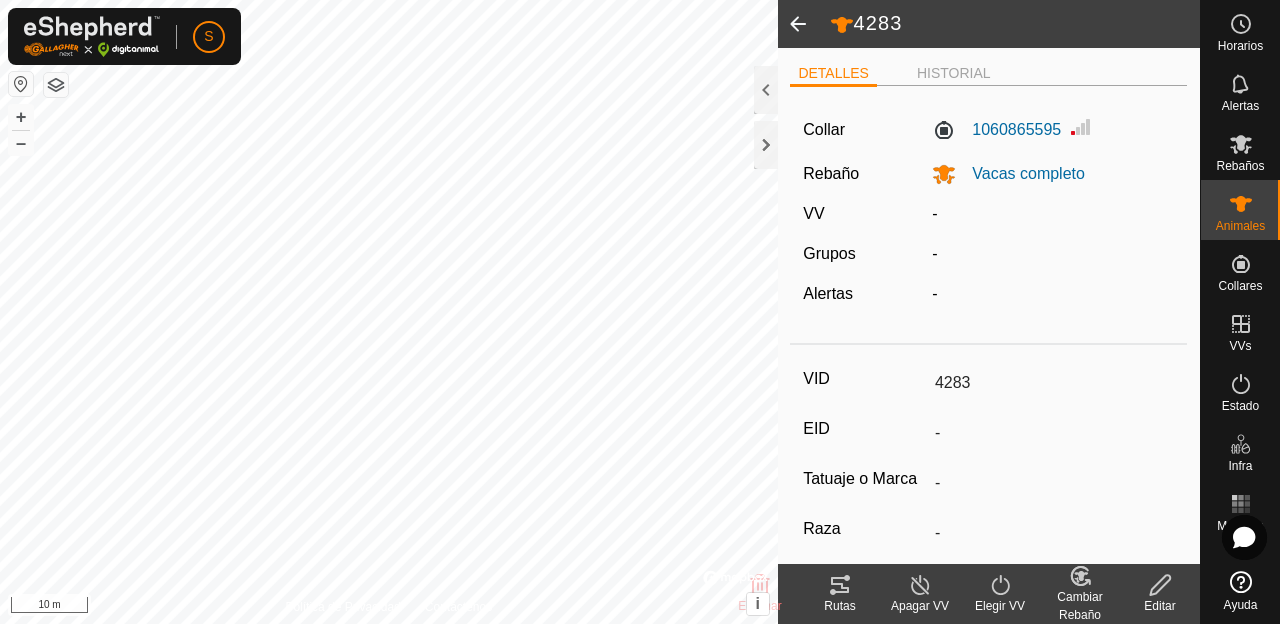click 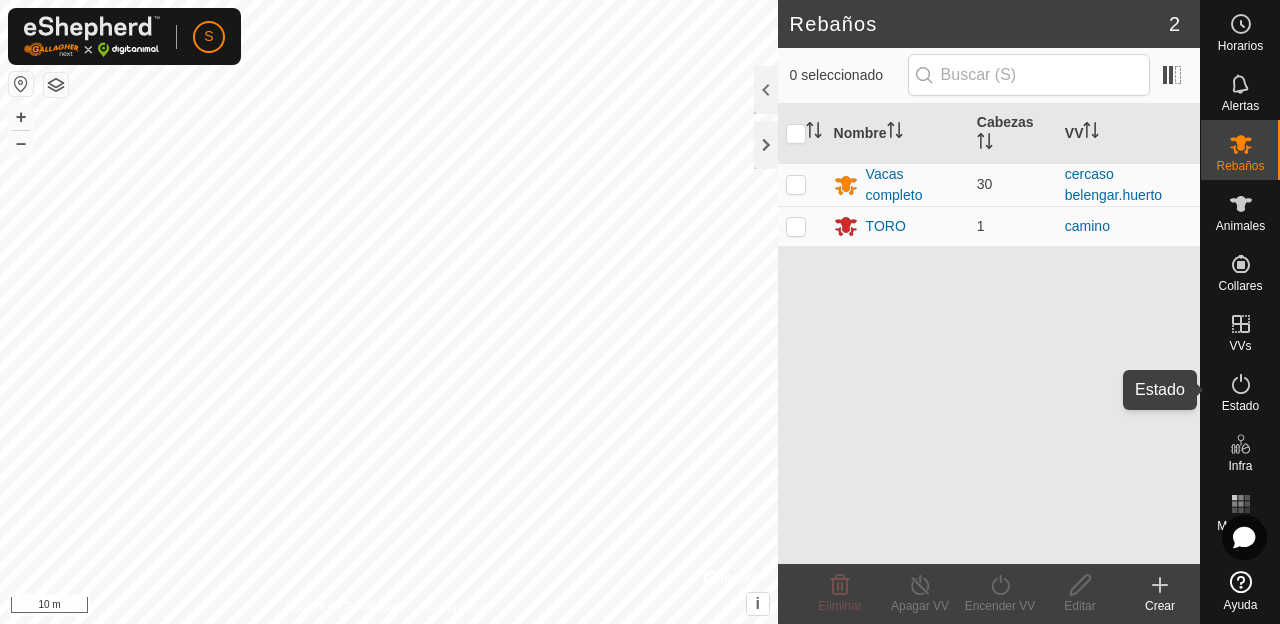 click 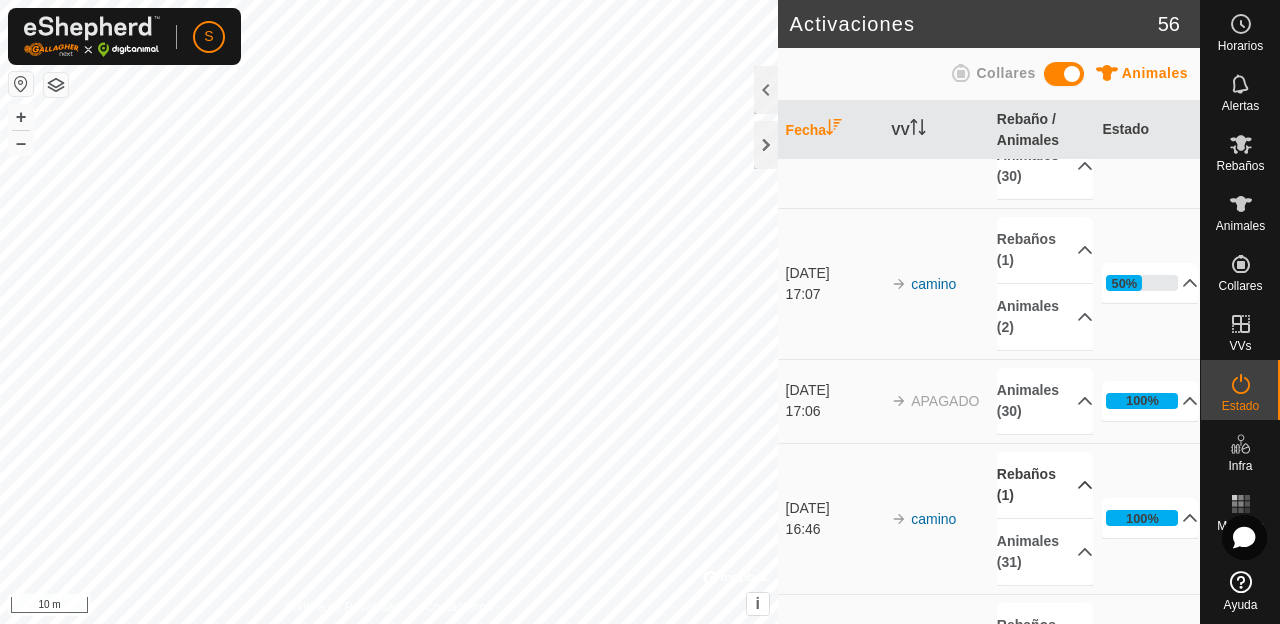 scroll, scrollTop: 373, scrollLeft: 0, axis: vertical 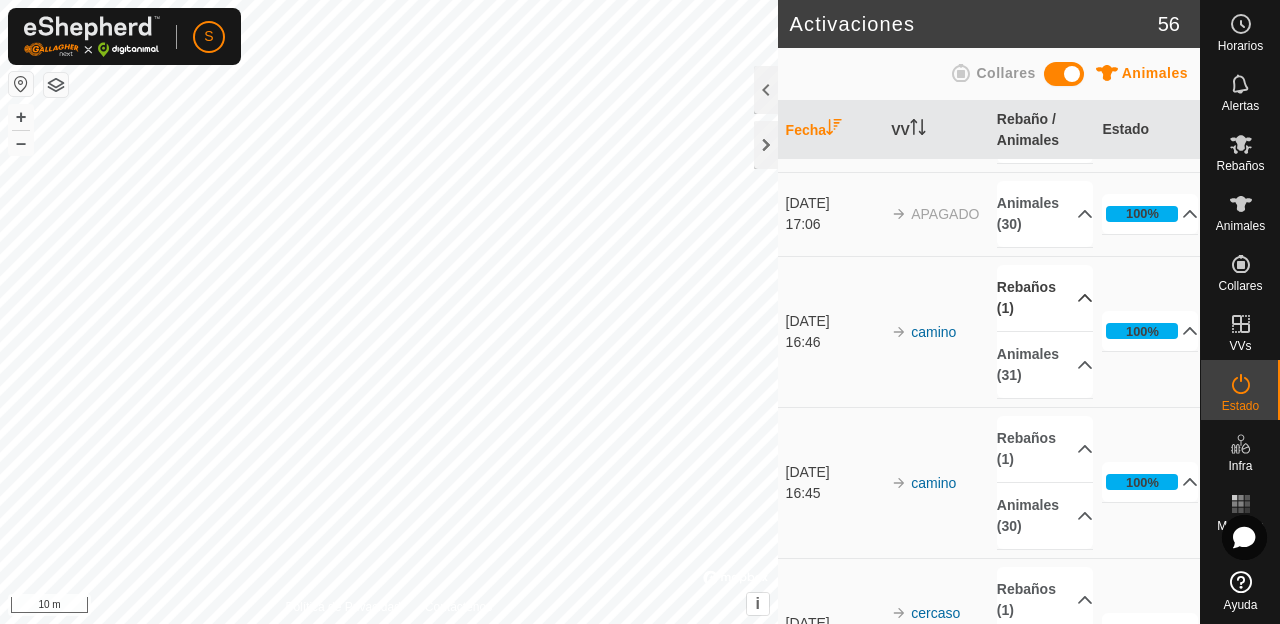 click 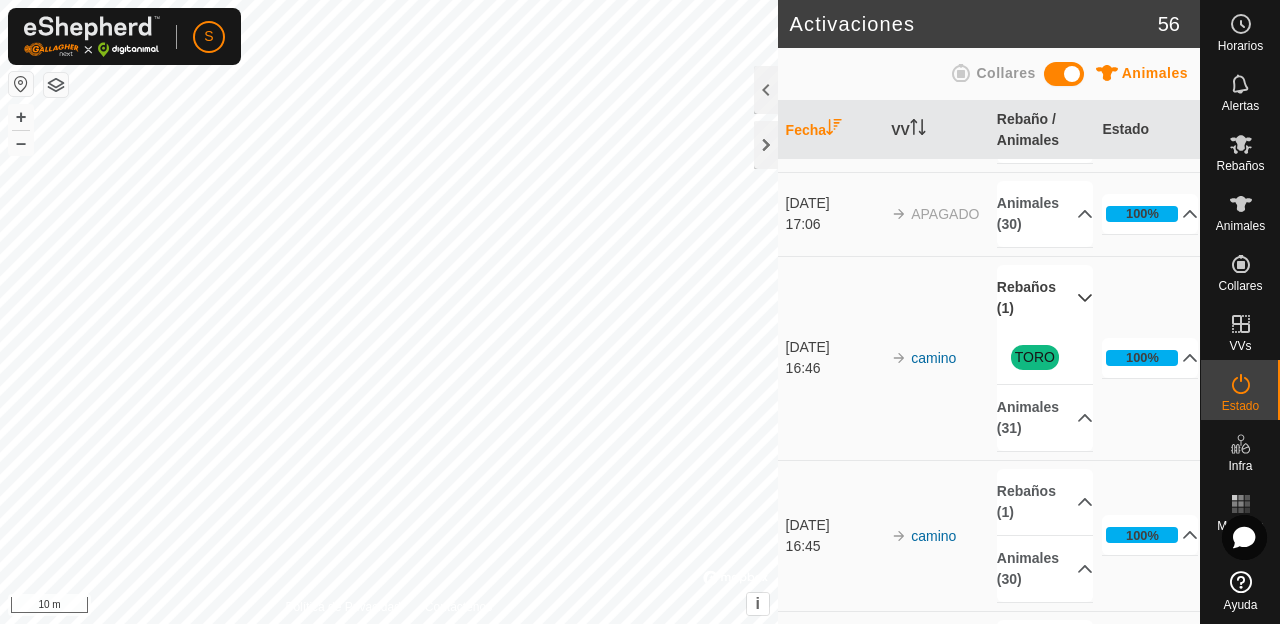 click on "Rebaños (1)" at bounding box center [1045, 298] 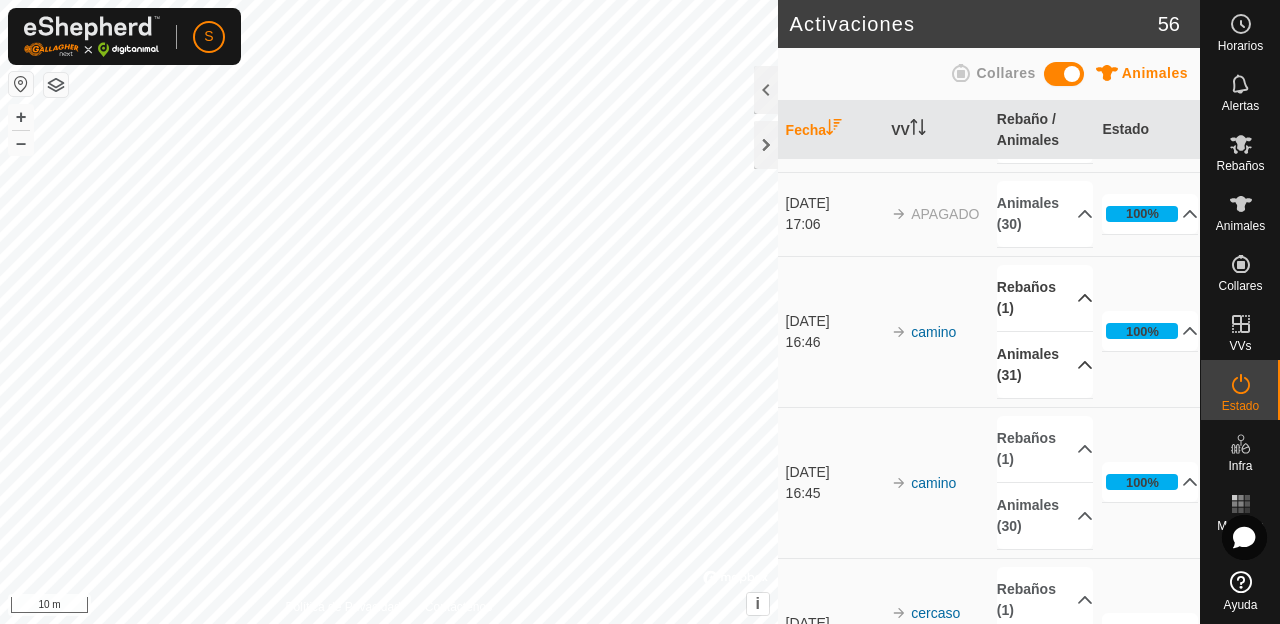 click 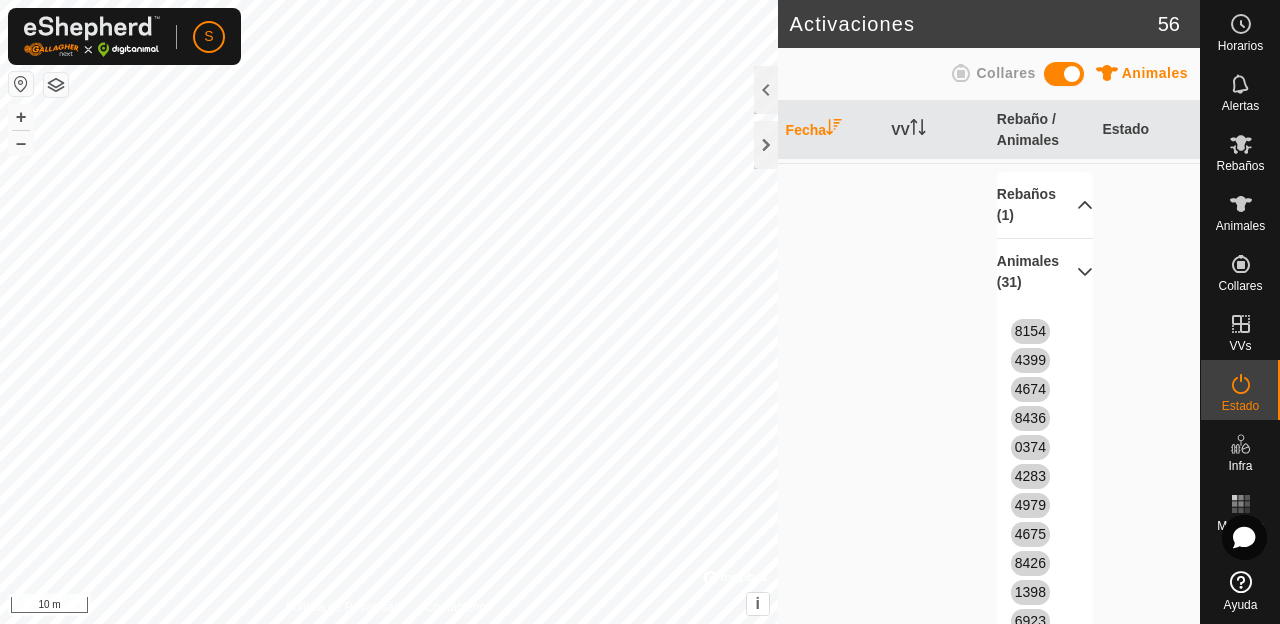 scroll, scrollTop: 653, scrollLeft: 0, axis: vertical 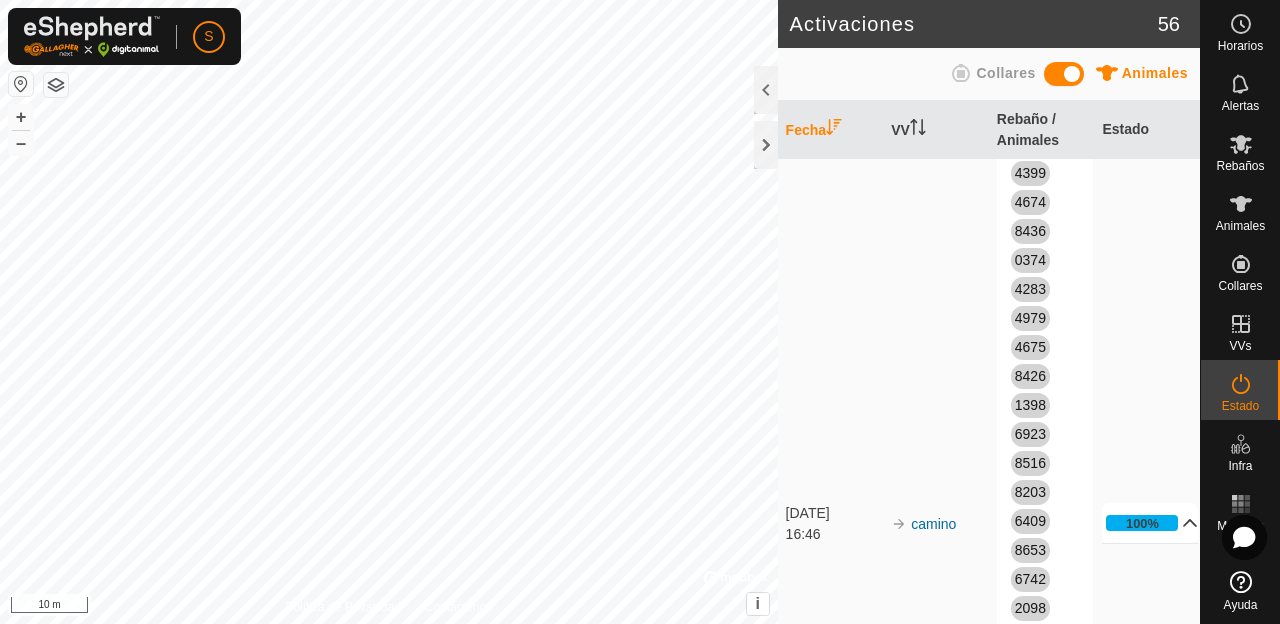 click 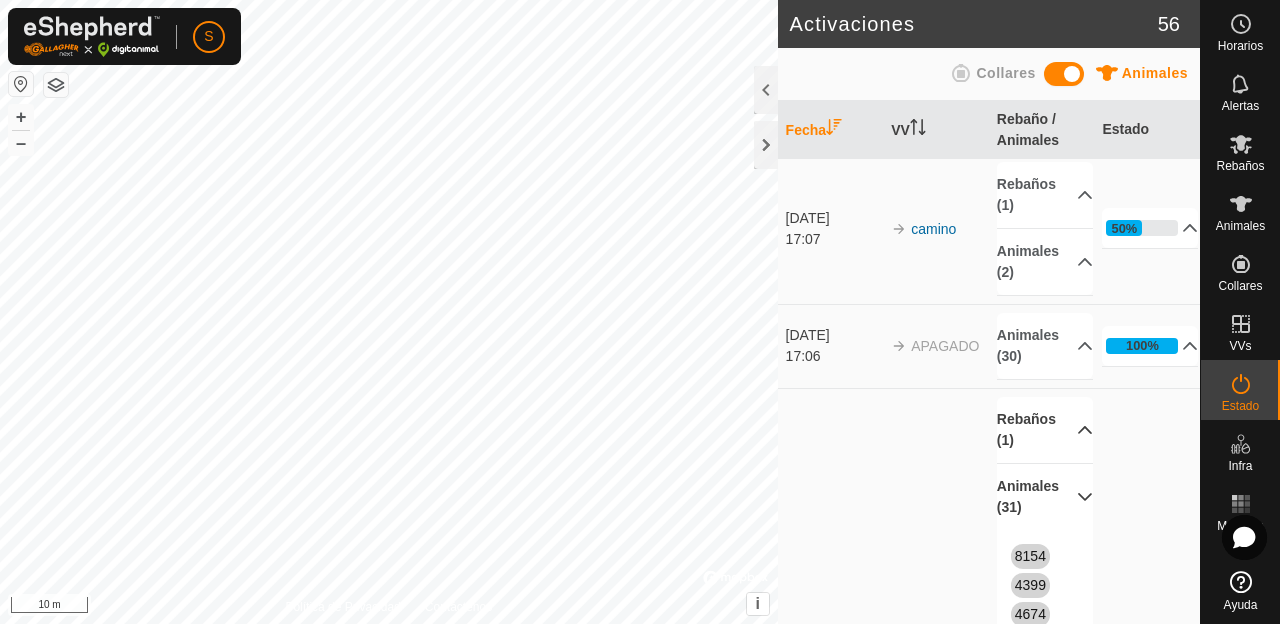 scroll, scrollTop: 280, scrollLeft: 0, axis: vertical 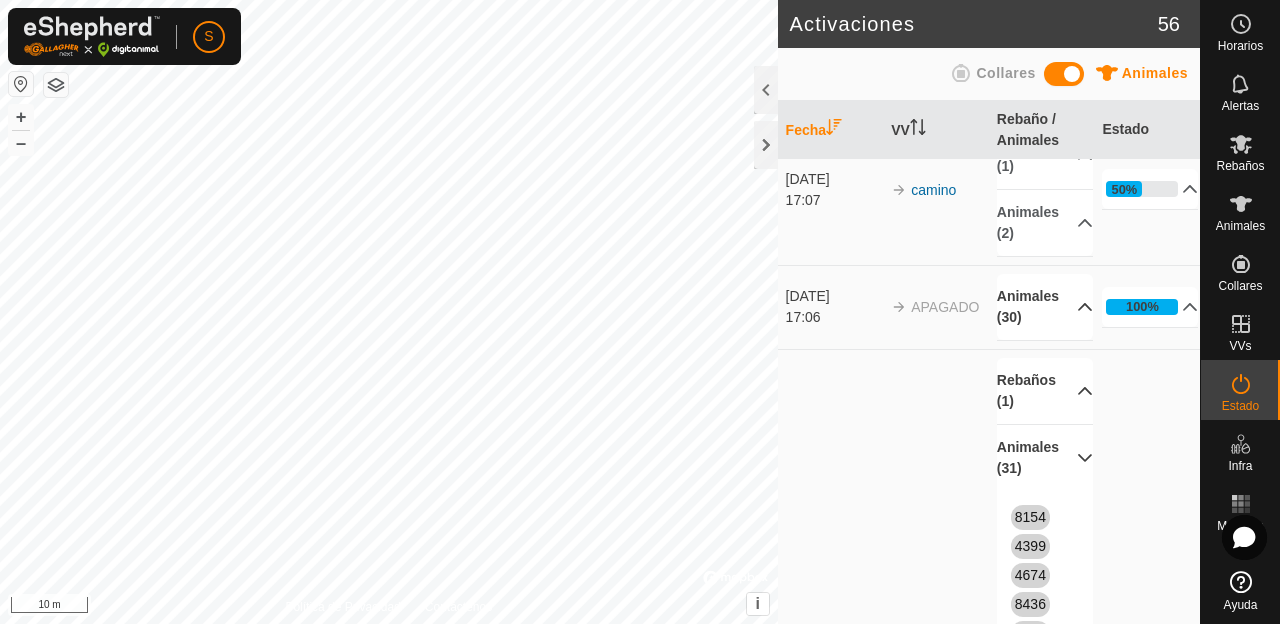 click 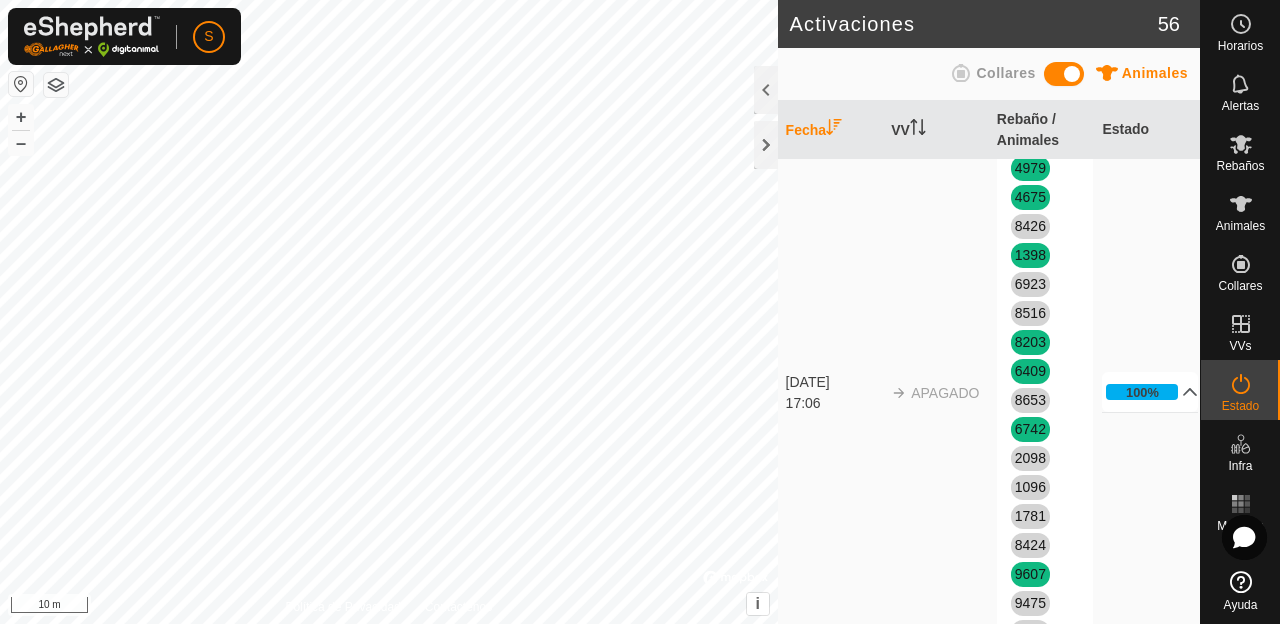 scroll, scrollTop: 653, scrollLeft: 0, axis: vertical 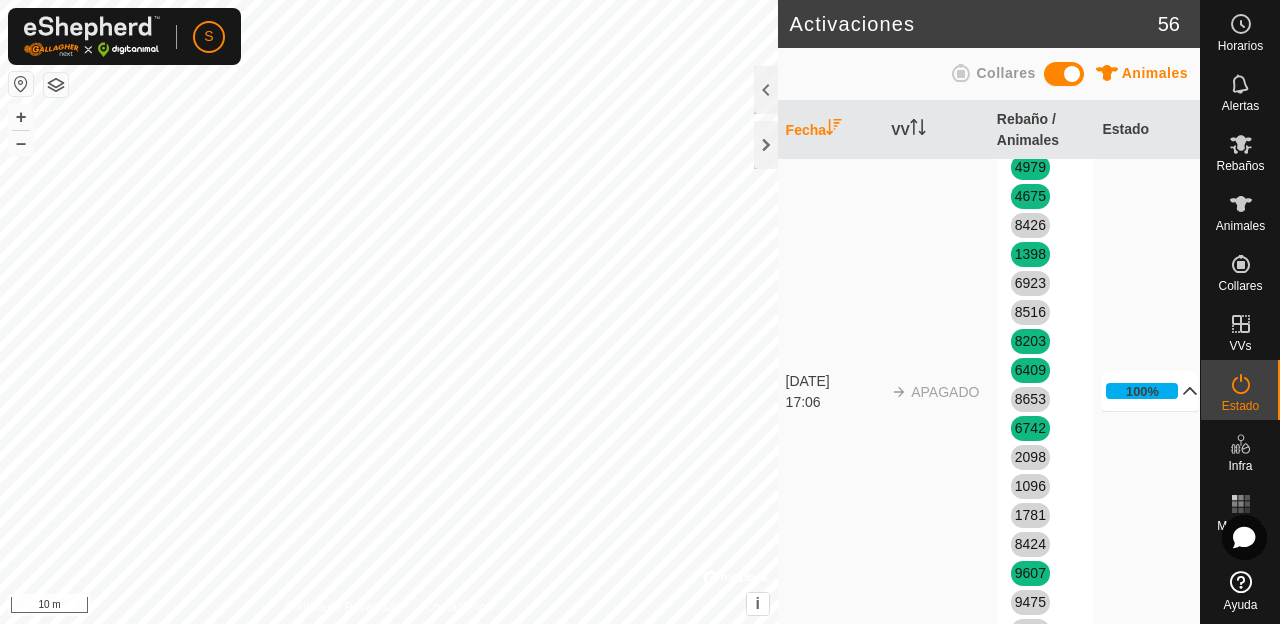 click 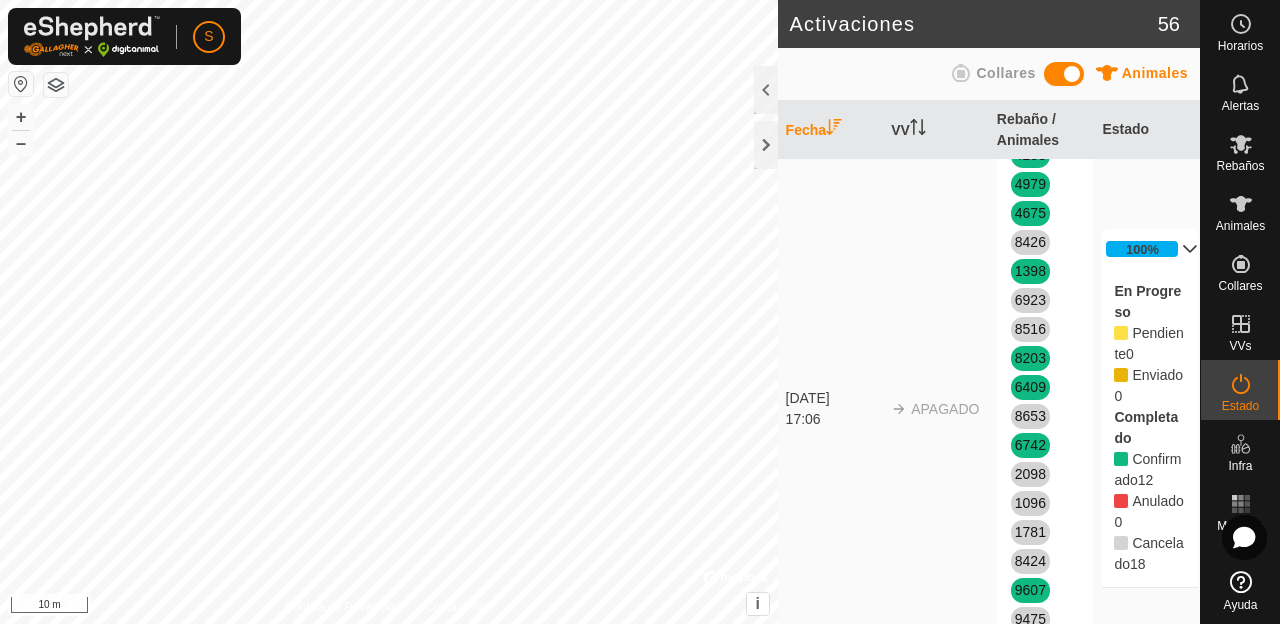 scroll, scrollTop: 560, scrollLeft: 0, axis: vertical 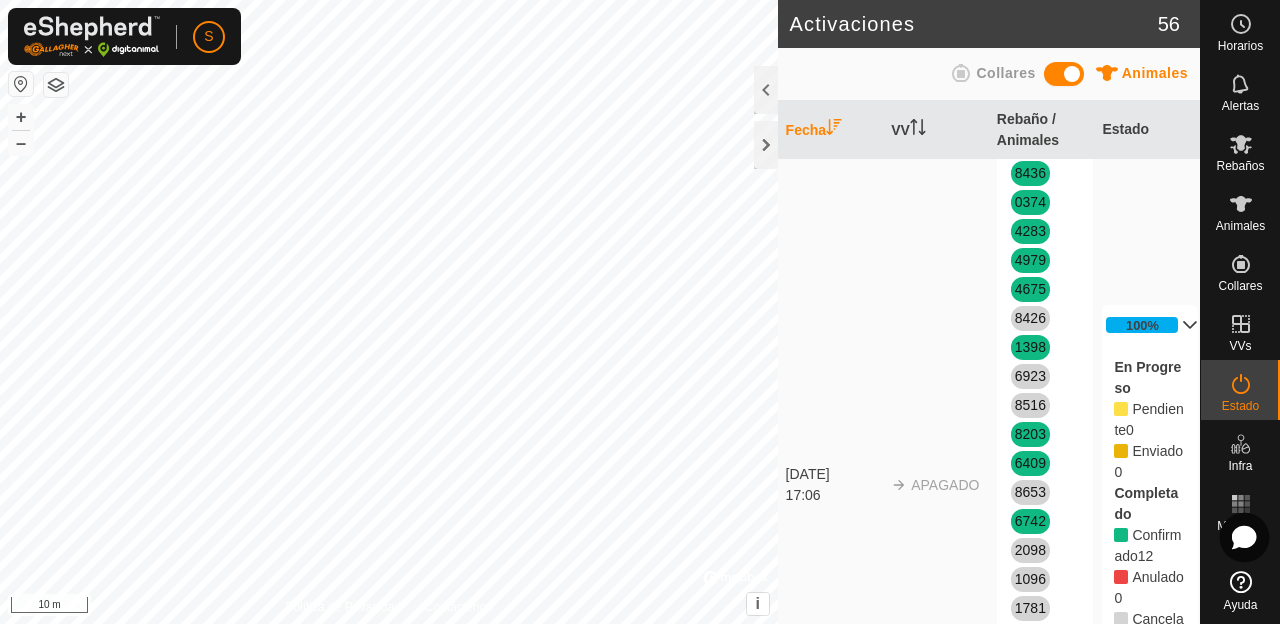 click 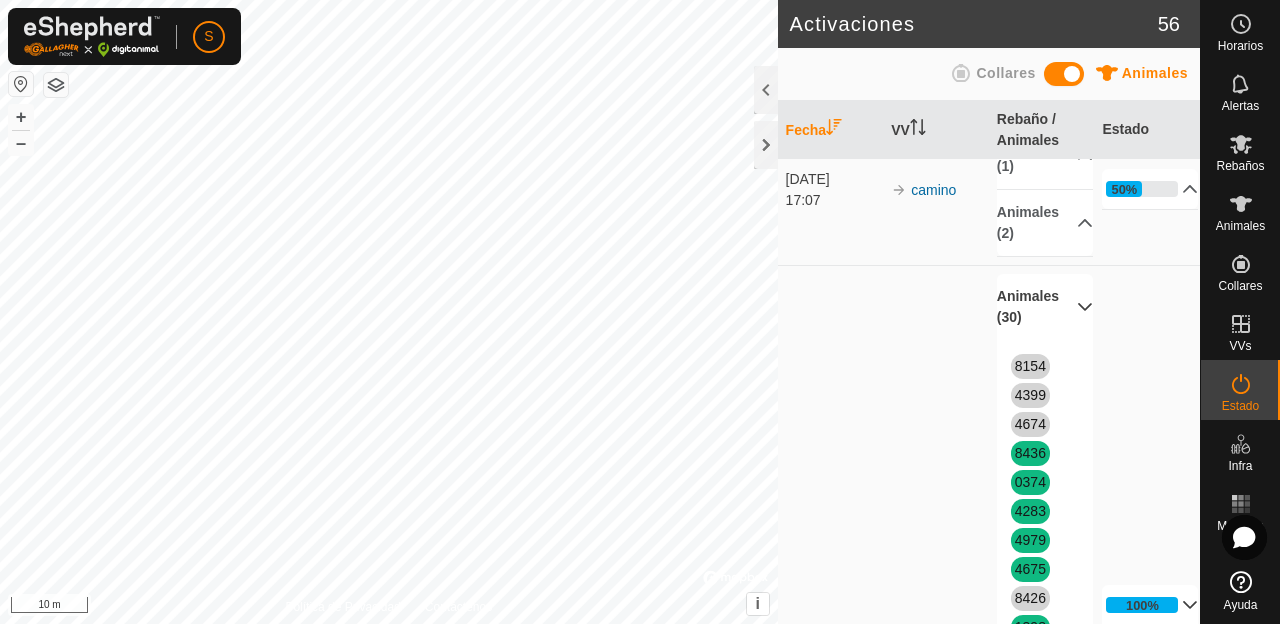 scroll, scrollTop: 186, scrollLeft: 0, axis: vertical 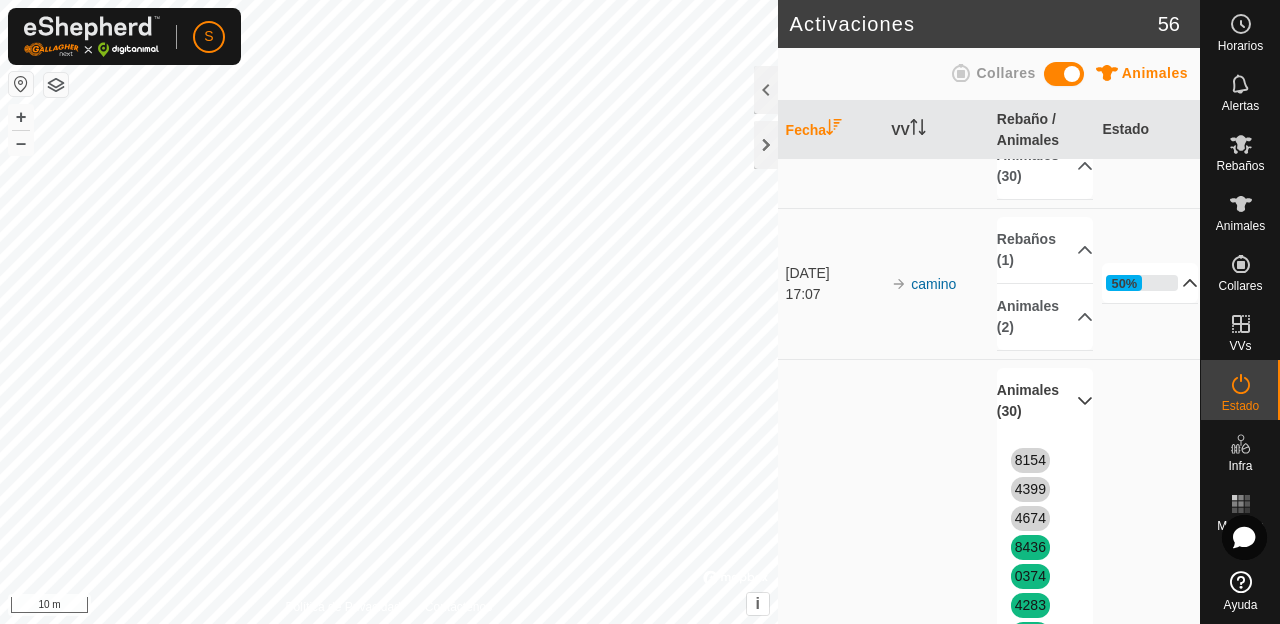 click 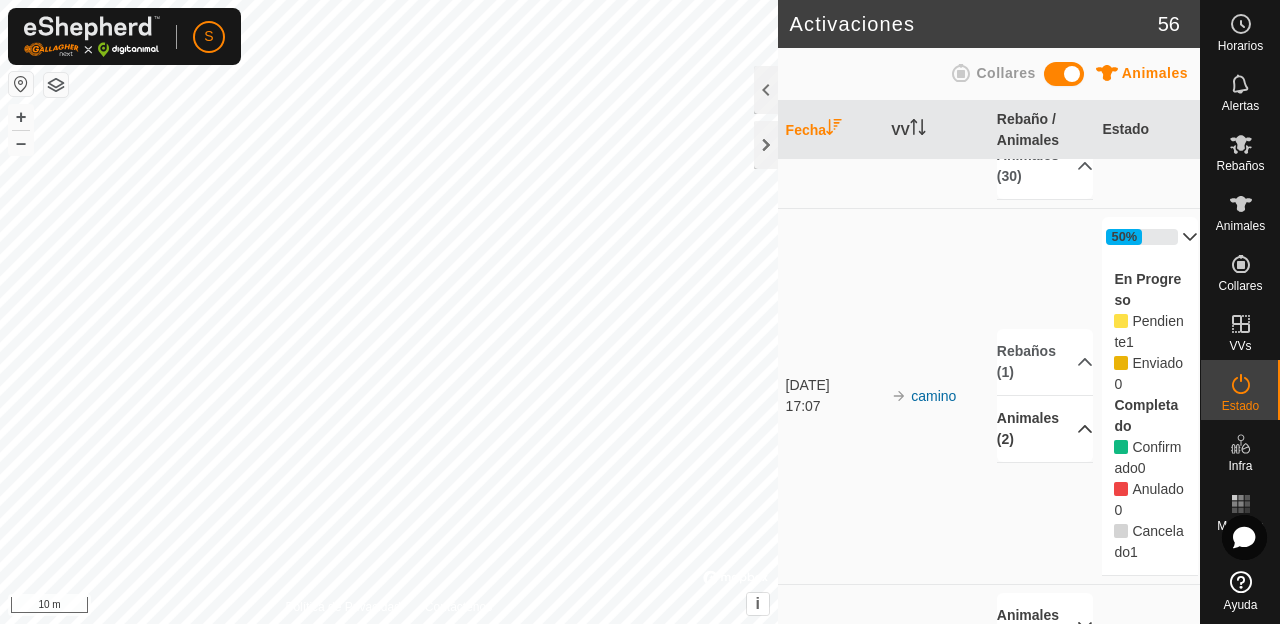 click 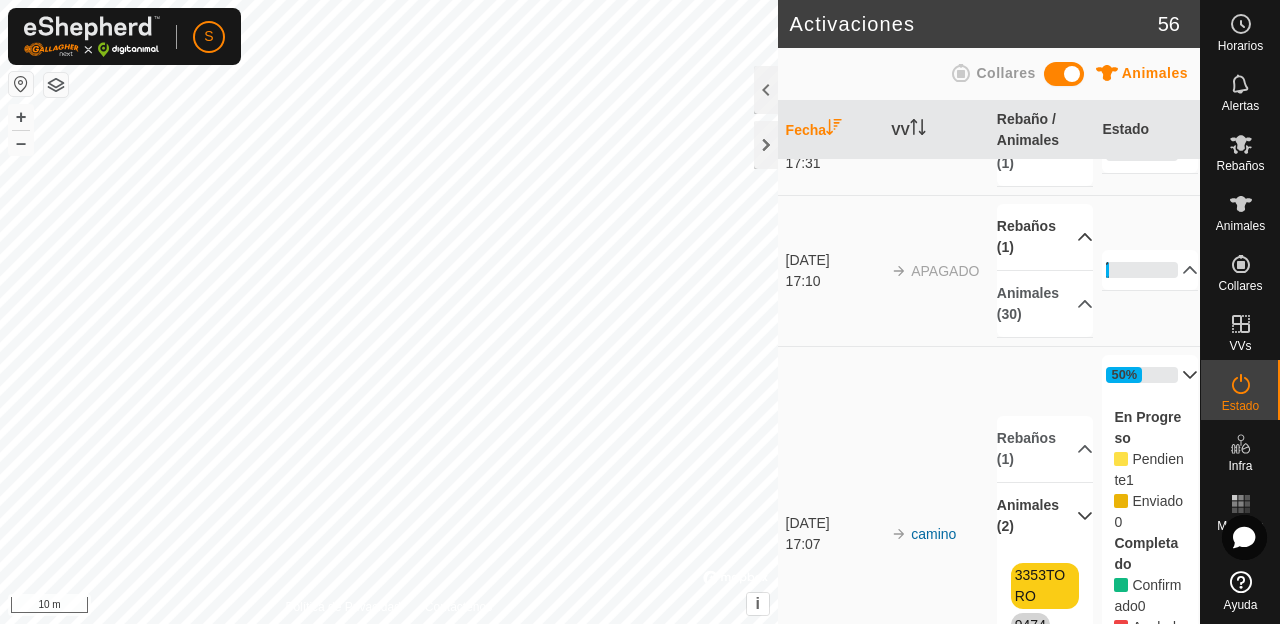 scroll, scrollTop: 0, scrollLeft: 0, axis: both 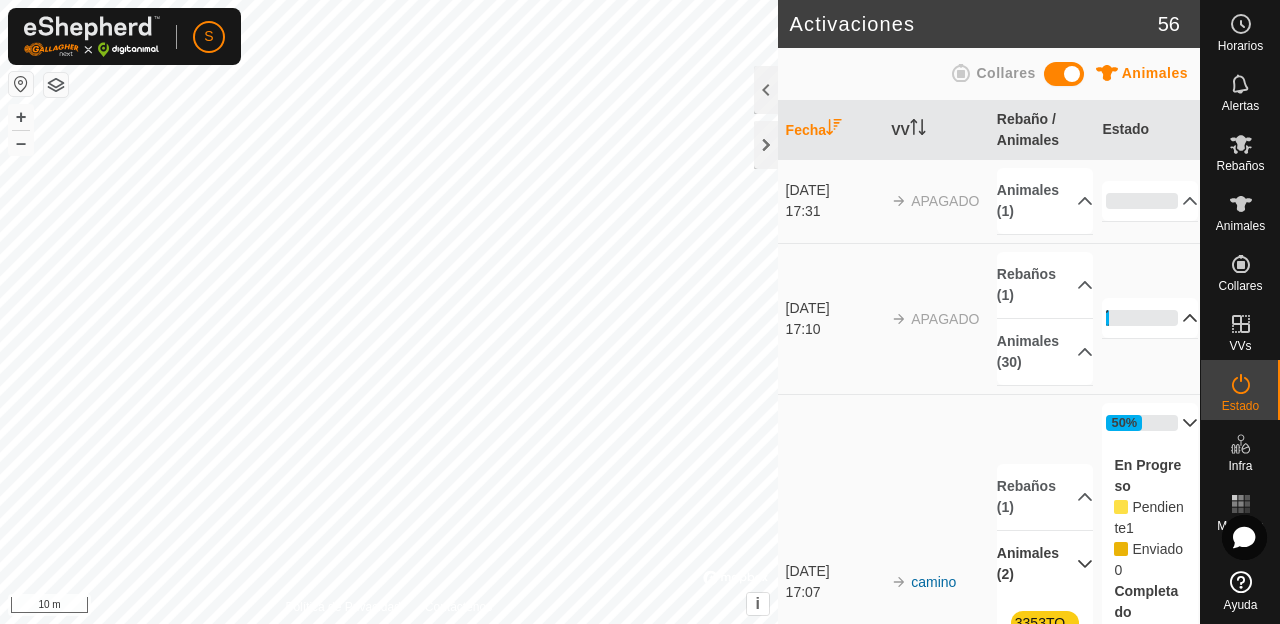 click 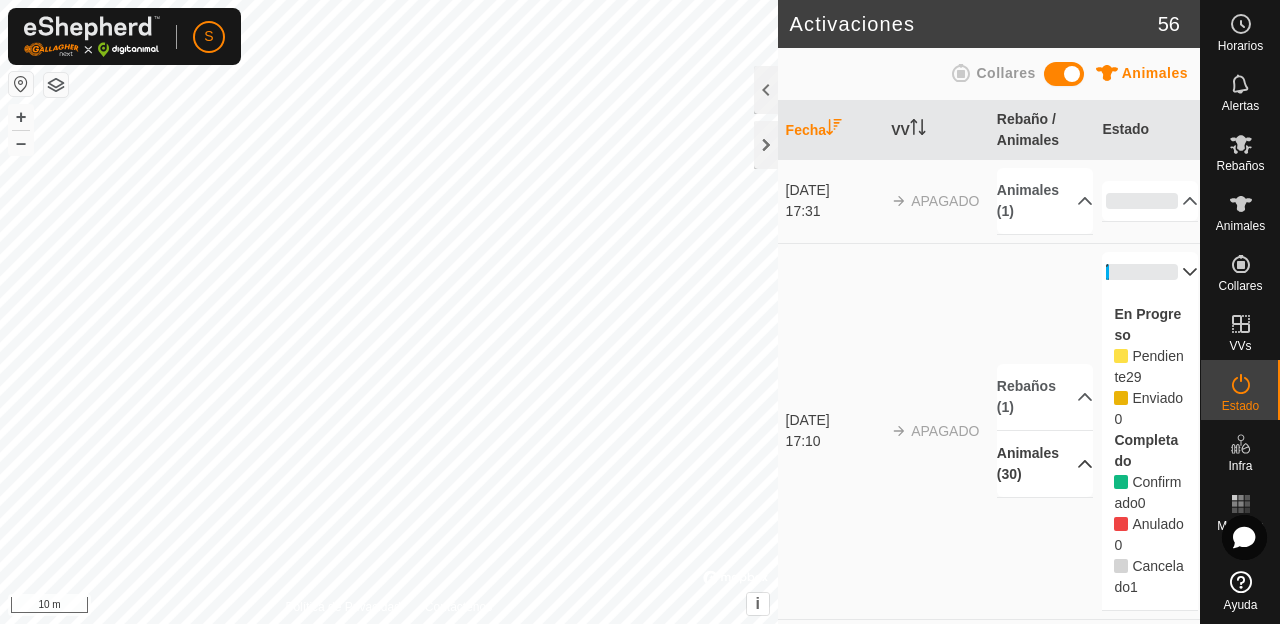 click 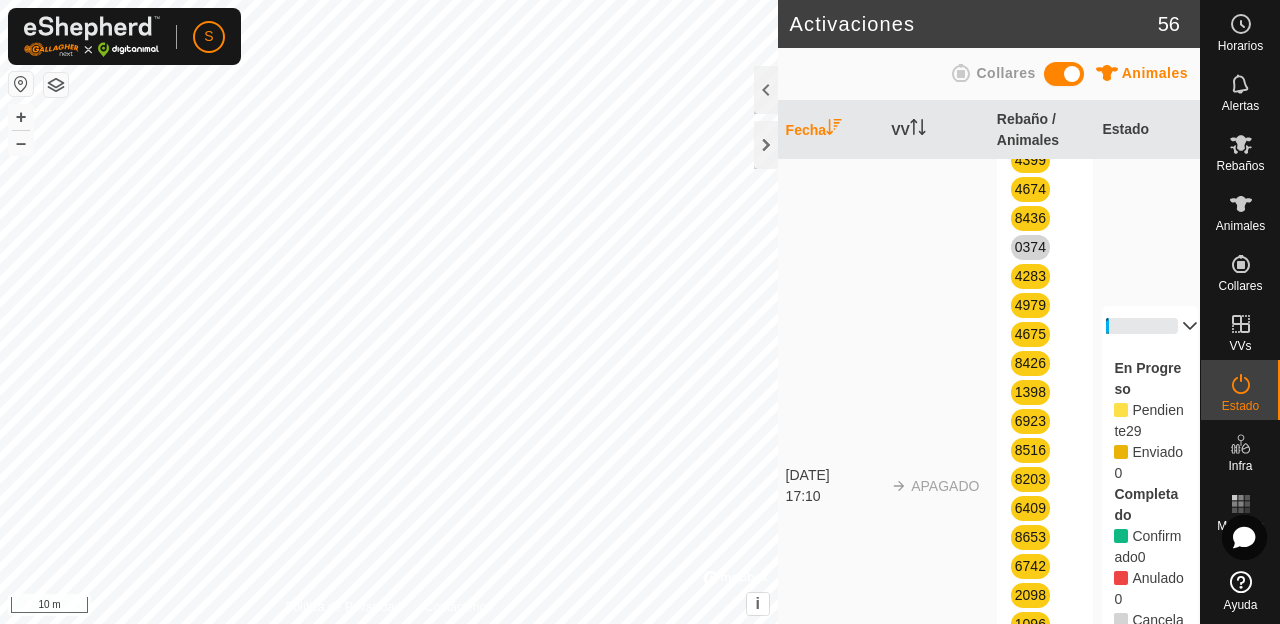 scroll, scrollTop: 0, scrollLeft: 0, axis: both 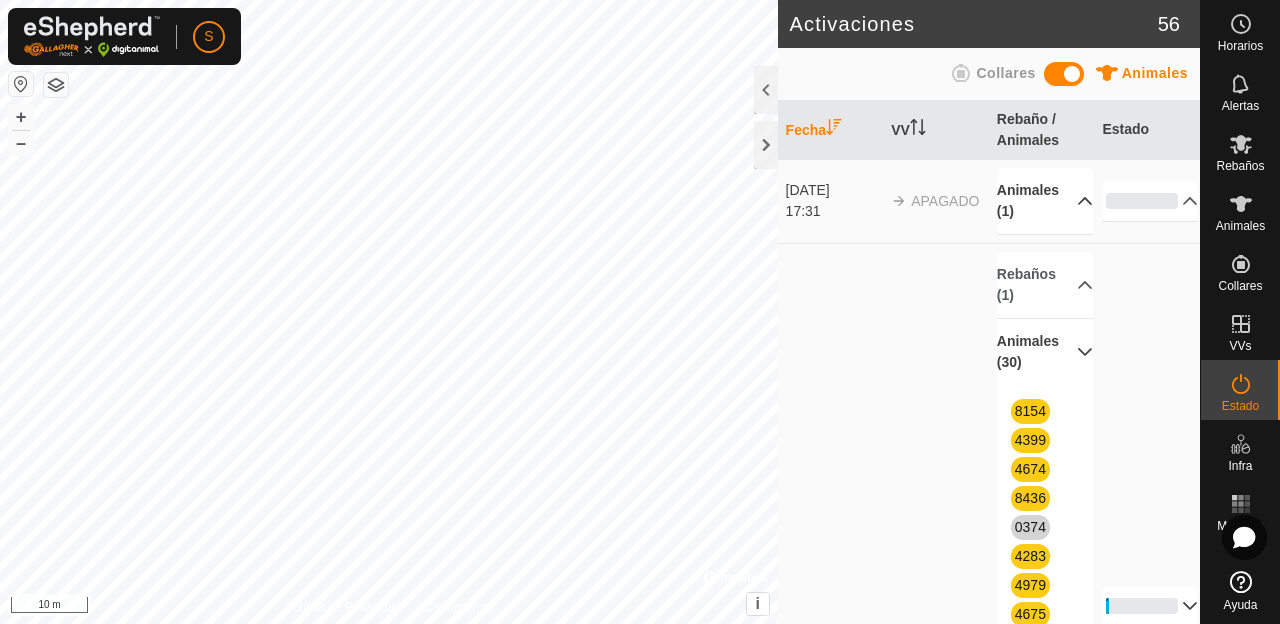 click 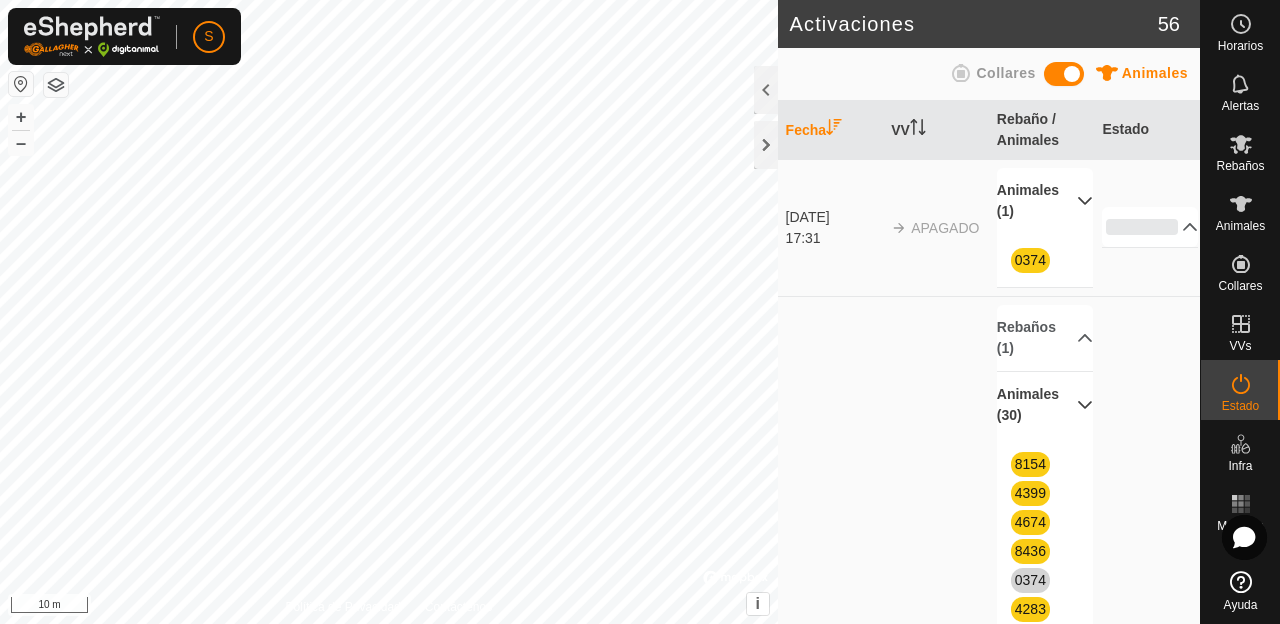 click on "Animales (1)" at bounding box center [1045, 201] 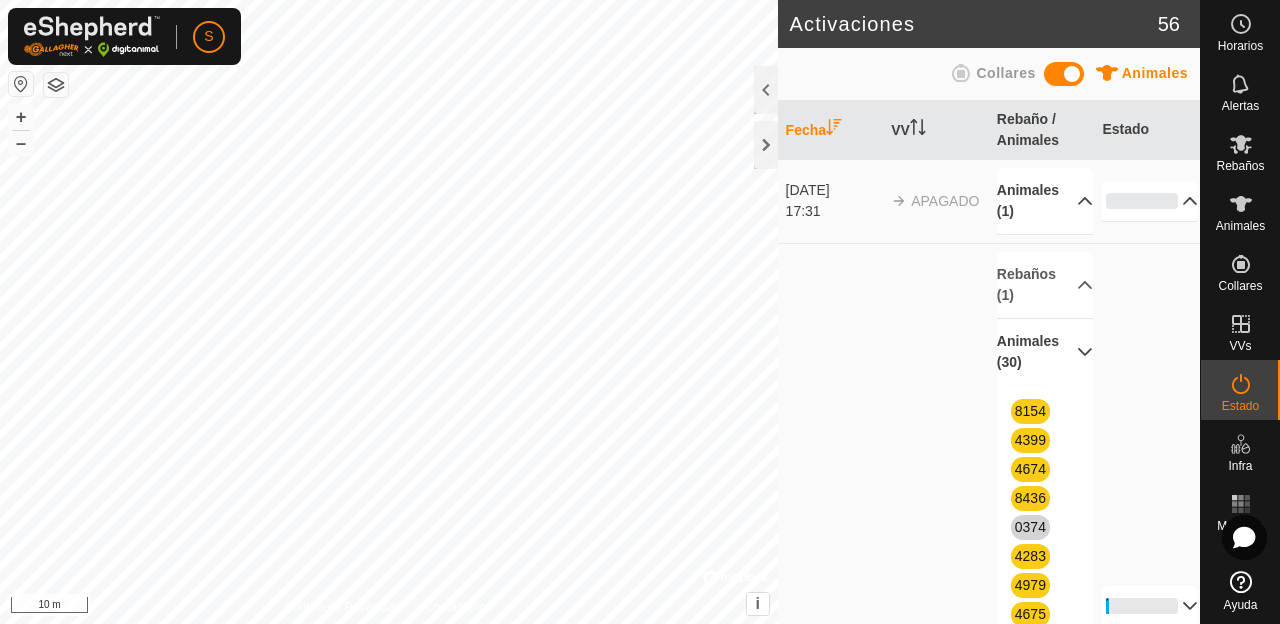 click 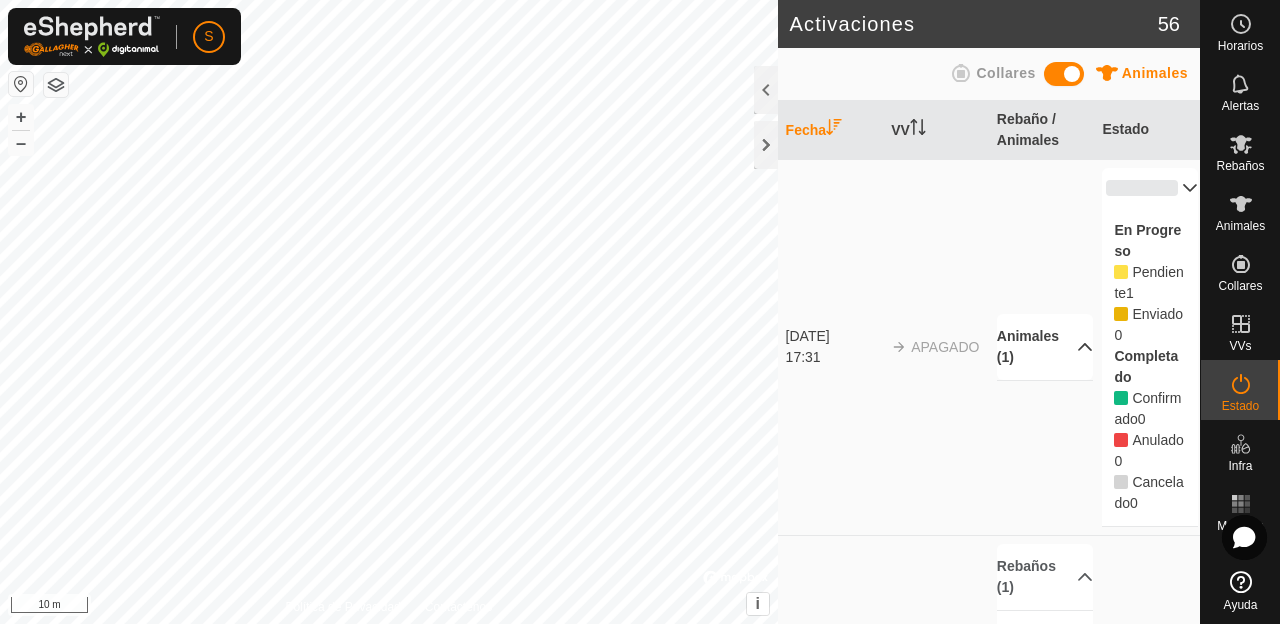 click on "0%" at bounding box center [1150, 188] 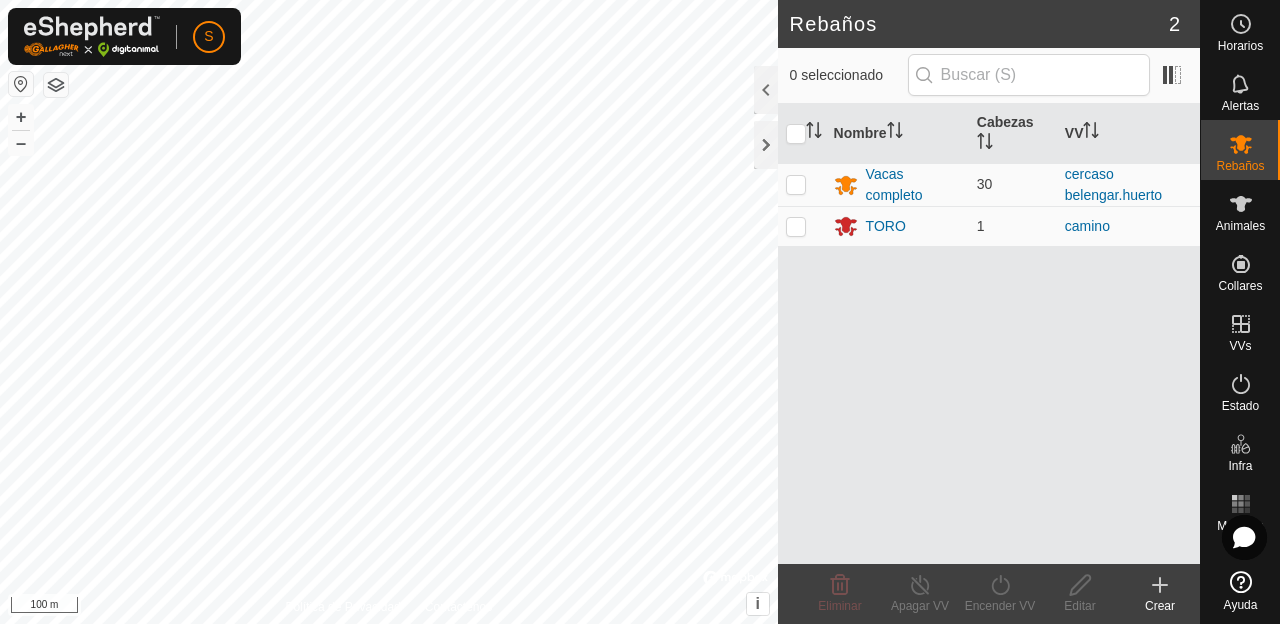scroll, scrollTop: 0, scrollLeft: 0, axis: both 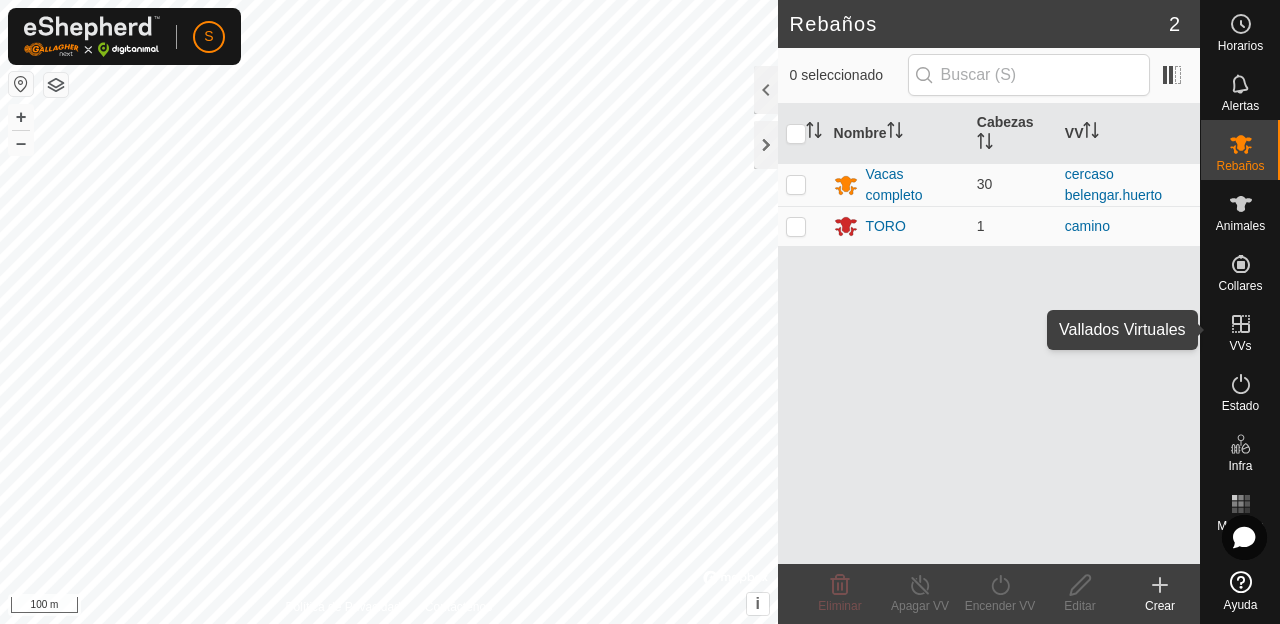 click 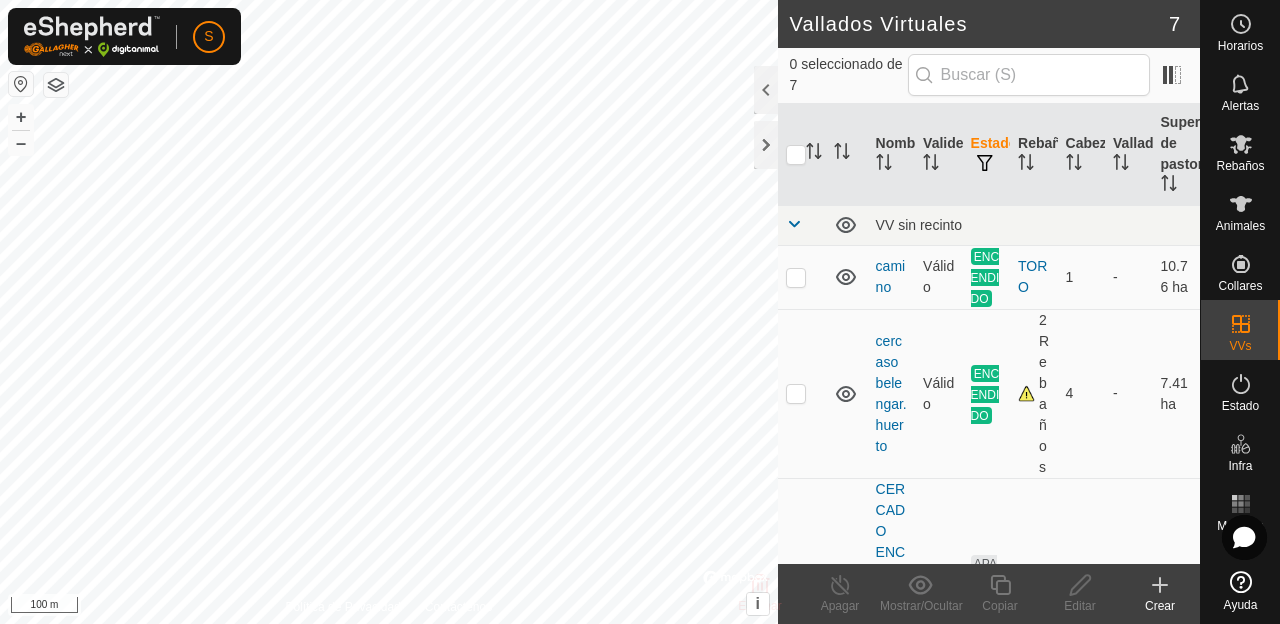 scroll, scrollTop: 186, scrollLeft: 0, axis: vertical 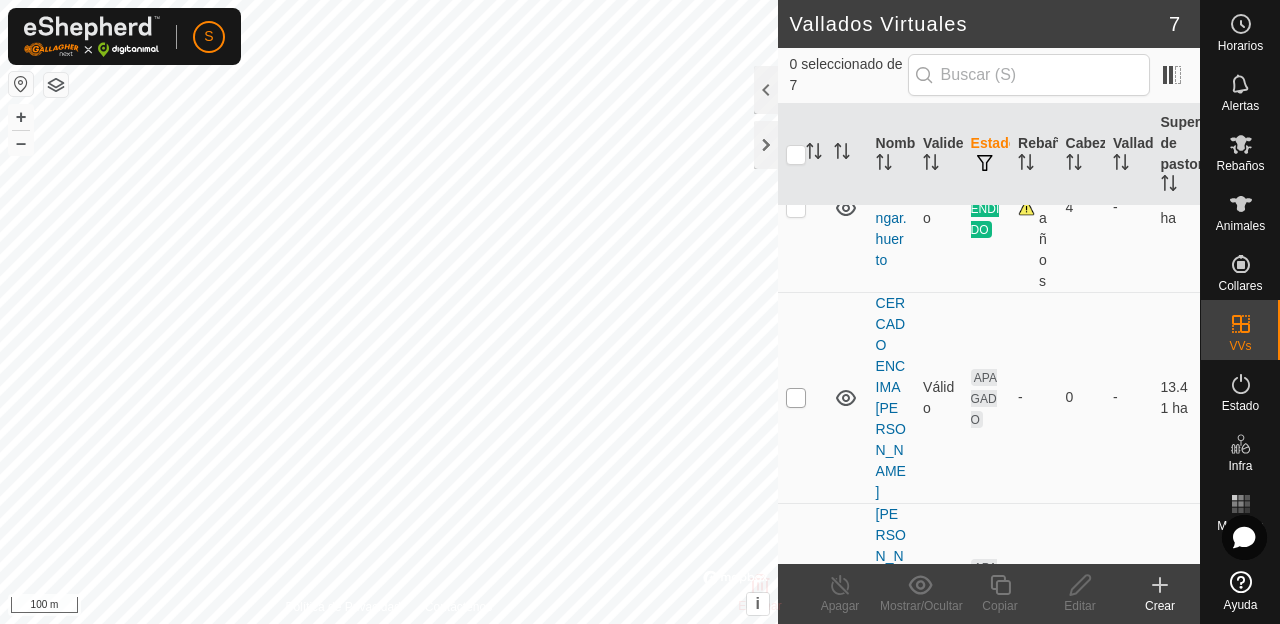 click at bounding box center [796, 398] 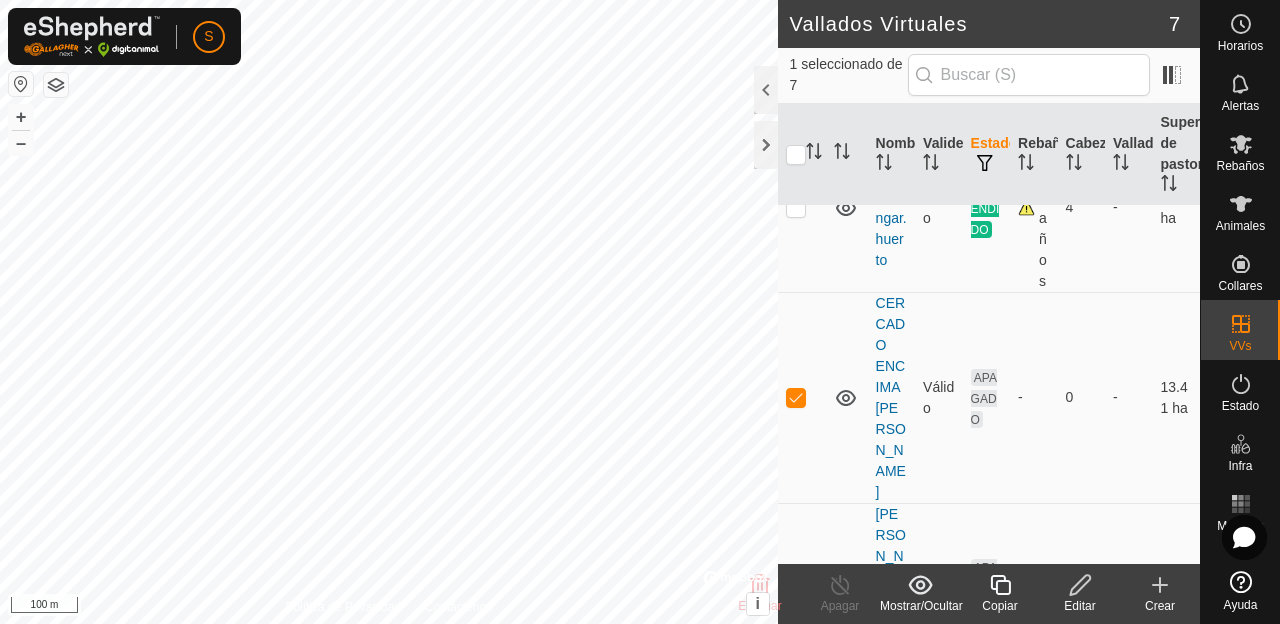 click 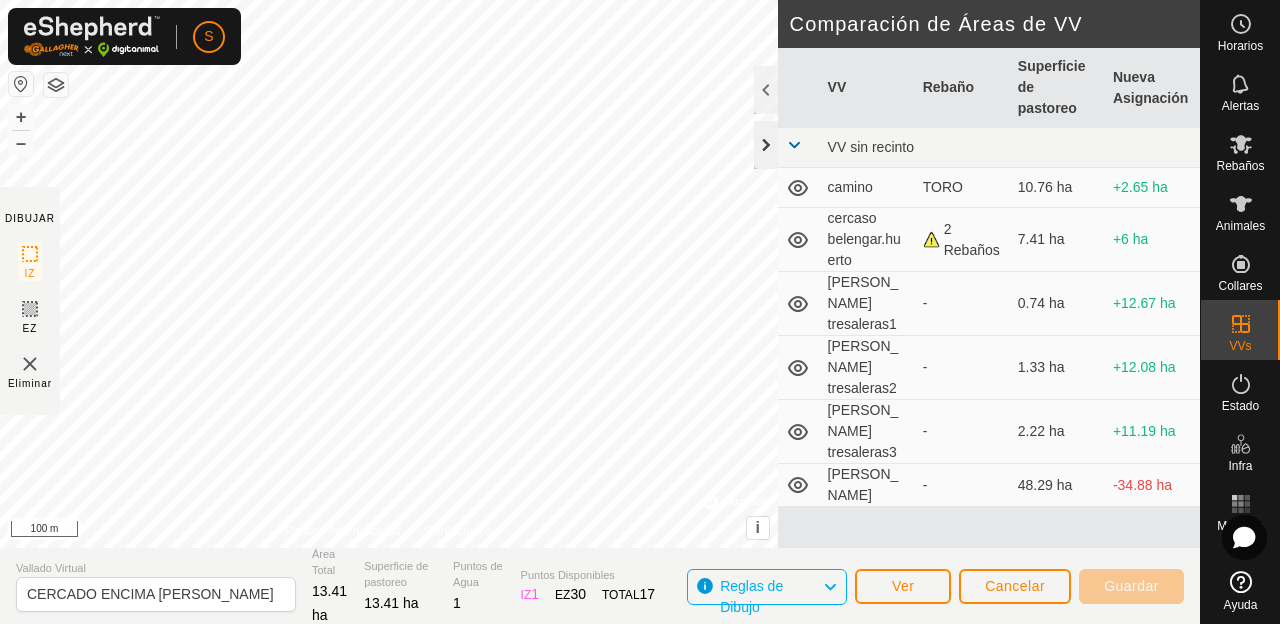 click 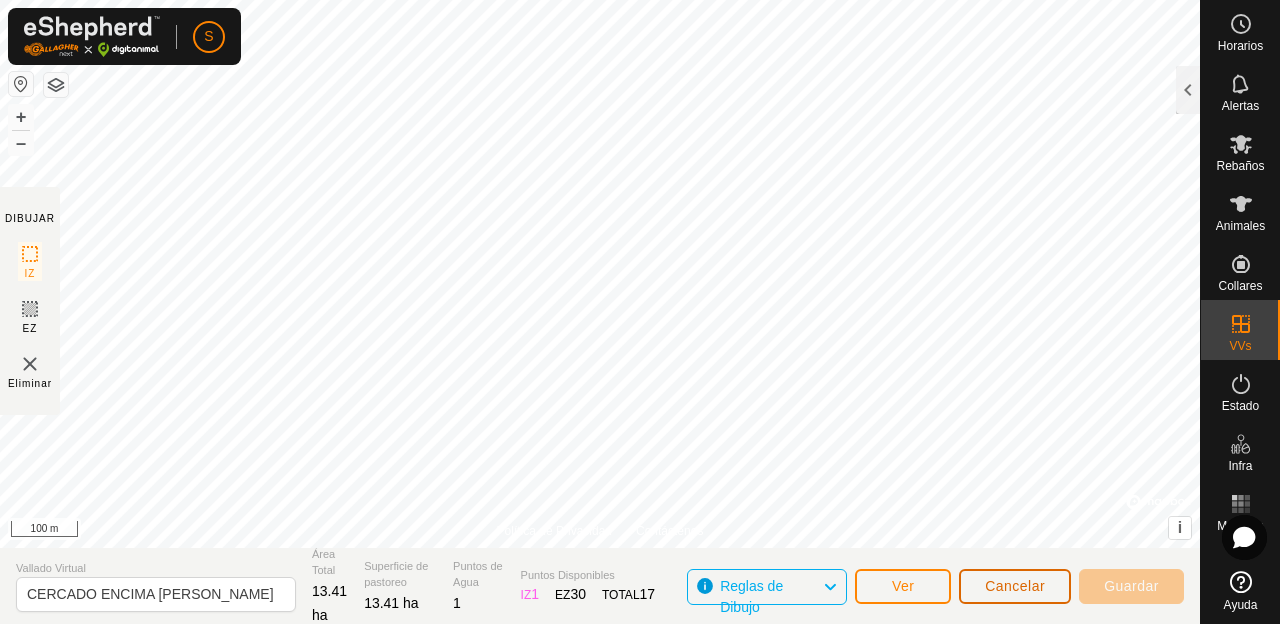 click on "Cancelar" 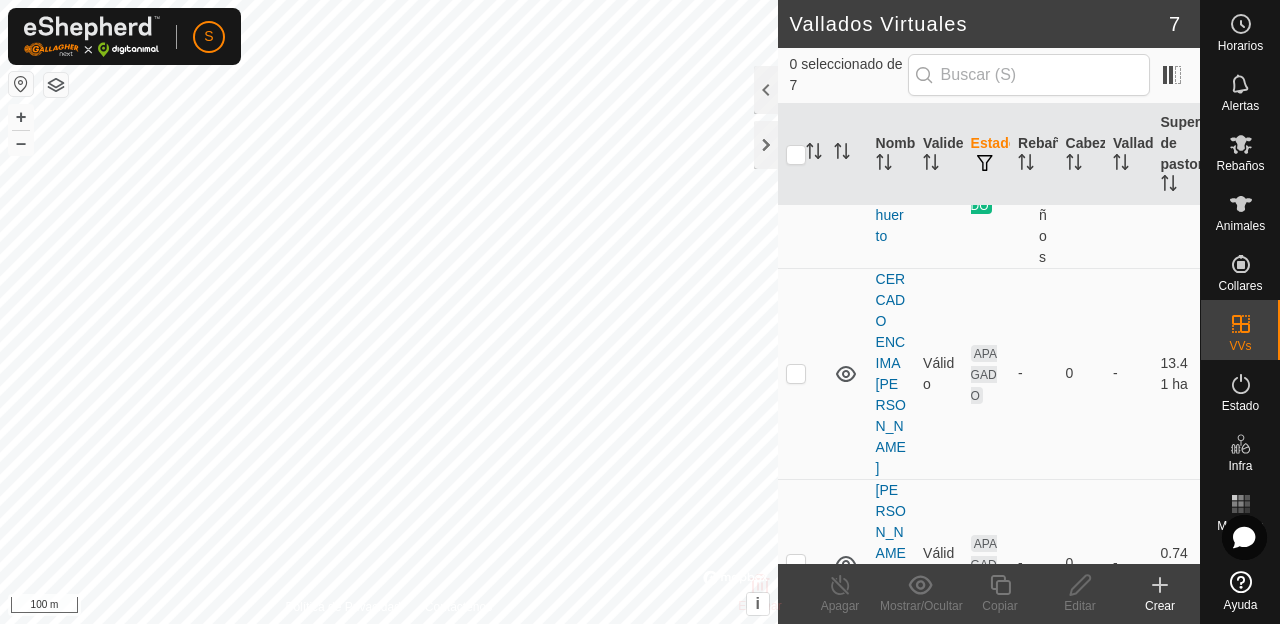 scroll, scrollTop: 280, scrollLeft: 0, axis: vertical 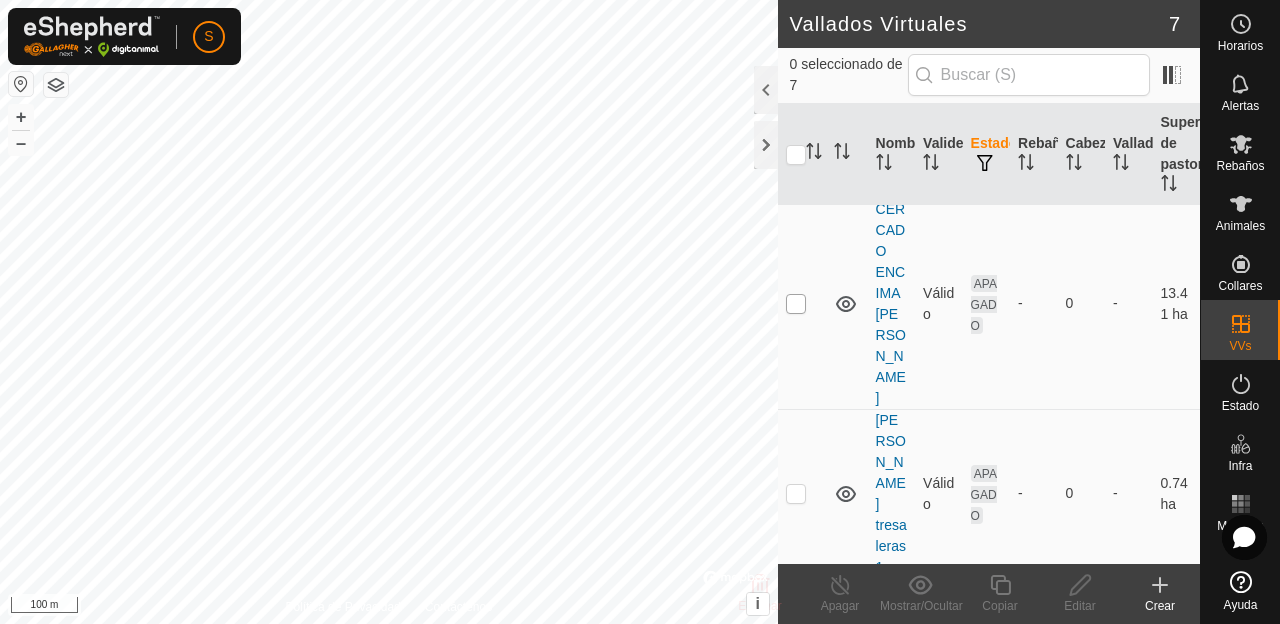 click at bounding box center (796, 304) 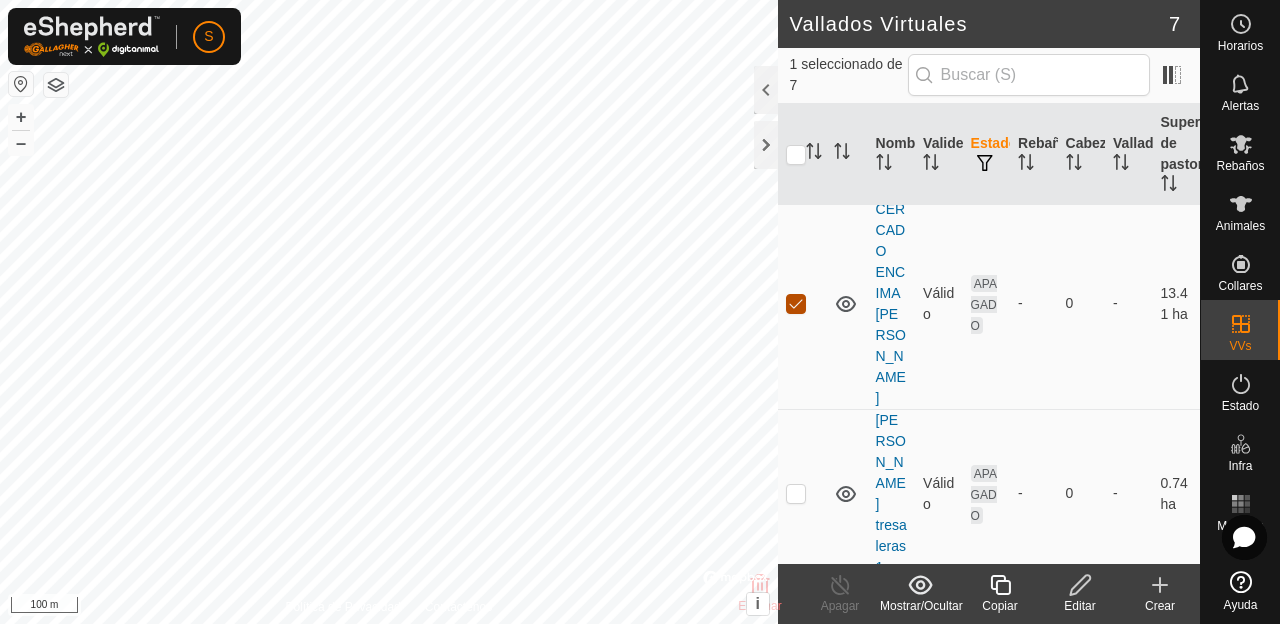 click at bounding box center [796, 304] 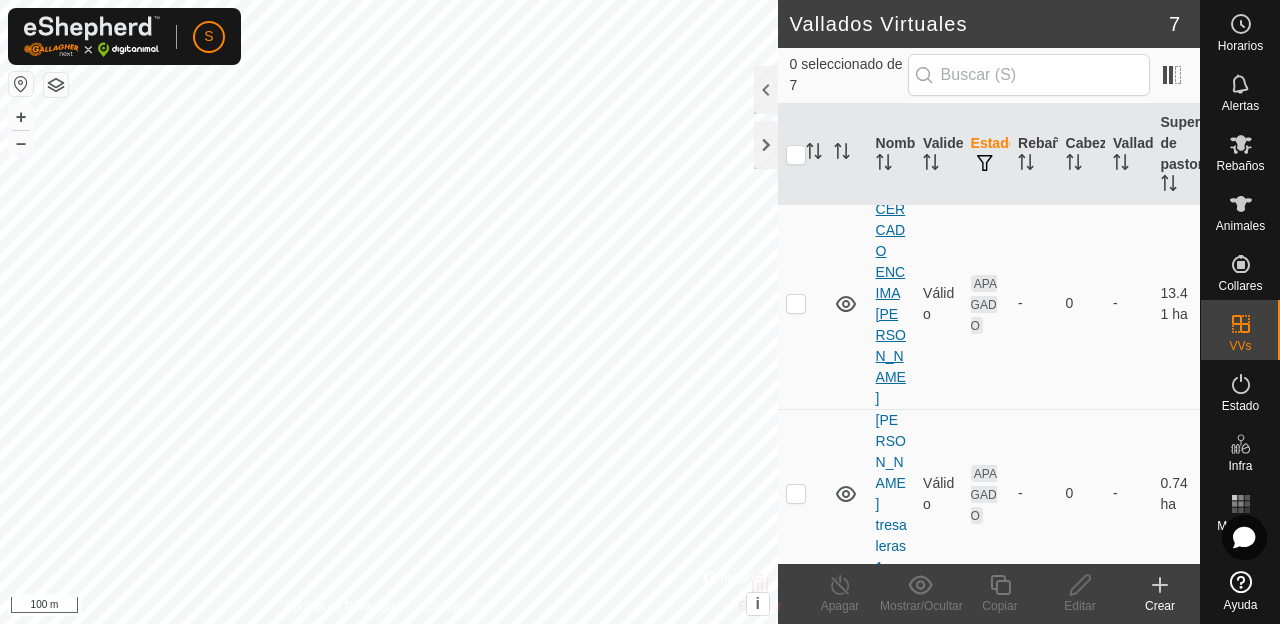 click on "CERCADO ENCIMA [PERSON_NAME]" at bounding box center [891, 303] 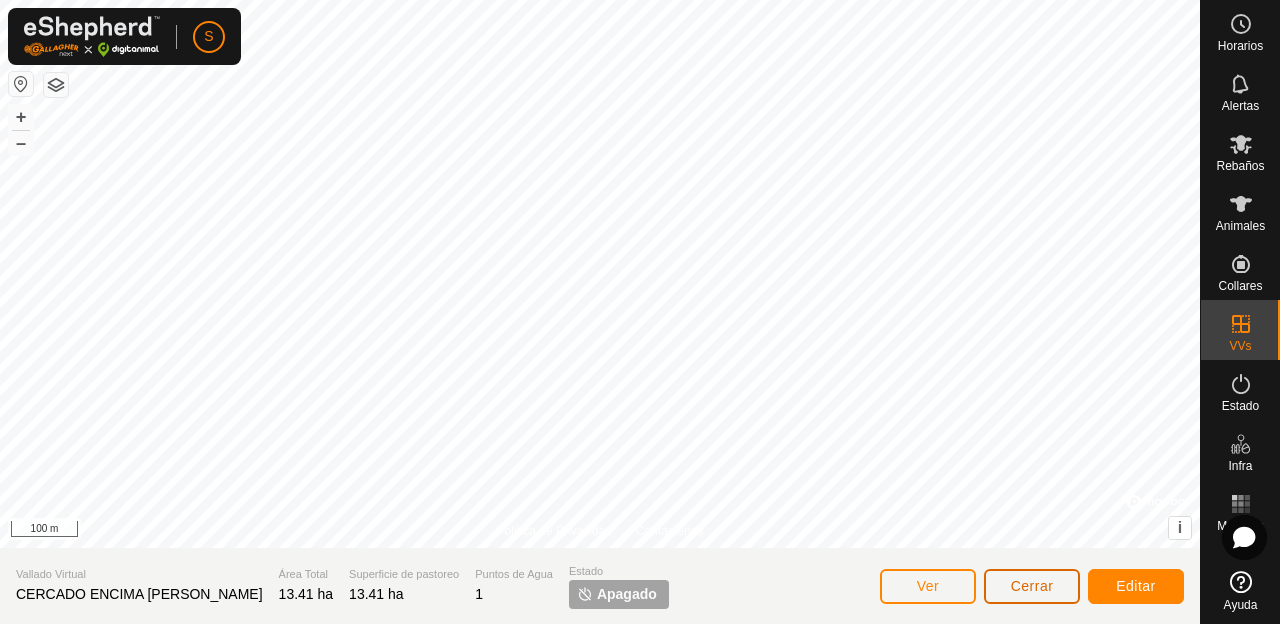 click on "Cerrar" 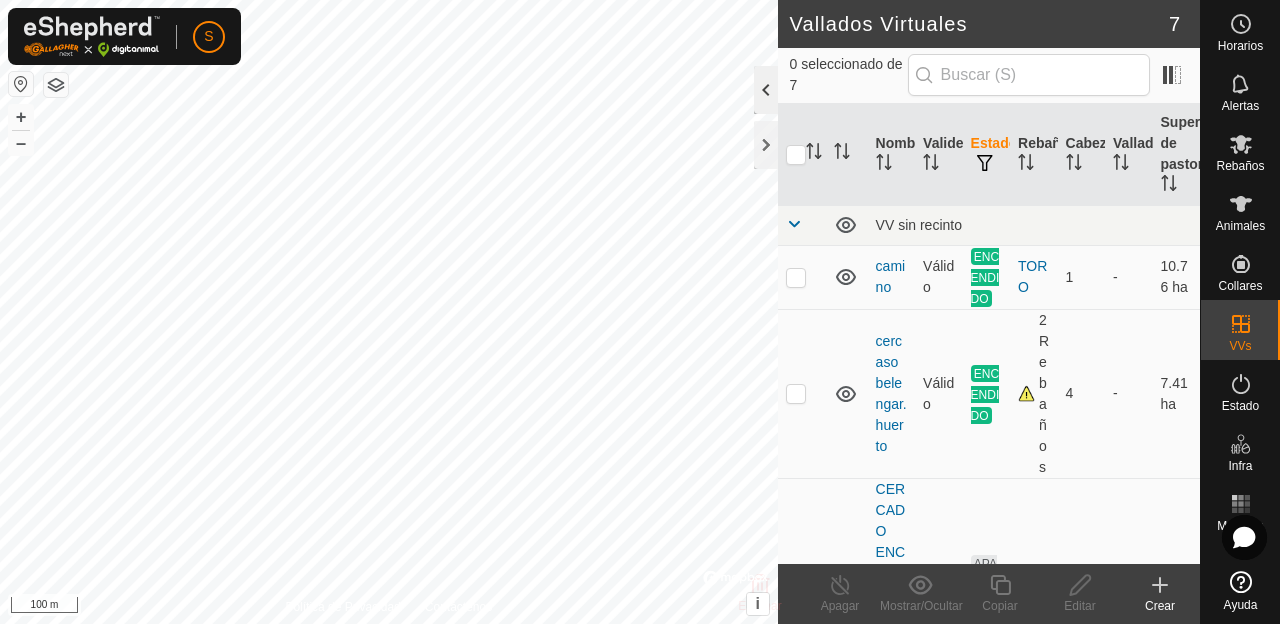 click 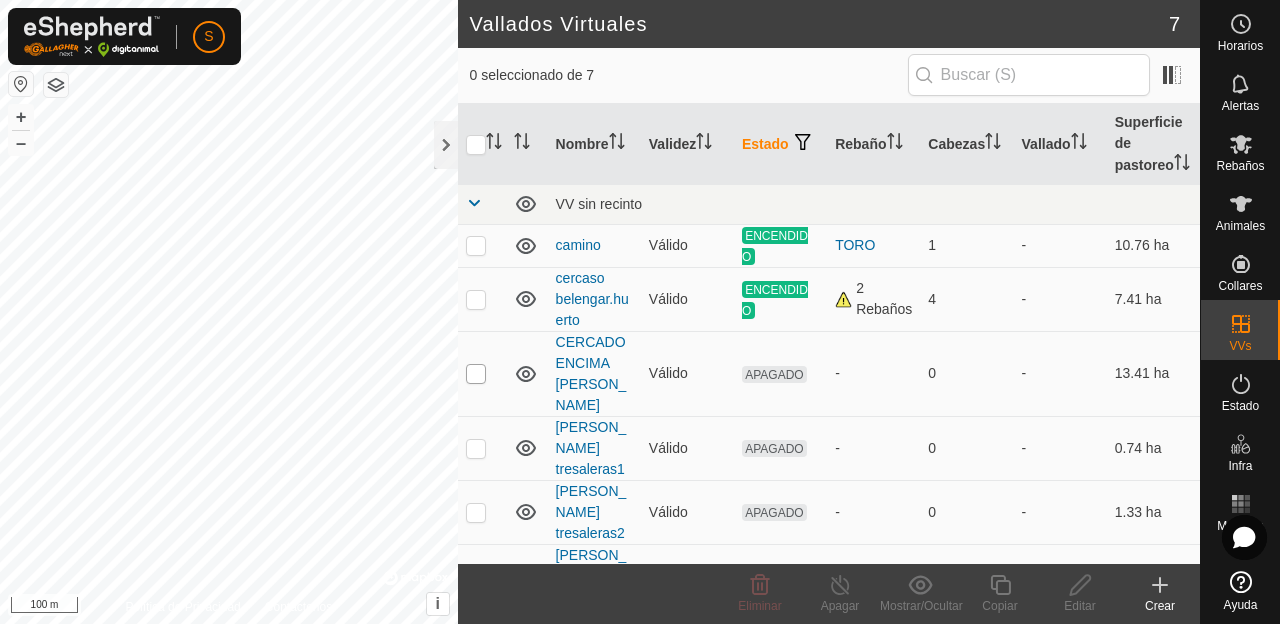 click at bounding box center [476, 374] 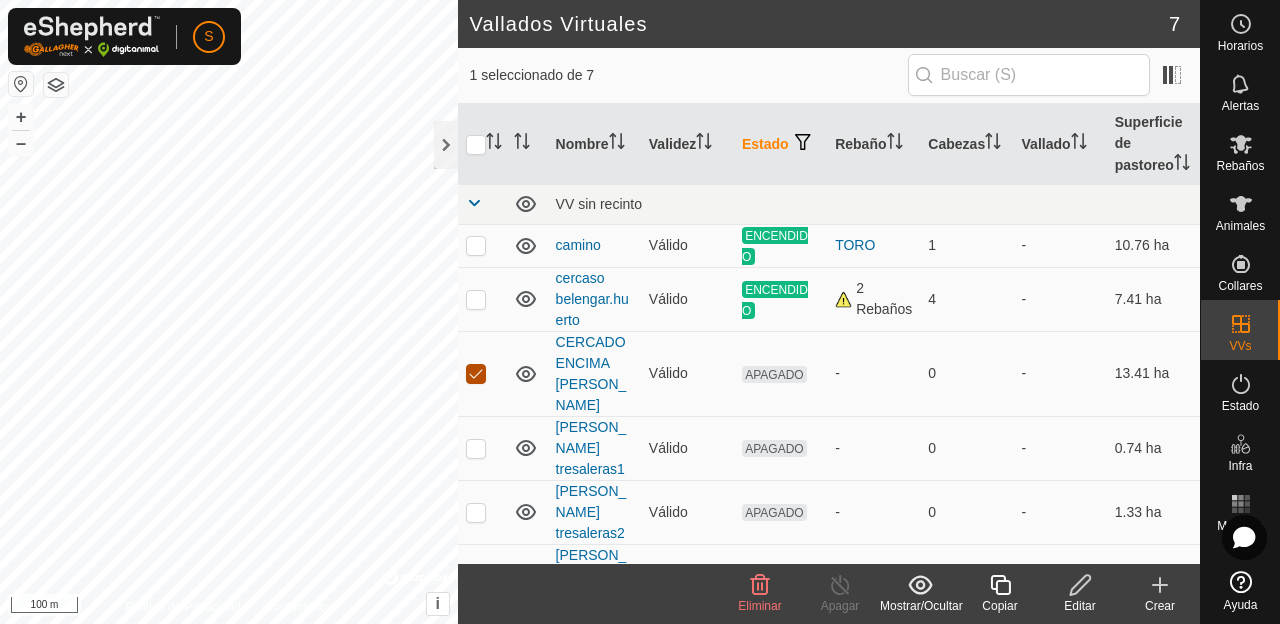 click at bounding box center [476, 374] 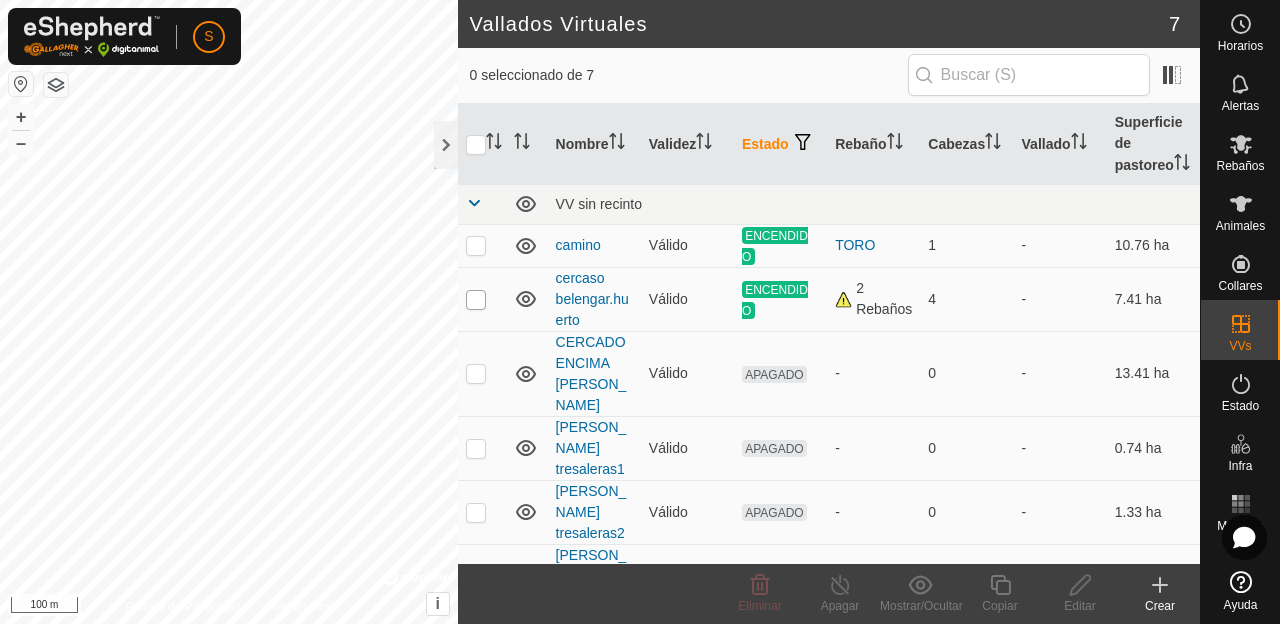 click at bounding box center [476, 300] 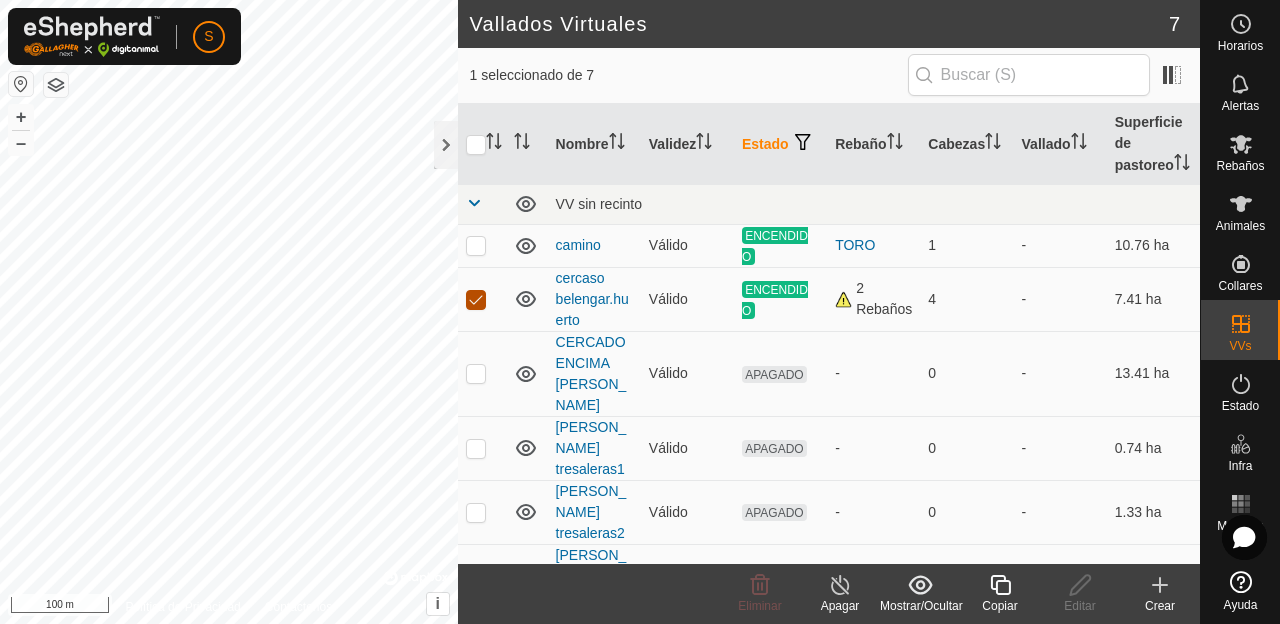 click at bounding box center [476, 300] 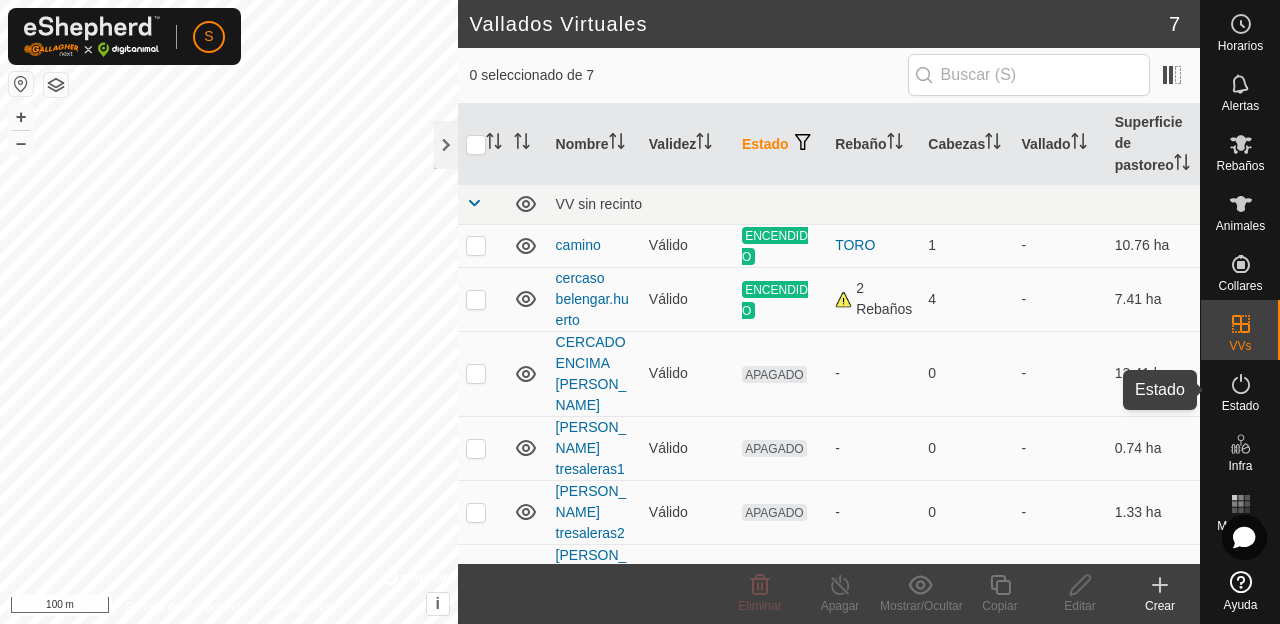 click 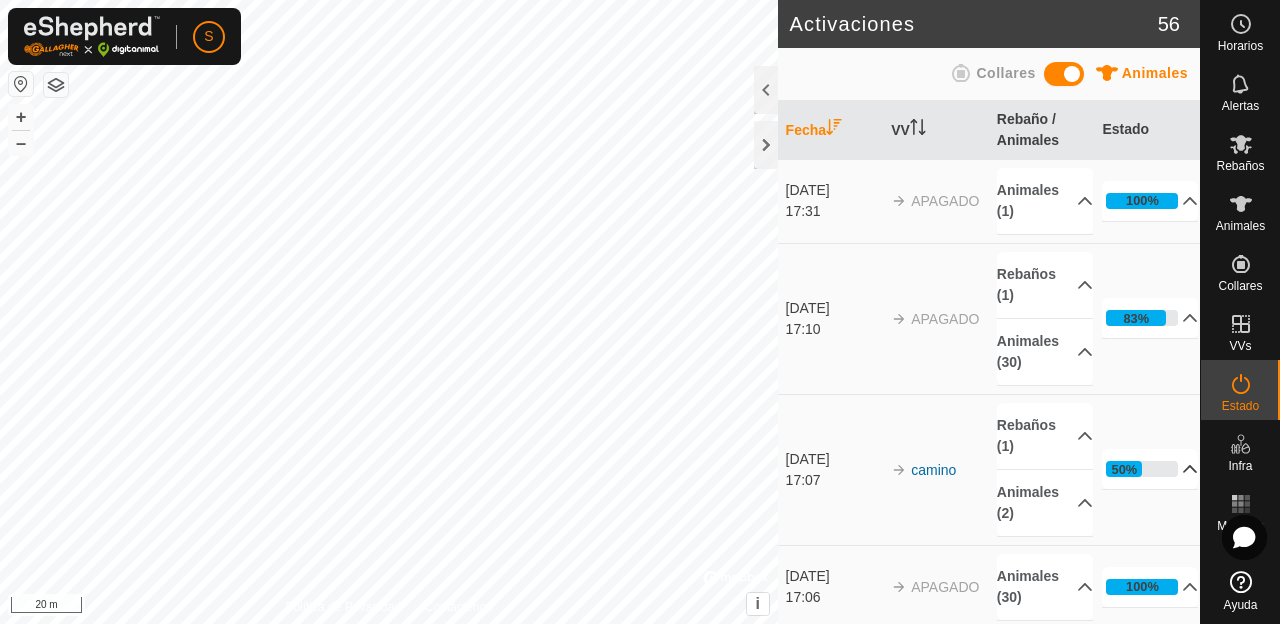 click 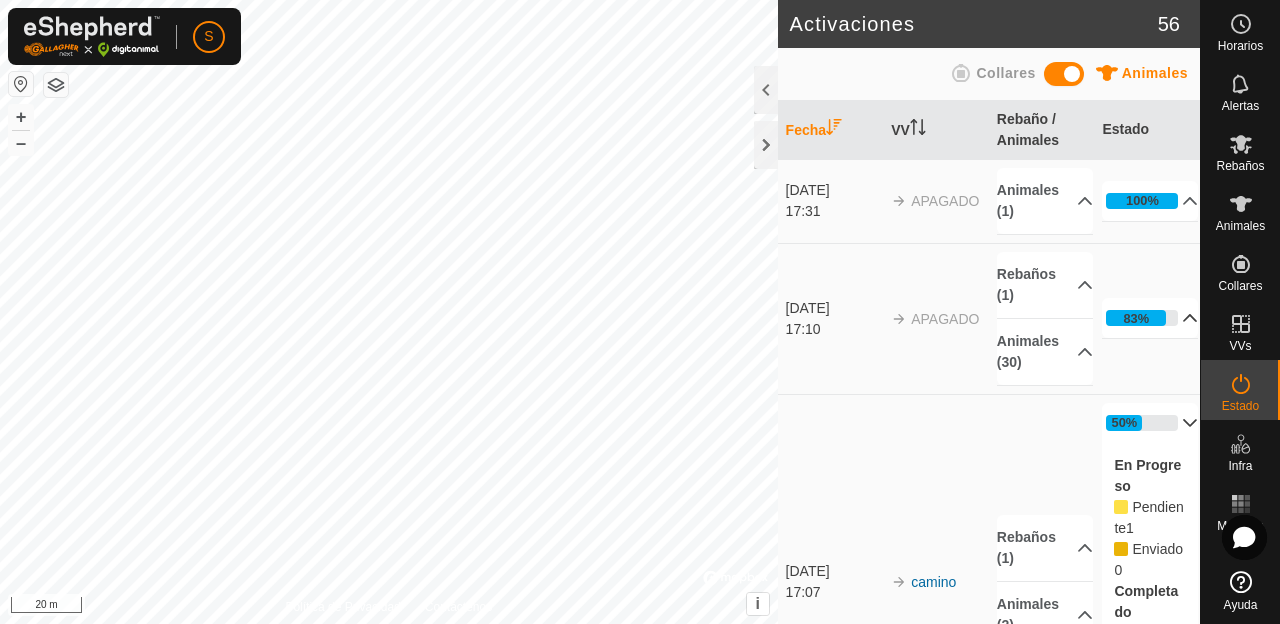click 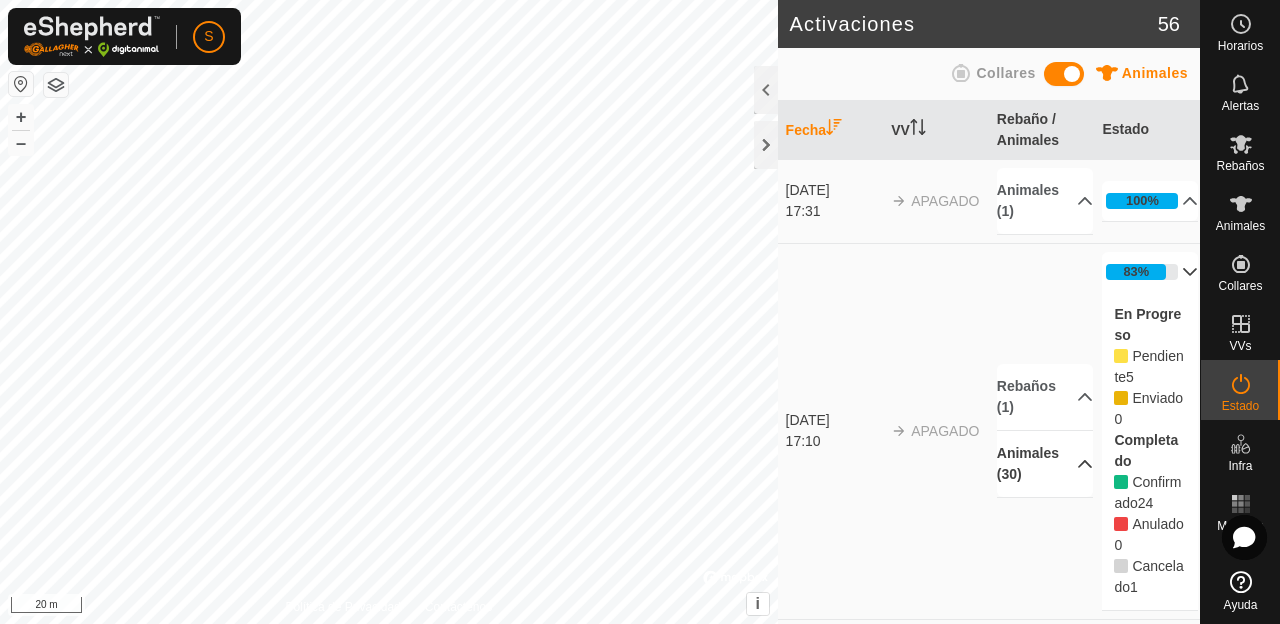 click 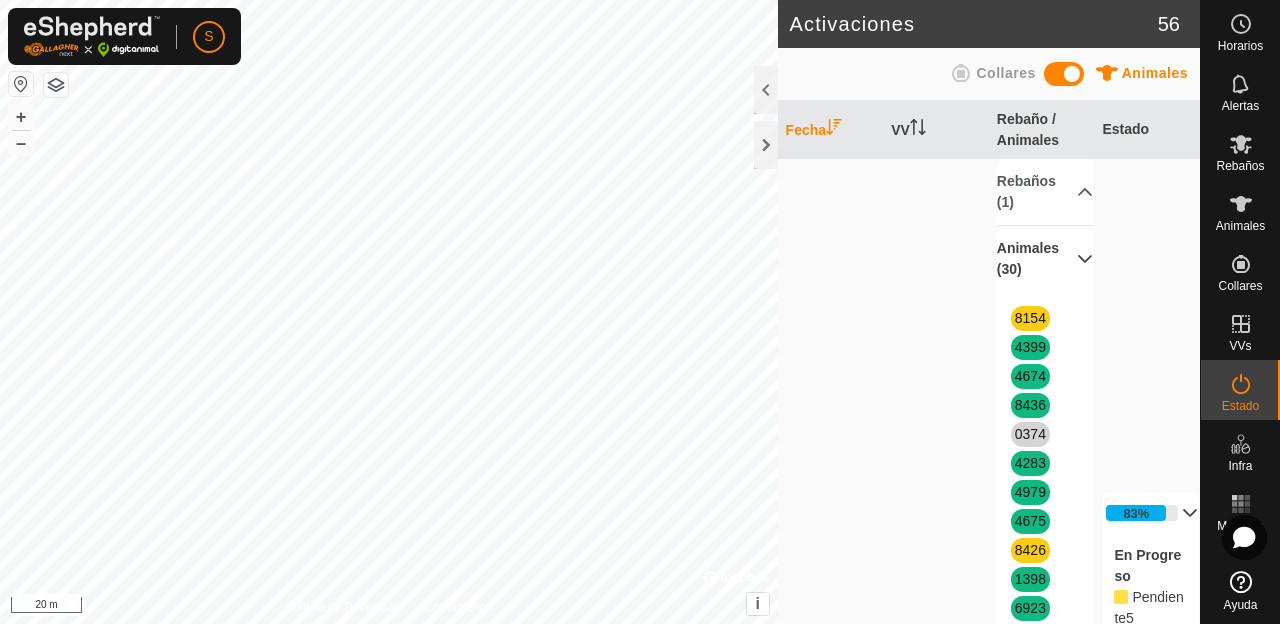 scroll, scrollTop: 0, scrollLeft: 0, axis: both 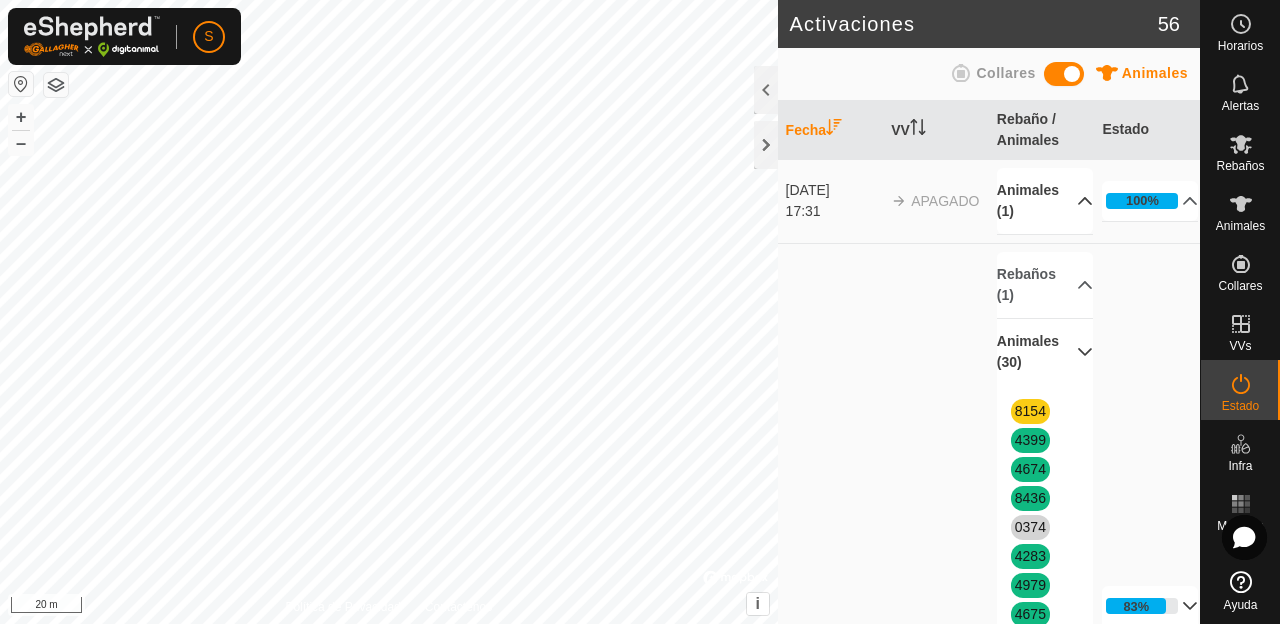 click 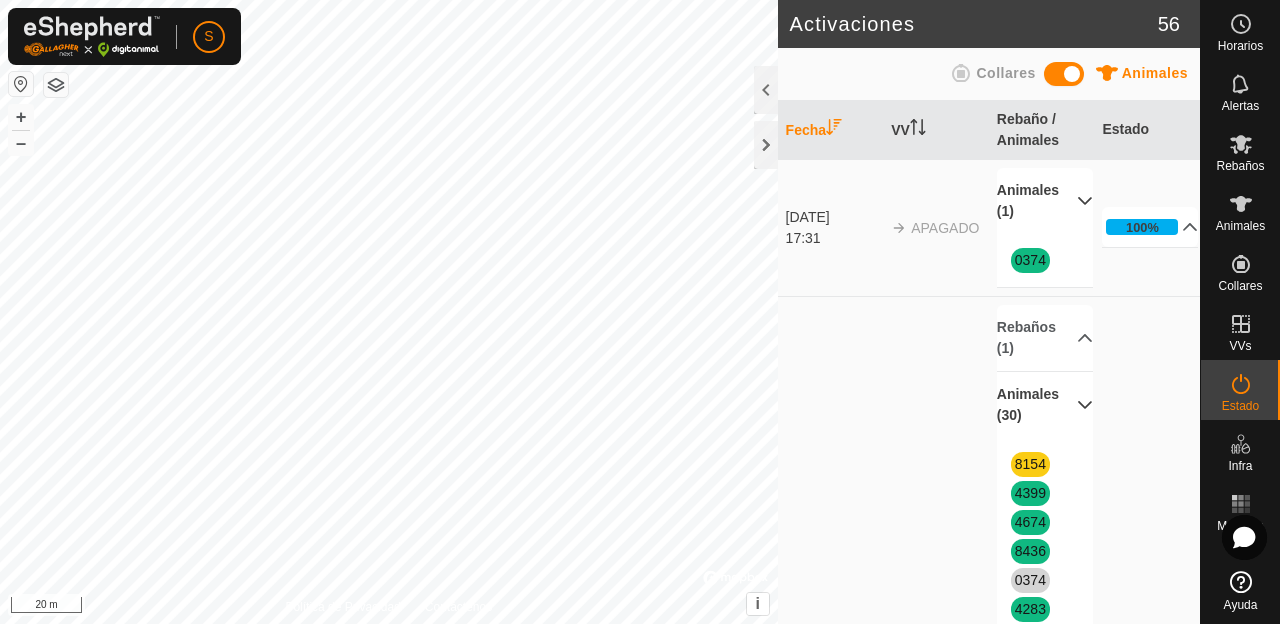 click on "Animales (1)" at bounding box center [1045, 201] 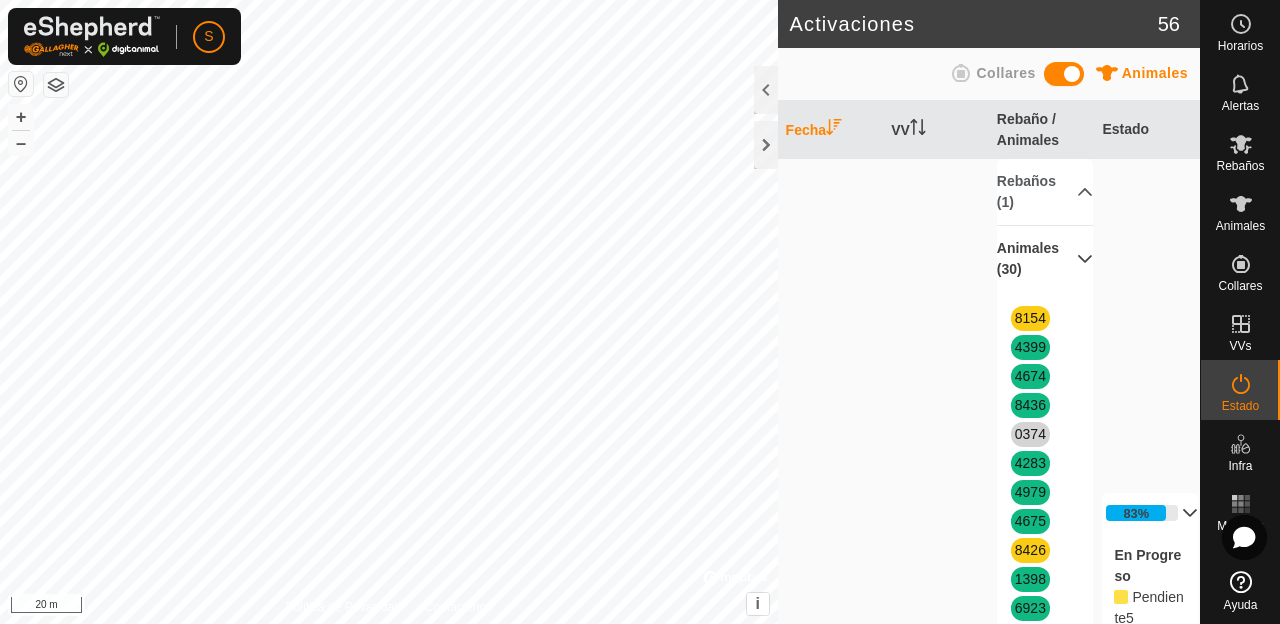 scroll, scrollTop: 0, scrollLeft: 0, axis: both 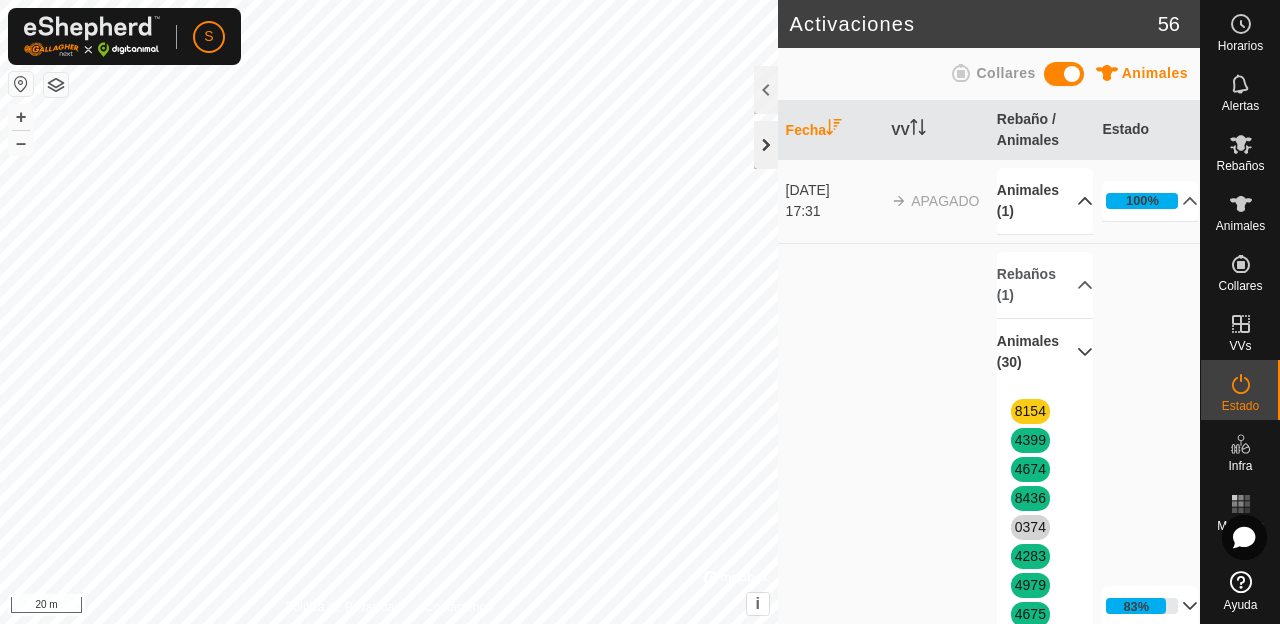 click 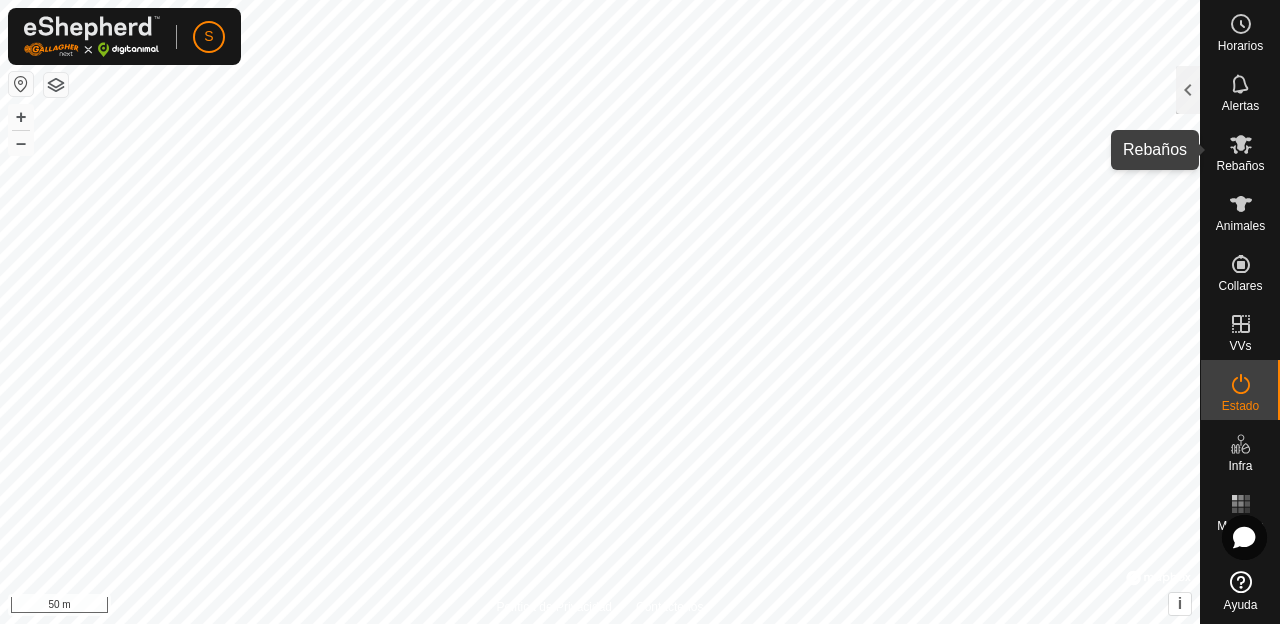 click 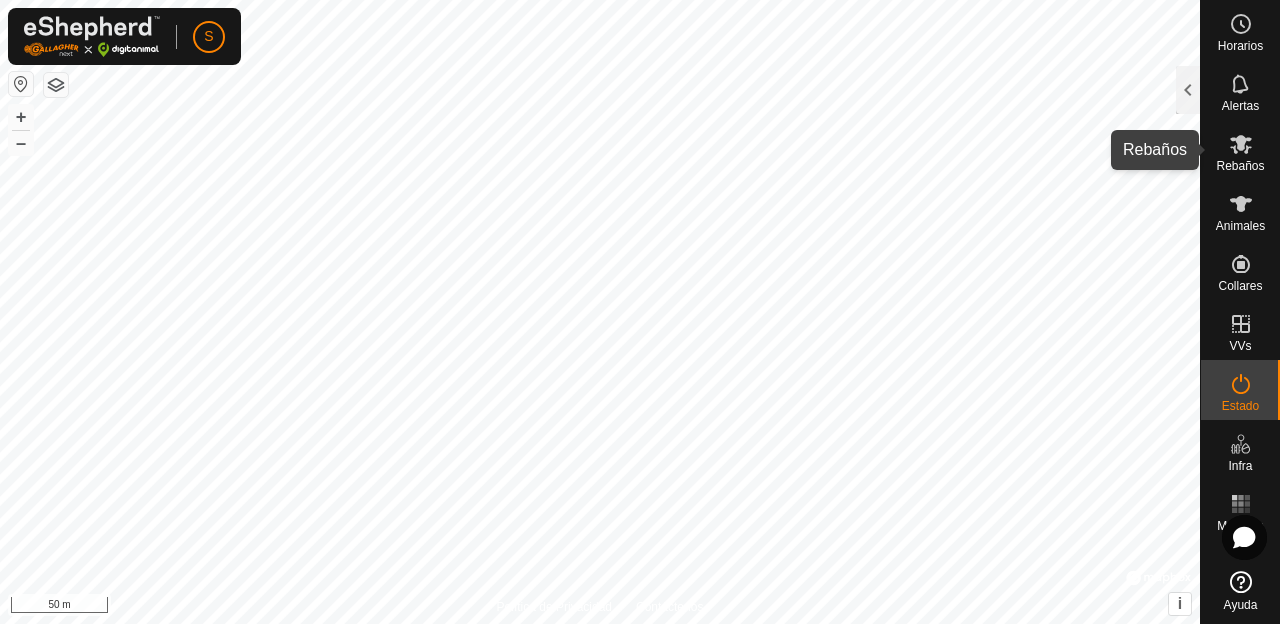 click 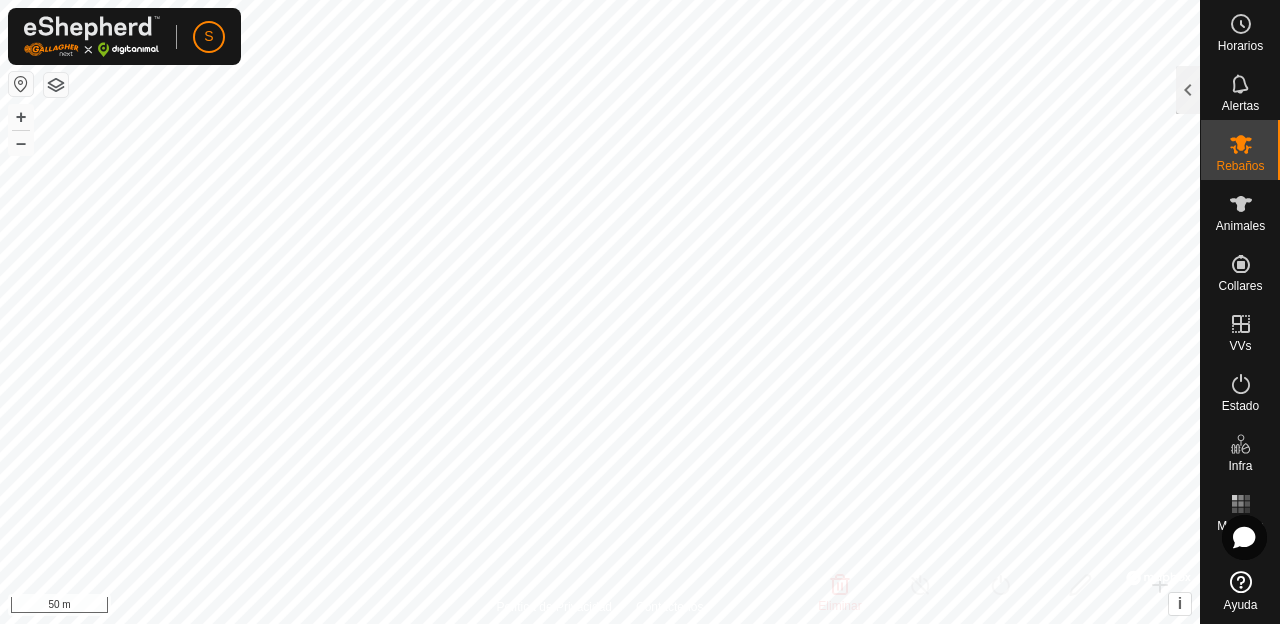 click 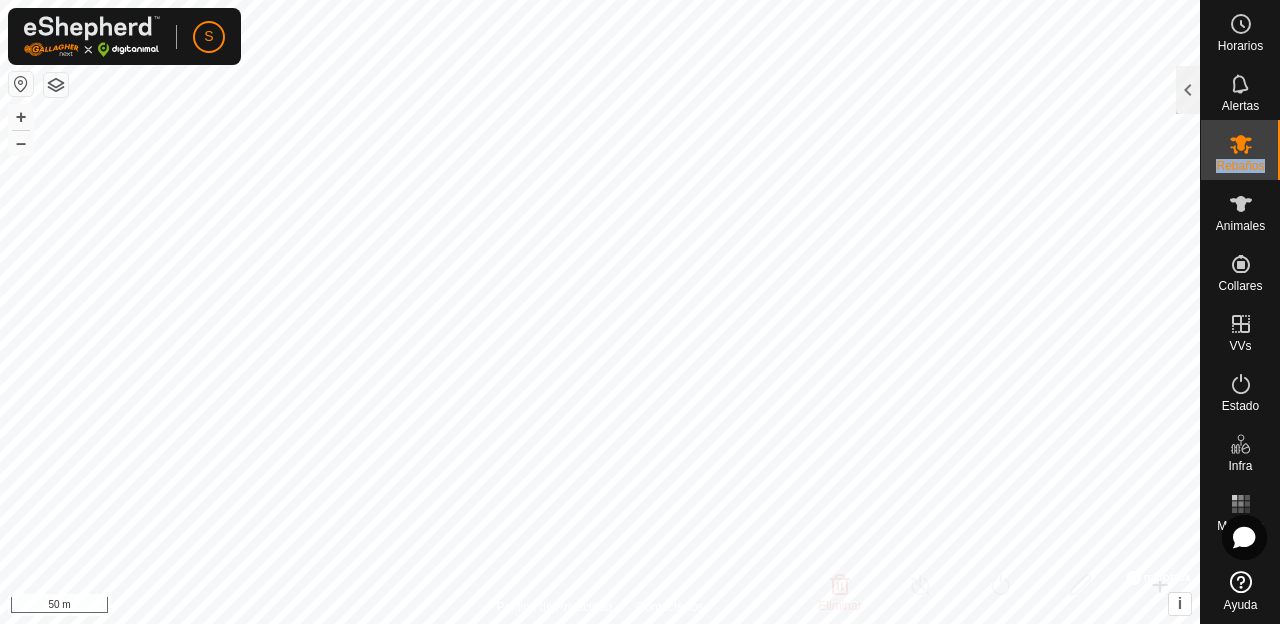 click 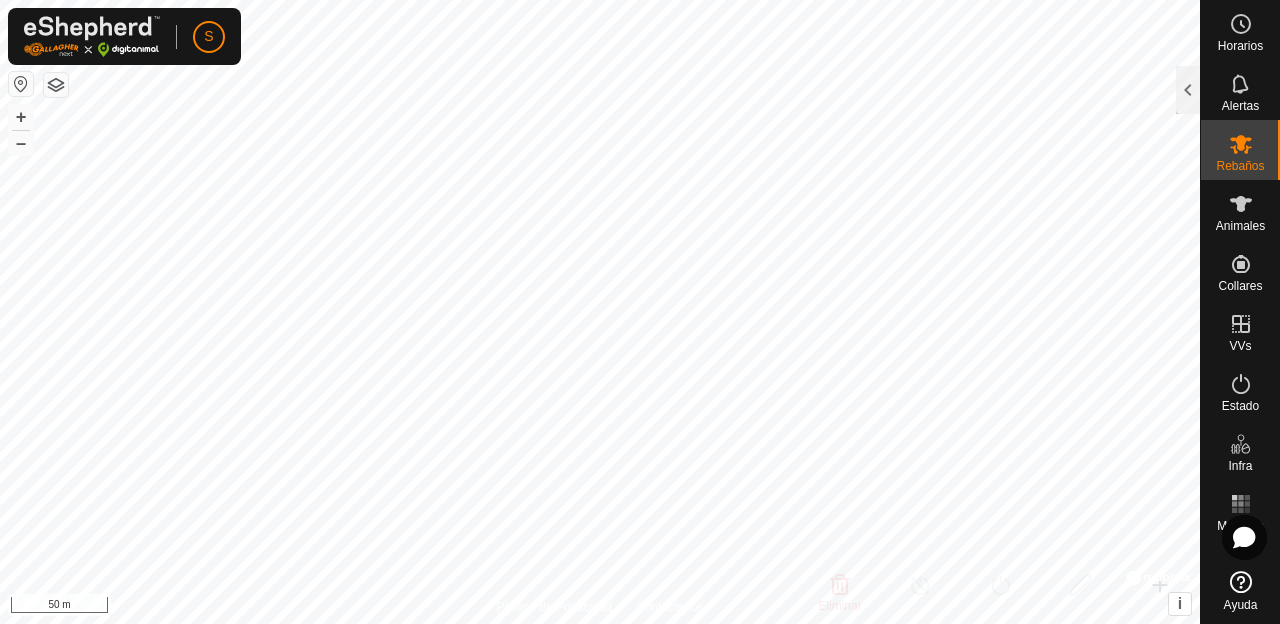 click 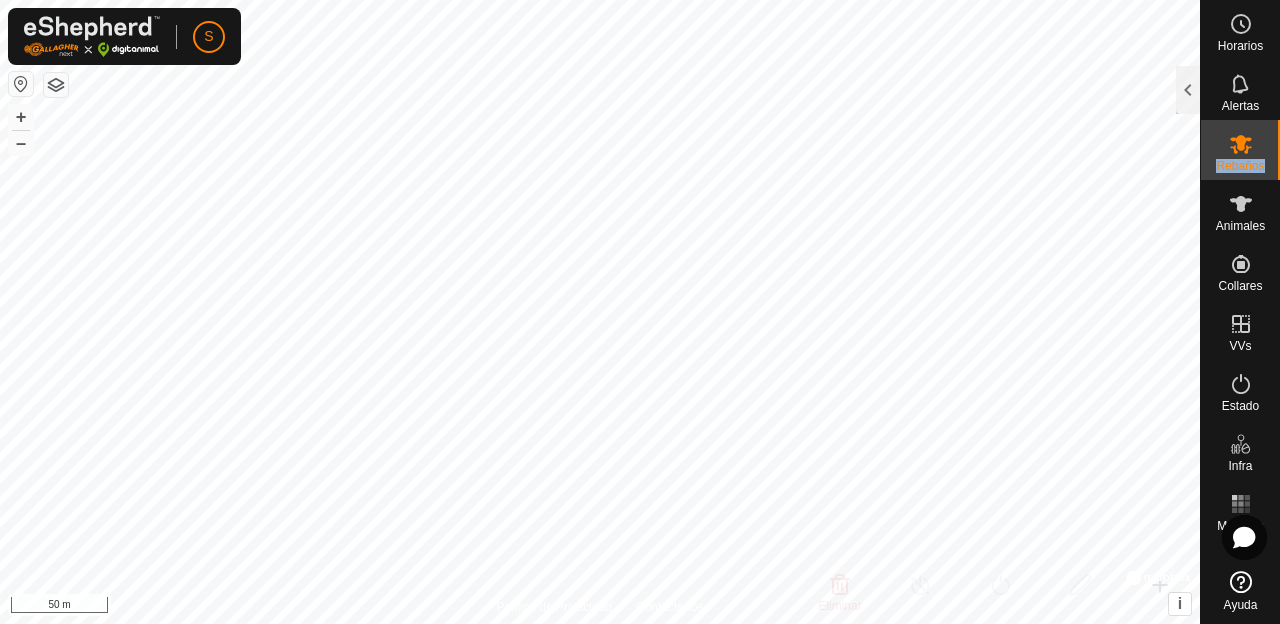 click 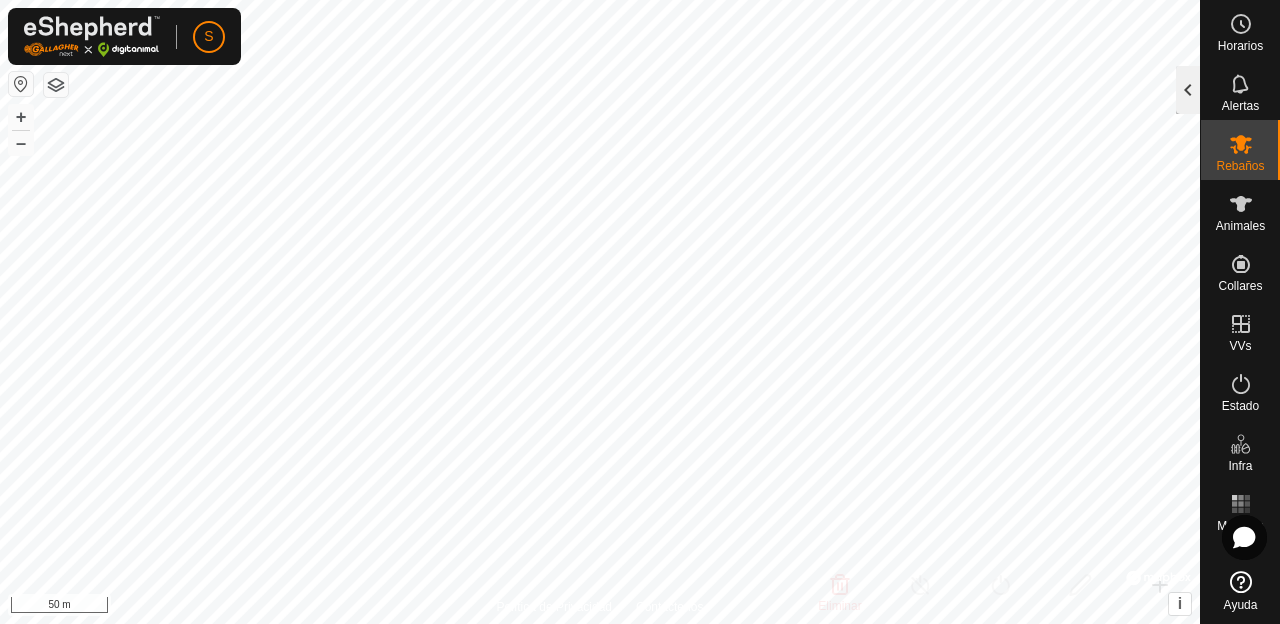 click 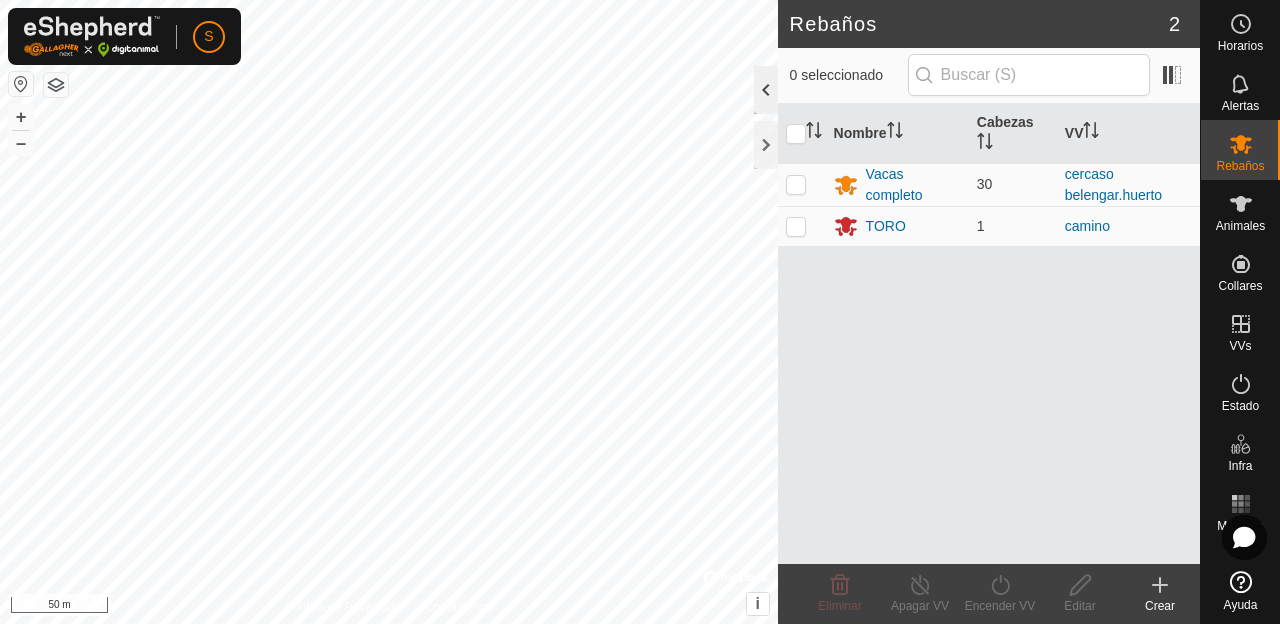 click 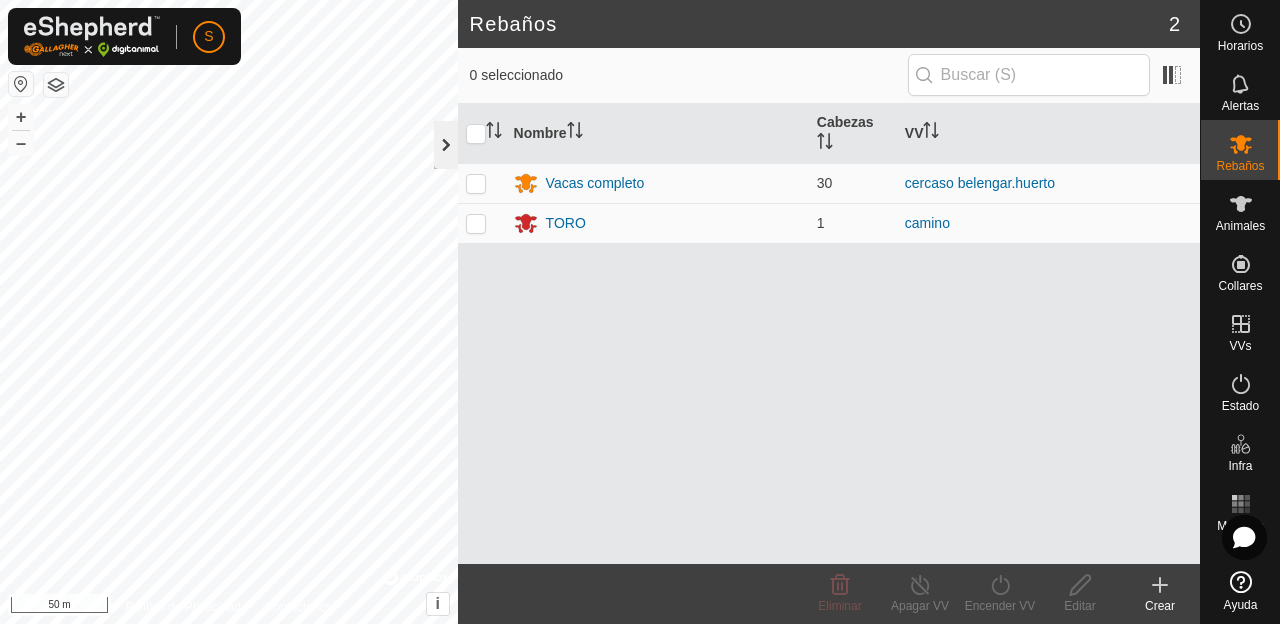 click 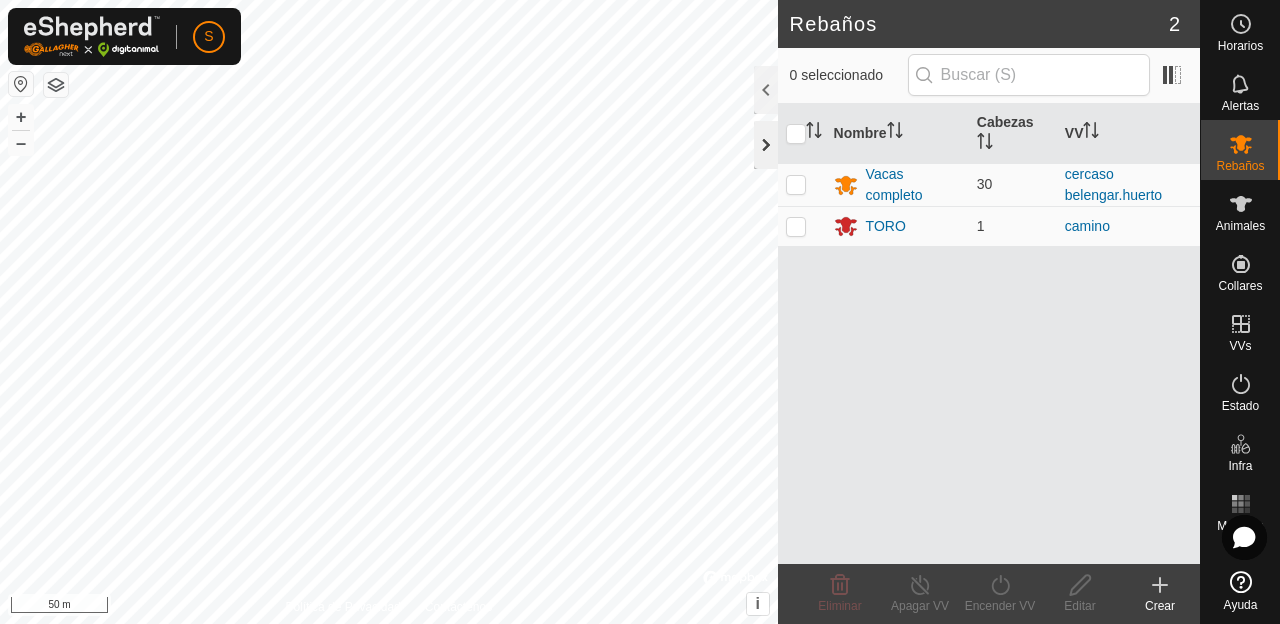 click 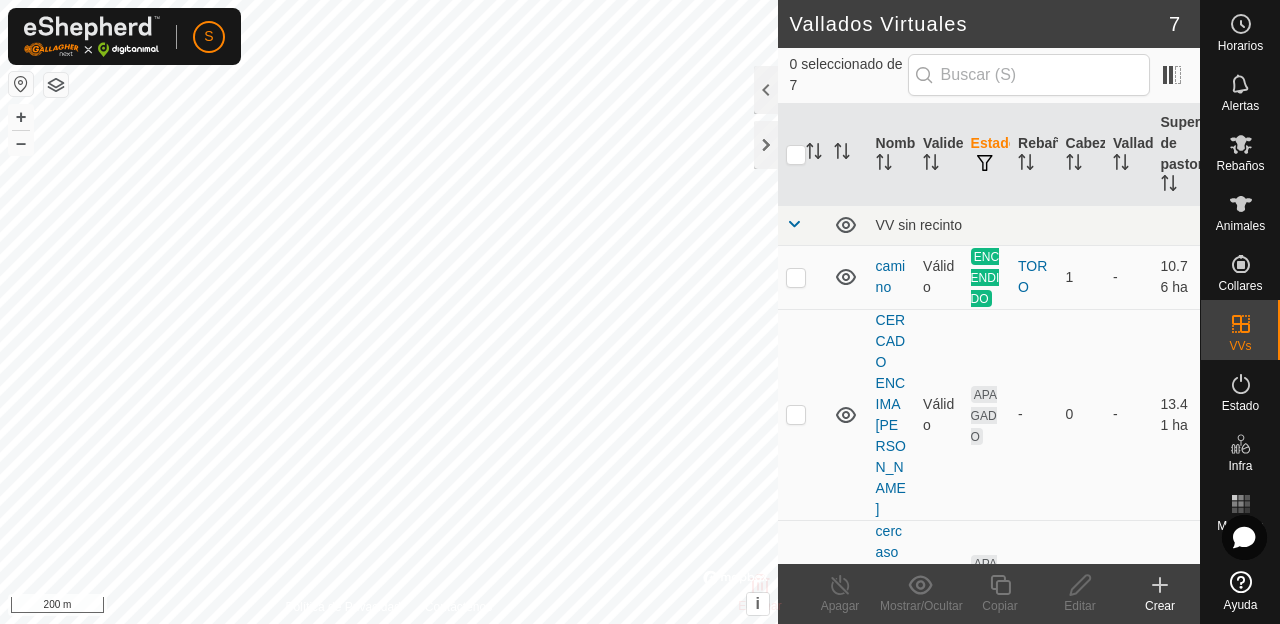 scroll, scrollTop: 0, scrollLeft: 0, axis: both 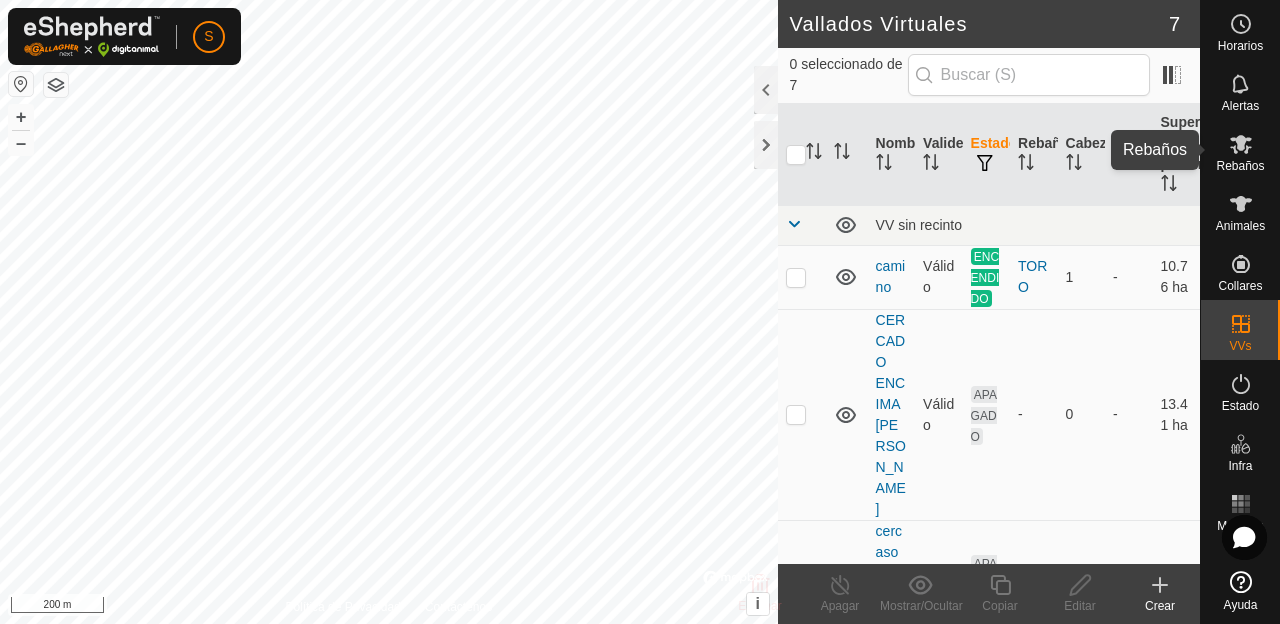 click 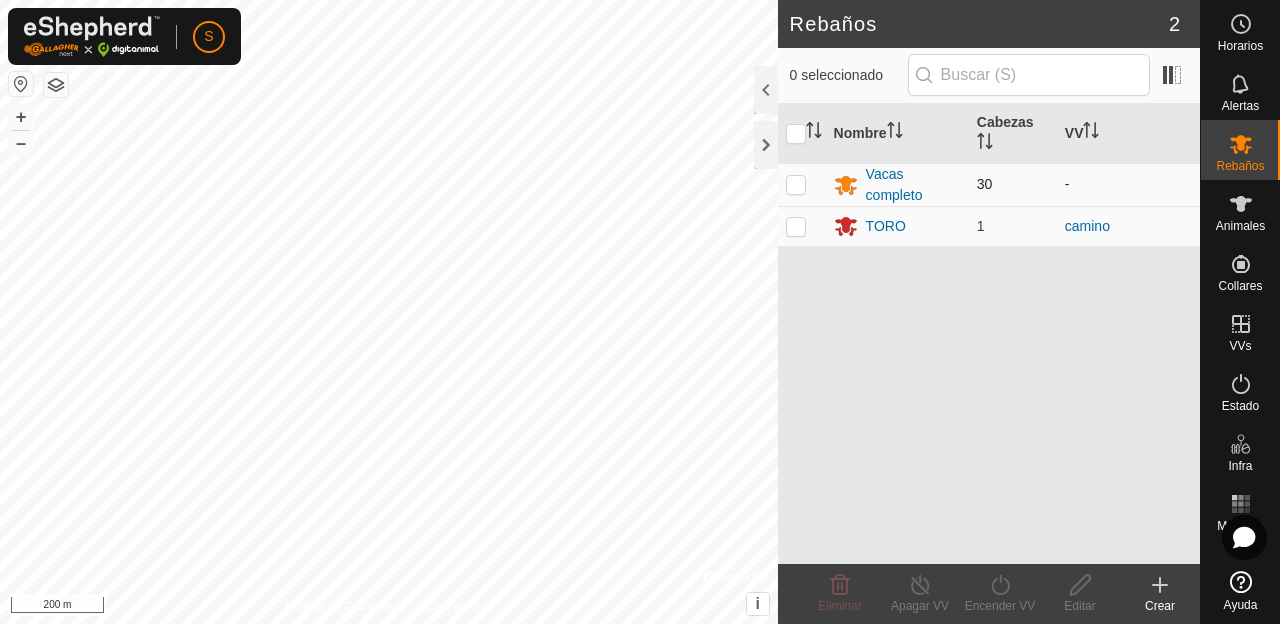 click at bounding box center [796, 184] 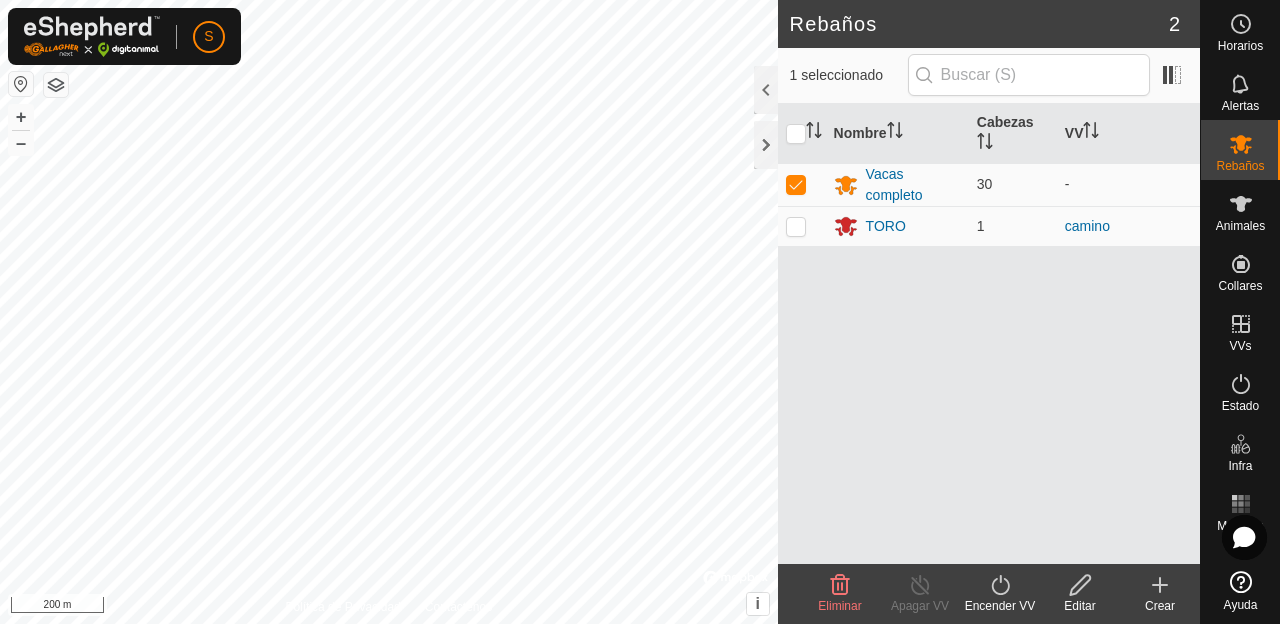 click 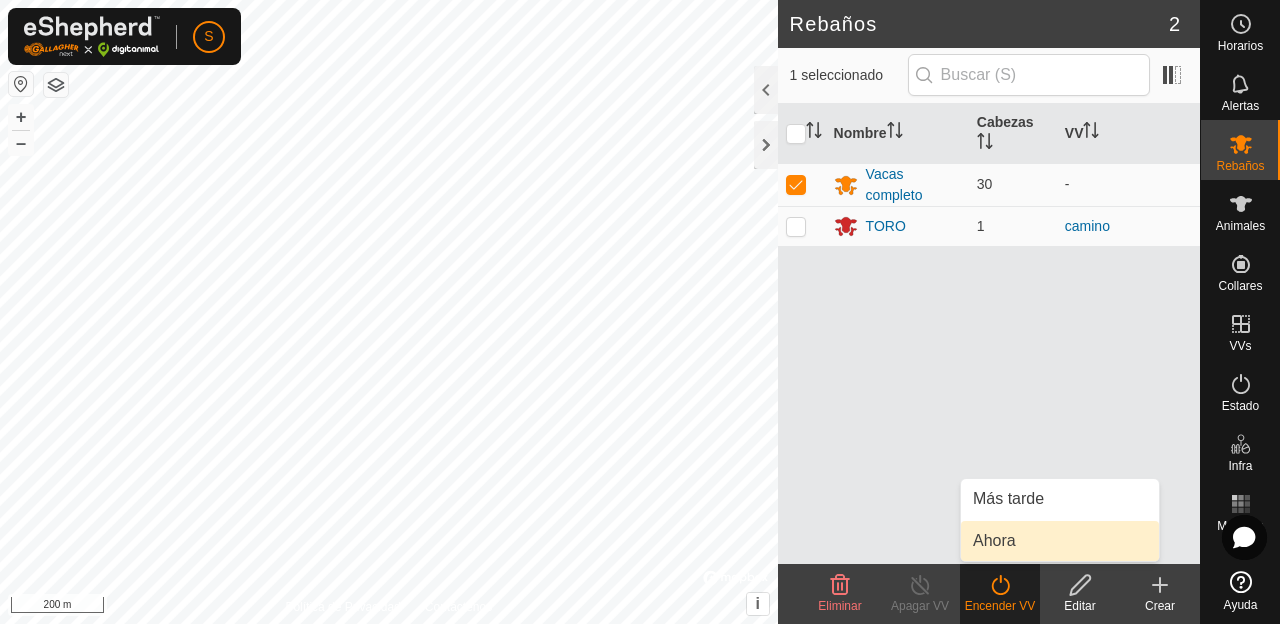 click on "Ahora" at bounding box center (1060, 541) 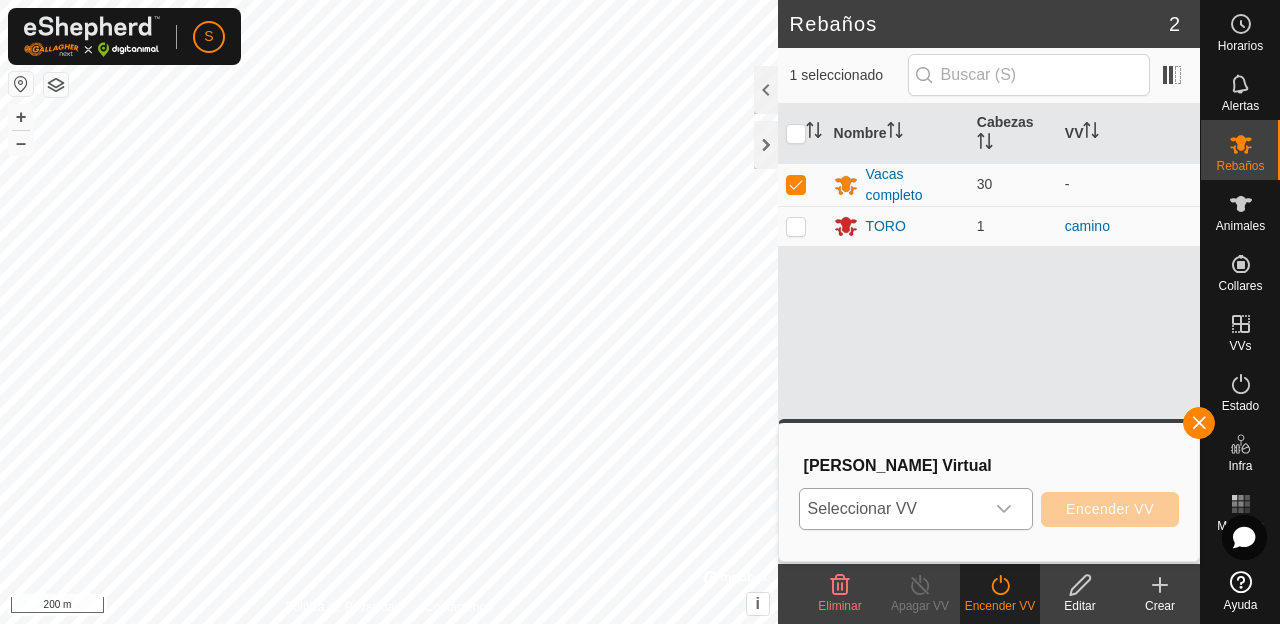 click 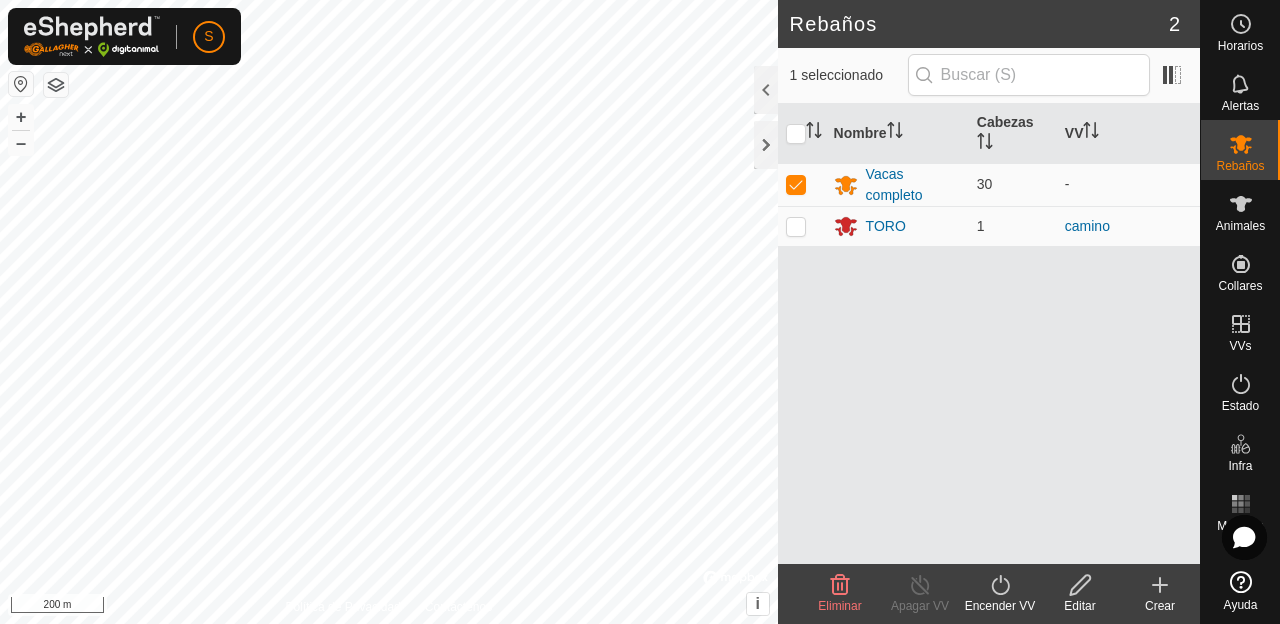 click 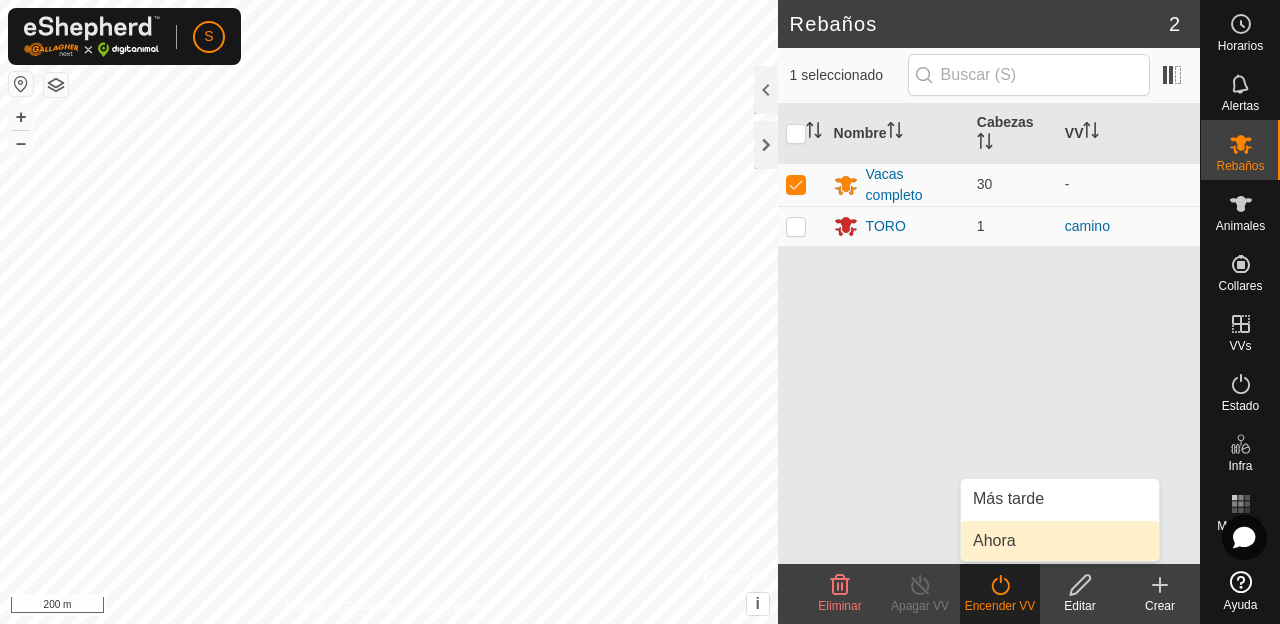 click on "Ahora" at bounding box center [1060, 541] 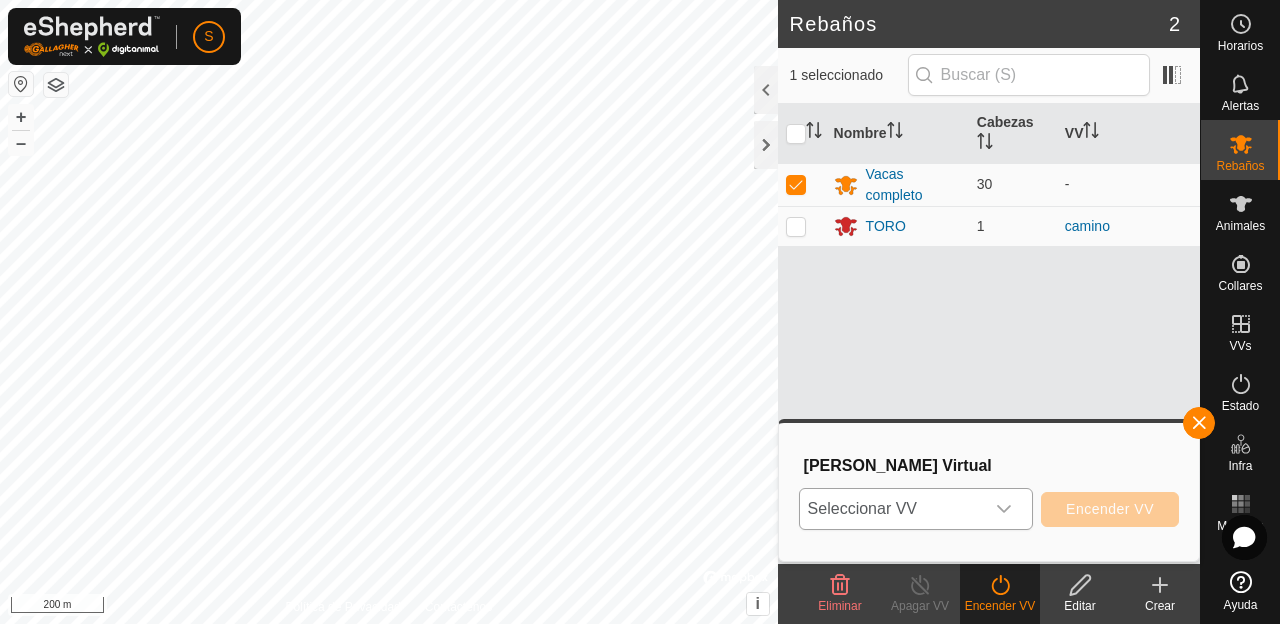 click 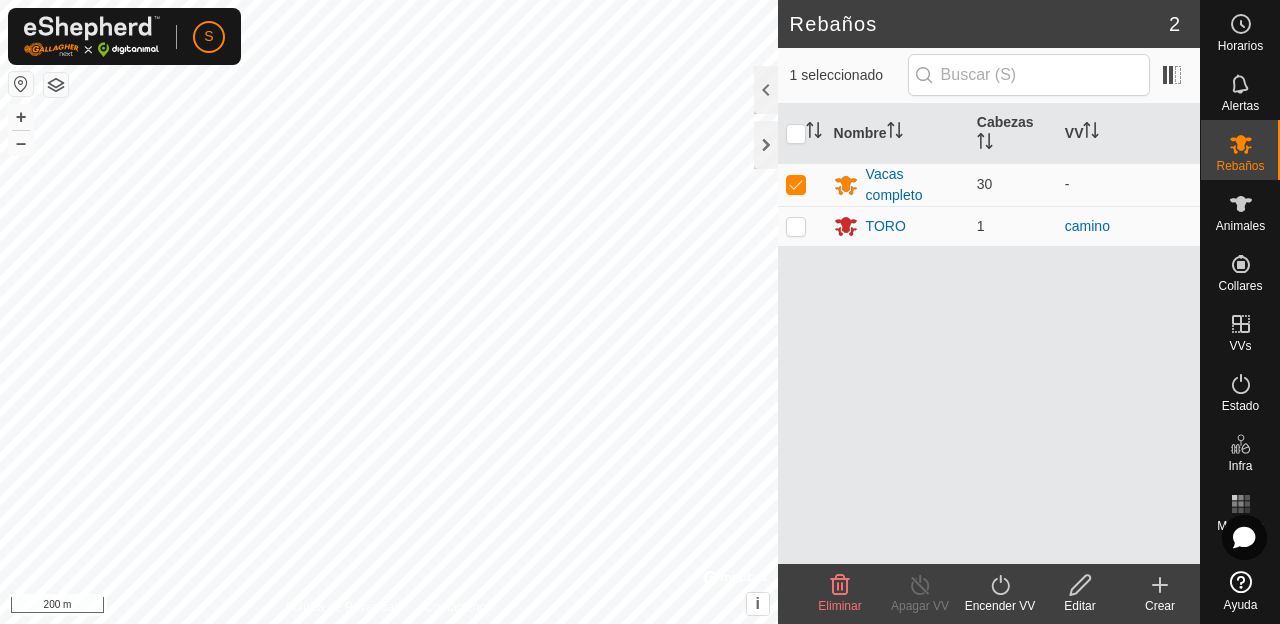 click on "Encender VV" 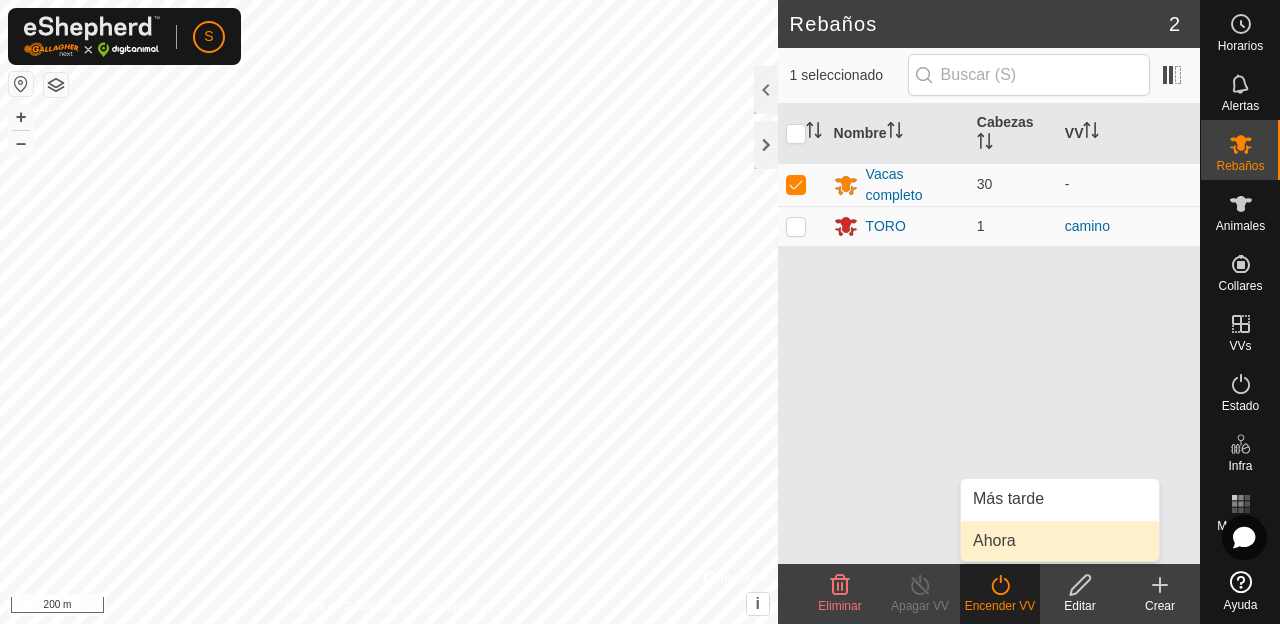 click on "Ahora" at bounding box center (1060, 541) 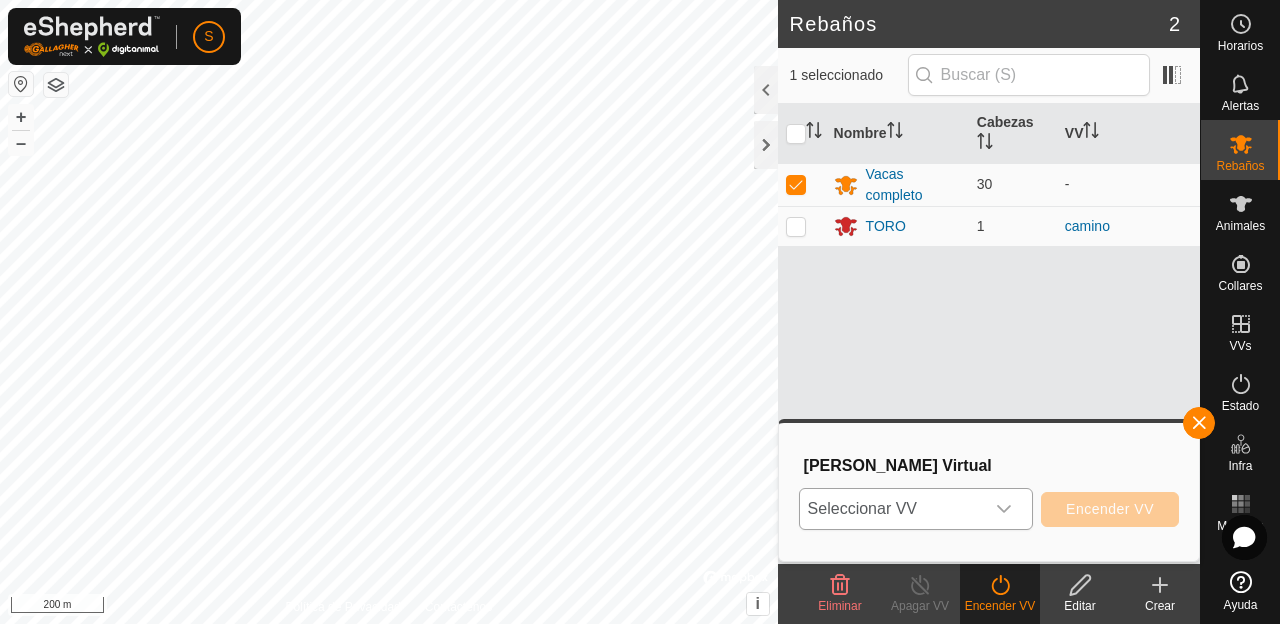 click on "Seleccionar VV" at bounding box center (892, 509) 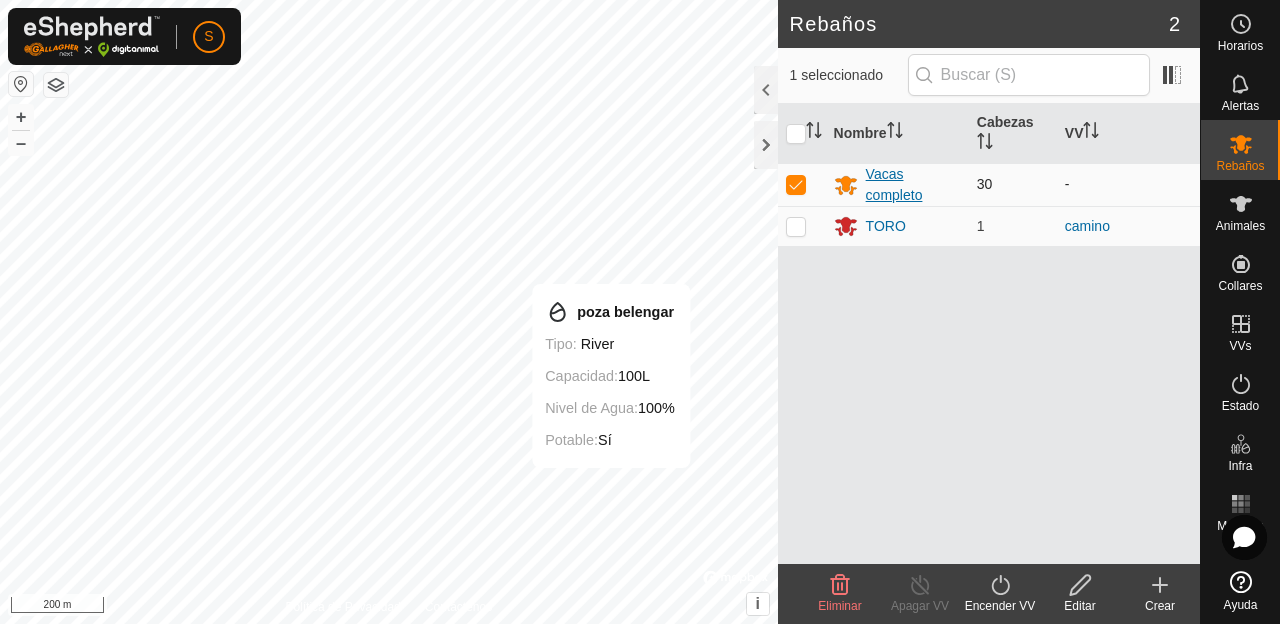 click on "Vacas completo" at bounding box center [913, 185] 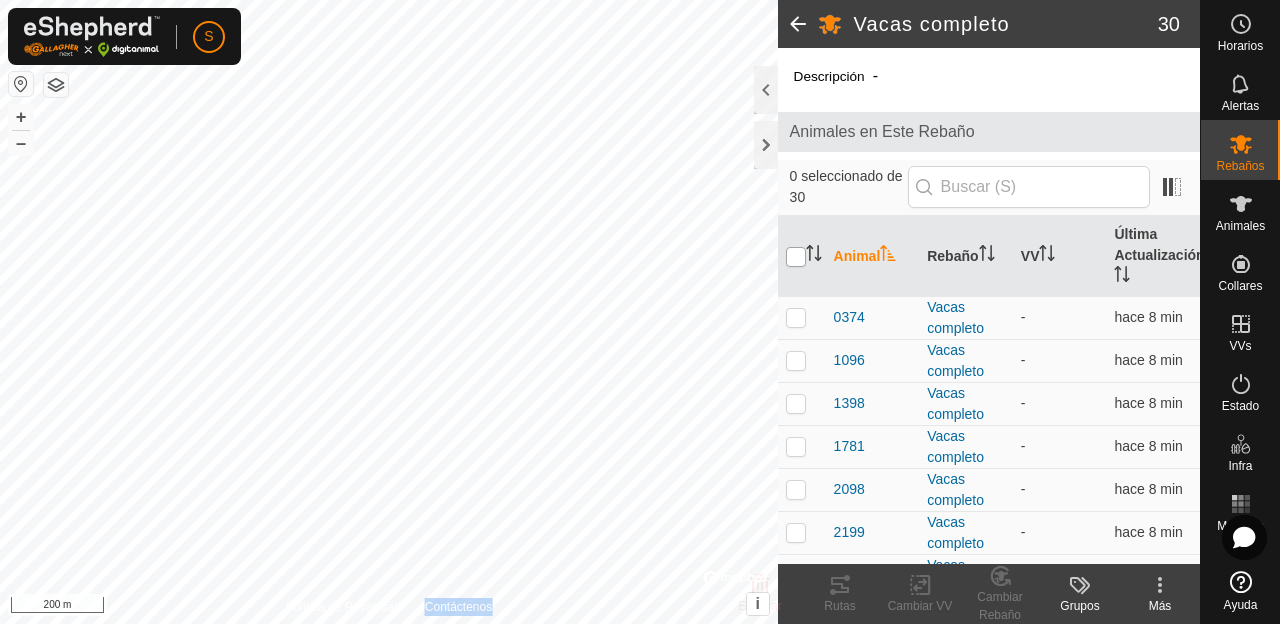 click at bounding box center [796, 257] 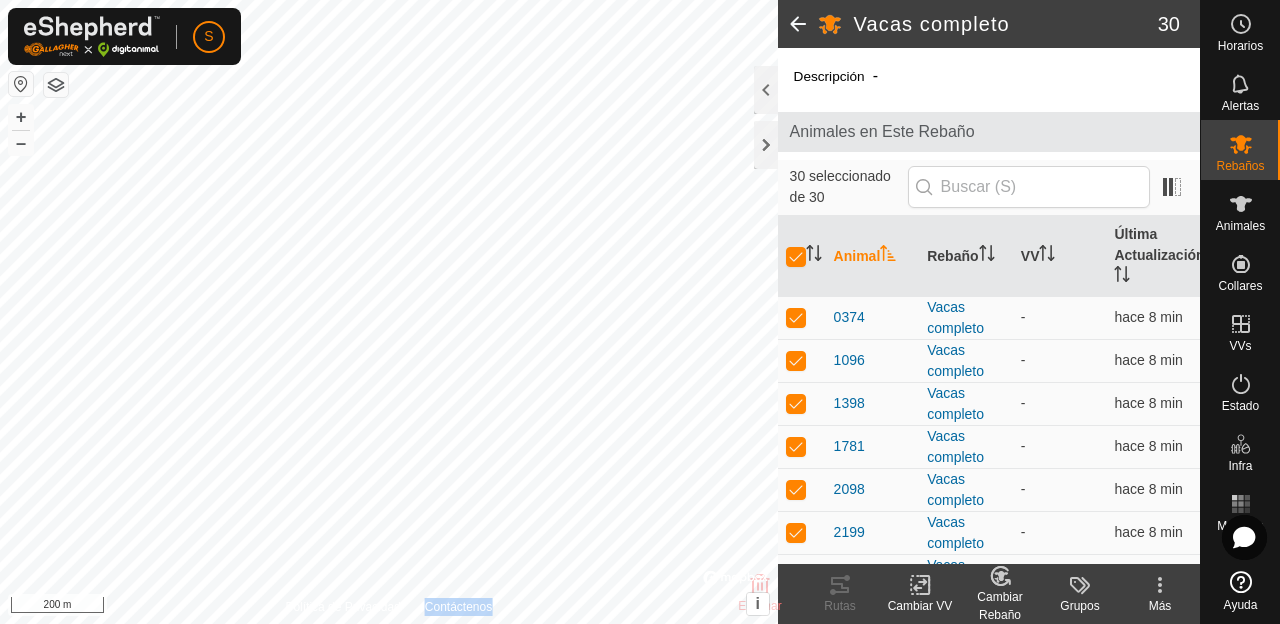 click 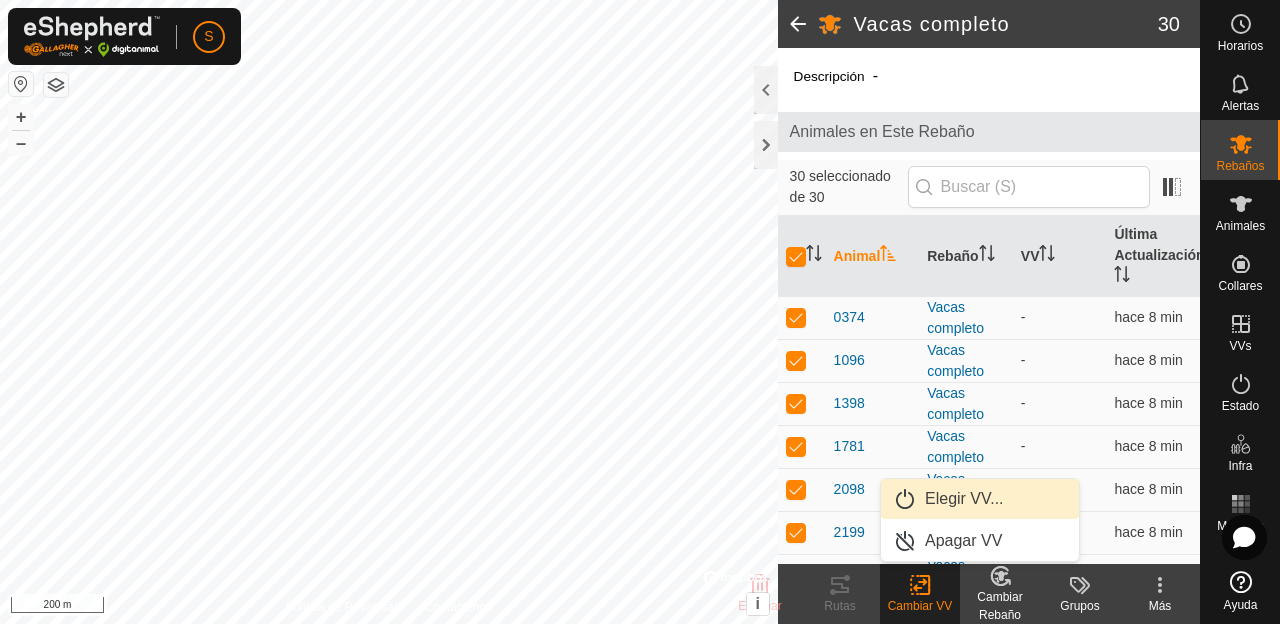 click on "Elegir VV..." at bounding box center [980, 499] 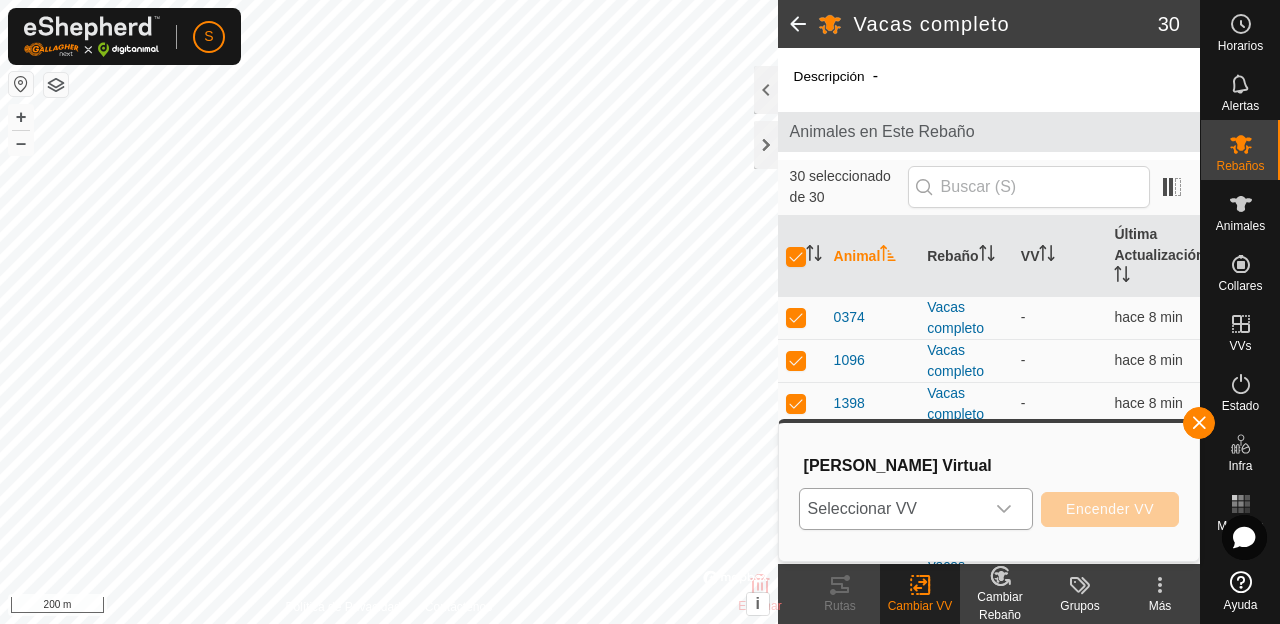 click 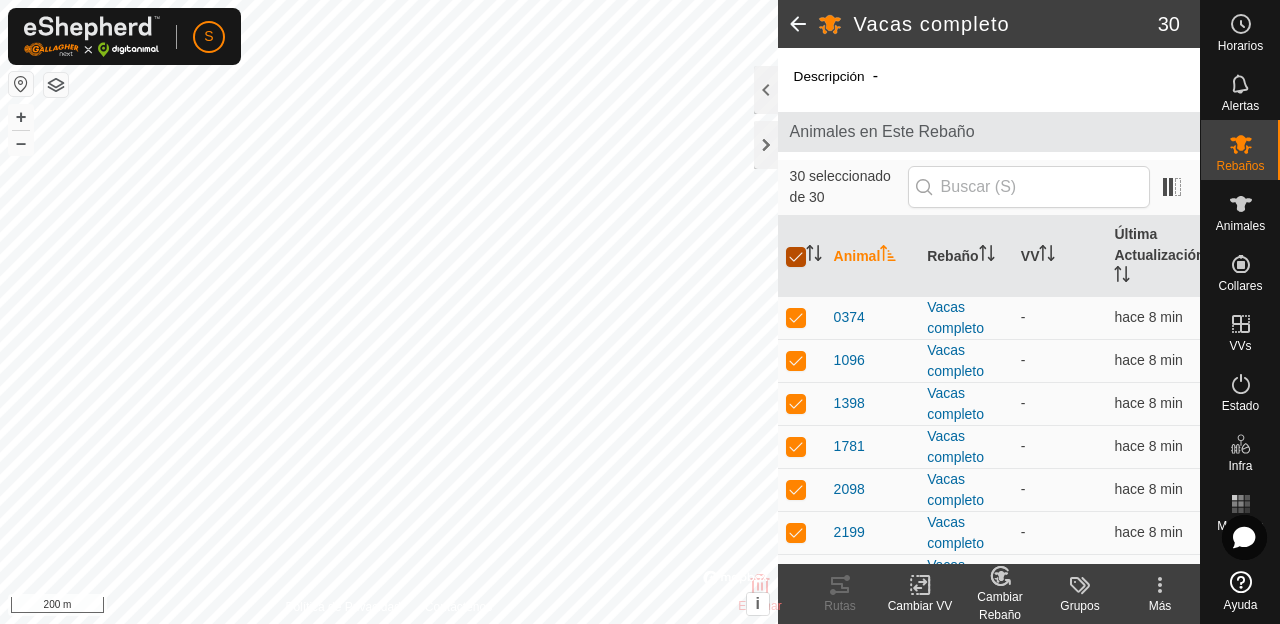 click at bounding box center [796, 257] 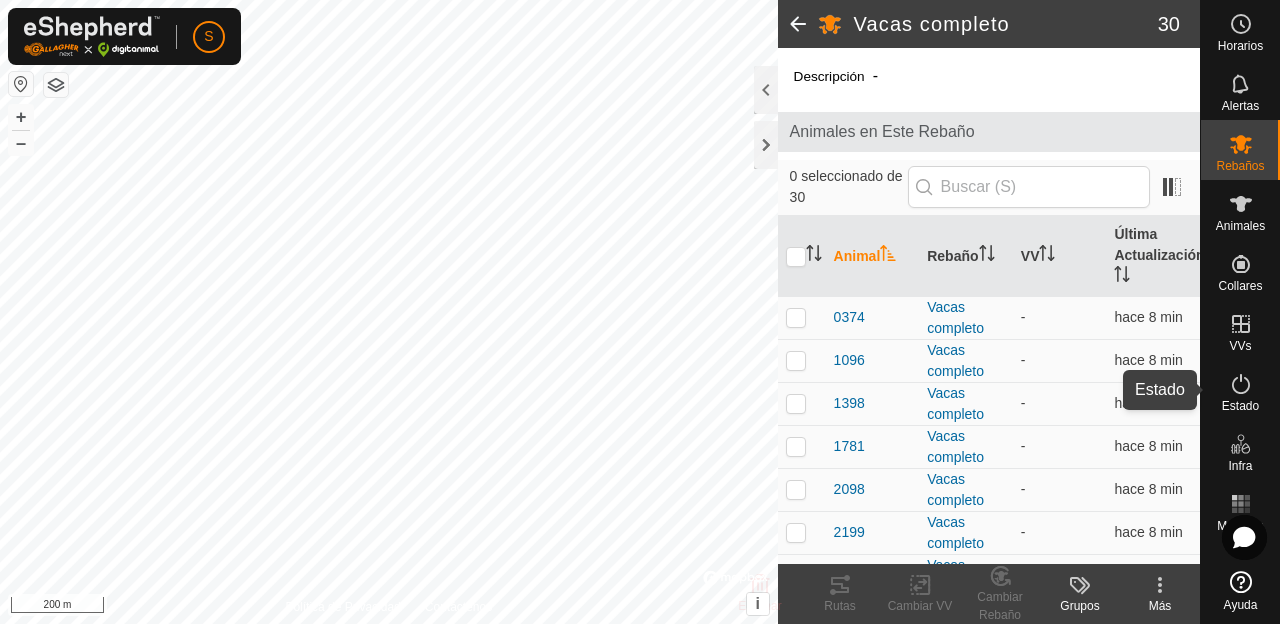 click 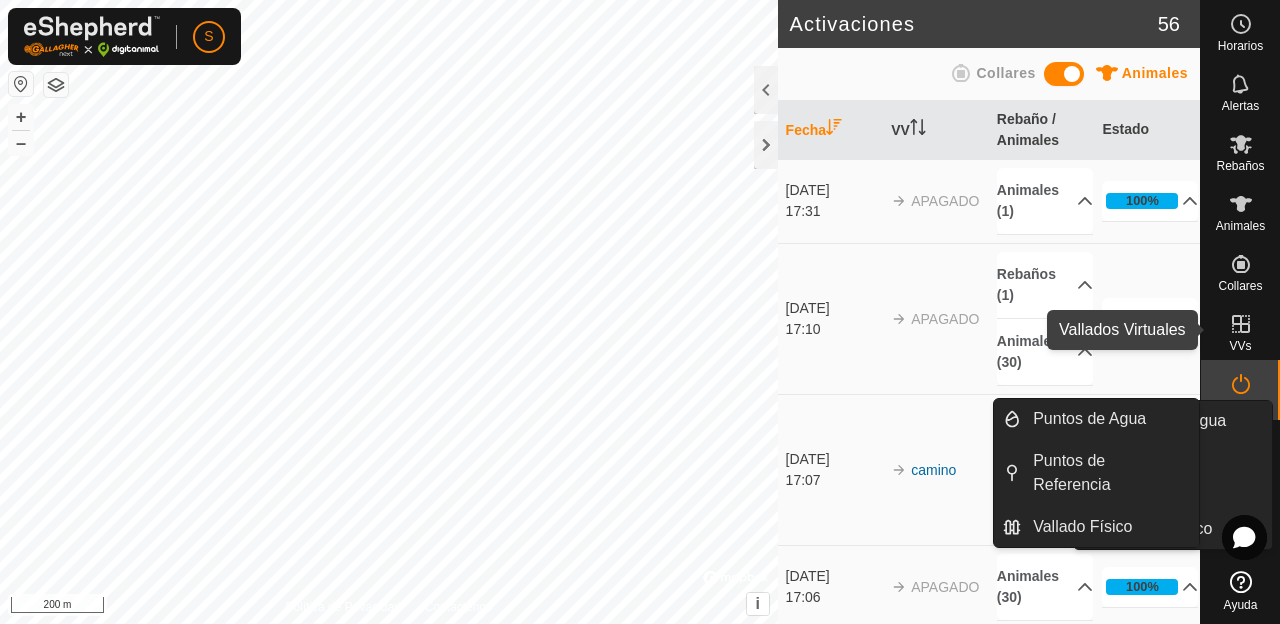 click 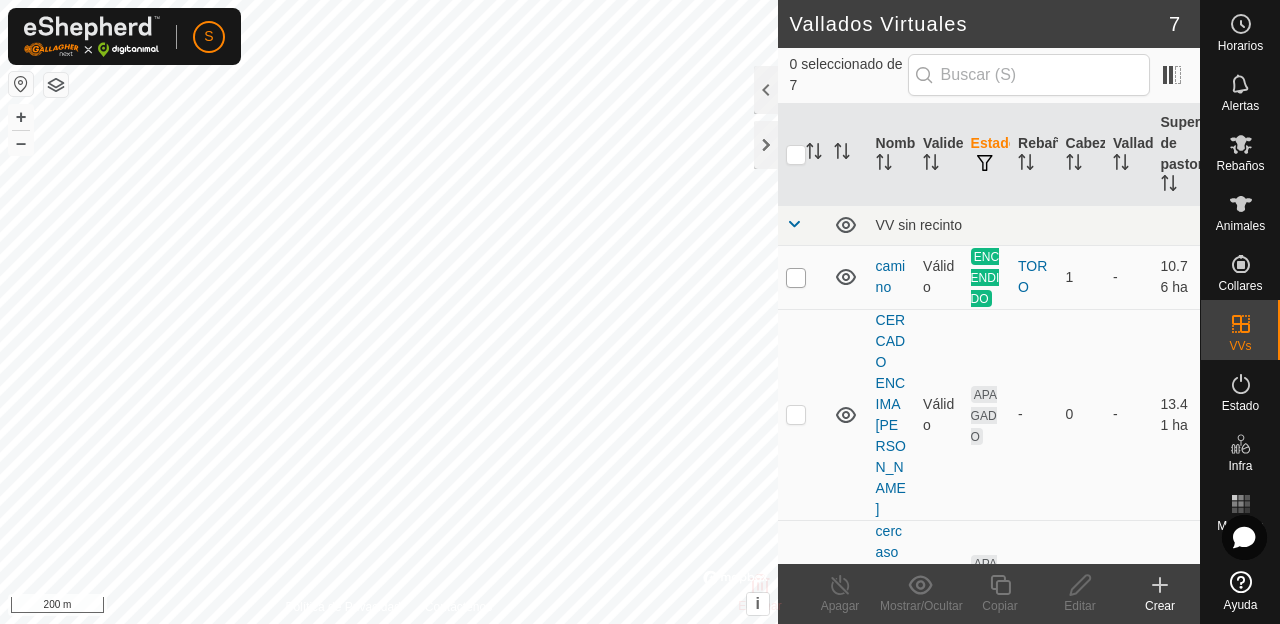 click at bounding box center [796, 278] 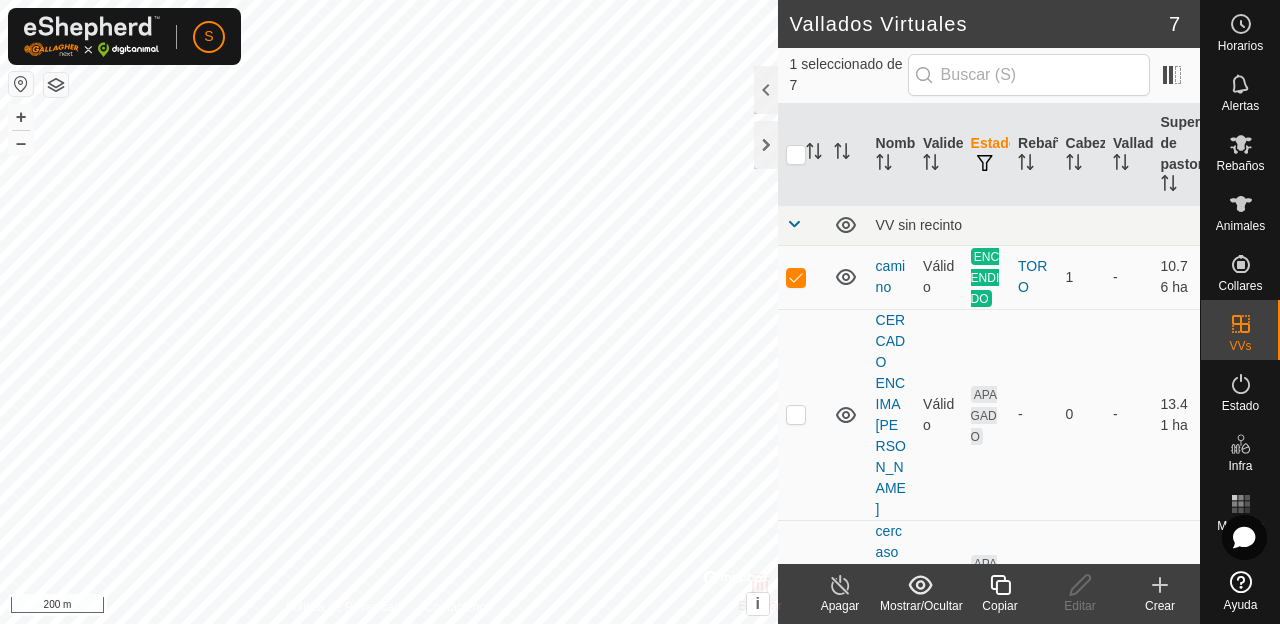 click 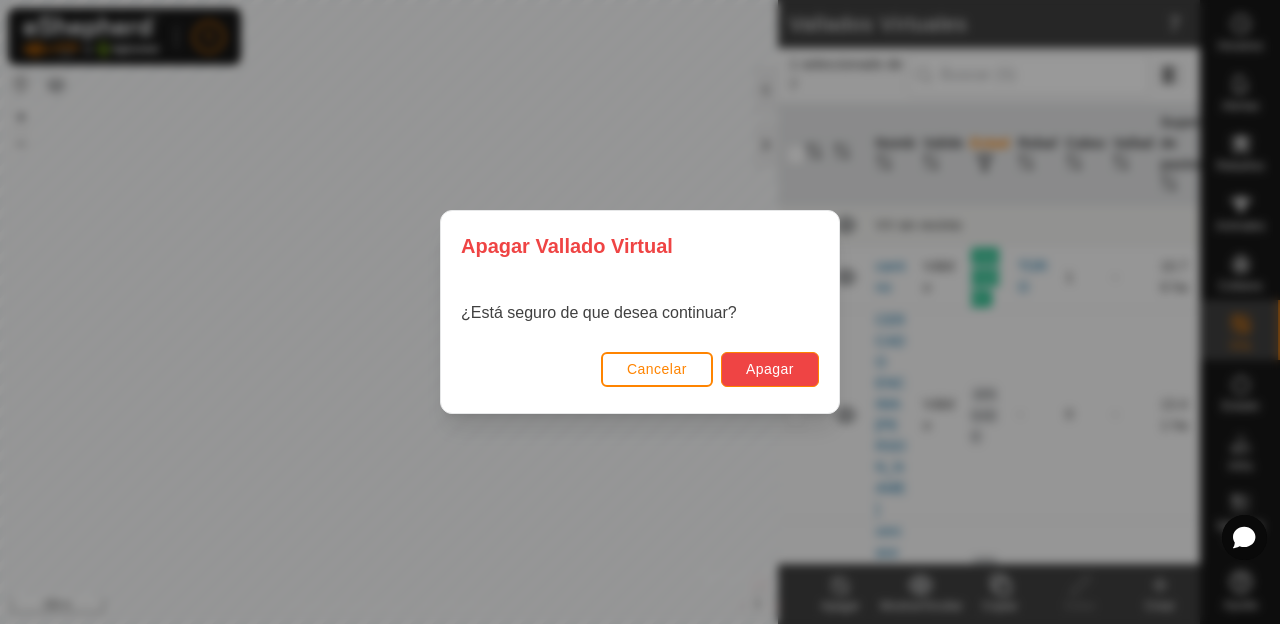 click on "Apagar" at bounding box center (770, 369) 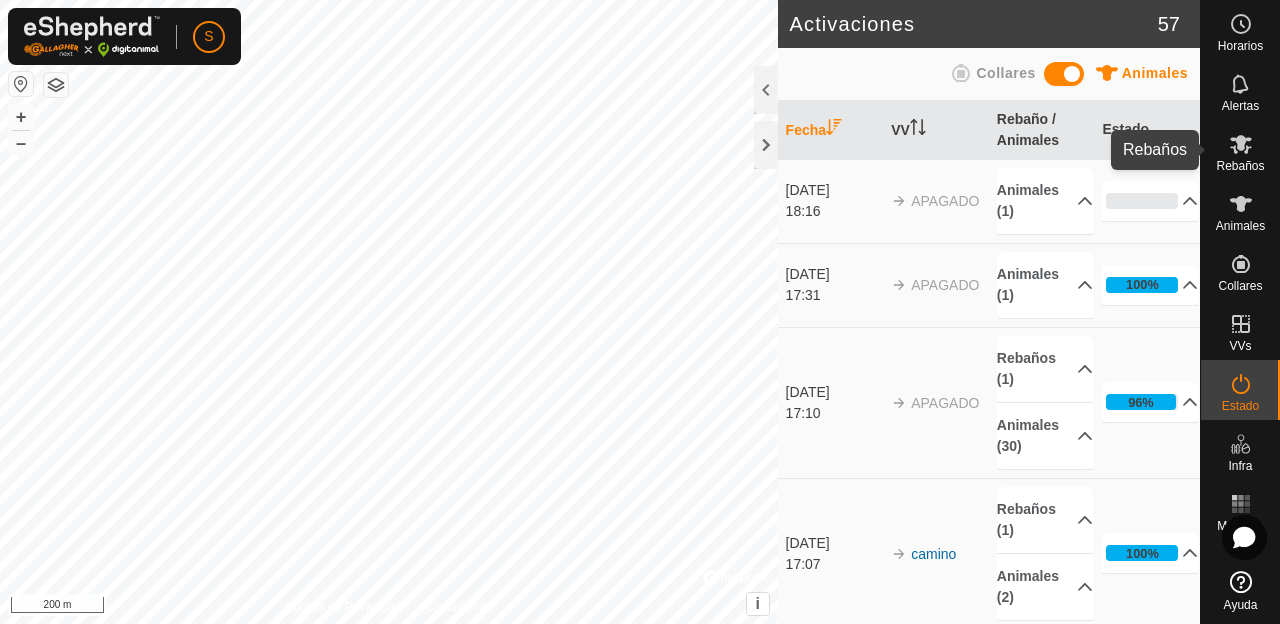click 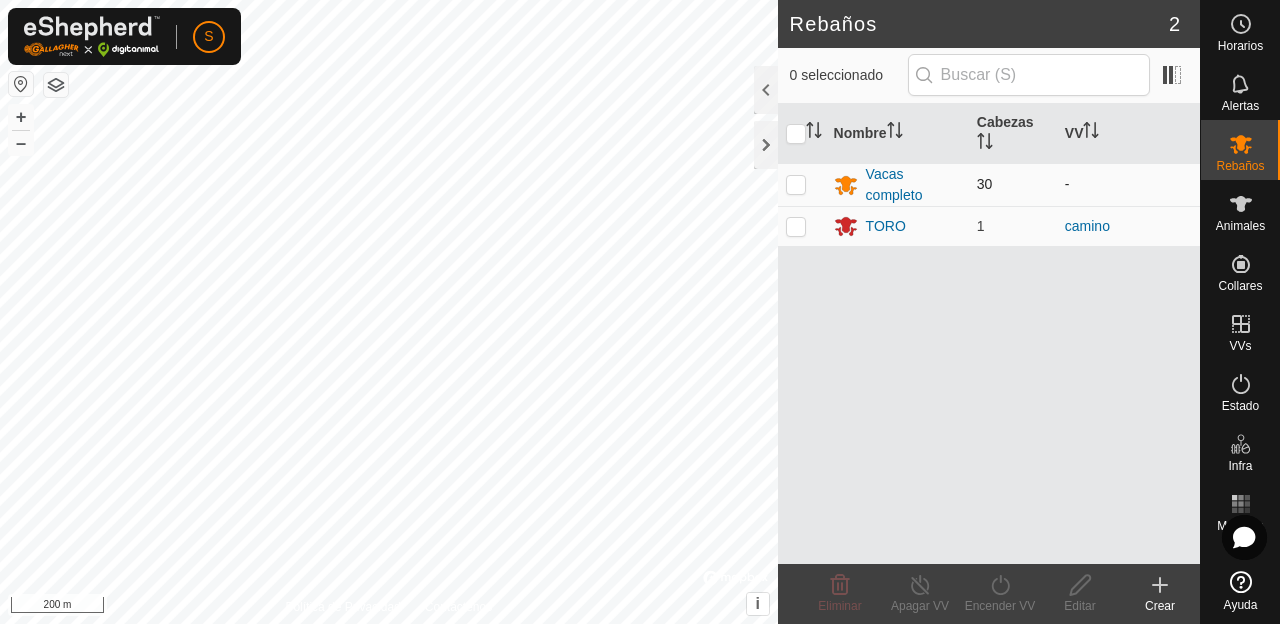 click at bounding box center (796, 184) 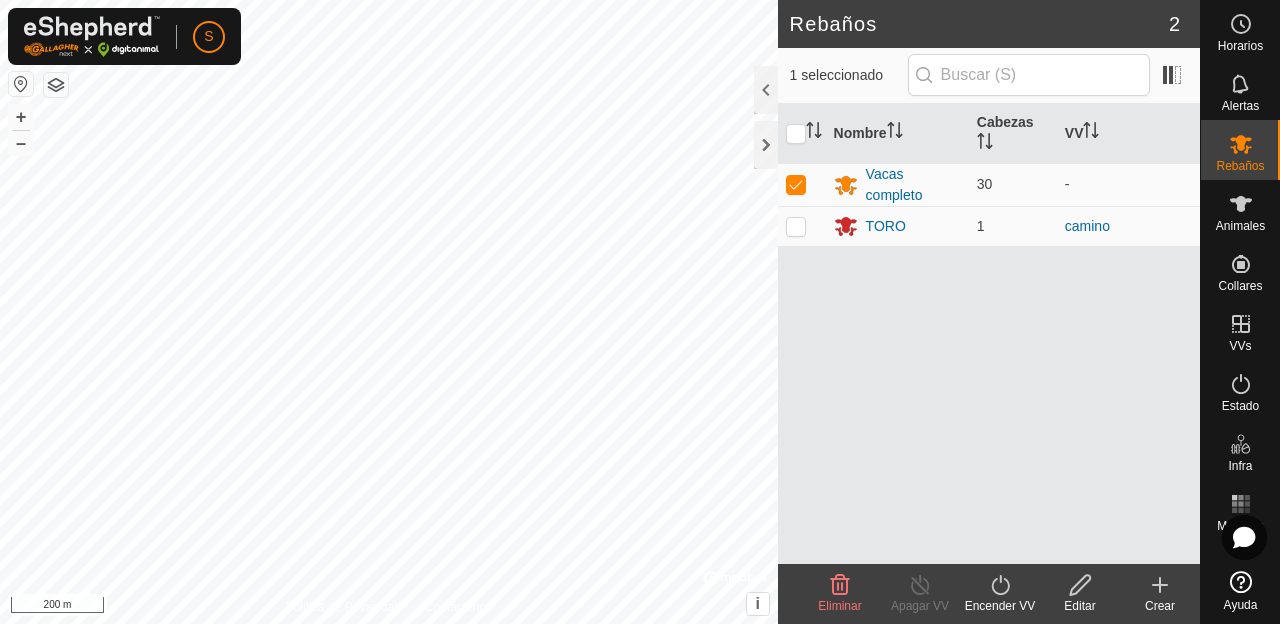 click 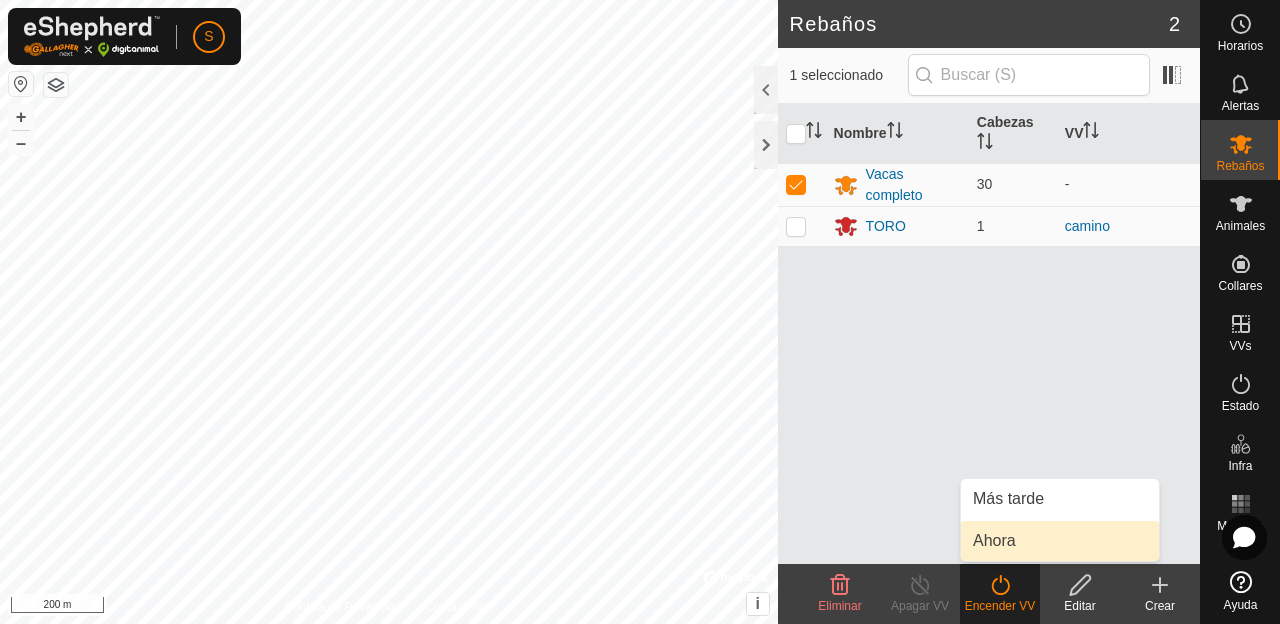 click on "Ahora" at bounding box center (1060, 541) 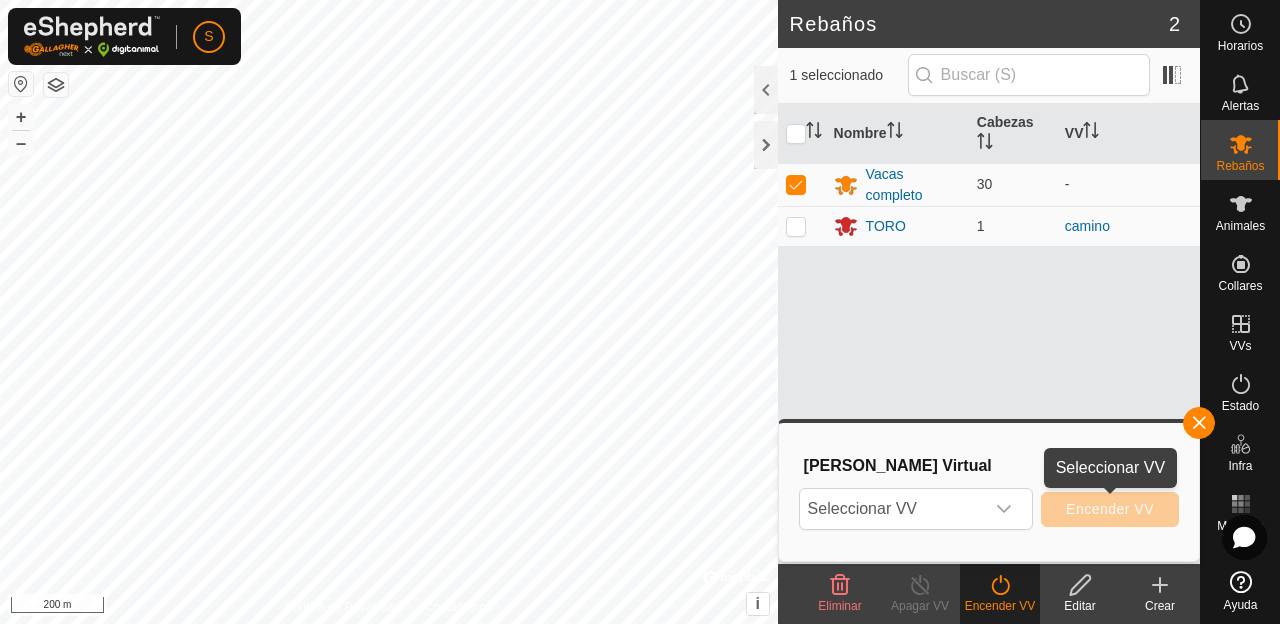 click on "Encender VV" at bounding box center (1110, 509) 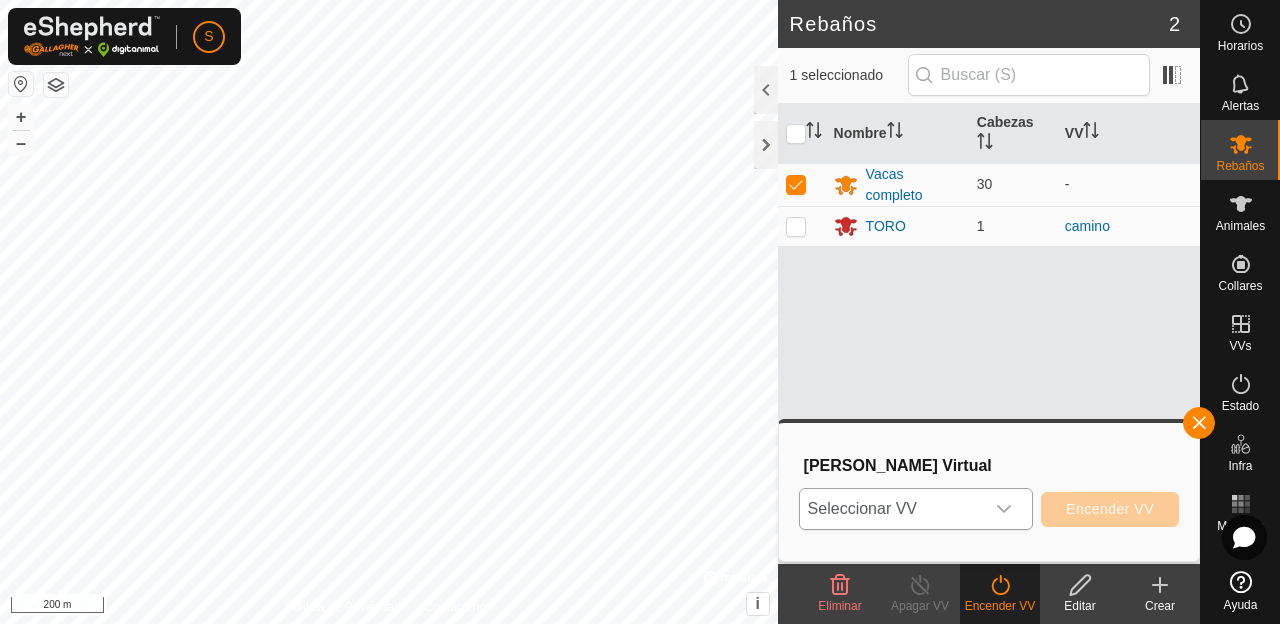 click 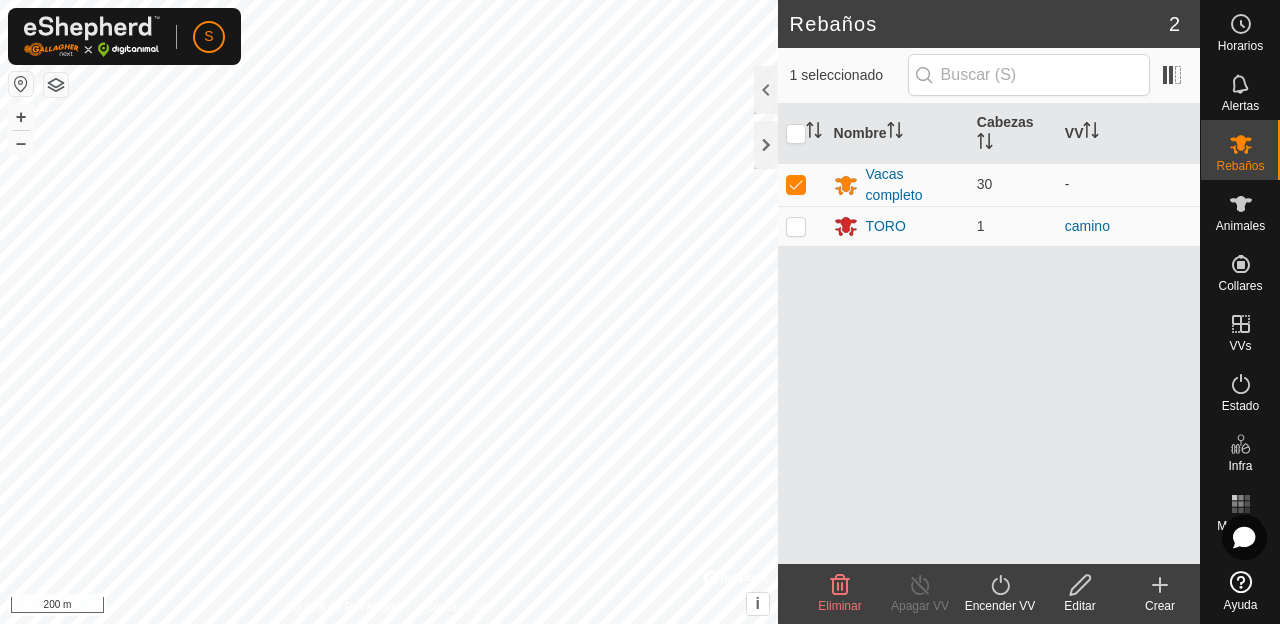 click 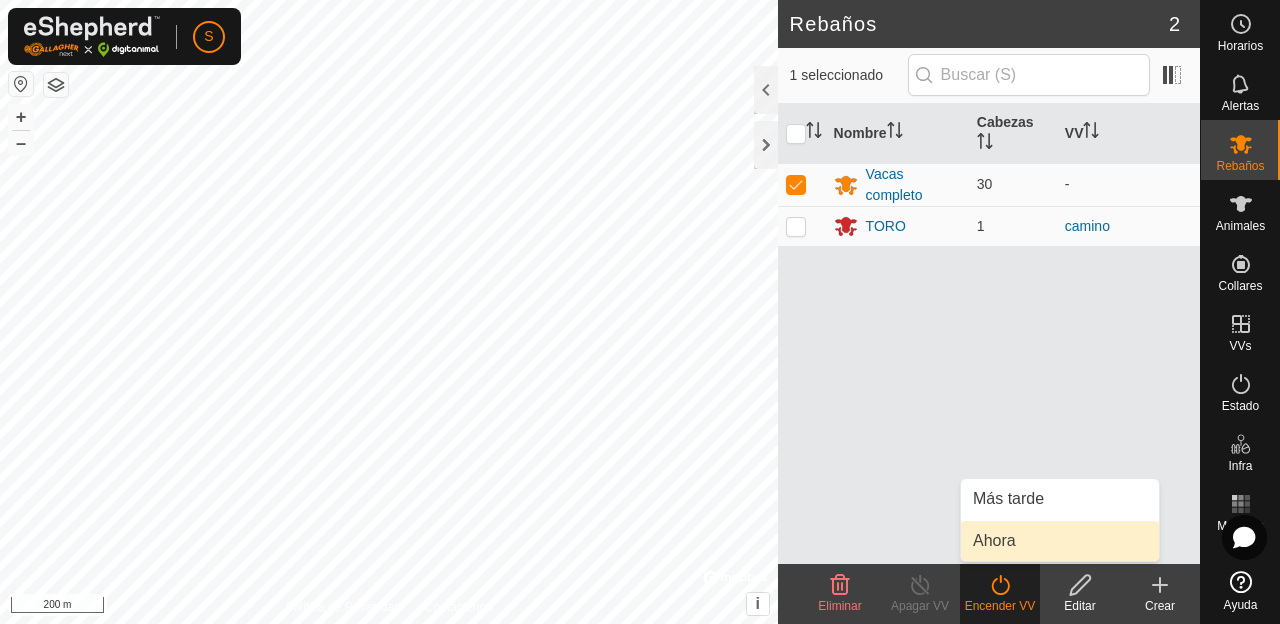 click on "Ahora" at bounding box center (1060, 541) 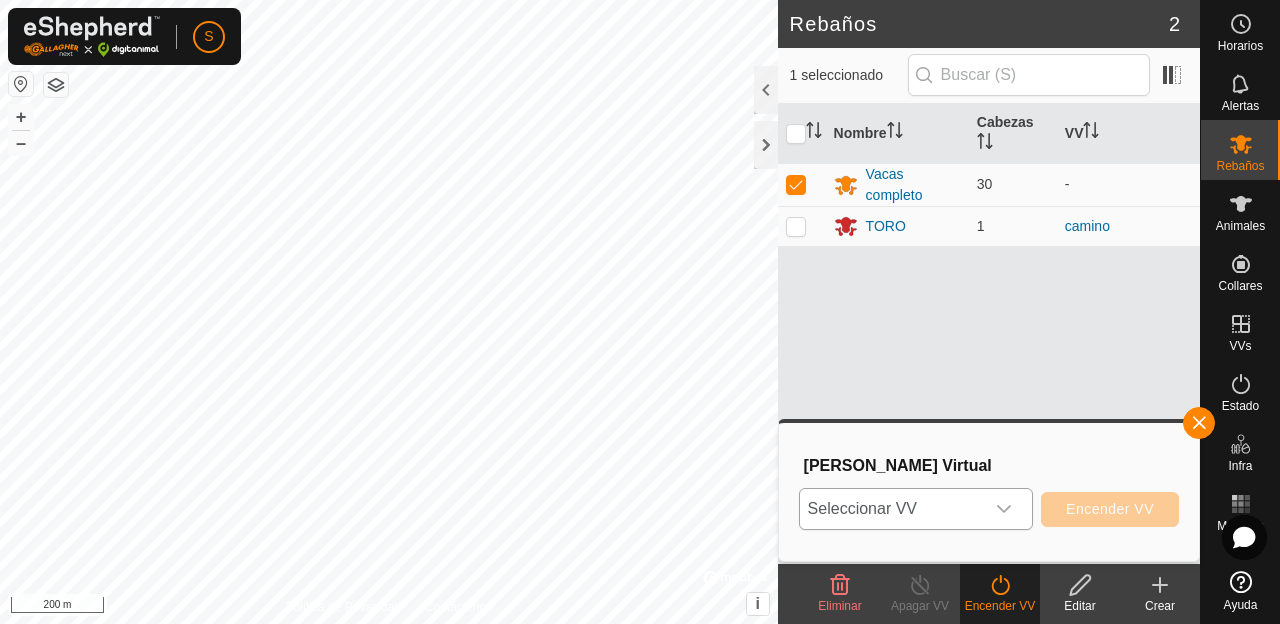 click at bounding box center (1004, 509) 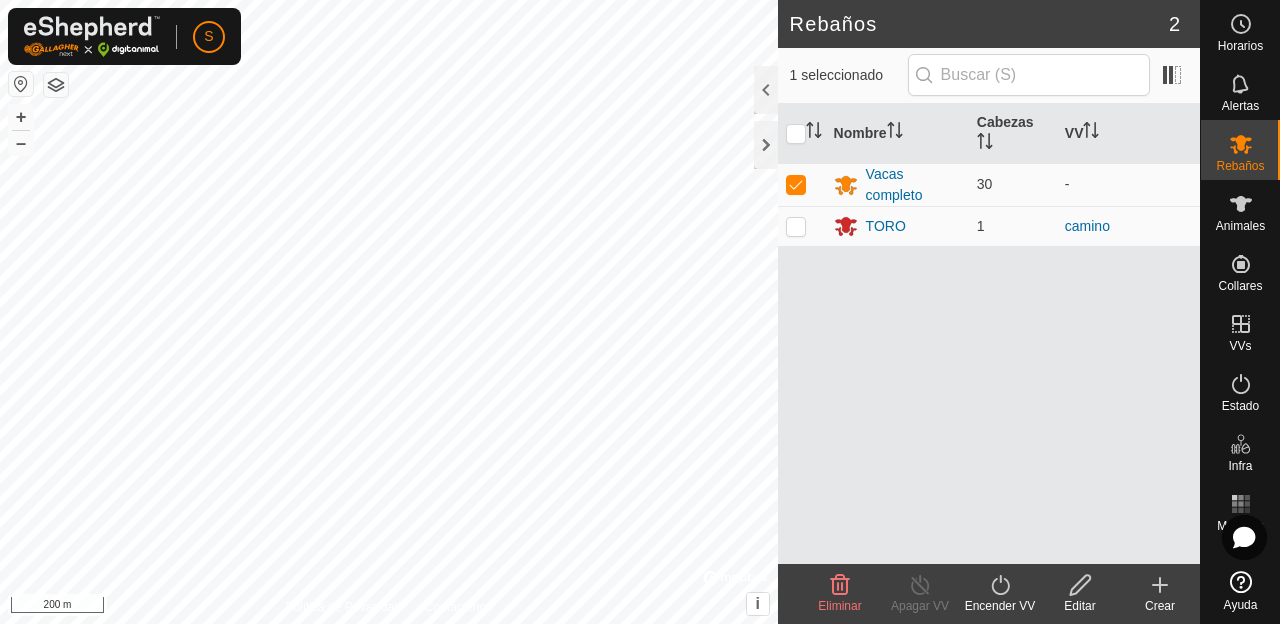 click 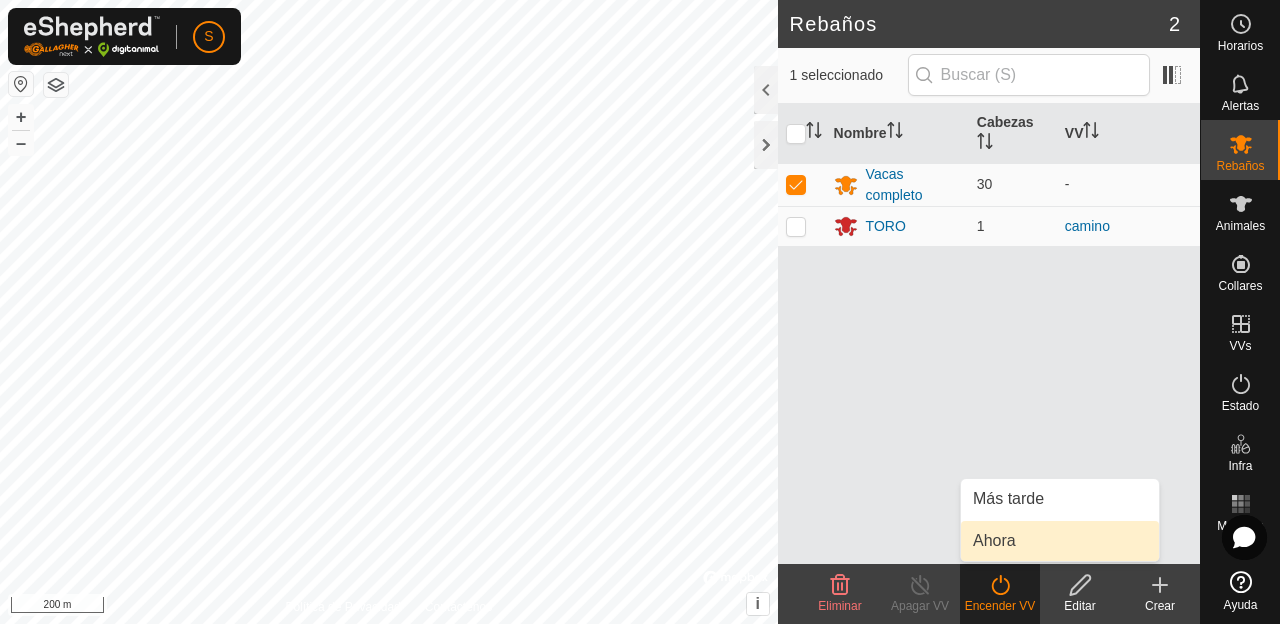 click on "Ahora" at bounding box center [1060, 541] 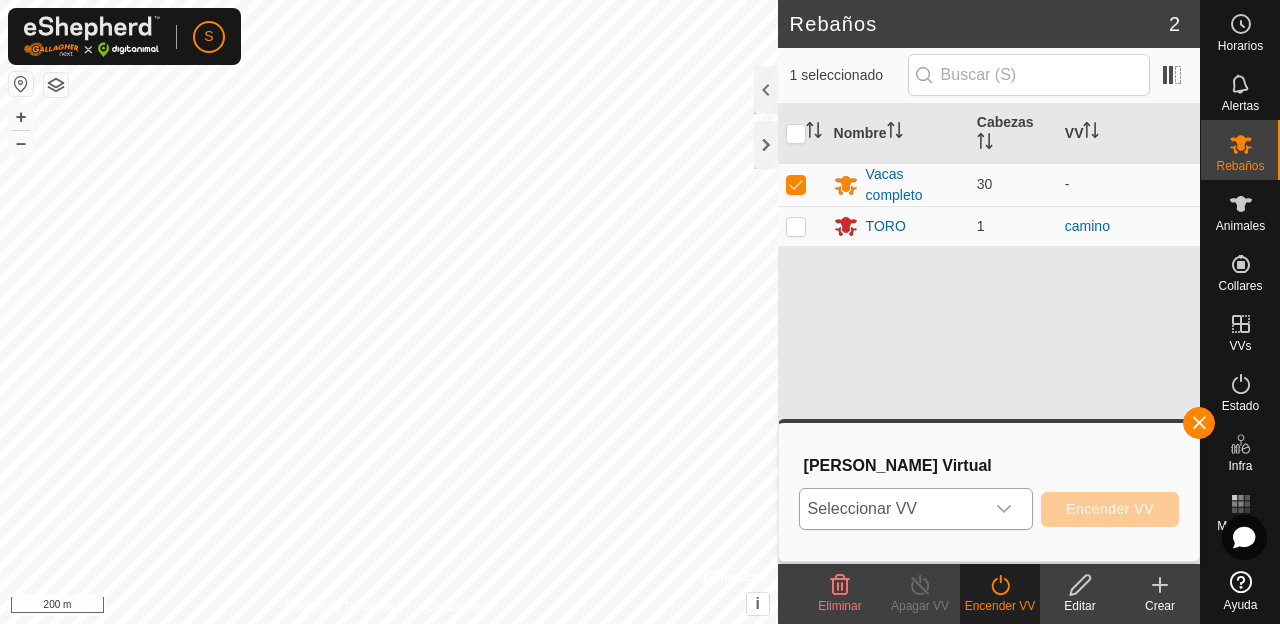 click on "Seleccionar VV" at bounding box center (892, 509) 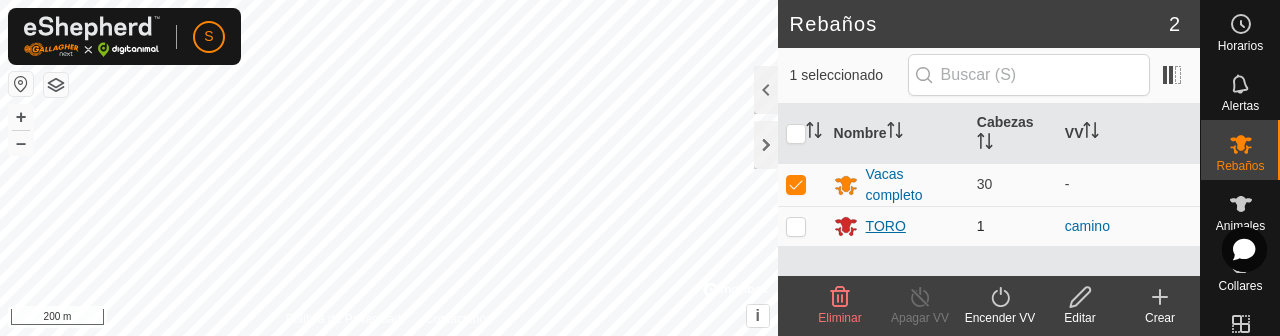 click on "TORO" at bounding box center [886, 226] 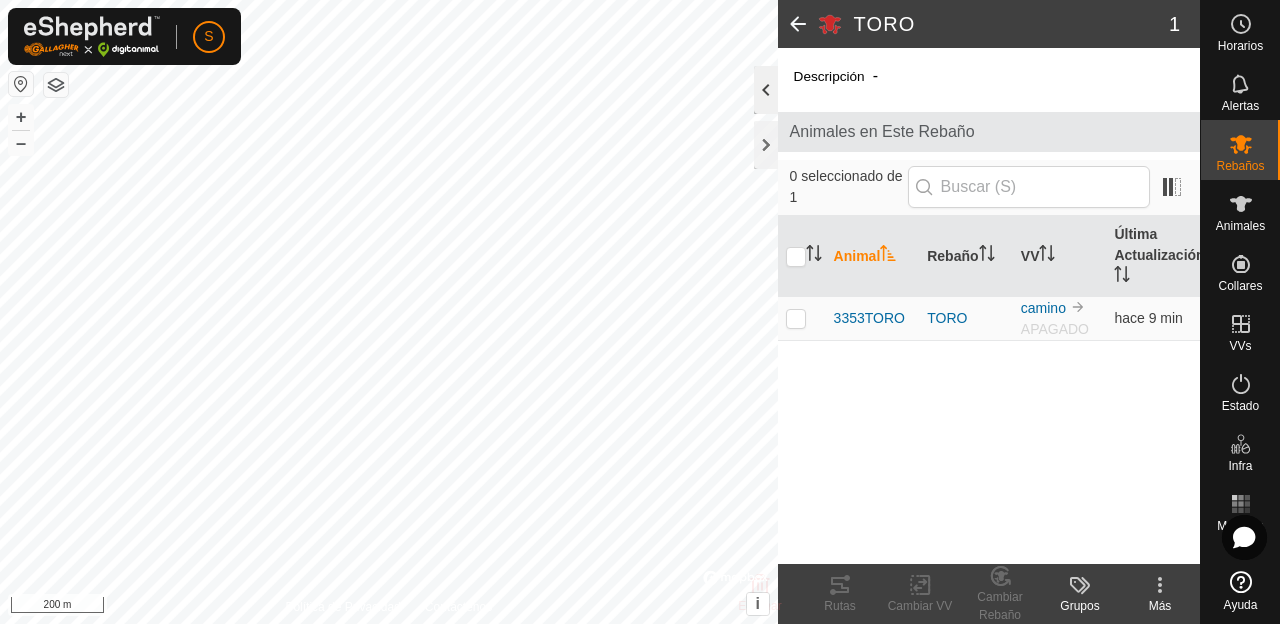 click 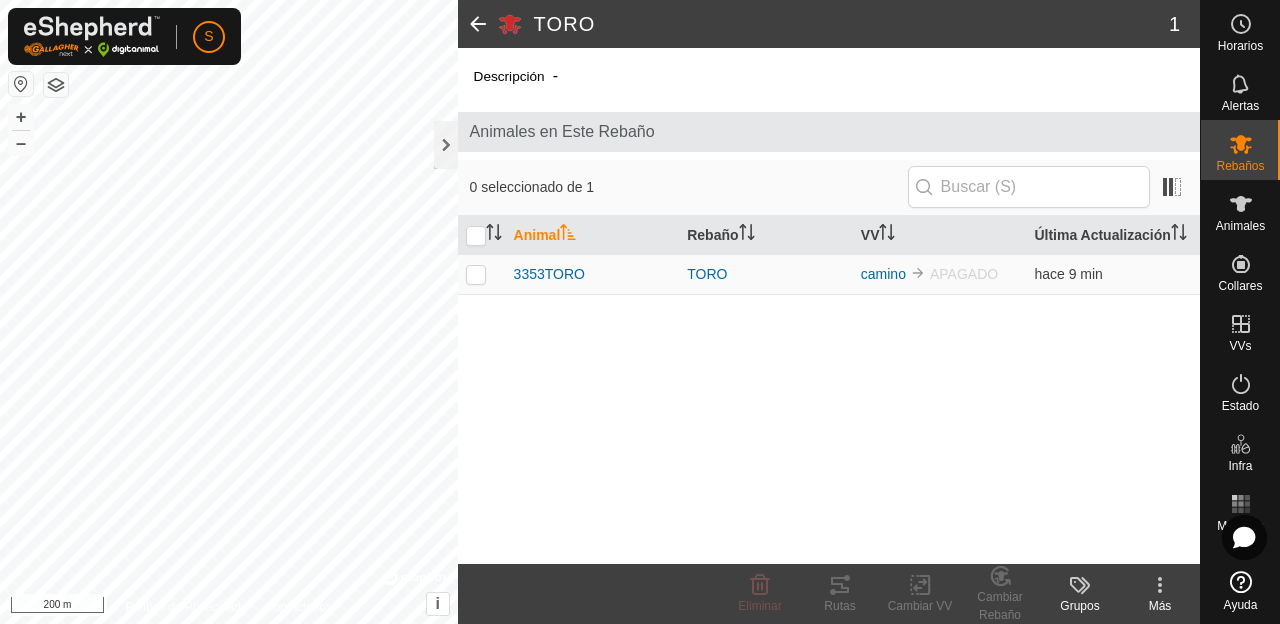 click 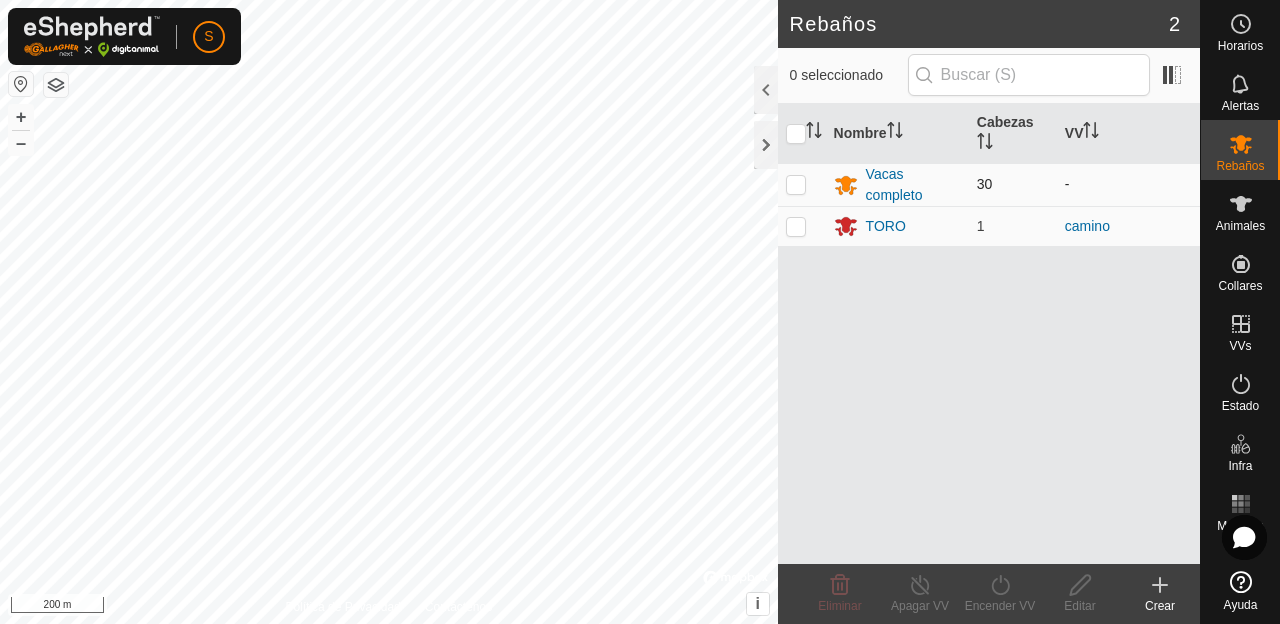 click at bounding box center [802, 184] 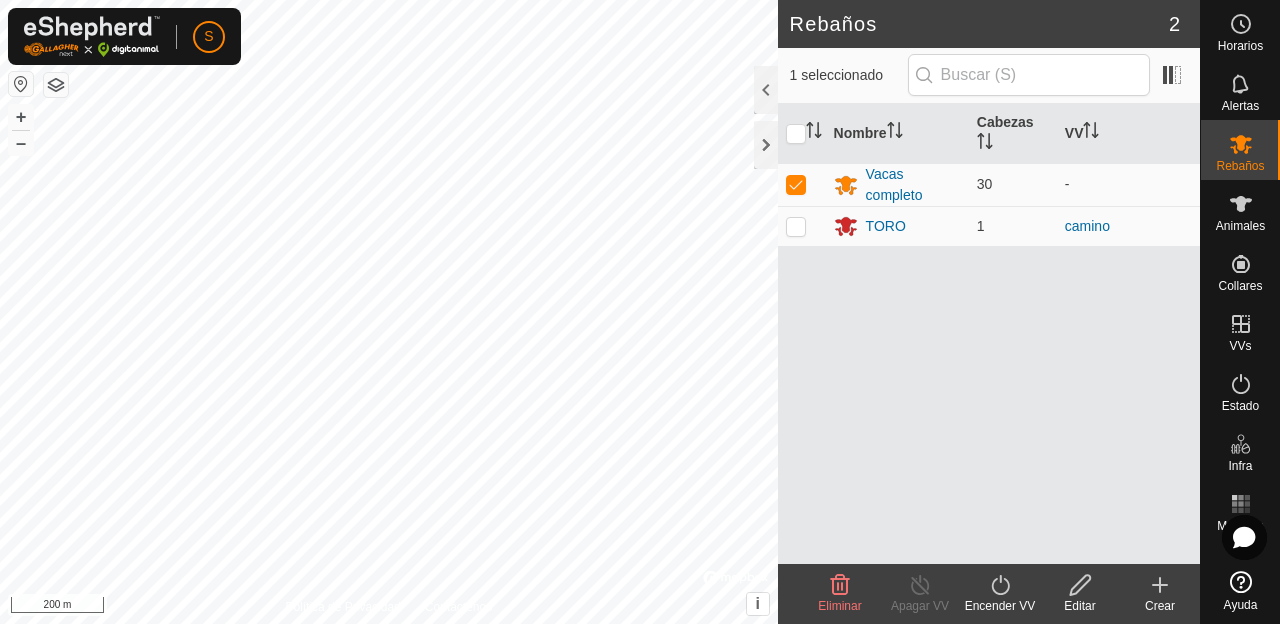 click 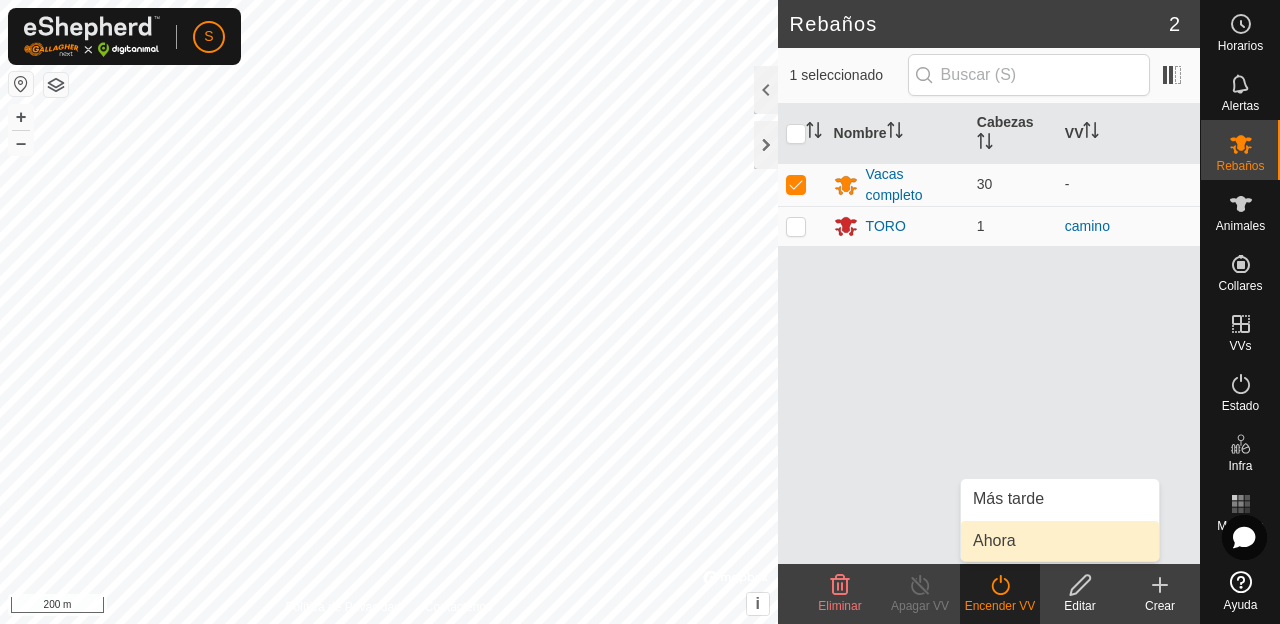 click on "Ahora" at bounding box center [1060, 541] 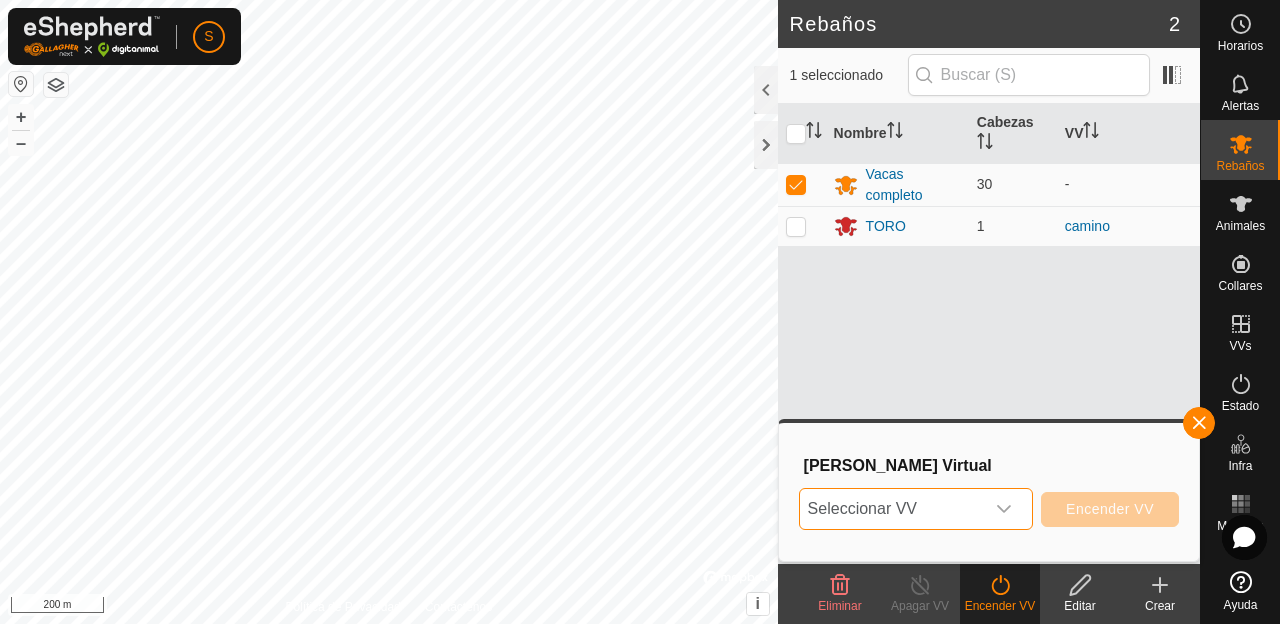 click on "Seleccionar VV" at bounding box center (892, 509) 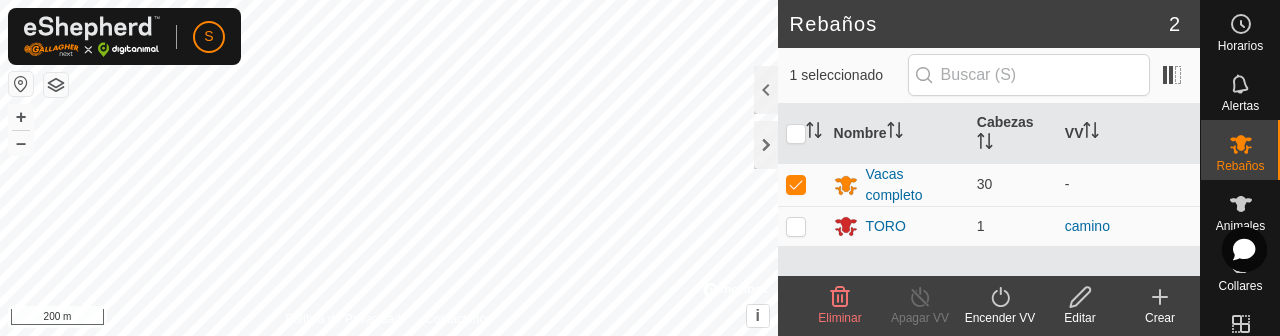 click 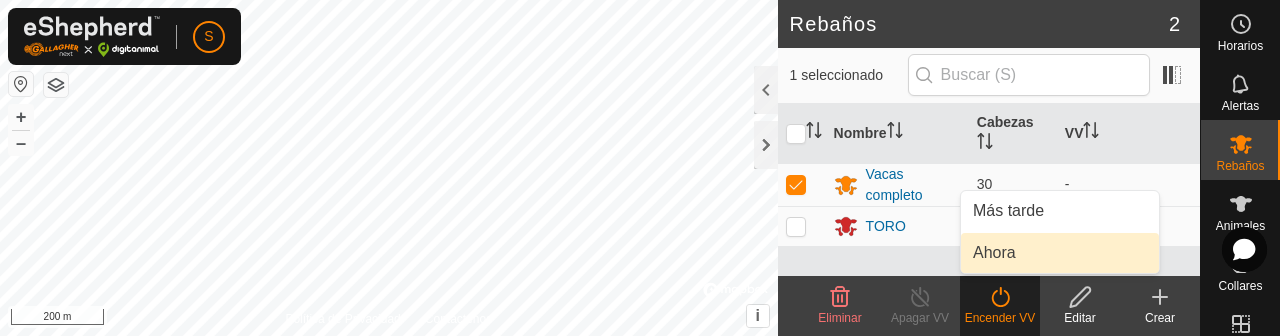 click on "Ahora" at bounding box center [1060, 253] 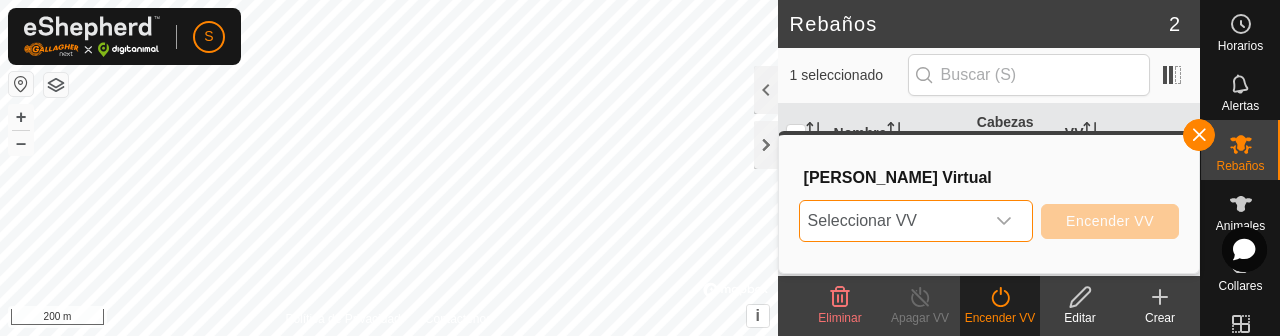 click on "Seleccionar VV" at bounding box center (892, 221) 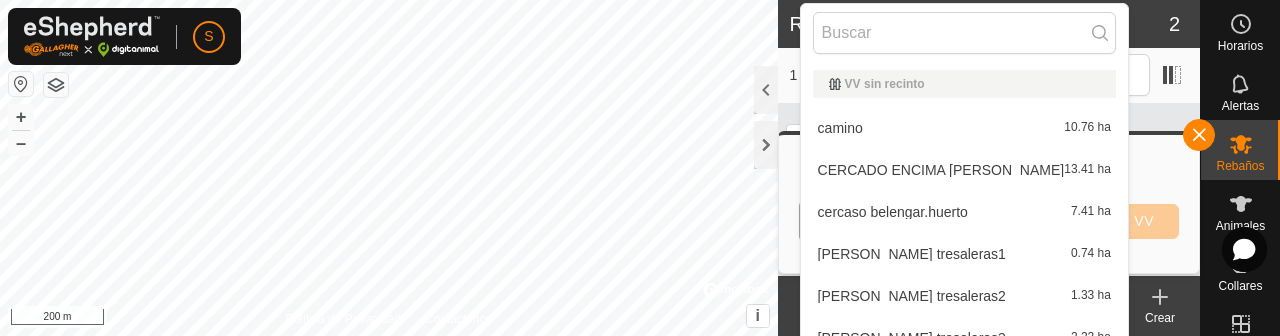 click on "camino  10.76 ha" at bounding box center [964, 128] 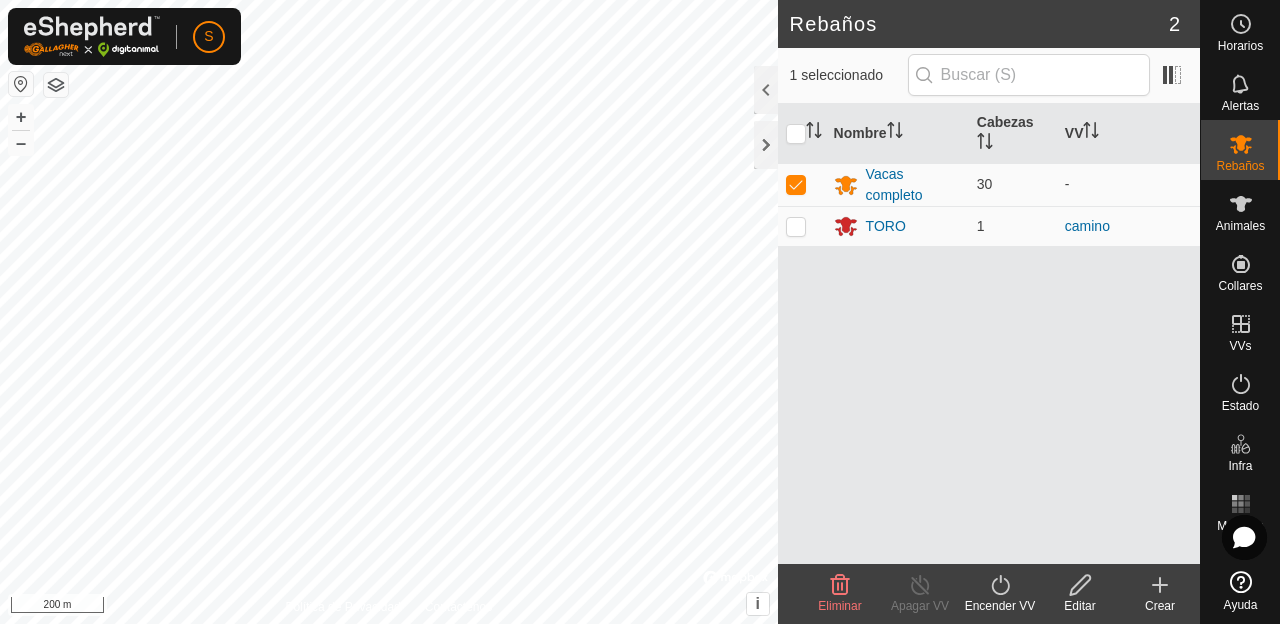 click 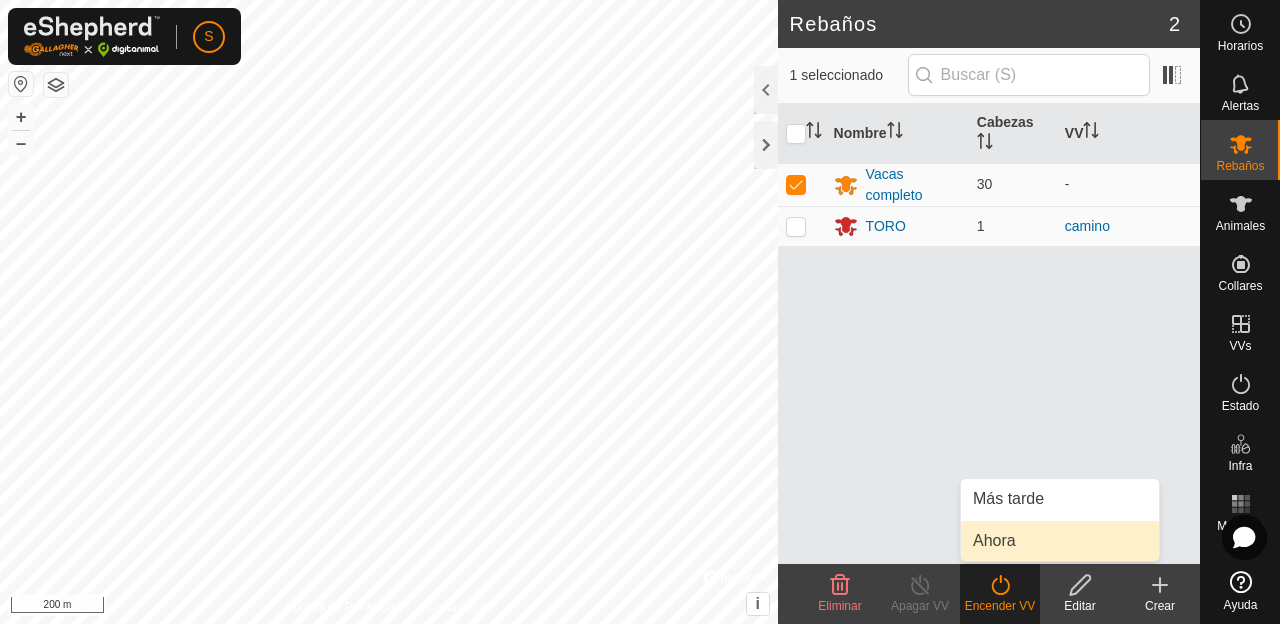 click on "Ahora" at bounding box center [1060, 541] 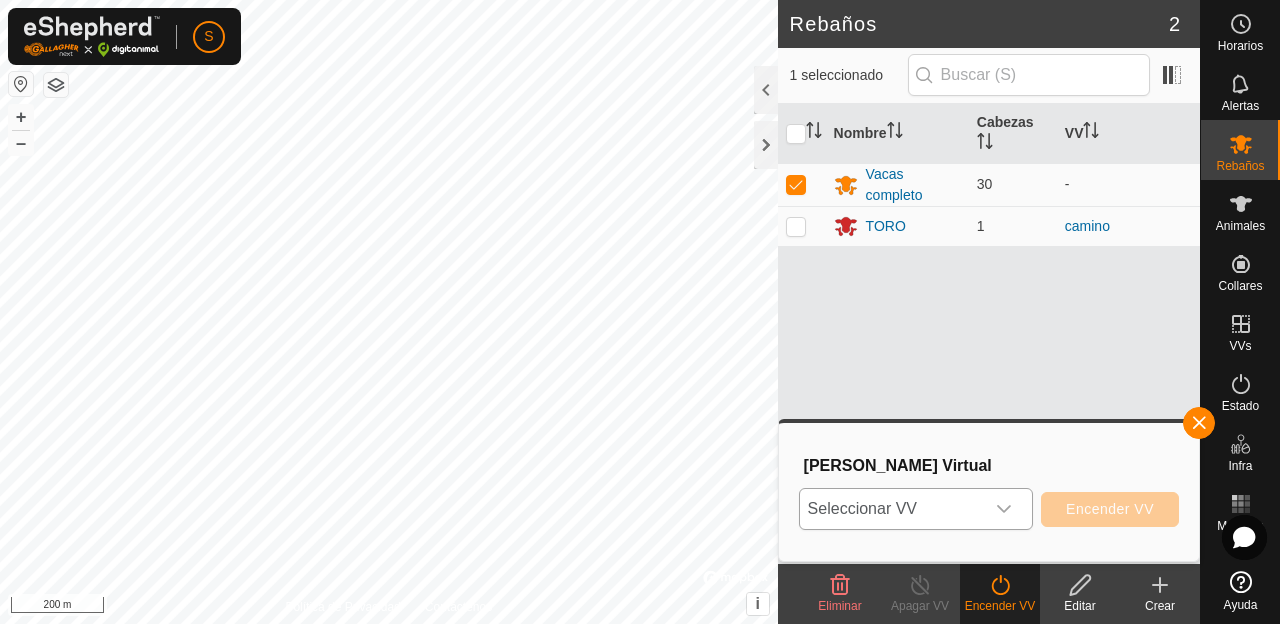 click on "Seleccionar VV" at bounding box center (892, 509) 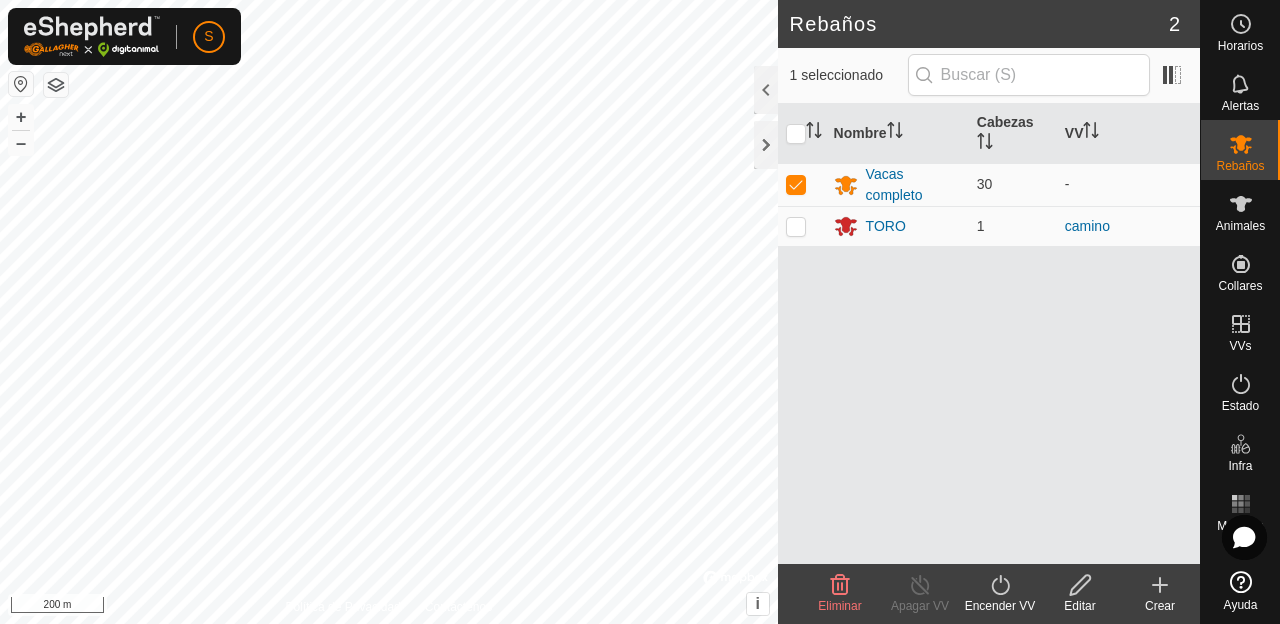 click 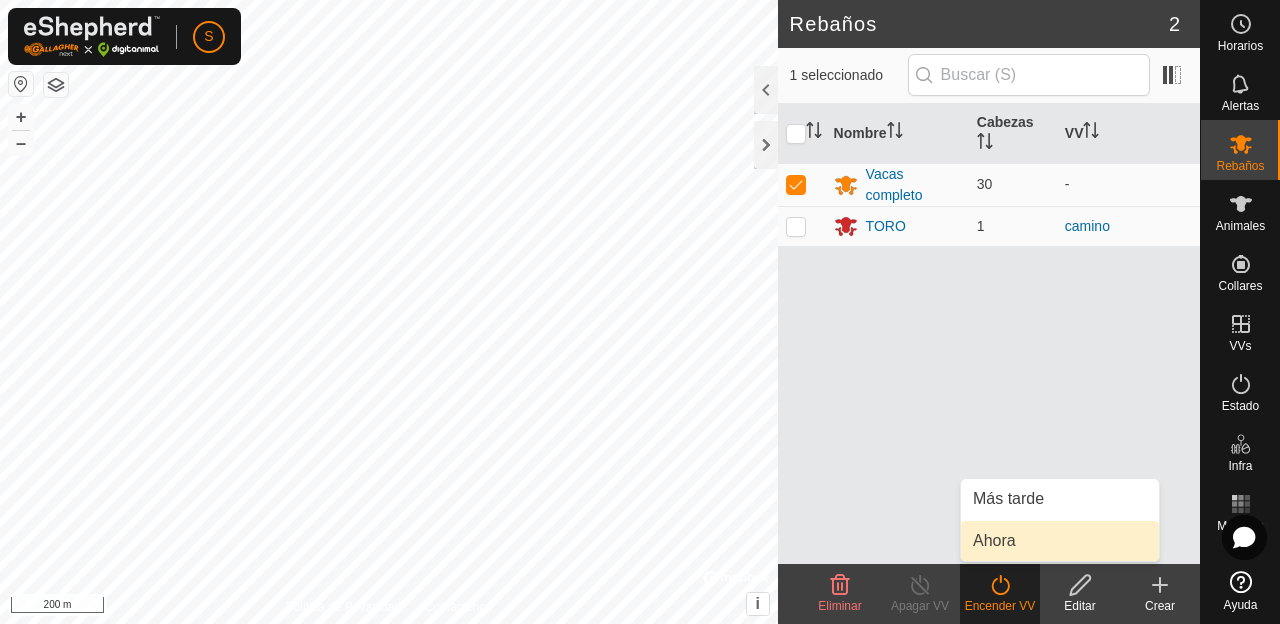 click on "Ahora" at bounding box center (1060, 541) 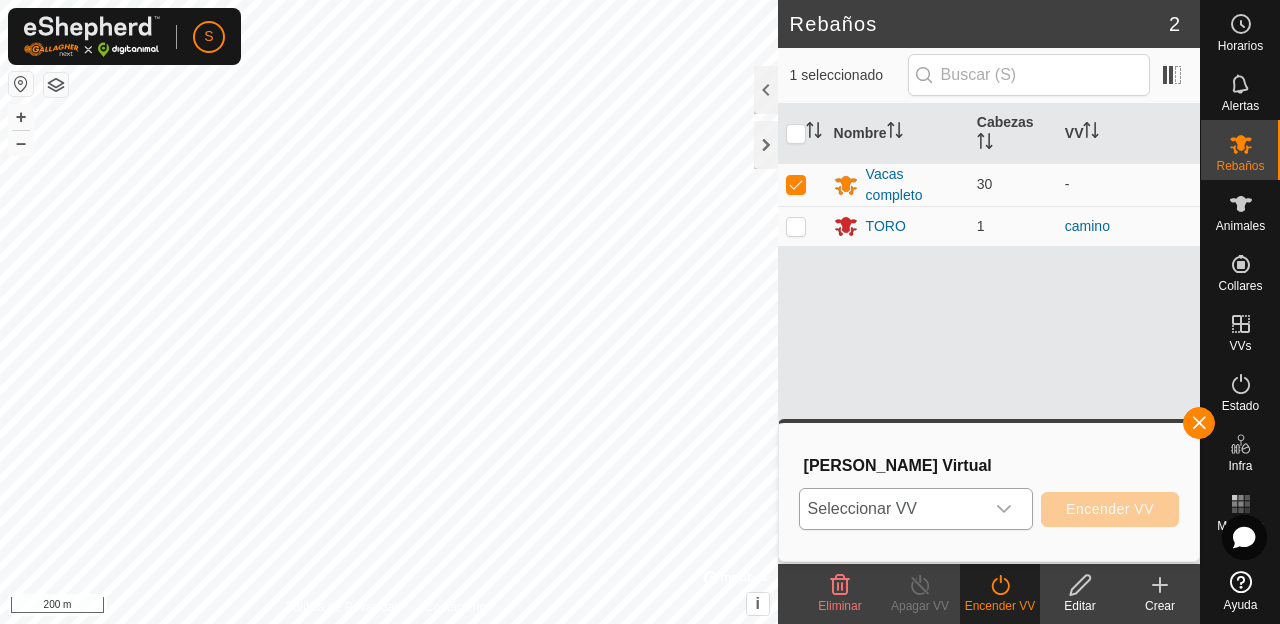 click on "Seleccionar VV" at bounding box center [892, 509] 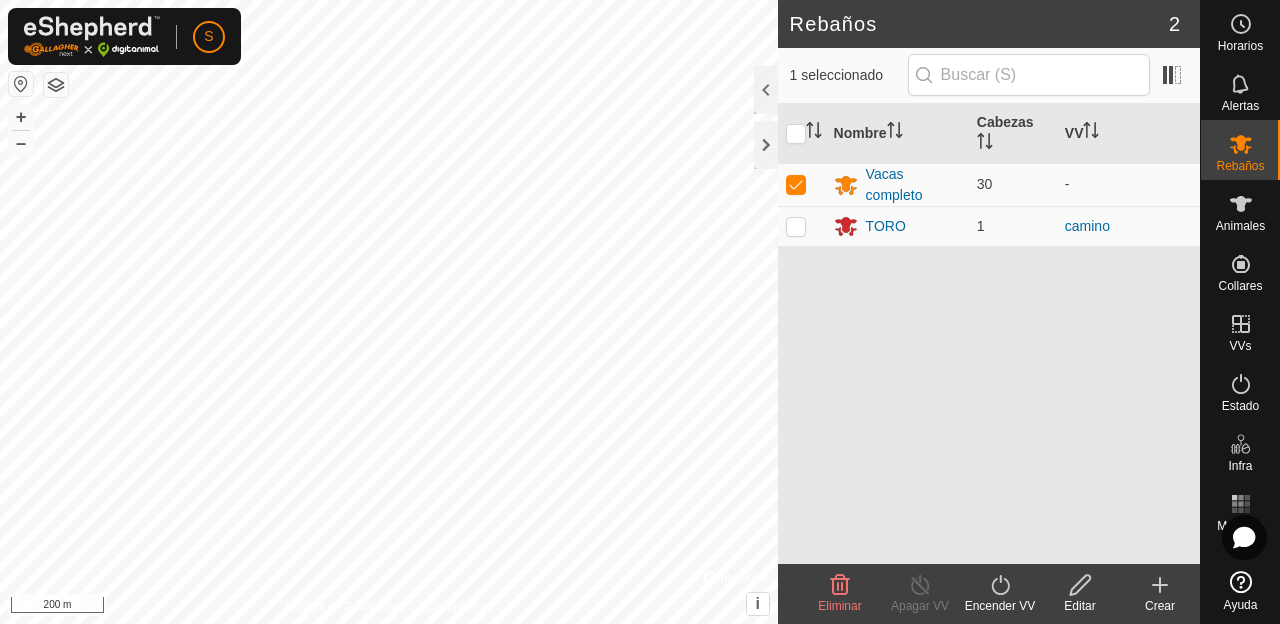 click 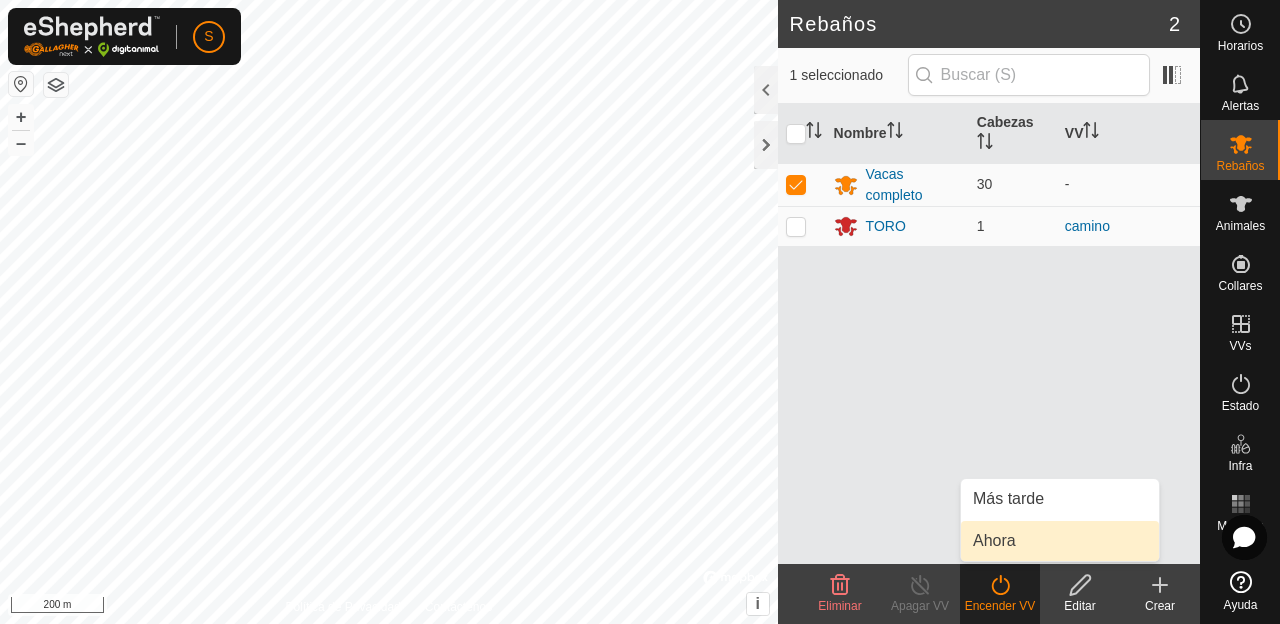 click on "Ahora" at bounding box center (1060, 541) 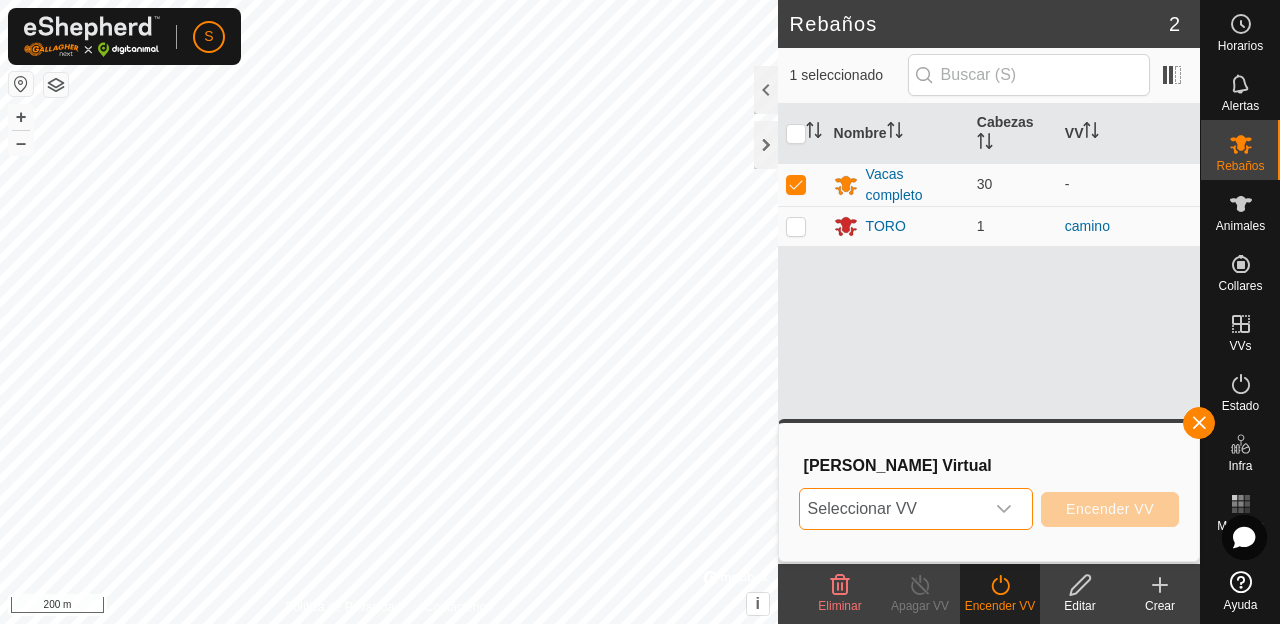 click on "Seleccionar VV" at bounding box center (892, 509) 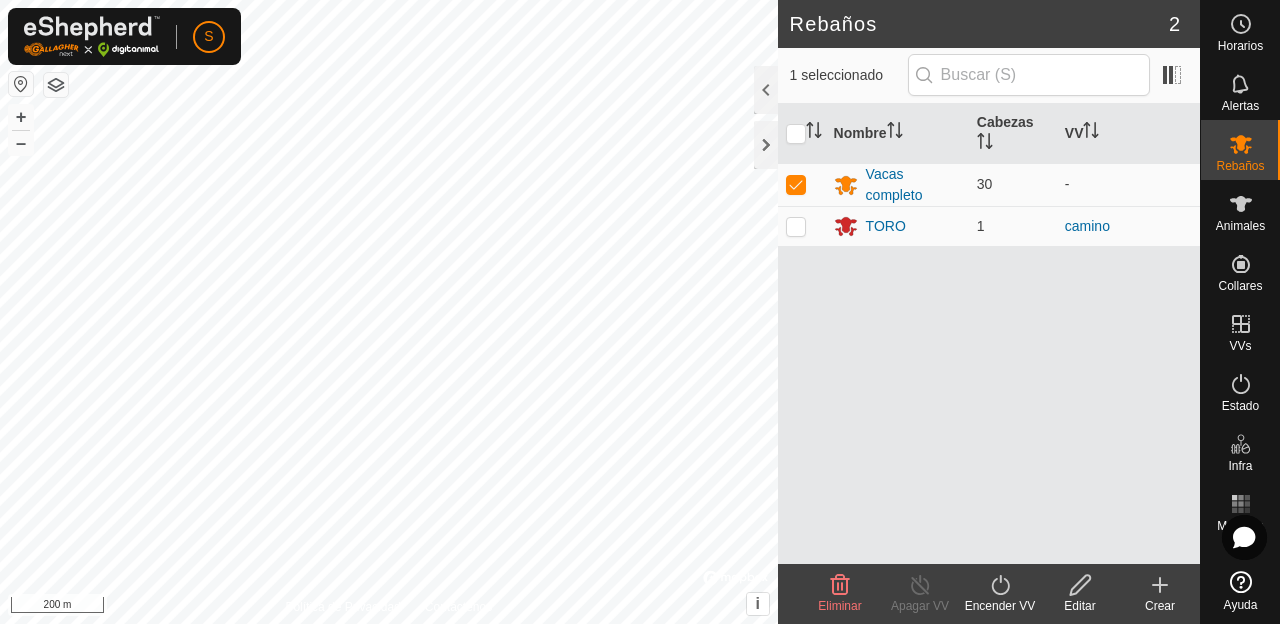 click on "Encender VV" 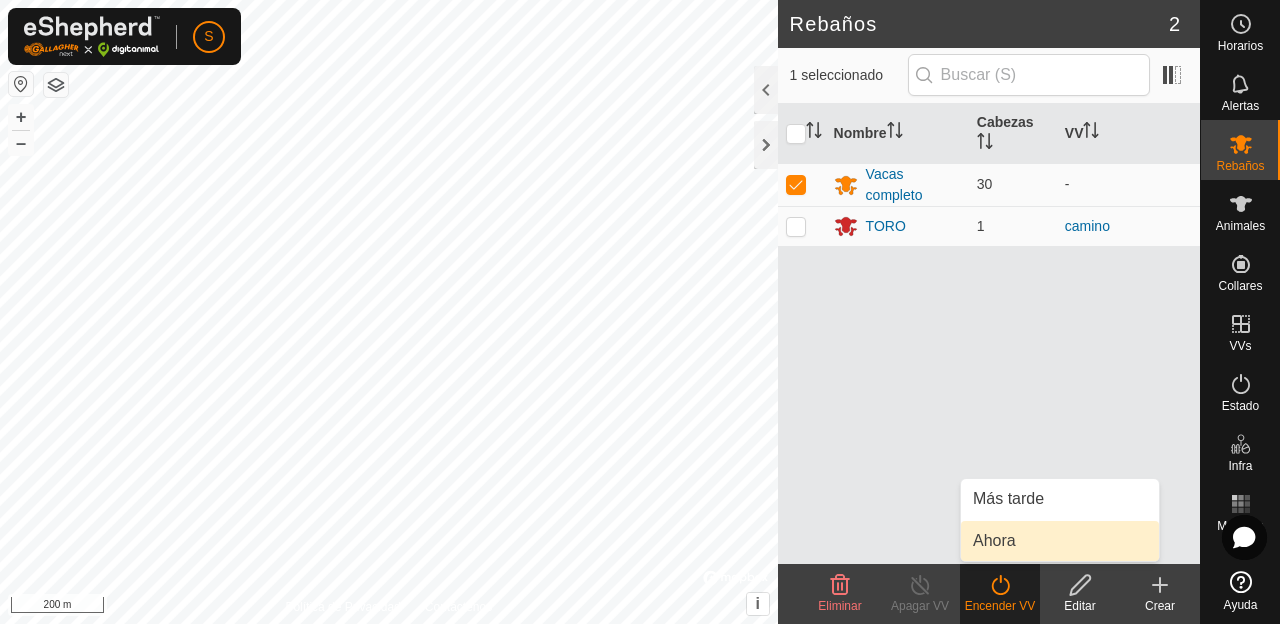 click on "Ahora" at bounding box center [1060, 541] 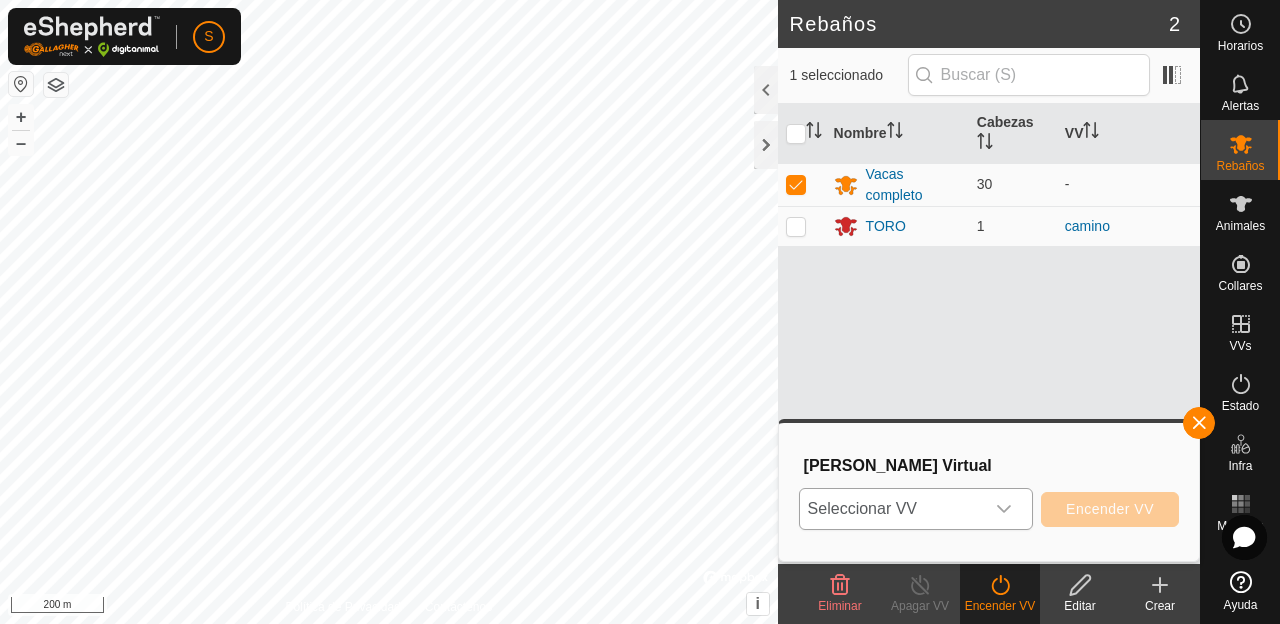 click on "Seleccionar VV" at bounding box center (892, 509) 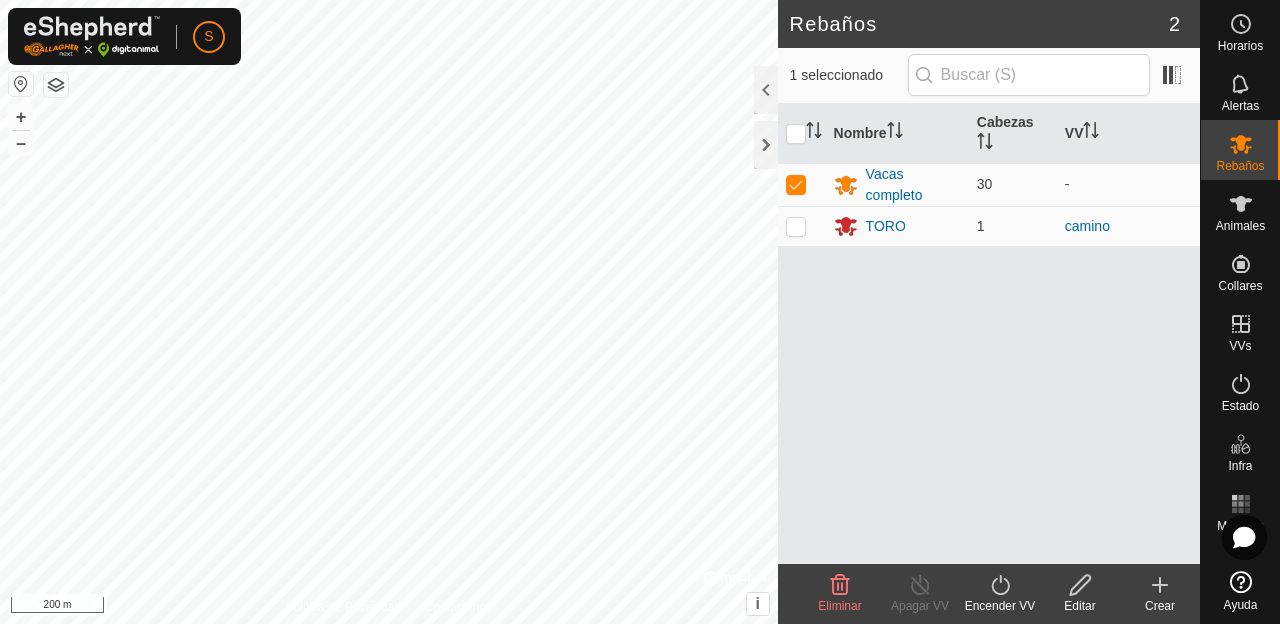 click 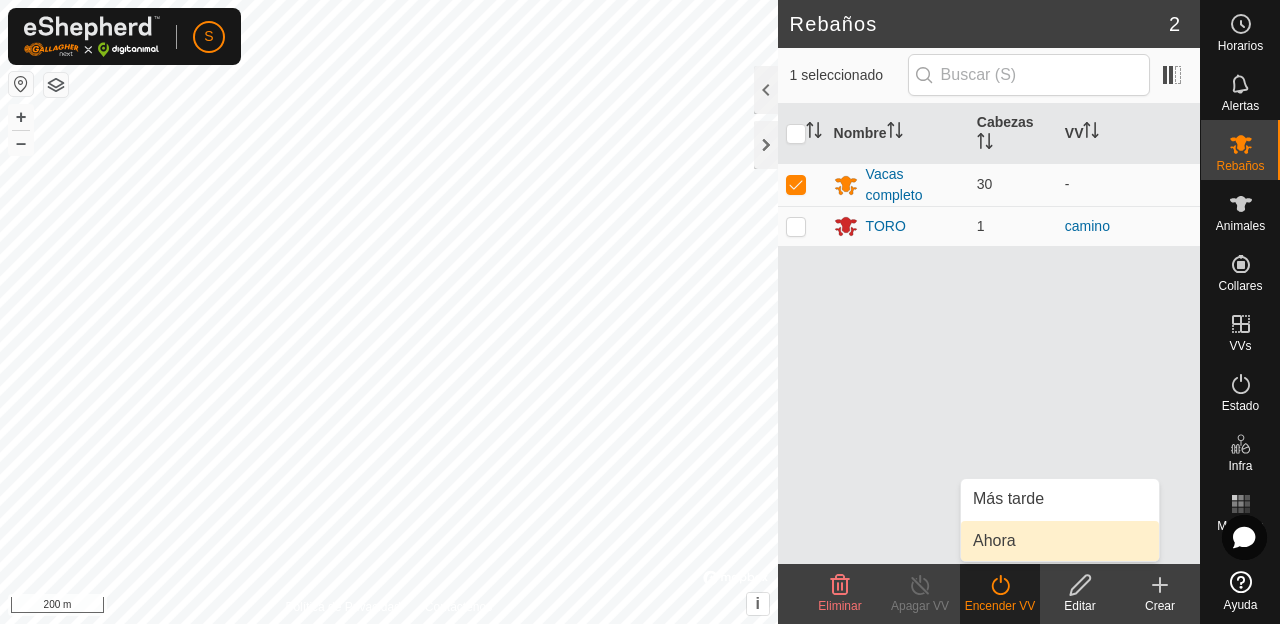click on "Ahora" at bounding box center (1060, 541) 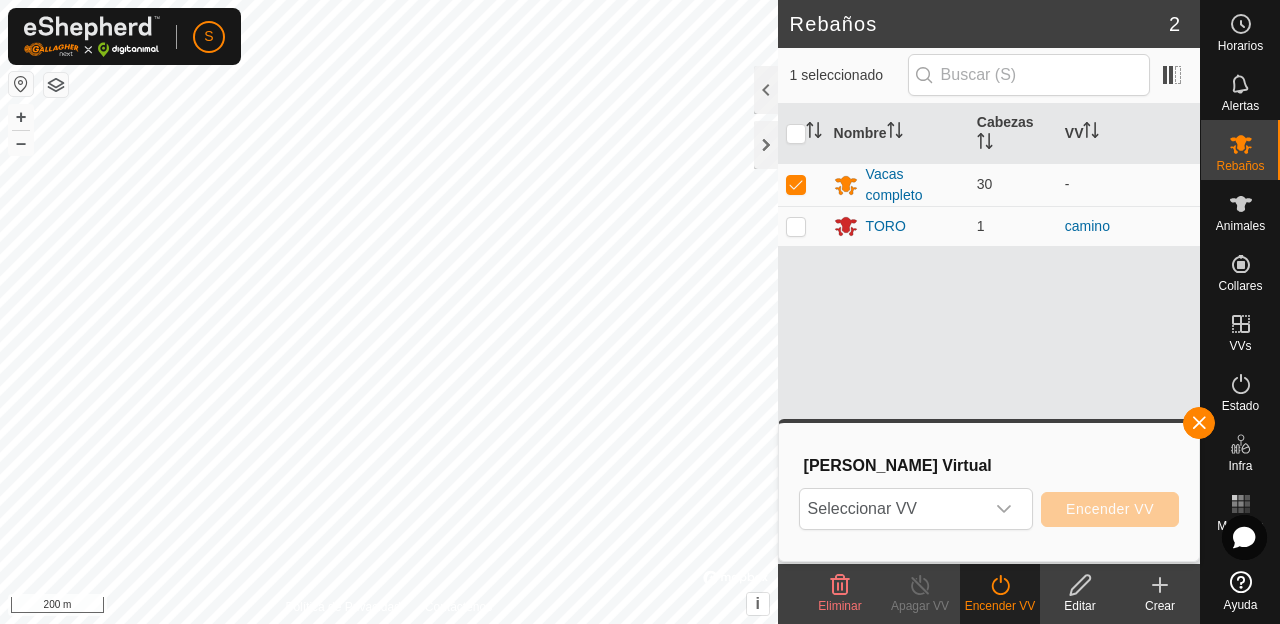 drag, startPoint x: 952, startPoint y: 414, endPoint x: 992, endPoint y: 308, distance: 113.296074 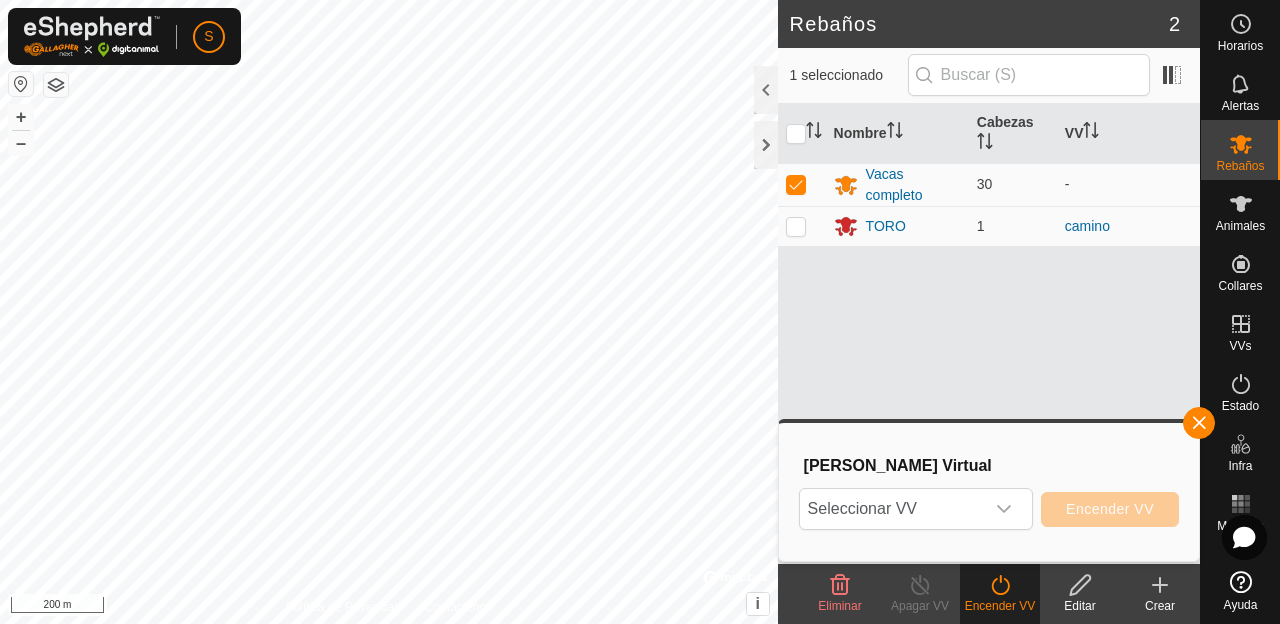 click on "Nombre   Cabezas   VV  Vacas completo 30  -  TORO  1 camino" at bounding box center [989, 334] 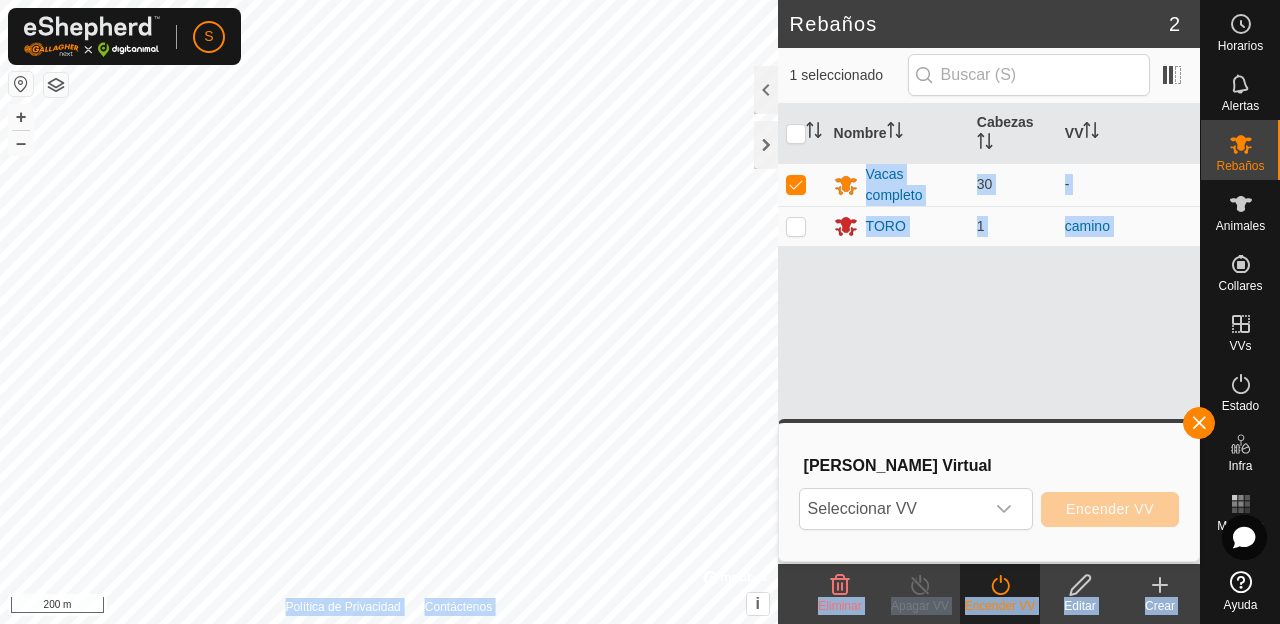 drag, startPoint x: 958, startPoint y: 426, endPoint x: 944, endPoint y: 325, distance: 101.96568 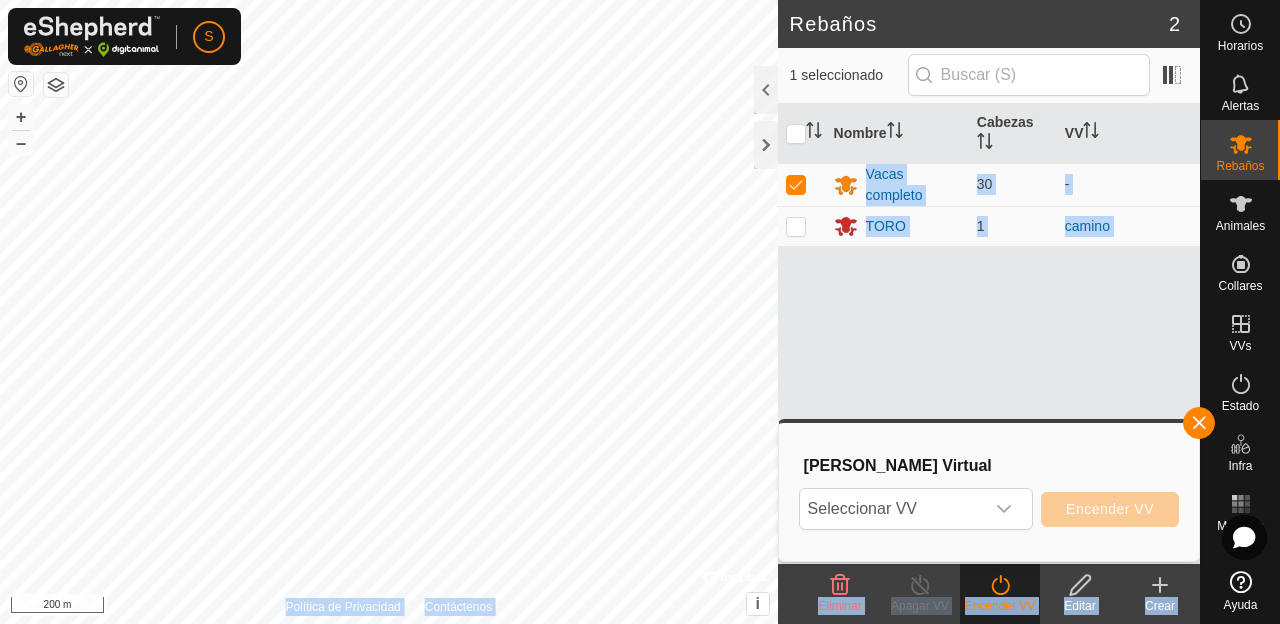 click on "S  Horarios Alertas Rebaños Animales Collares VVs Estado Infra Mapa de Calor Ayuda Rebaños 2  1 seleccionado   Nombre   Cabezas   VV  Vacas completo 30  -  TORO  1 camino Eliminar  Apagar VV   Encender VV   Editar   Crear  Política de Privacidad Contáctenos + – ⇧ i ©  Mapbox , ©  OpenStreetMap ,  Improve this map 200 m
Elegir Vallado Virtual Seleccionar VV Encender VV" at bounding box center (640, 312) 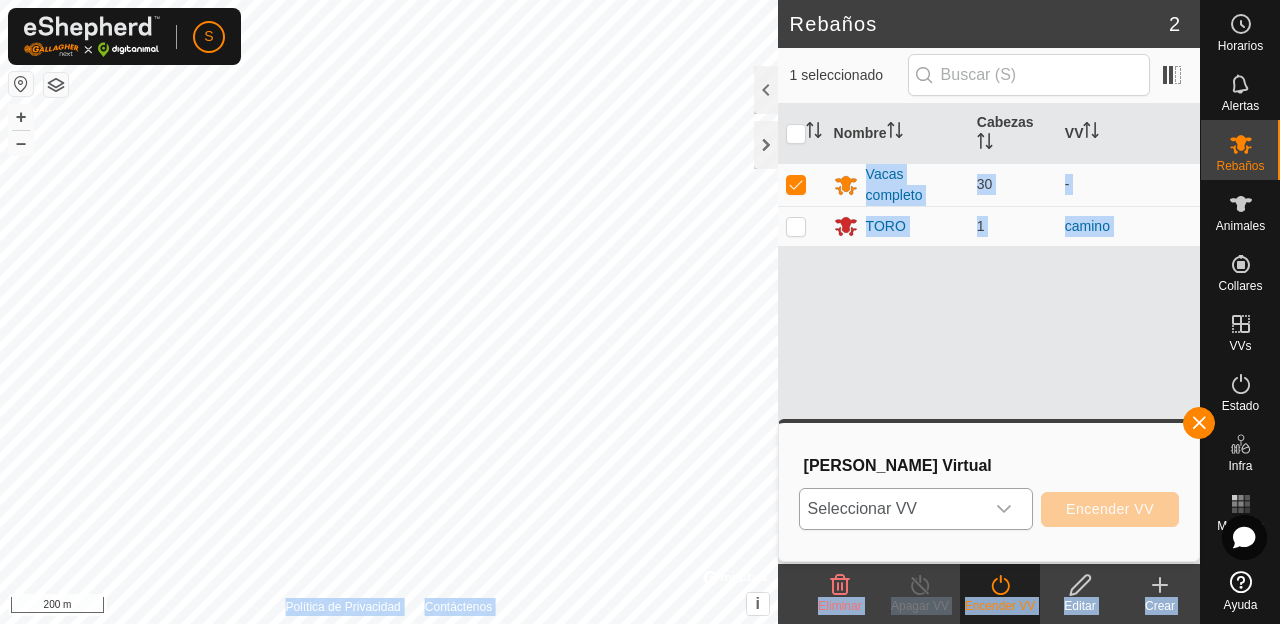 click on "Seleccionar VV" at bounding box center (892, 509) 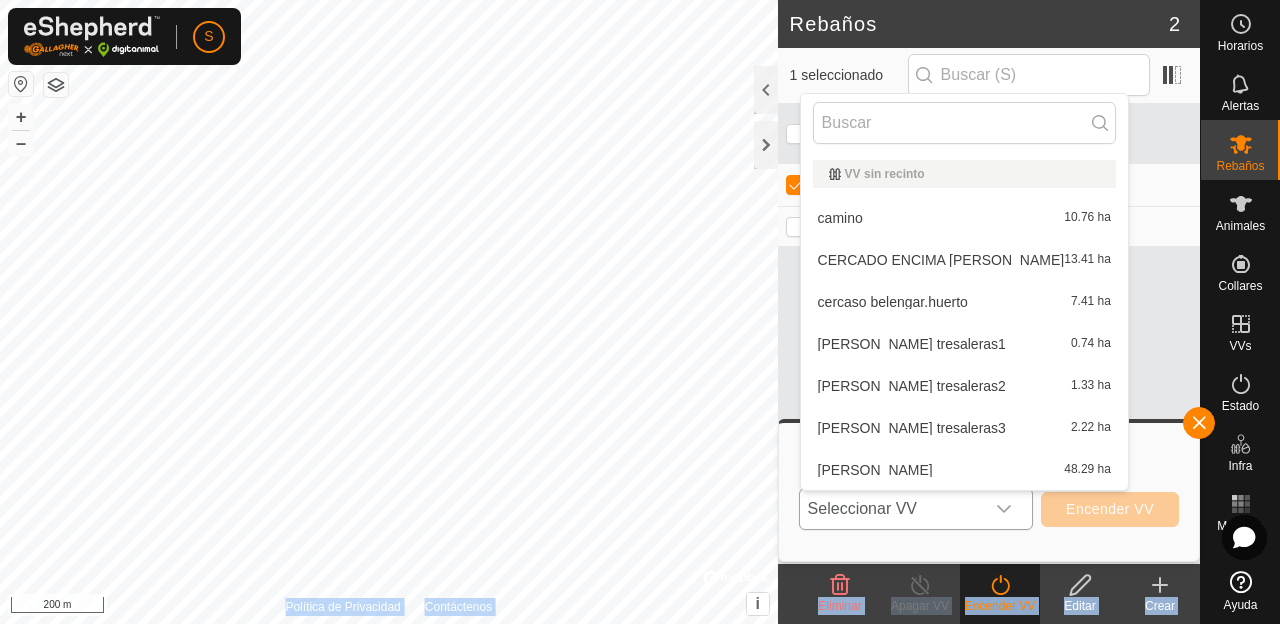 click on "Seleccionar VV" at bounding box center [892, 509] 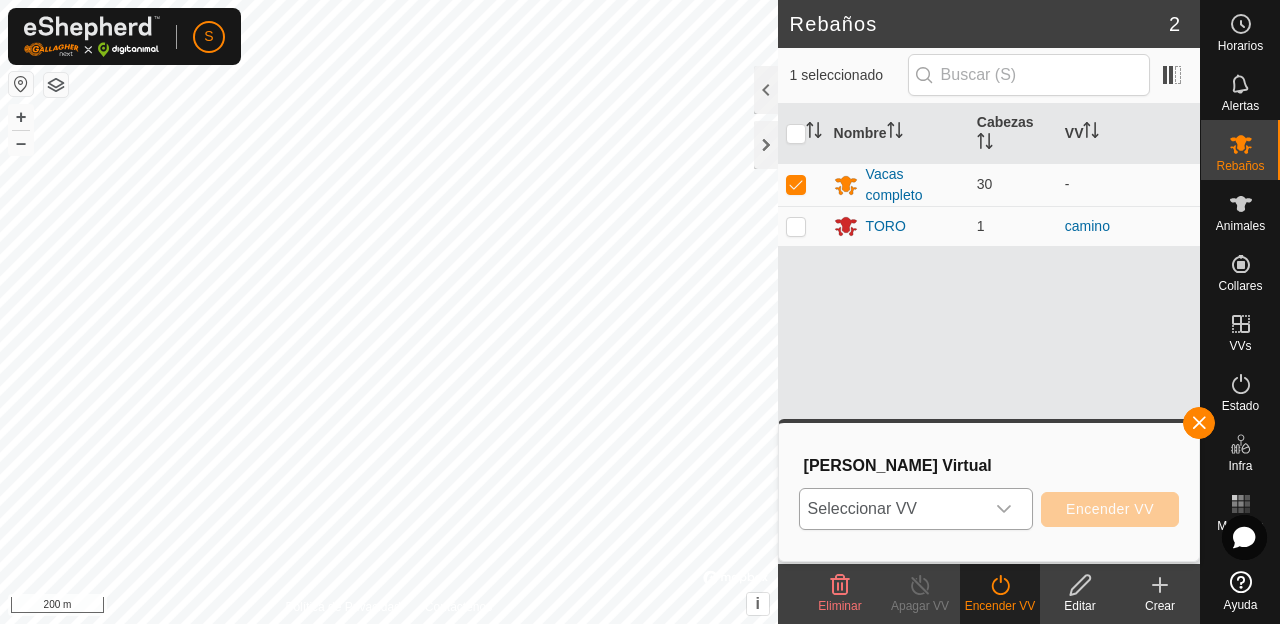 click 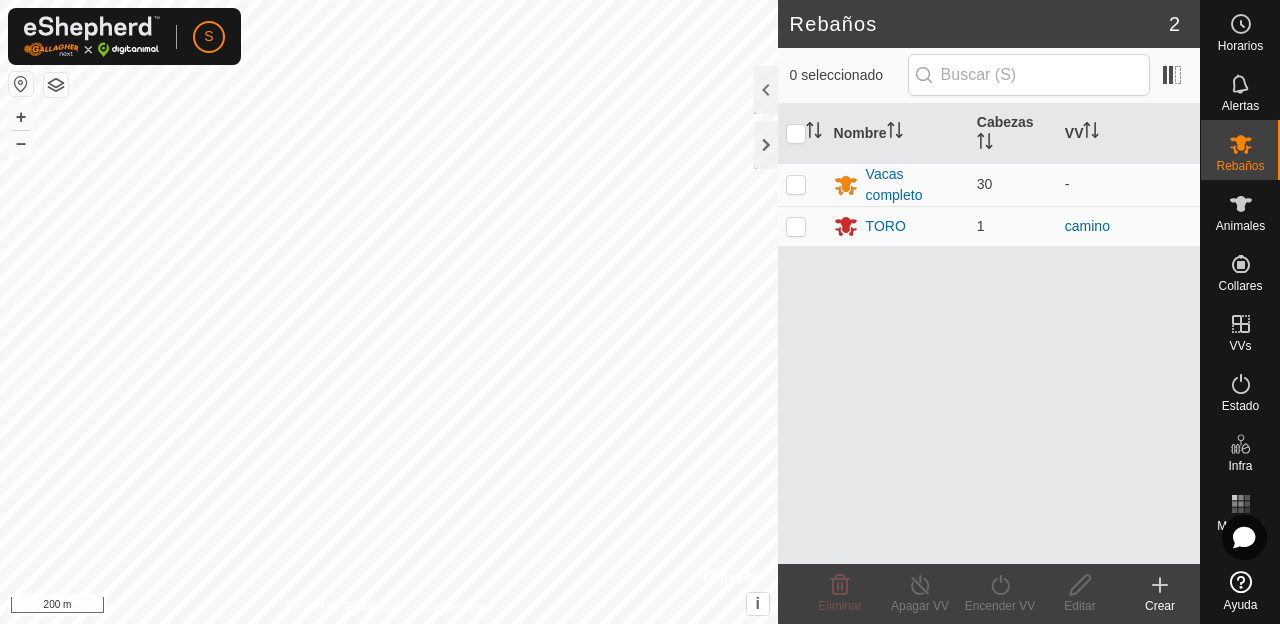 scroll, scrollTop: 0, scrollLeft: 0, axis: both 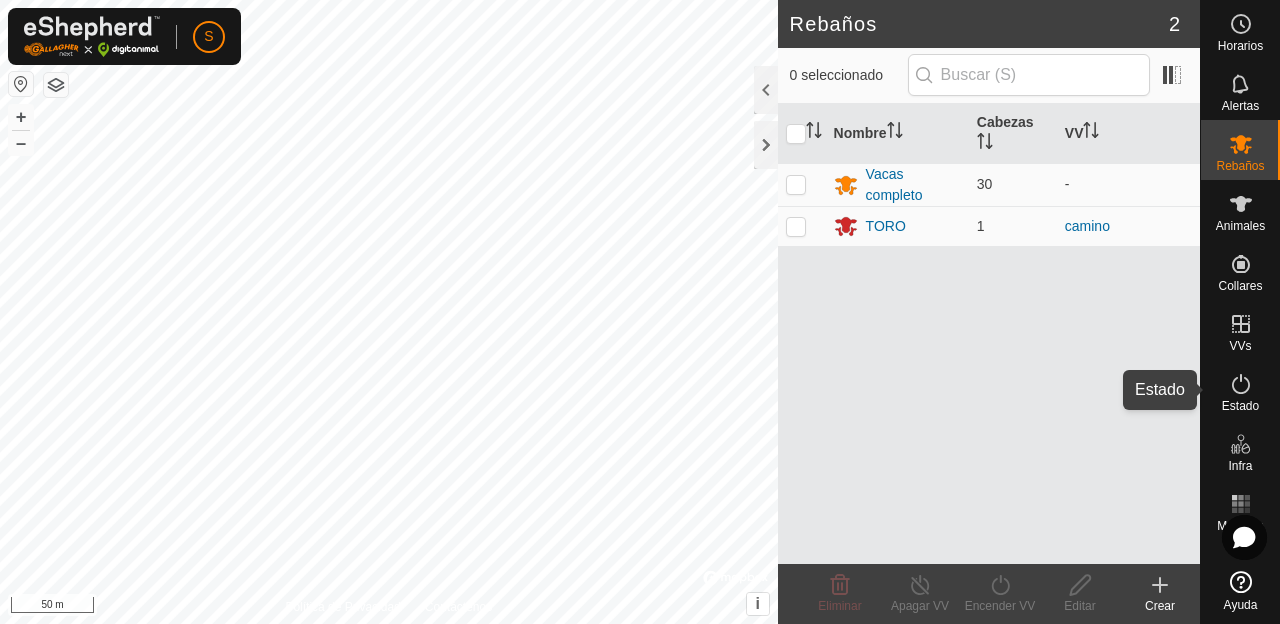 click 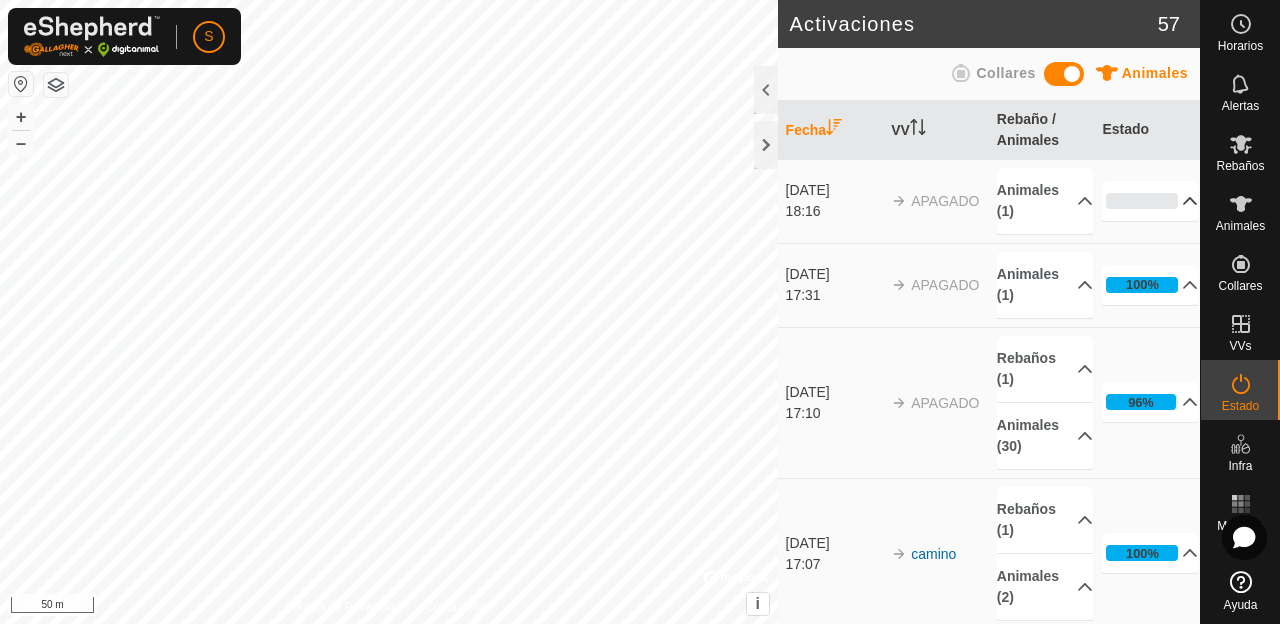 click 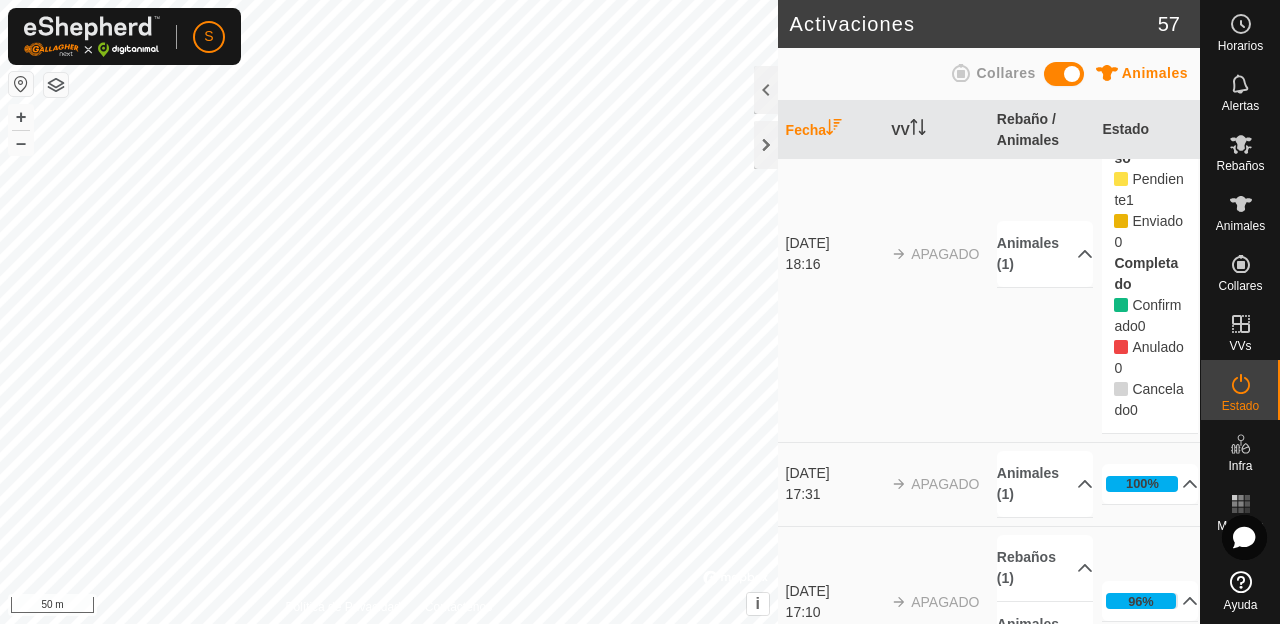 scroll, scrollTop: 0, scrollLeft: 0, axis: both 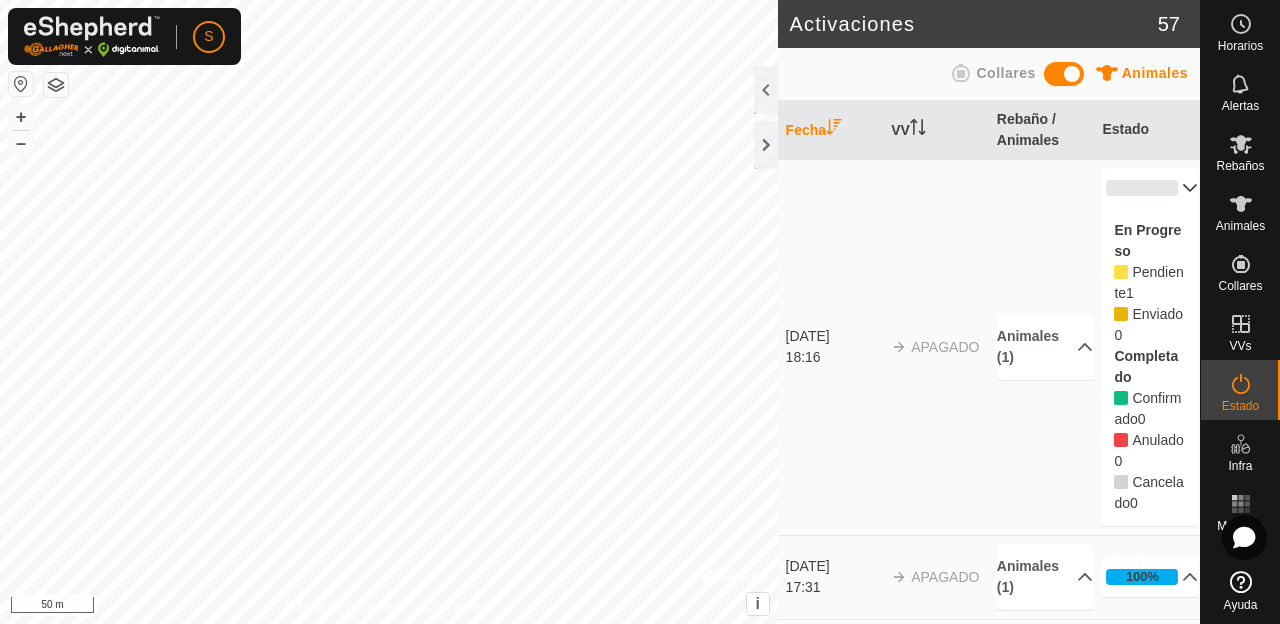 click on "0%" at bounding box center (1150, 188) 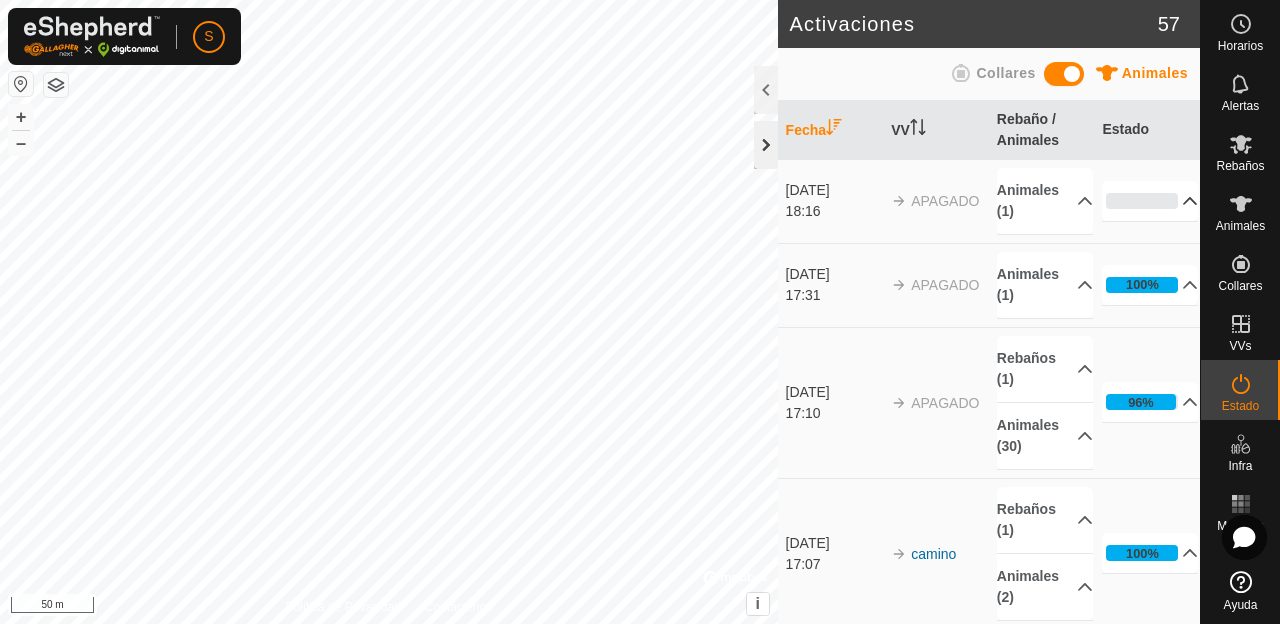 click 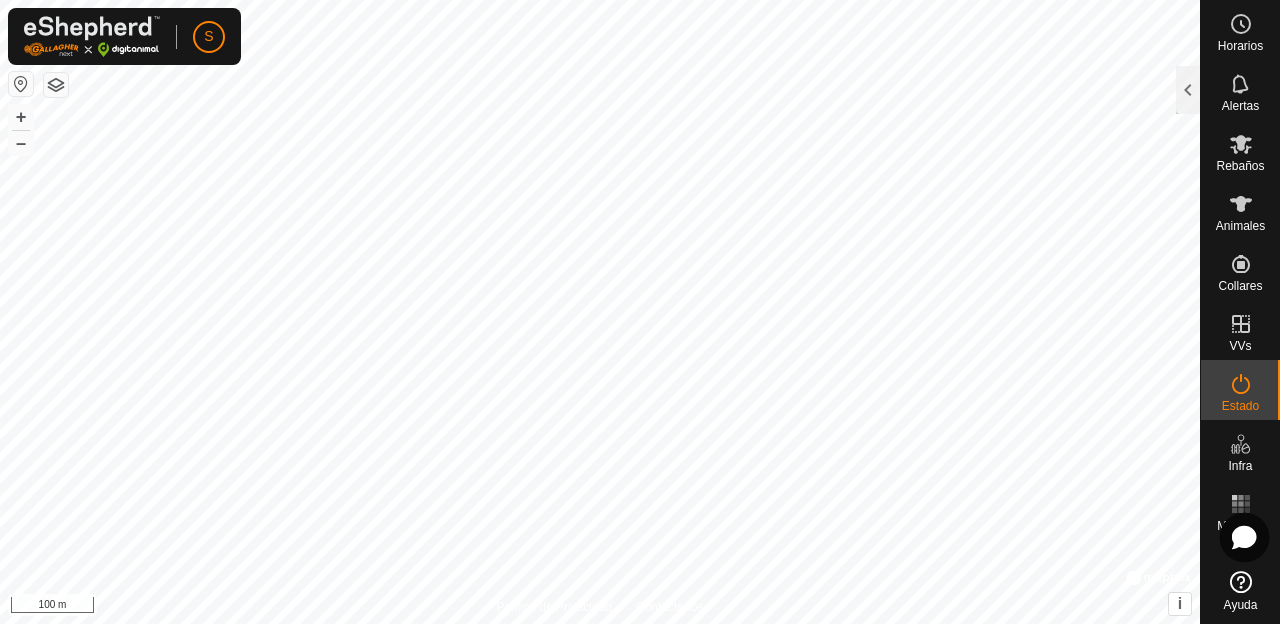 click 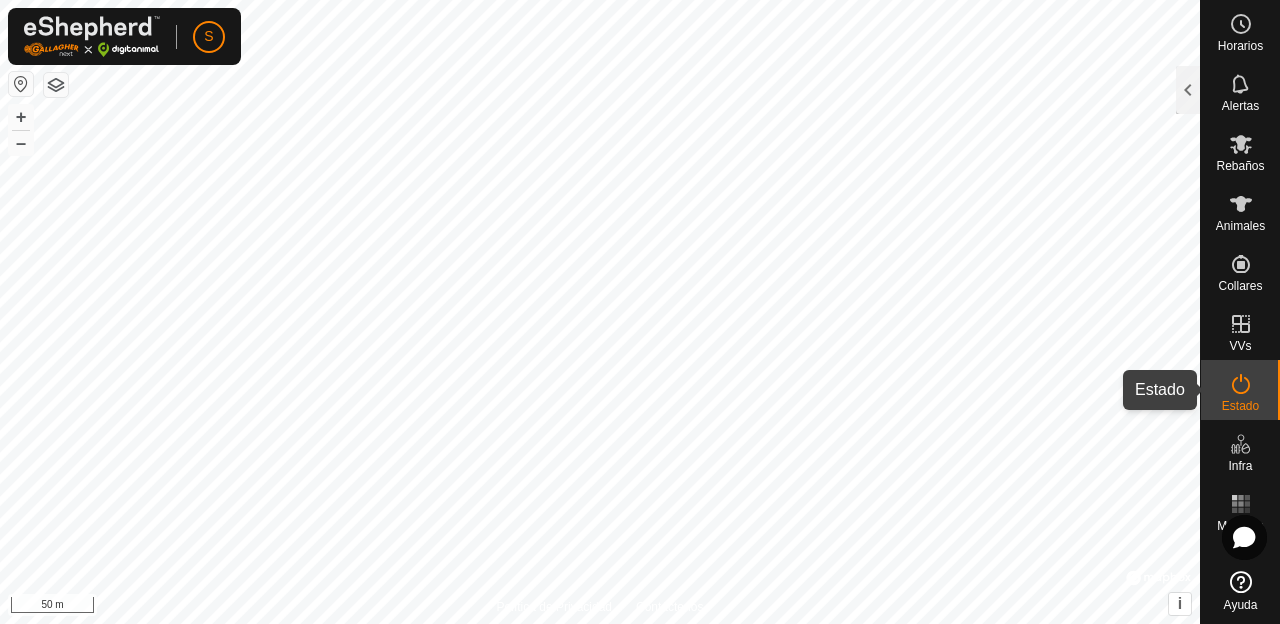 click on "Estado" at bounding box center [1240, 390] 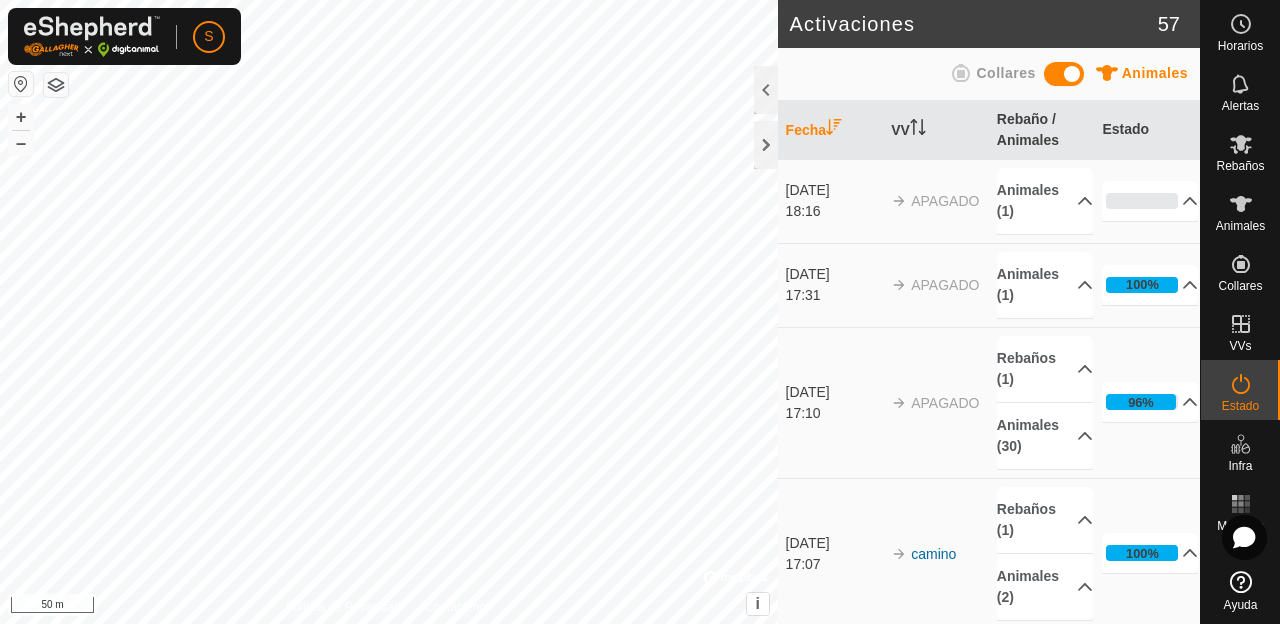 scroll, scrollTop: 0, scrollLeft: 0, axis: both 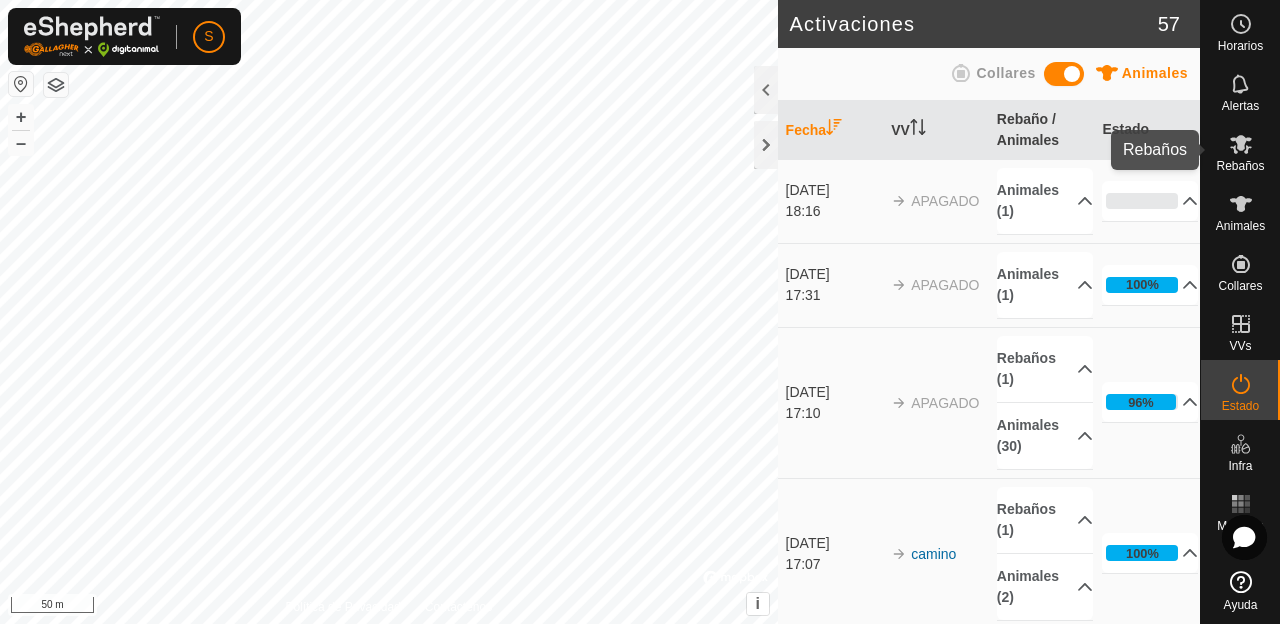 click 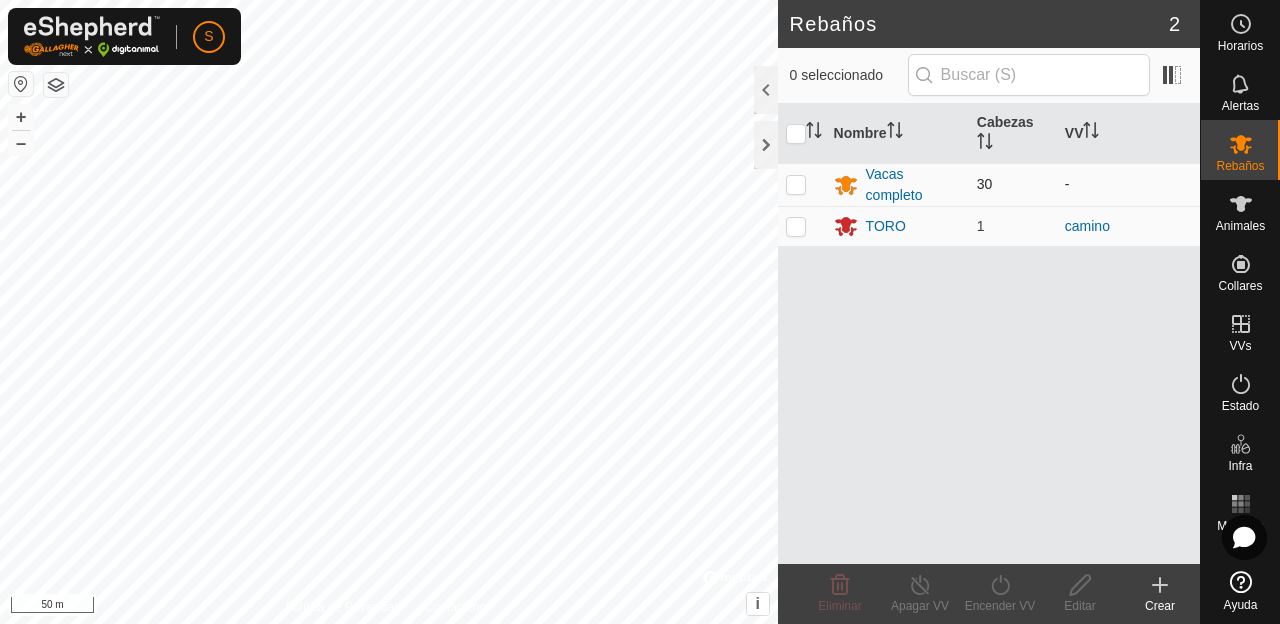 click at bounding box center [796, 184] 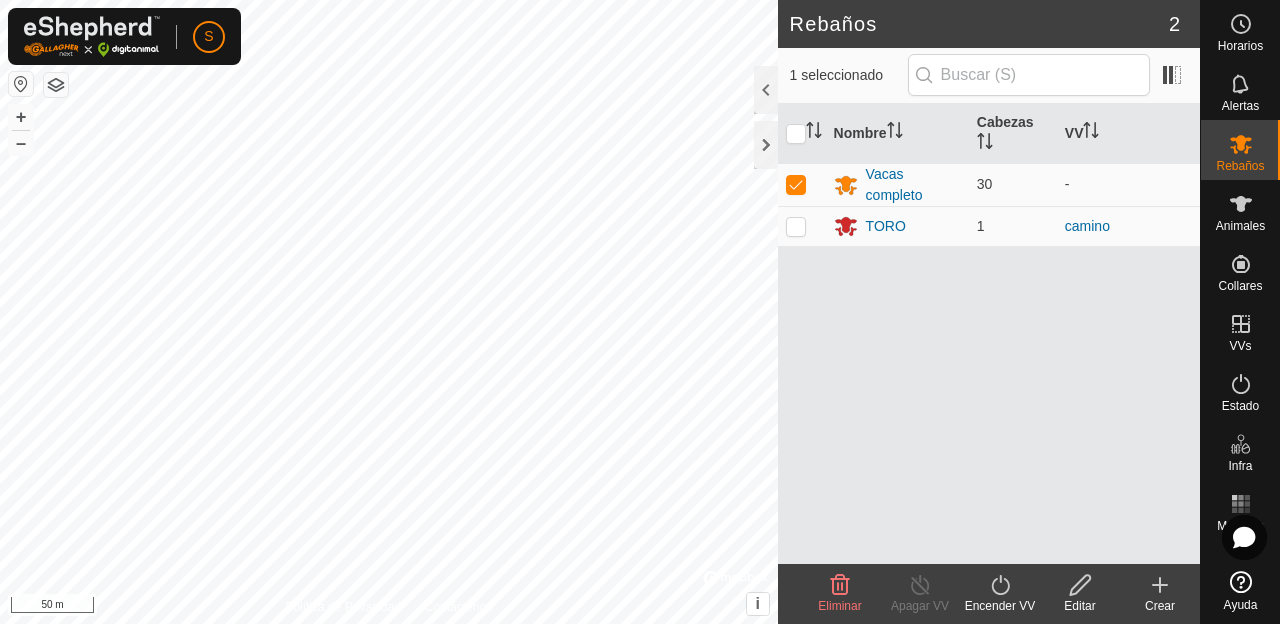 click 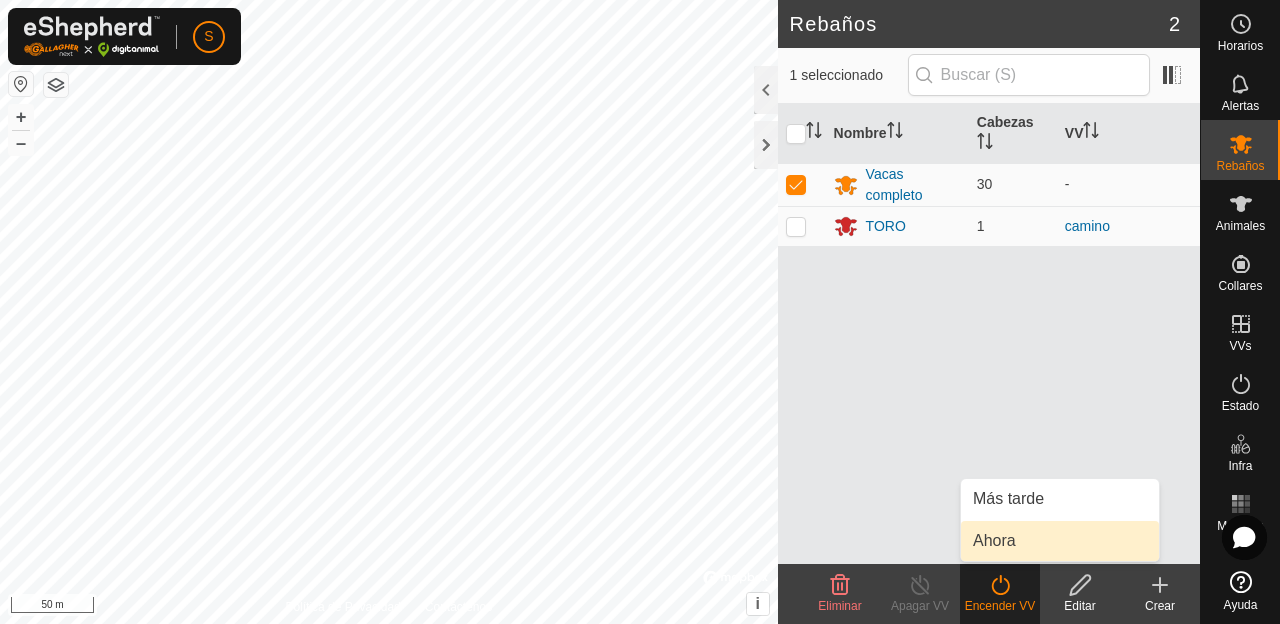 click on "Ahora" at bounding box center (1060, 541) 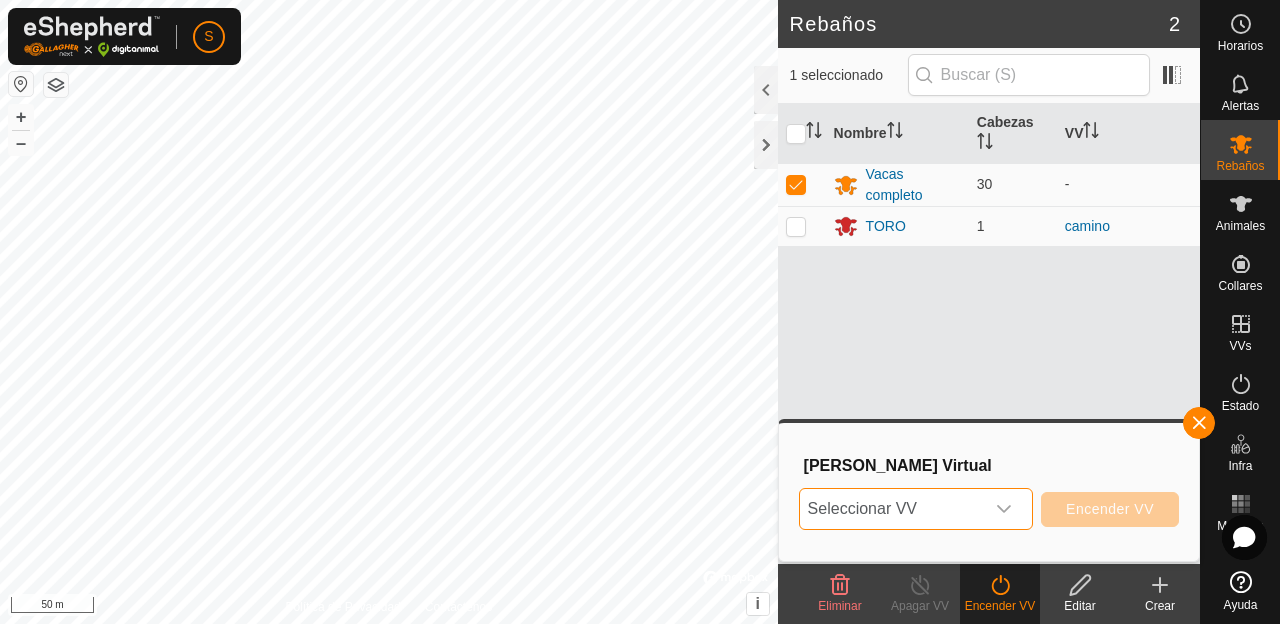click on "Seleccionar VV" at bounding box center (892, 509) 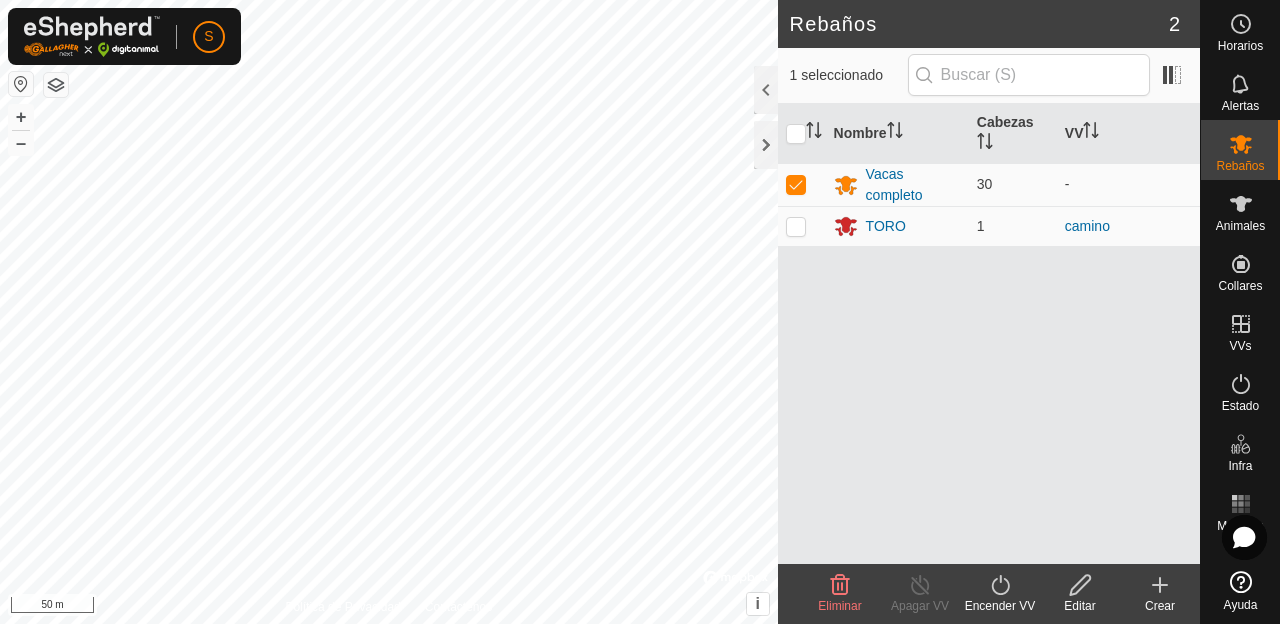 click 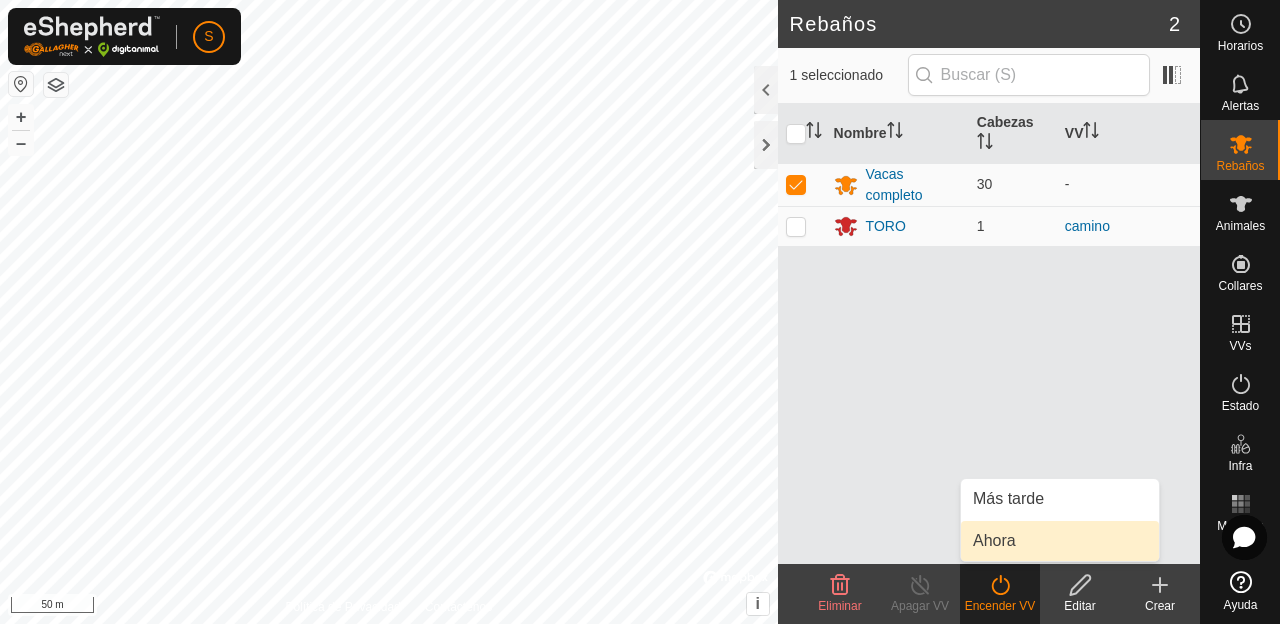 click on "Ahora" at bounding box center (1060, 541) 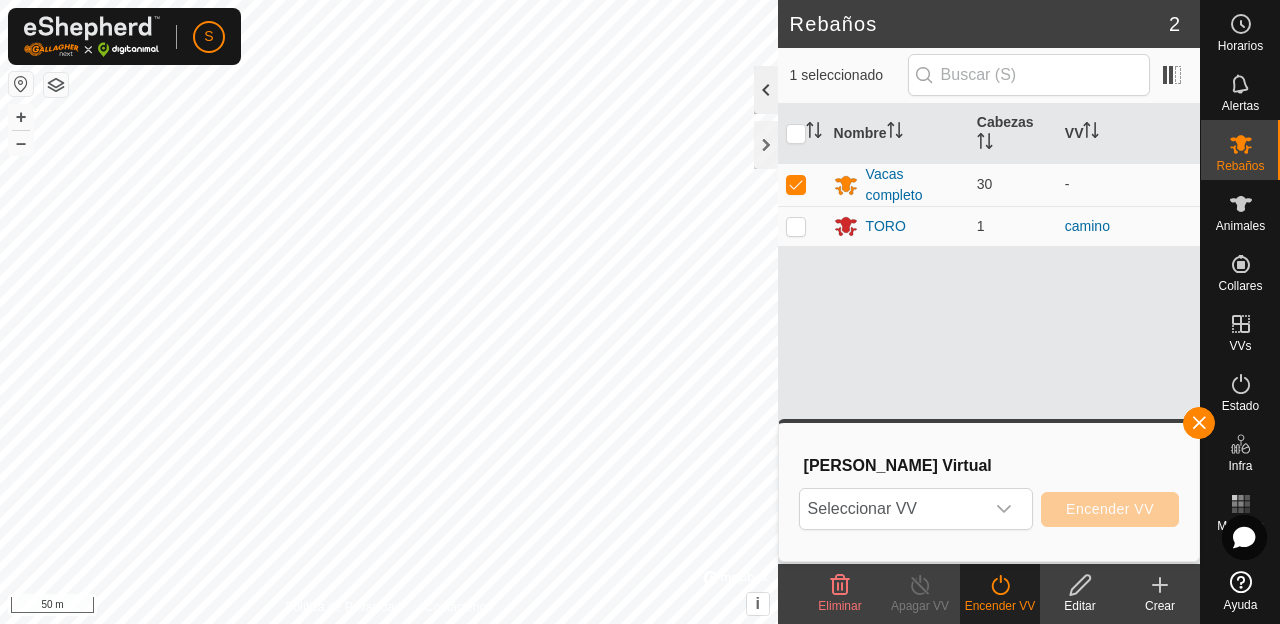 click 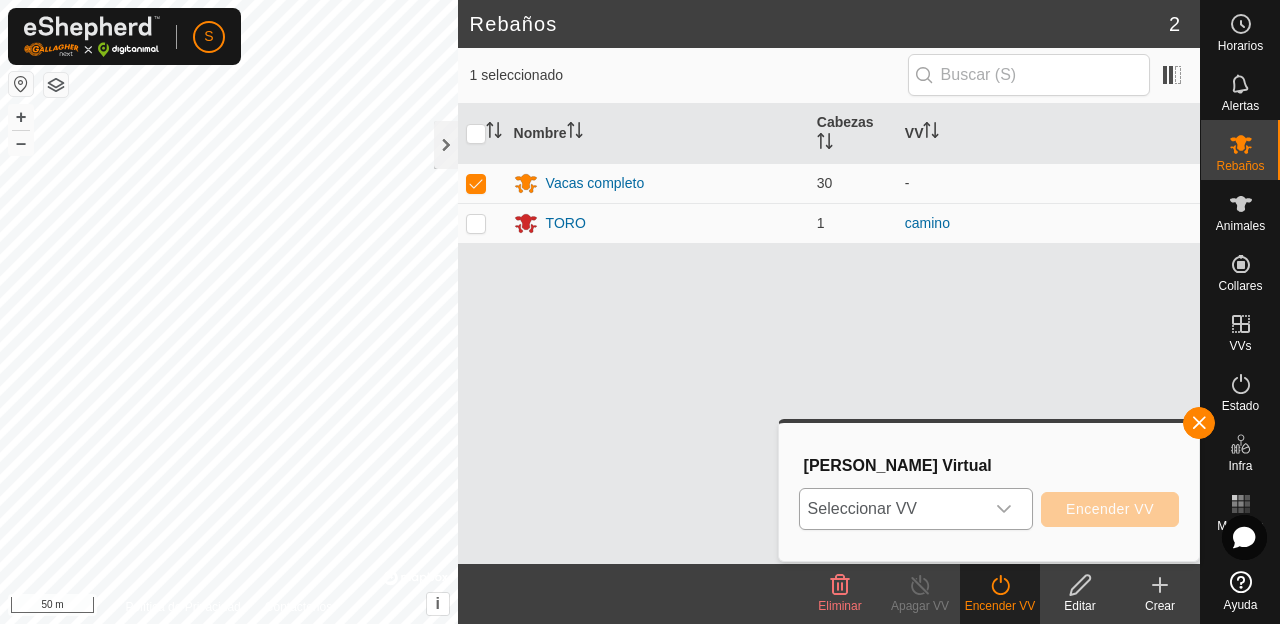 click on "Seleccionar VV" at bounding box center (892, 509) 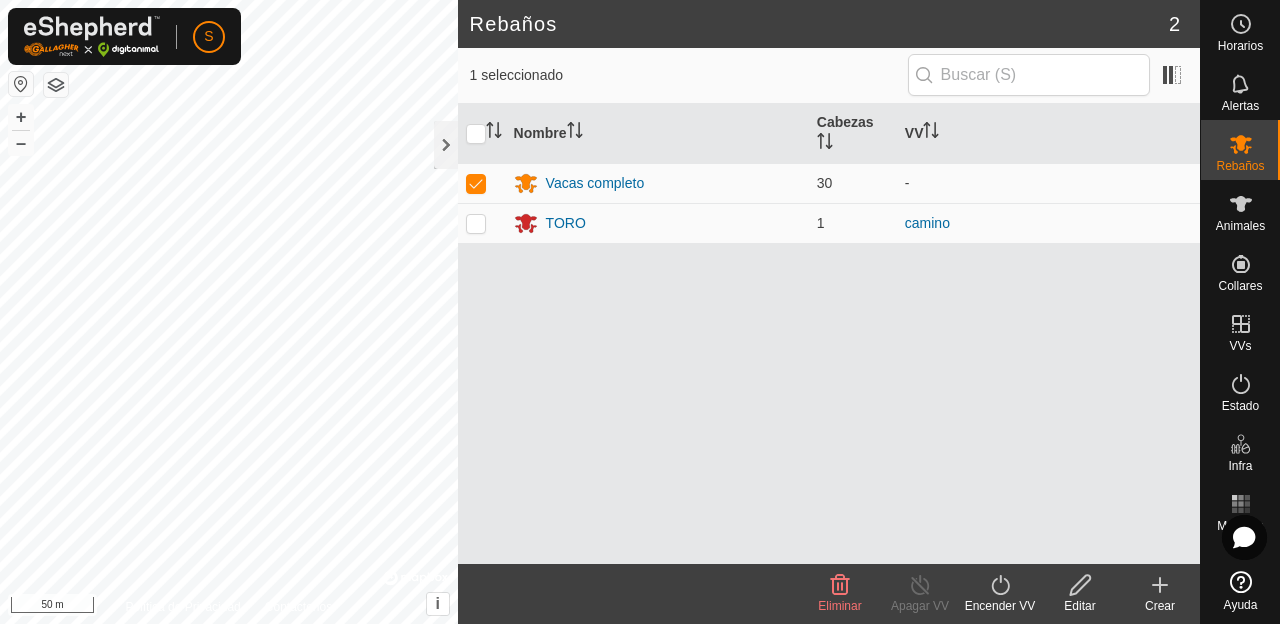 click 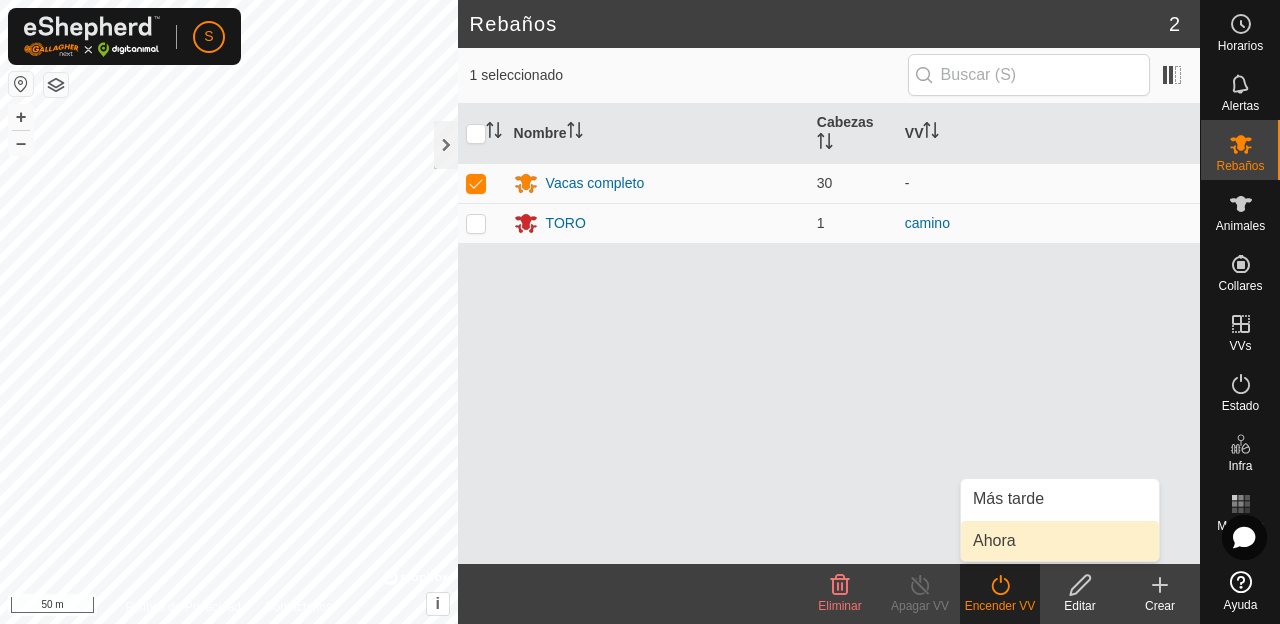 click on "Ahora" at bounding box center [1060, 541] 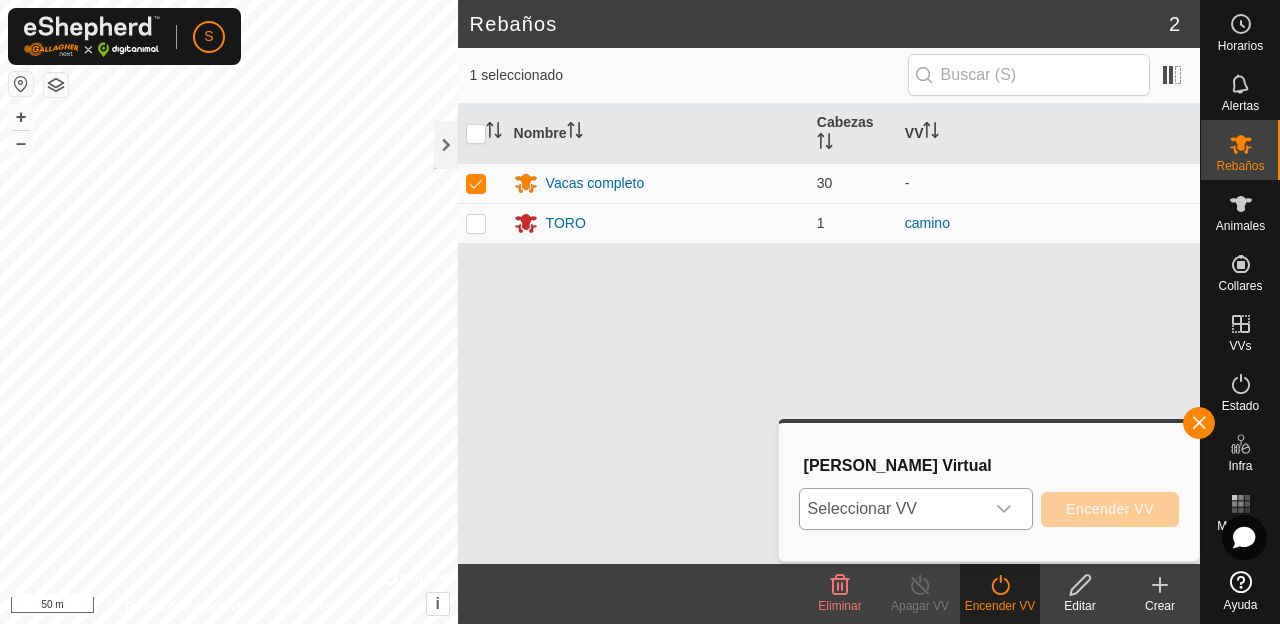click on "Seleccionar VV" at bounding box center (892, 509) 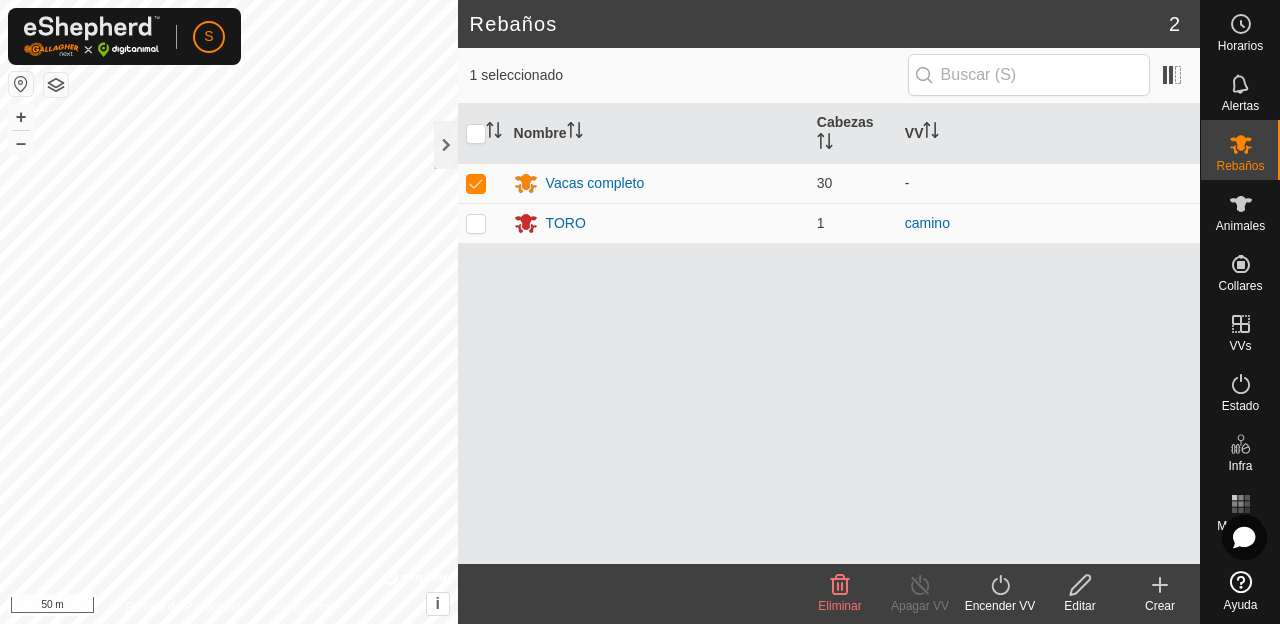 click 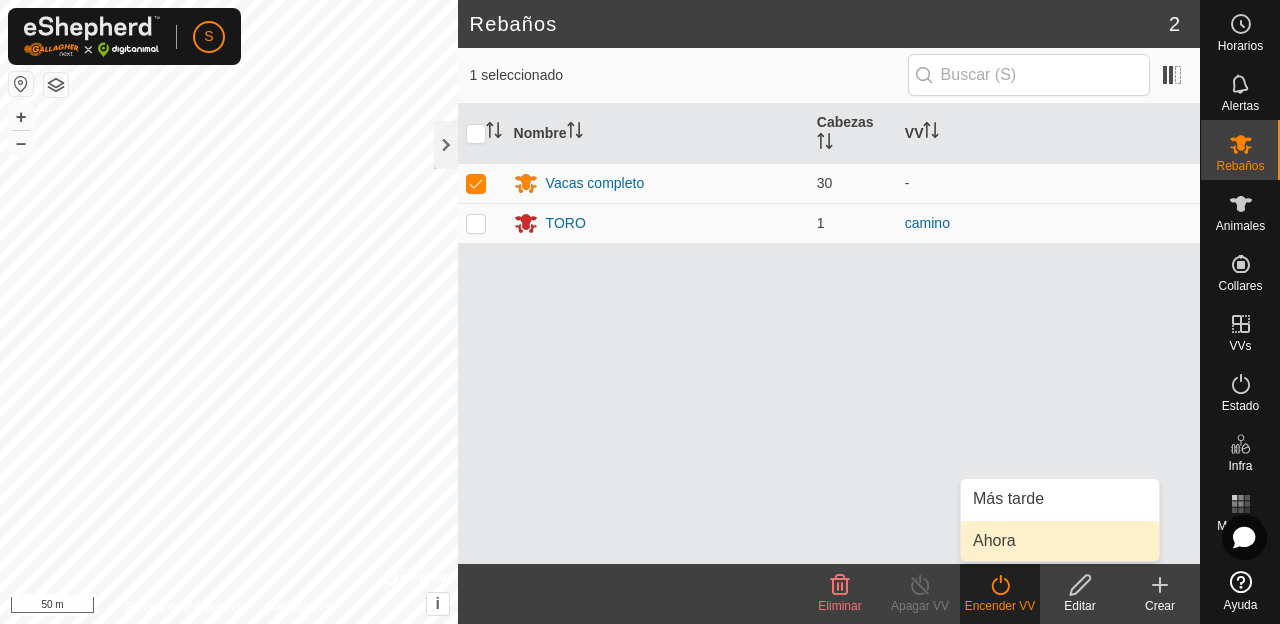 click on "Ahora" at bounding box center [1060, 541] 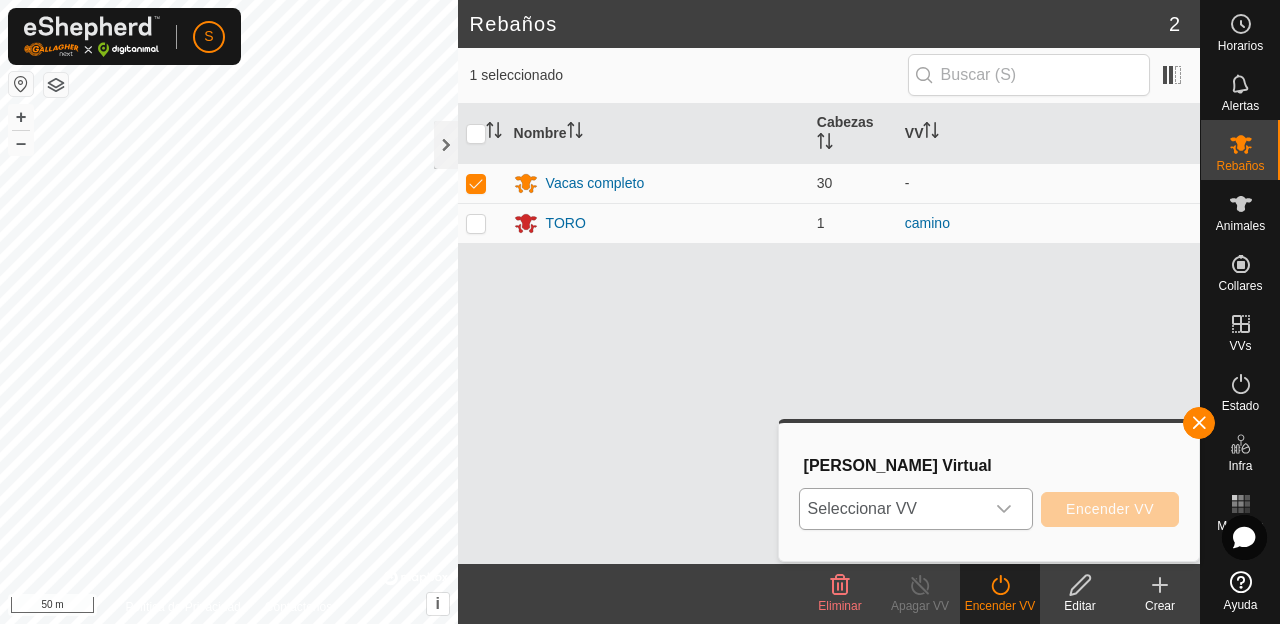 click on "Seleccionar VV" at bounding box center [892, 509] 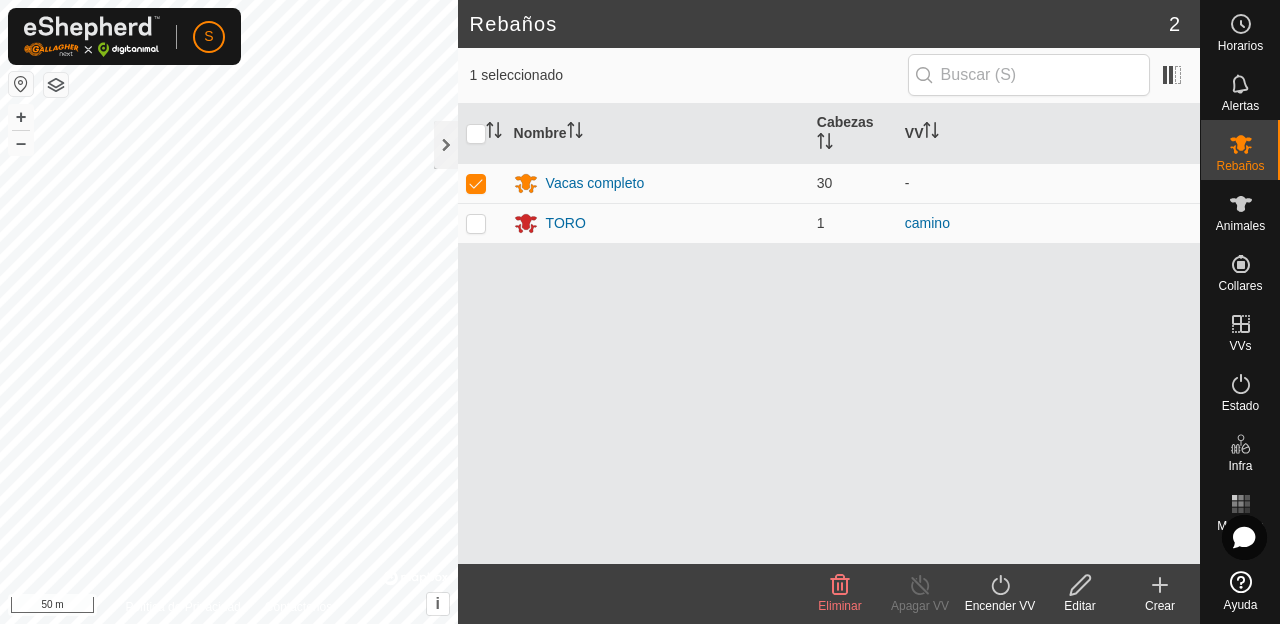 click 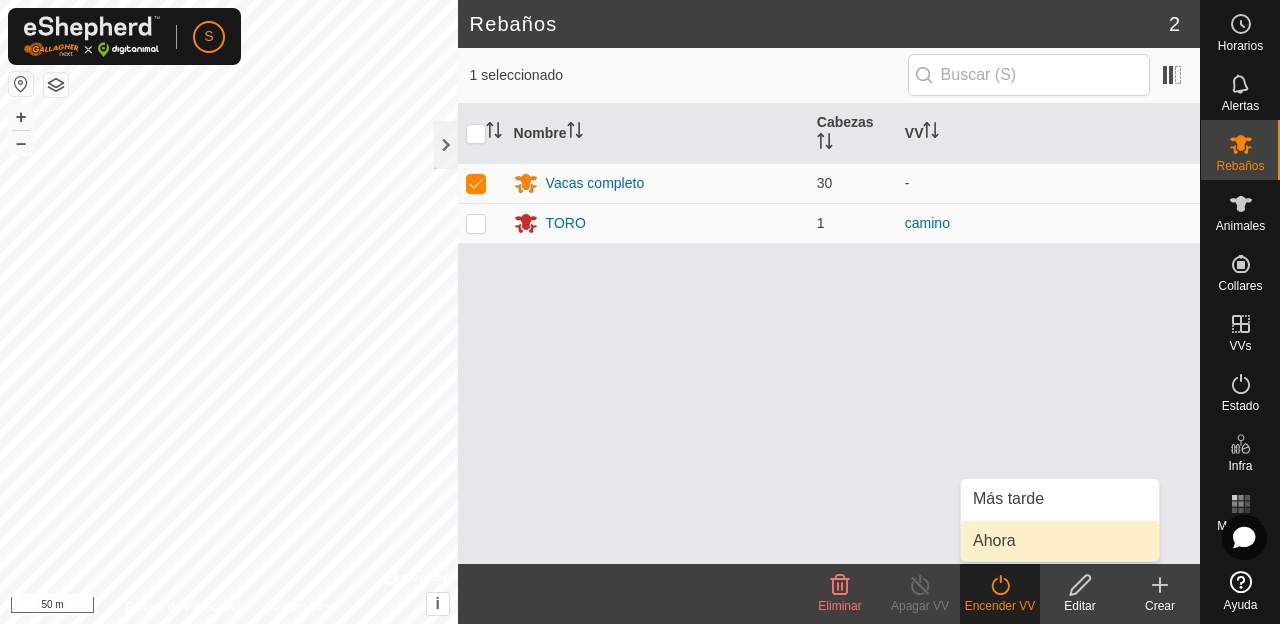 click on "Ahora" at bounding box center [1060, 541] 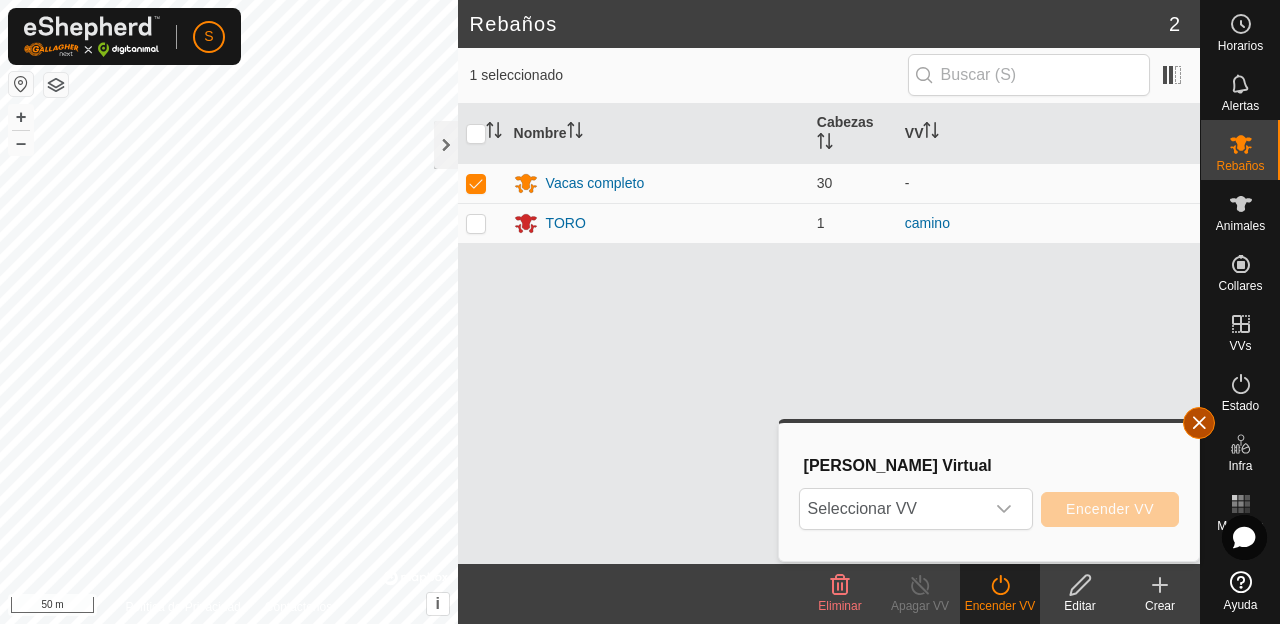 click at bounding box center (1199, 423) 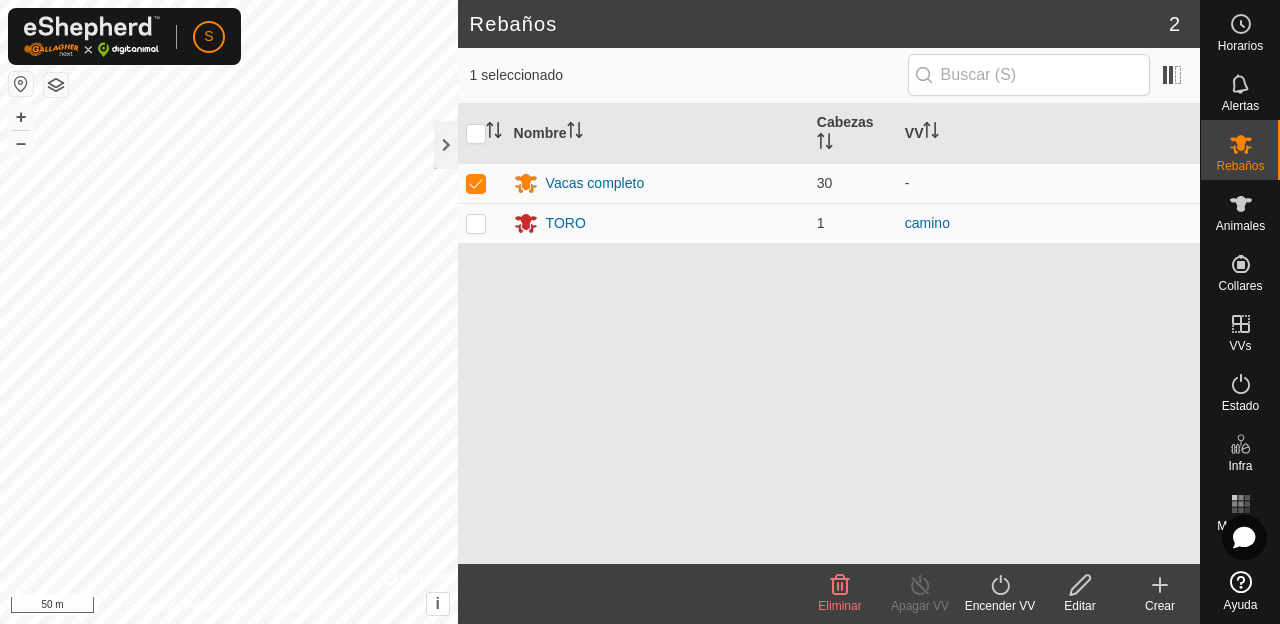 click 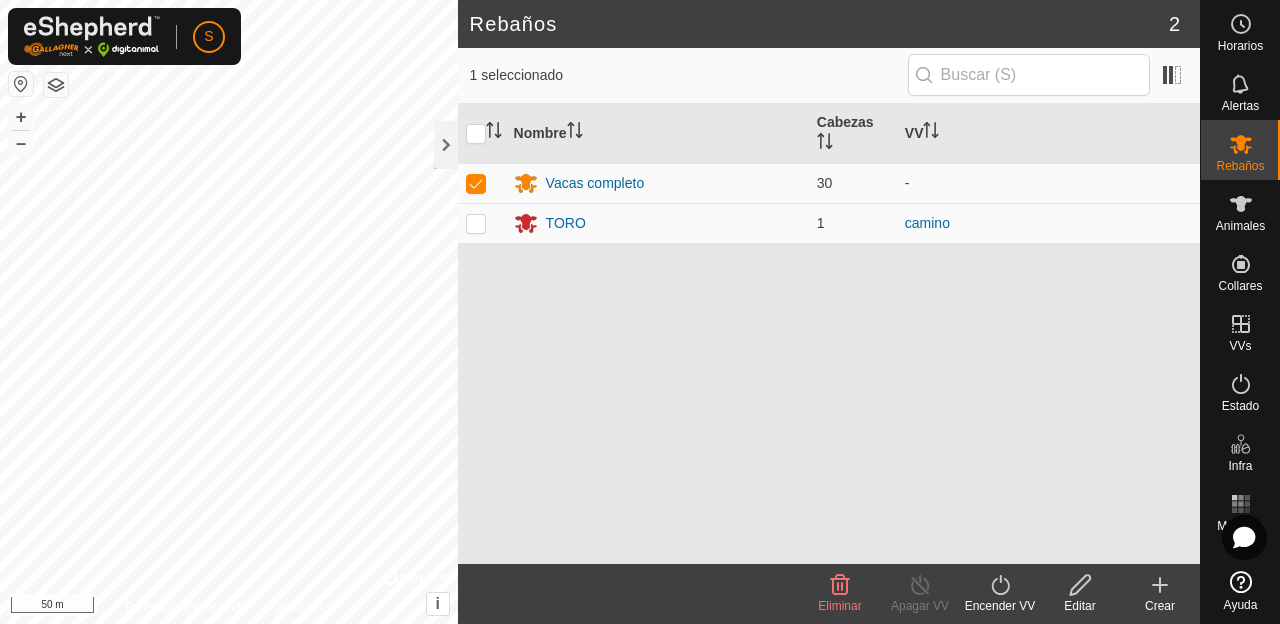 click 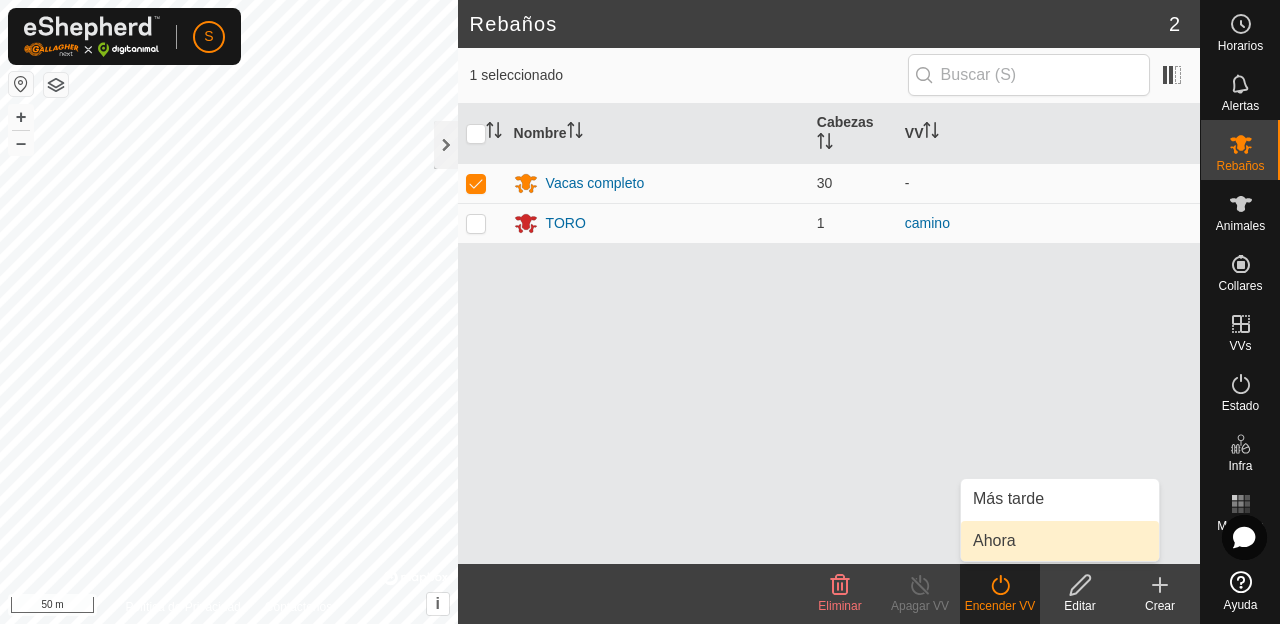 click on "Ahora" at bounding box center [1060, 541] 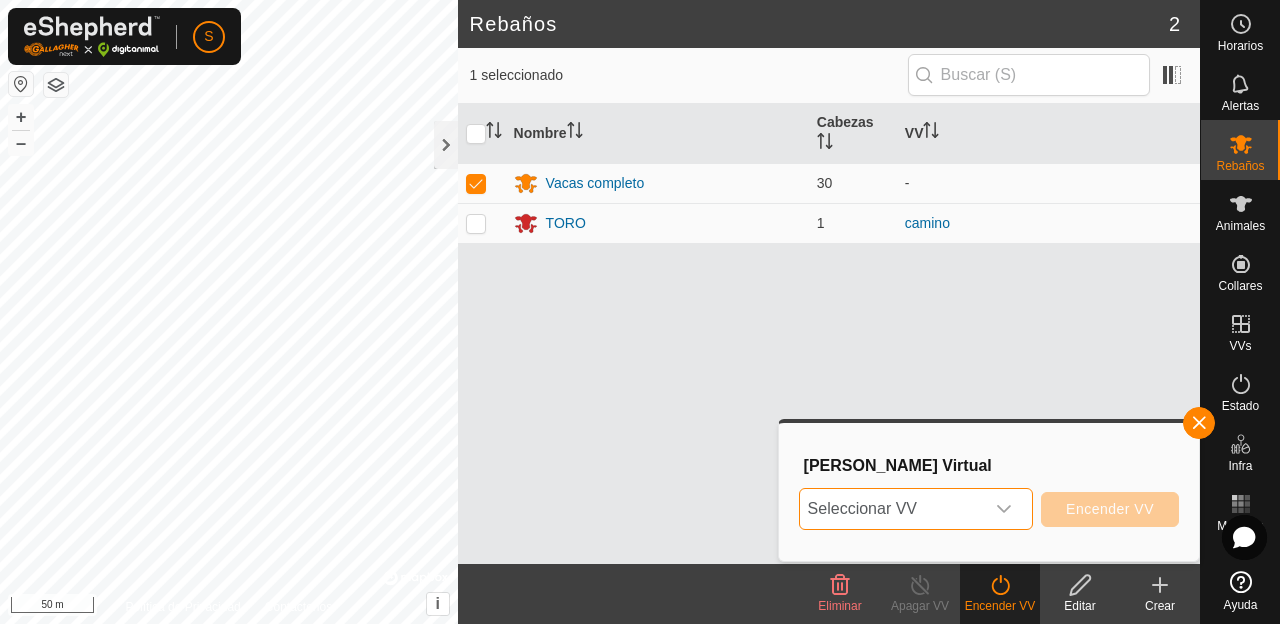 click on "Seleccionar VV" at bounding box center [892, 509] 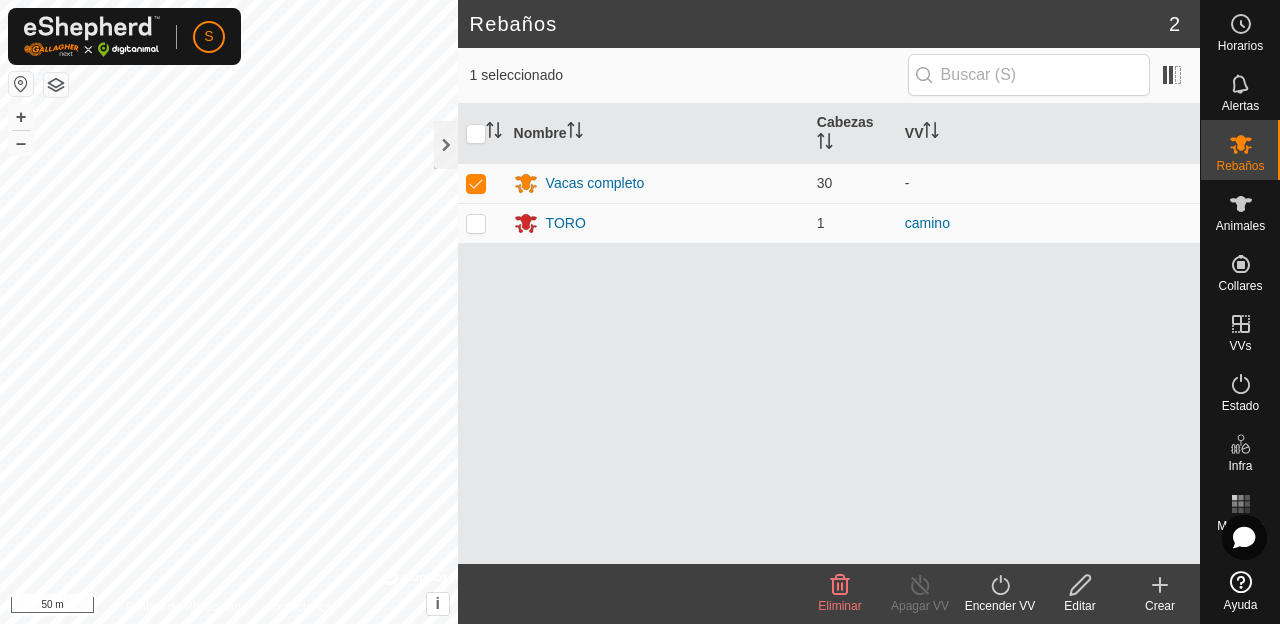 click 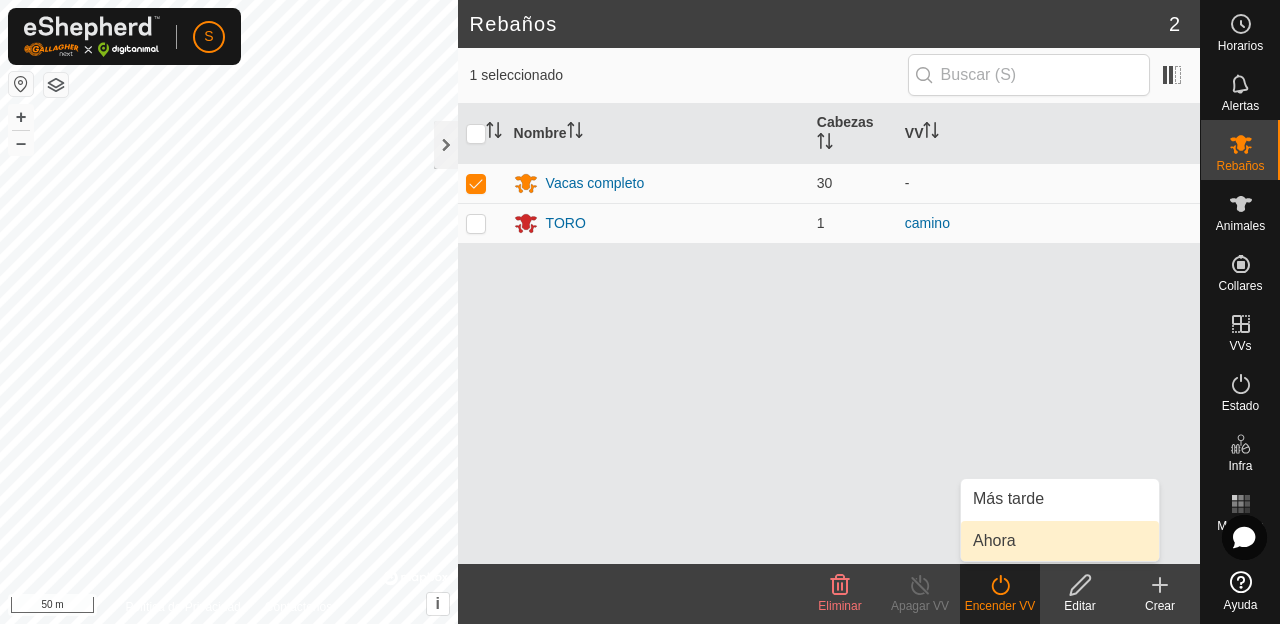 click on "Ahora" at bounding box center [1060, 541] 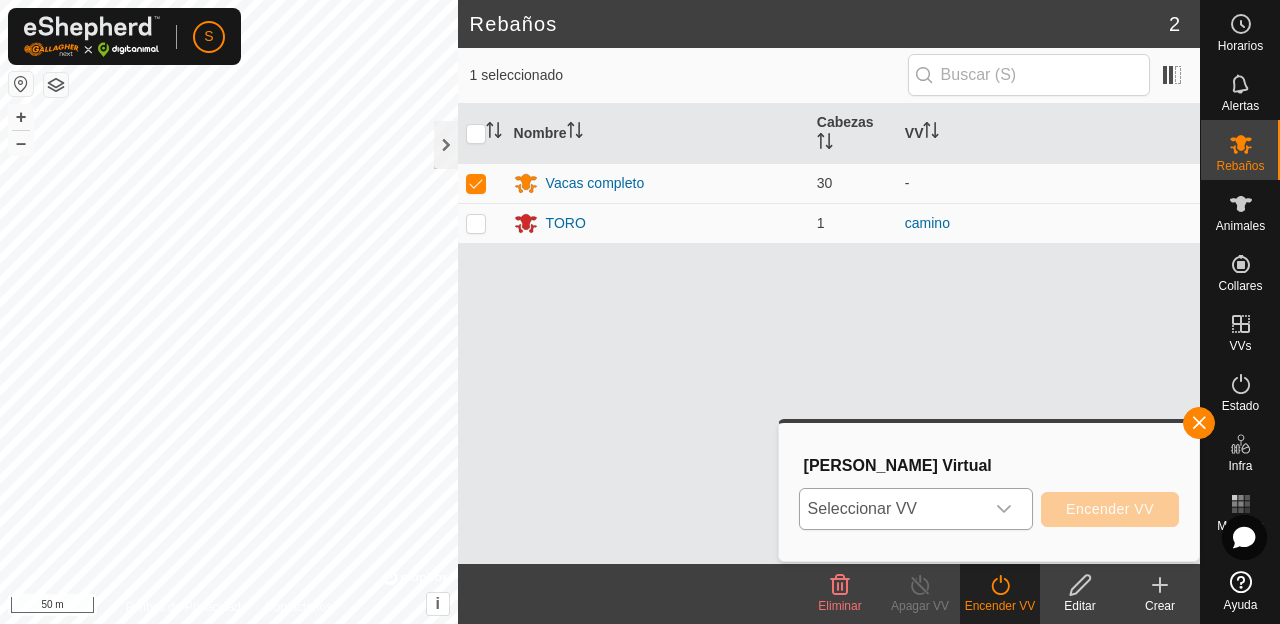 click on "Seleccionar VV" at bounding box center [892, 509] 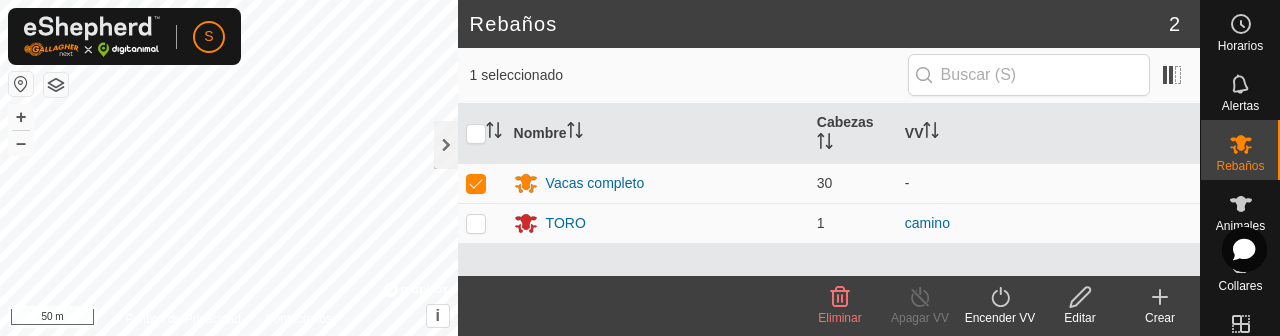 click on "Encender VV" 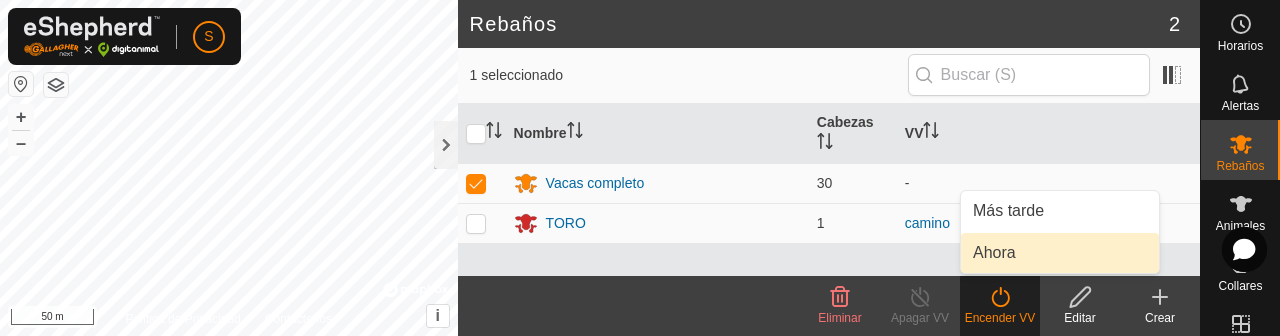 click on "Ahora" at bounding box center (1060, 253) 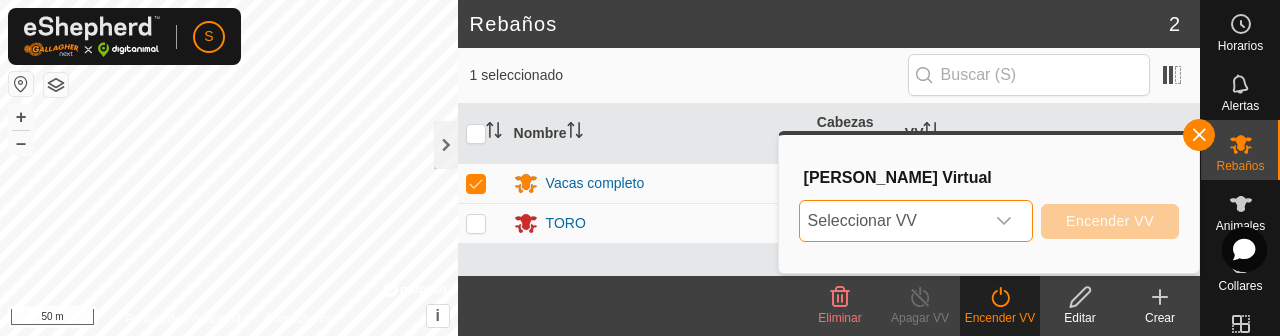 click on "Seleccionar VV" at bounding box center [892, 221] 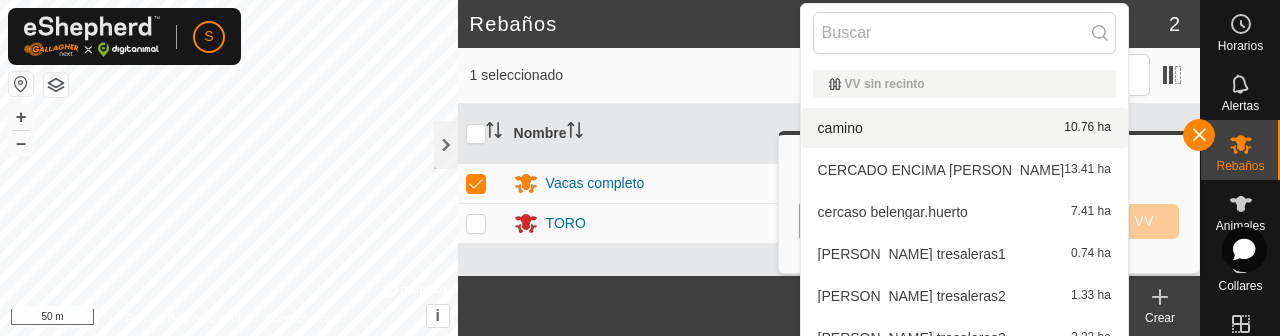 click on "camino  10.76 ha" at bounding box center [964, 128] 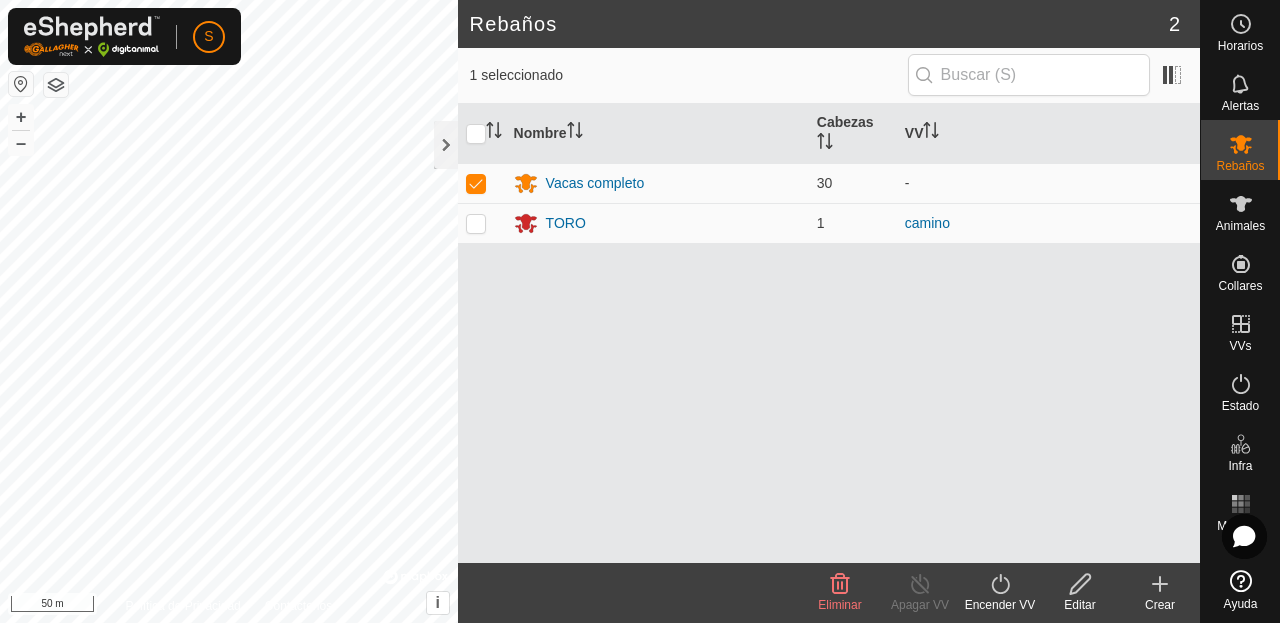 click on "Cabezas" at bounding box center [853, 134] 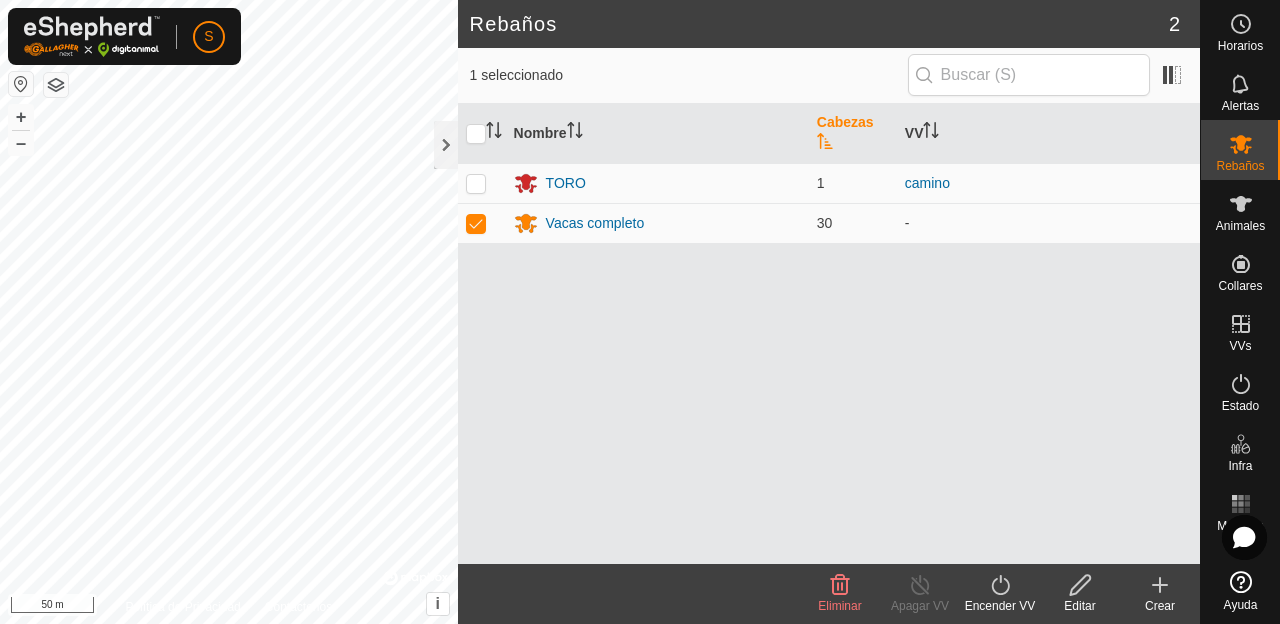 click 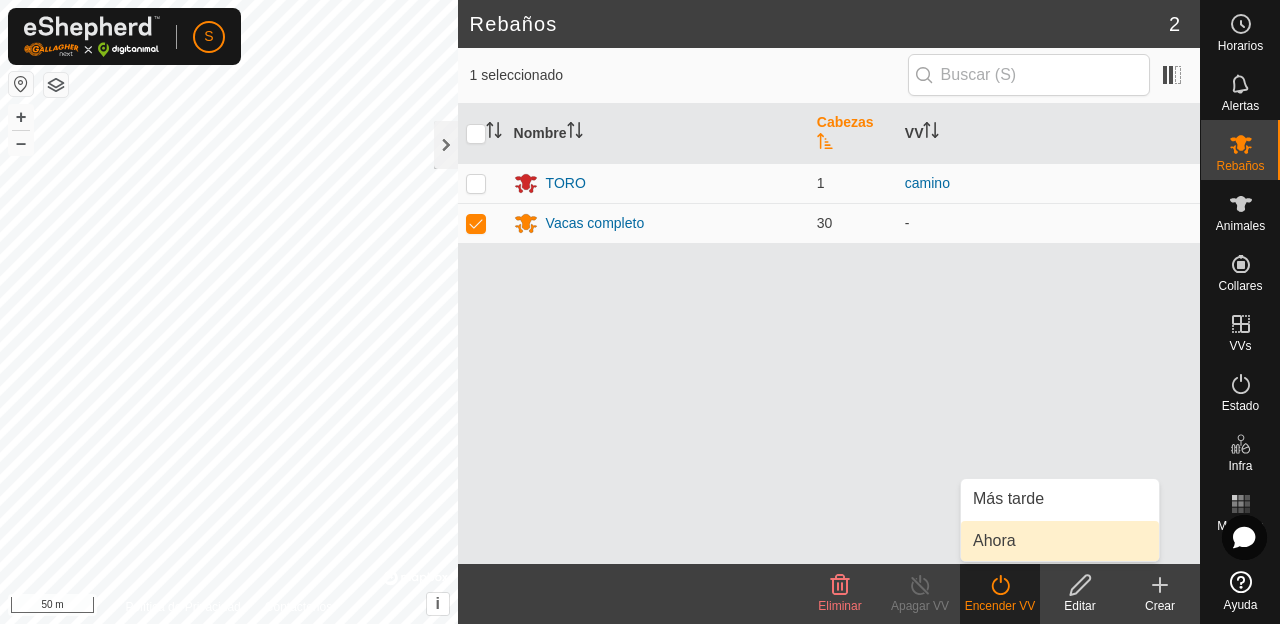 click on "Ahora" at bounding box center (1060, 541) 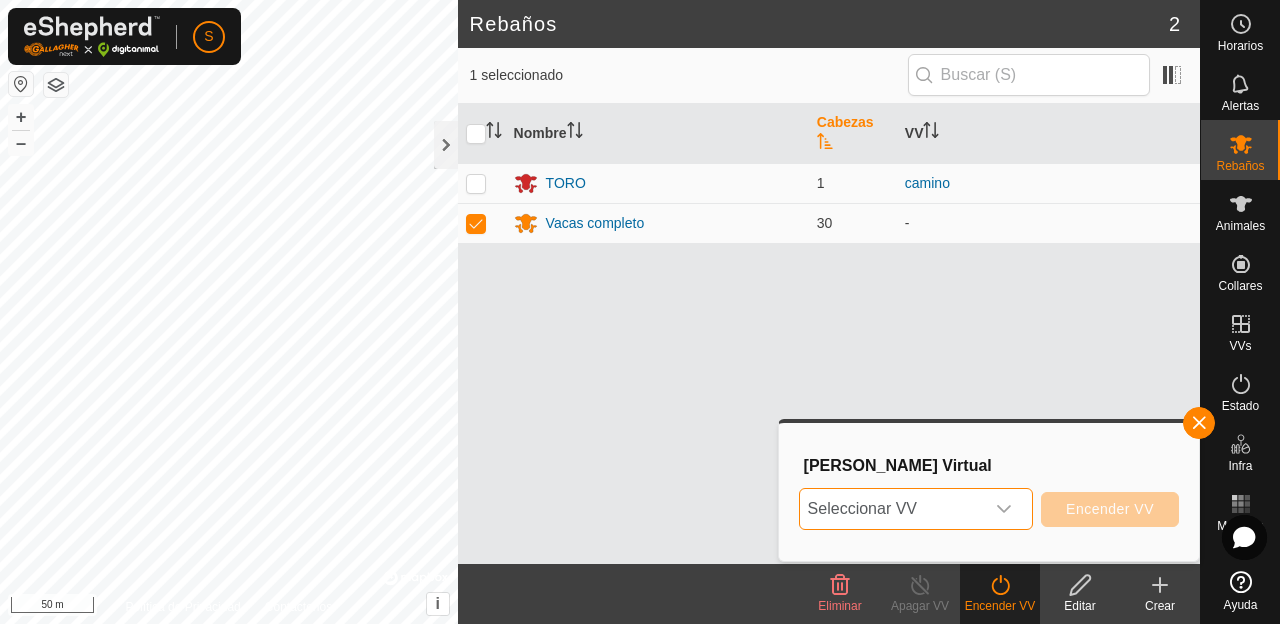 click on "Seleccionar VV" at bounding box center [892, 509] 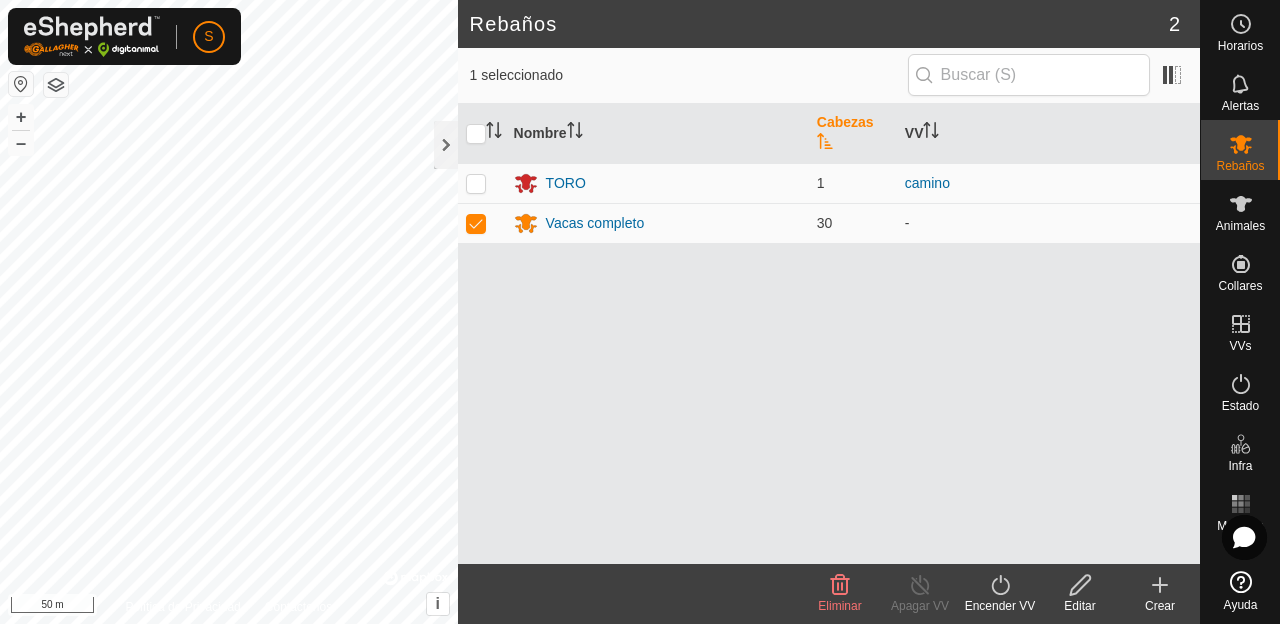 click on "Nombre   [PERSON_NAME]  TORO  1 camino Vacas completo 30  -" at bounding box center (829, 334) 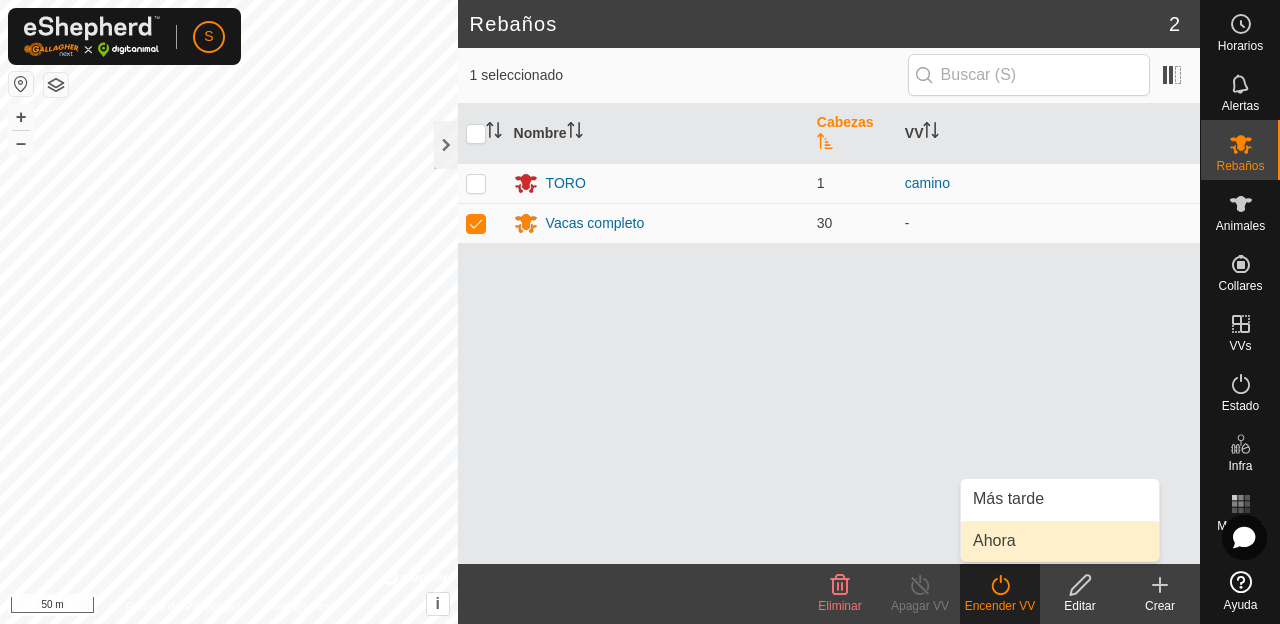 click on "Ahora" at bounding box center (1060, 541) 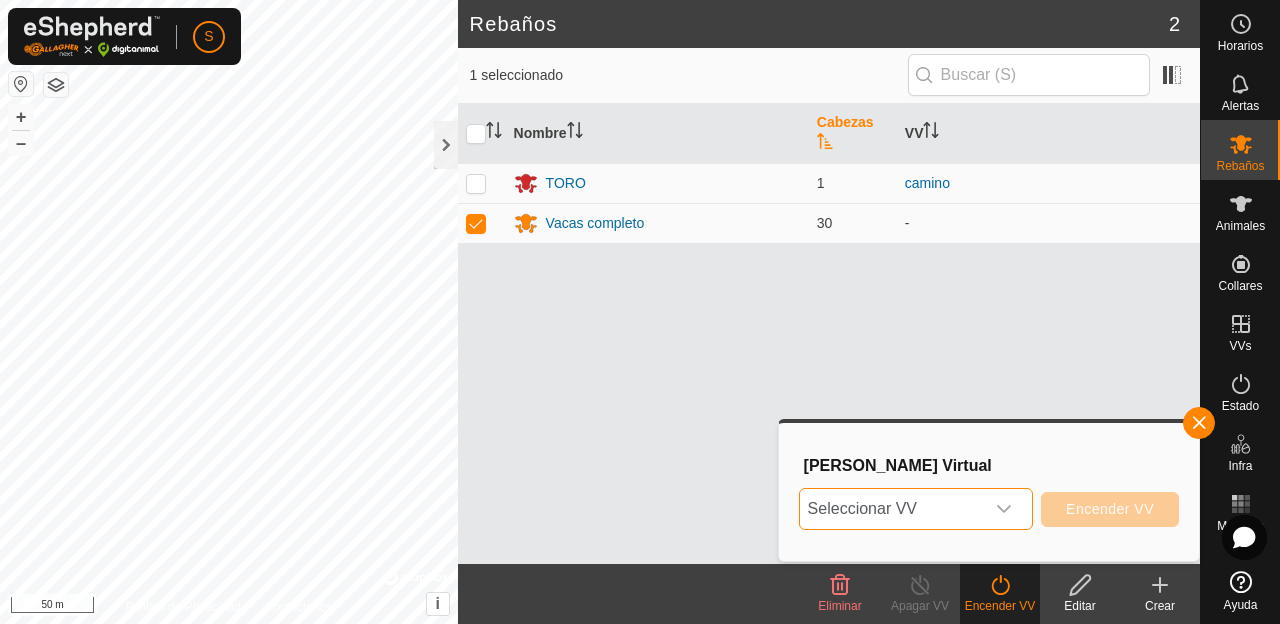 click on "Seleccionar VV" at bounding box center (892, 509) 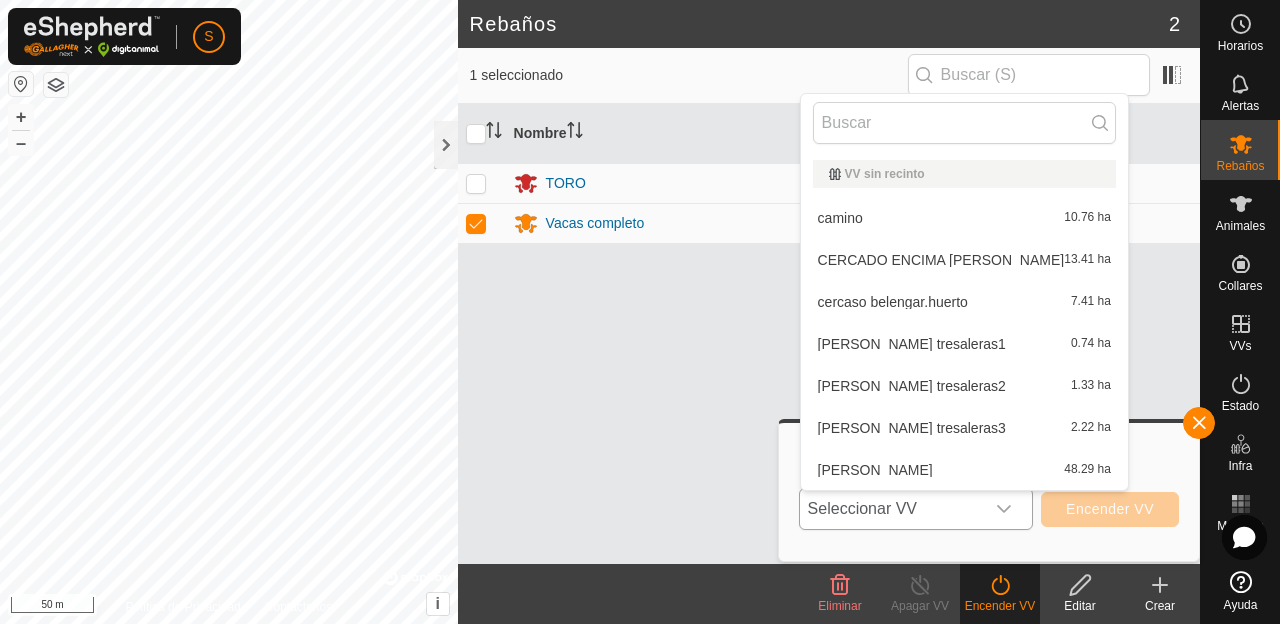 click on "Seleccionar VV" at bounding box center [892, 509] 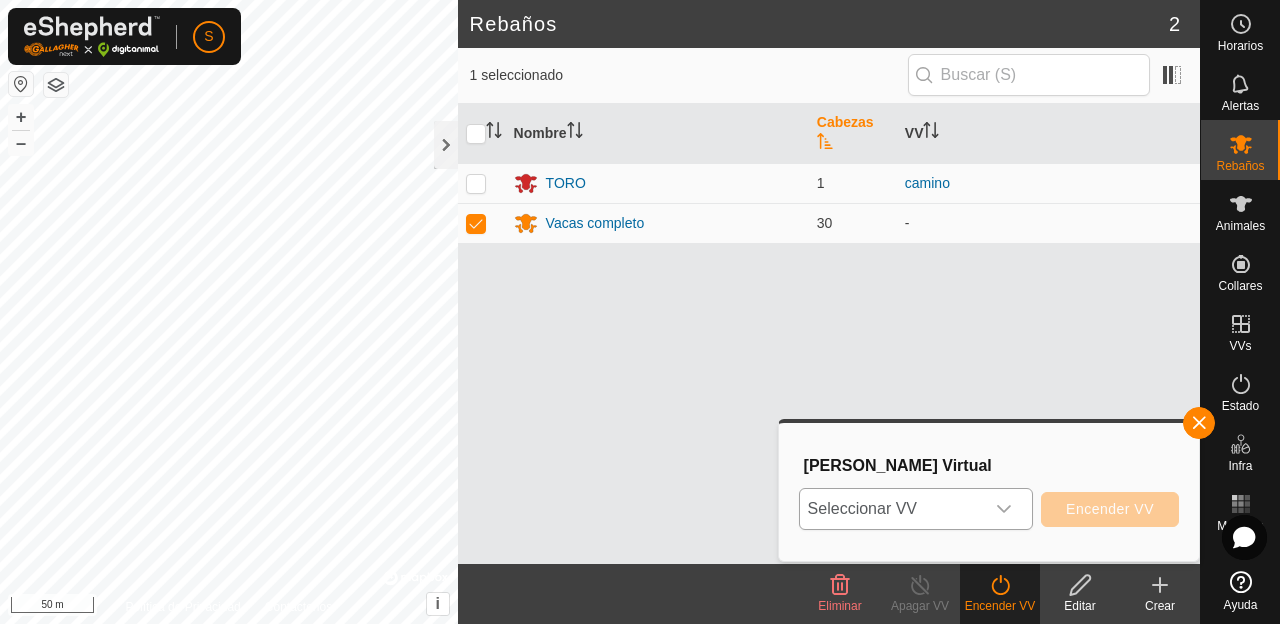 click on "Seleccionar VV" at bounding box center [892, 509] 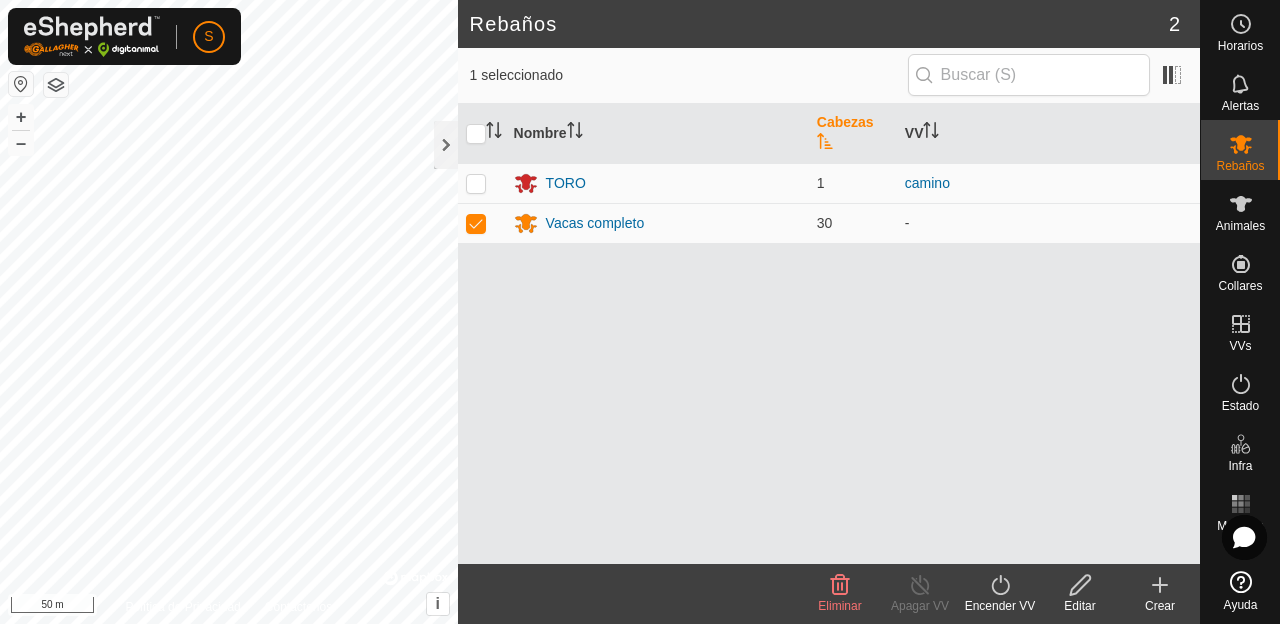 click 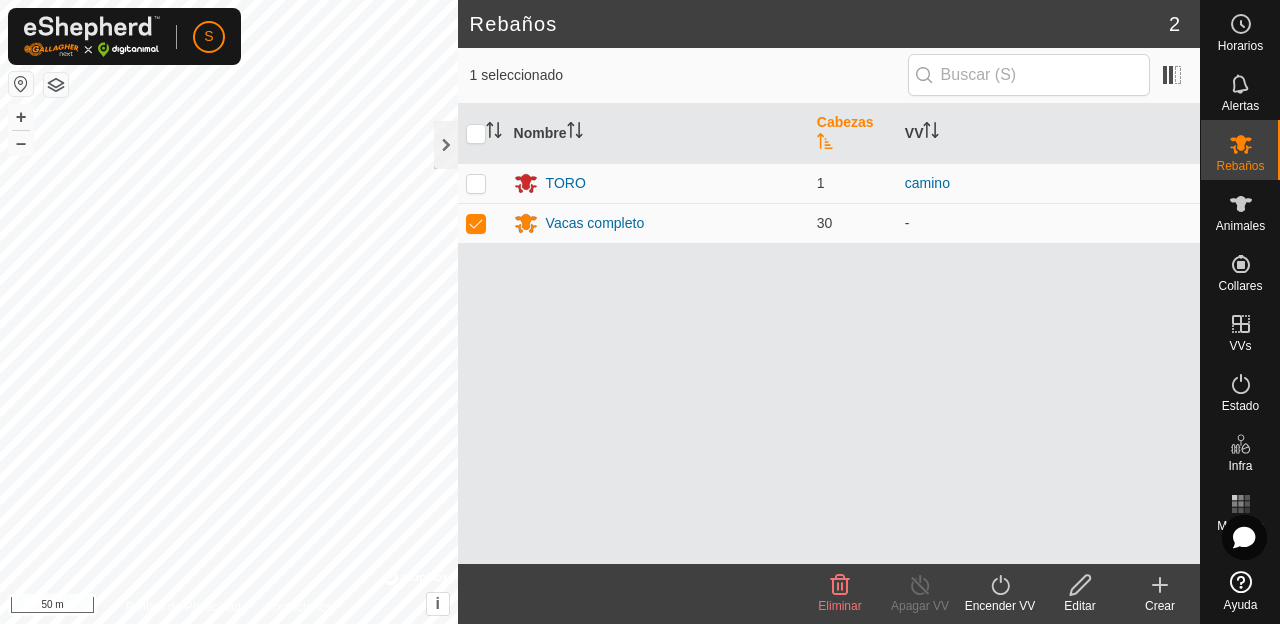 click 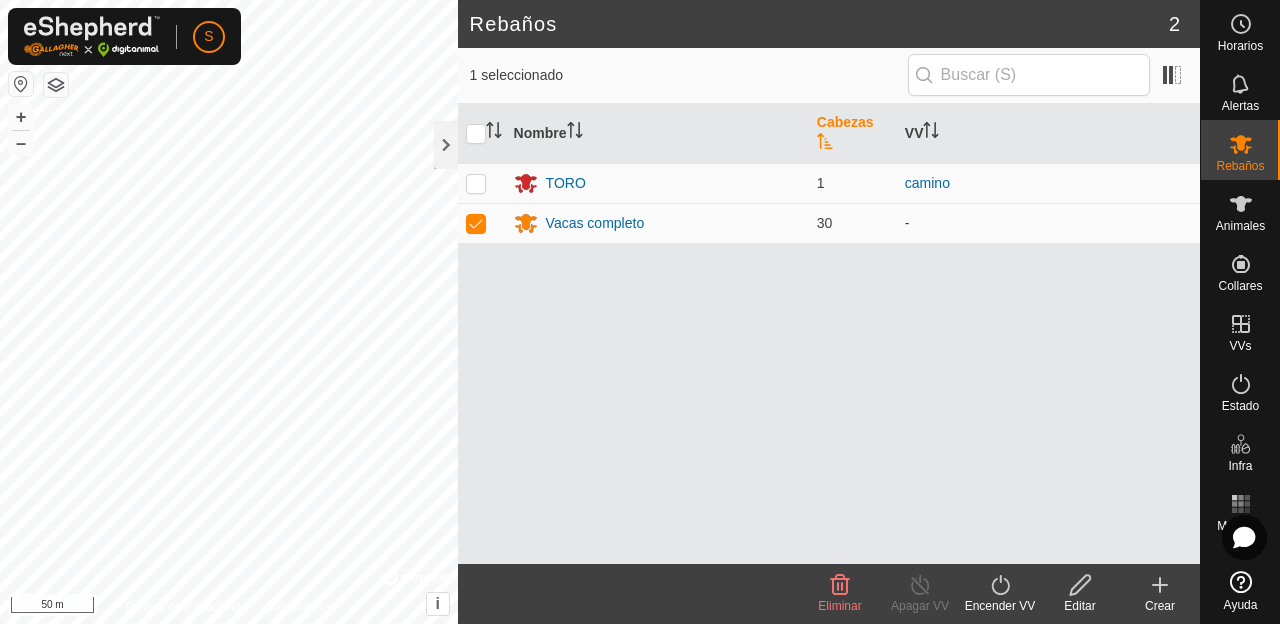 click 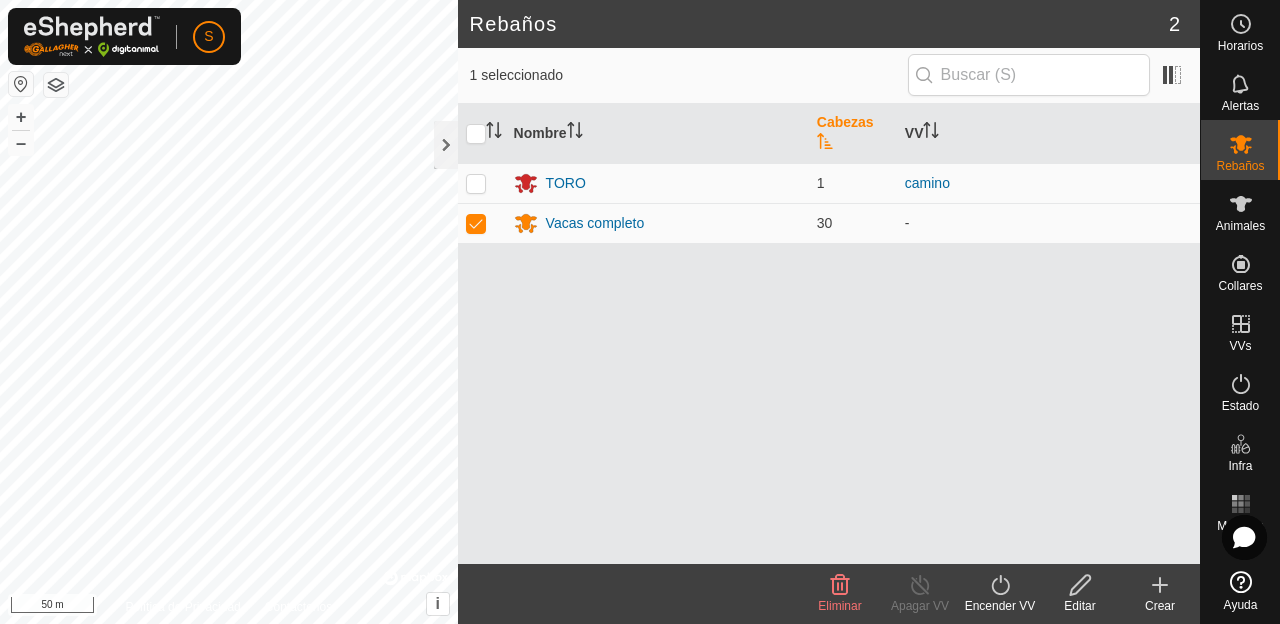 click 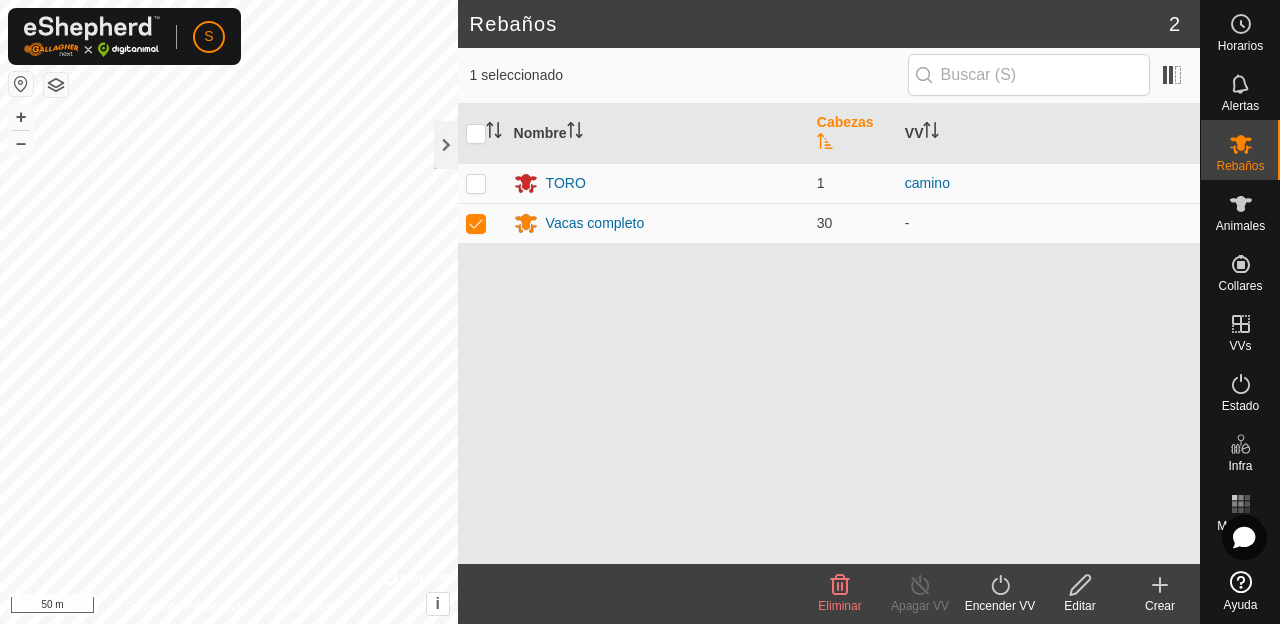 click 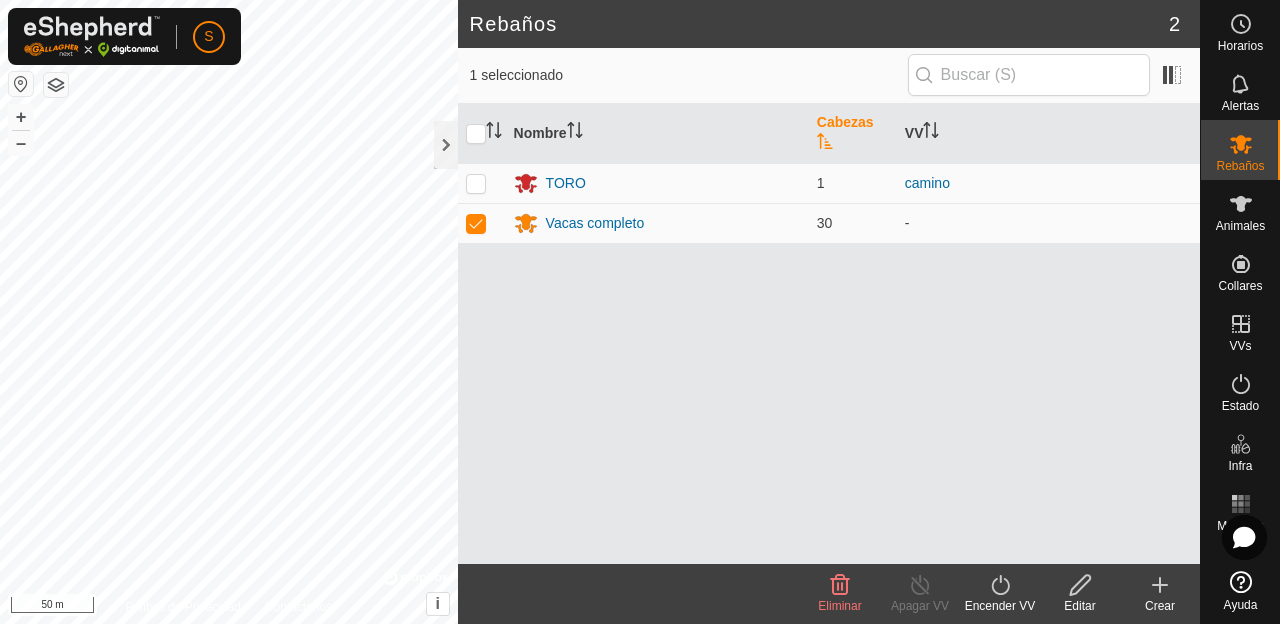 click 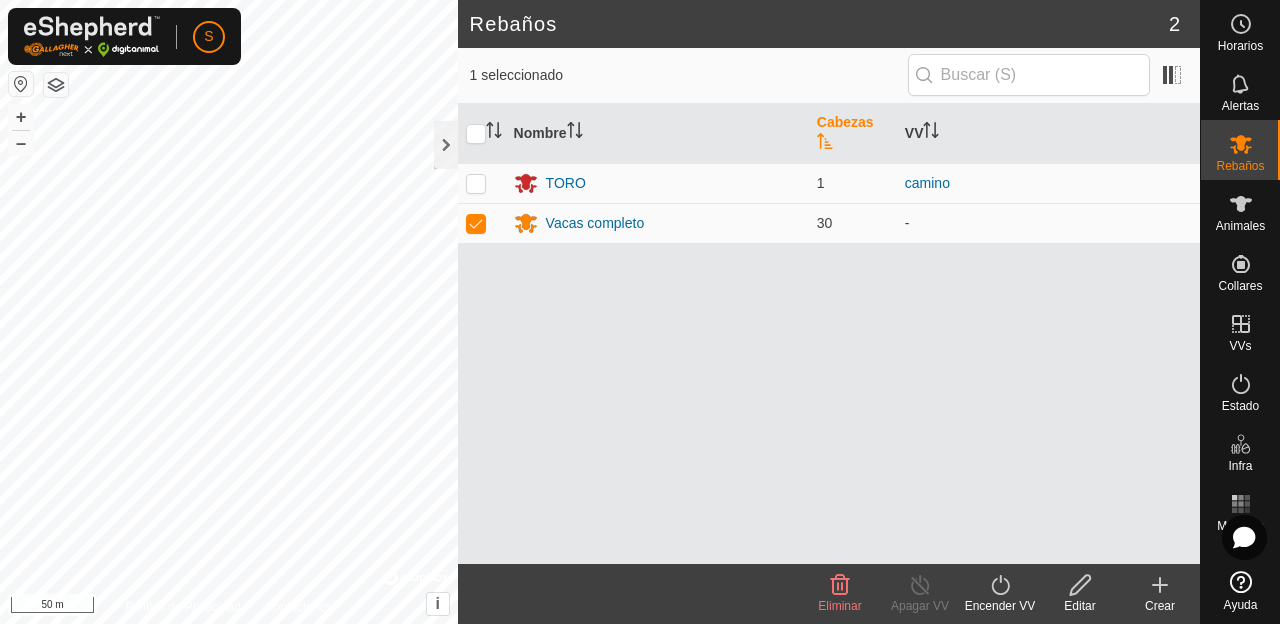 click 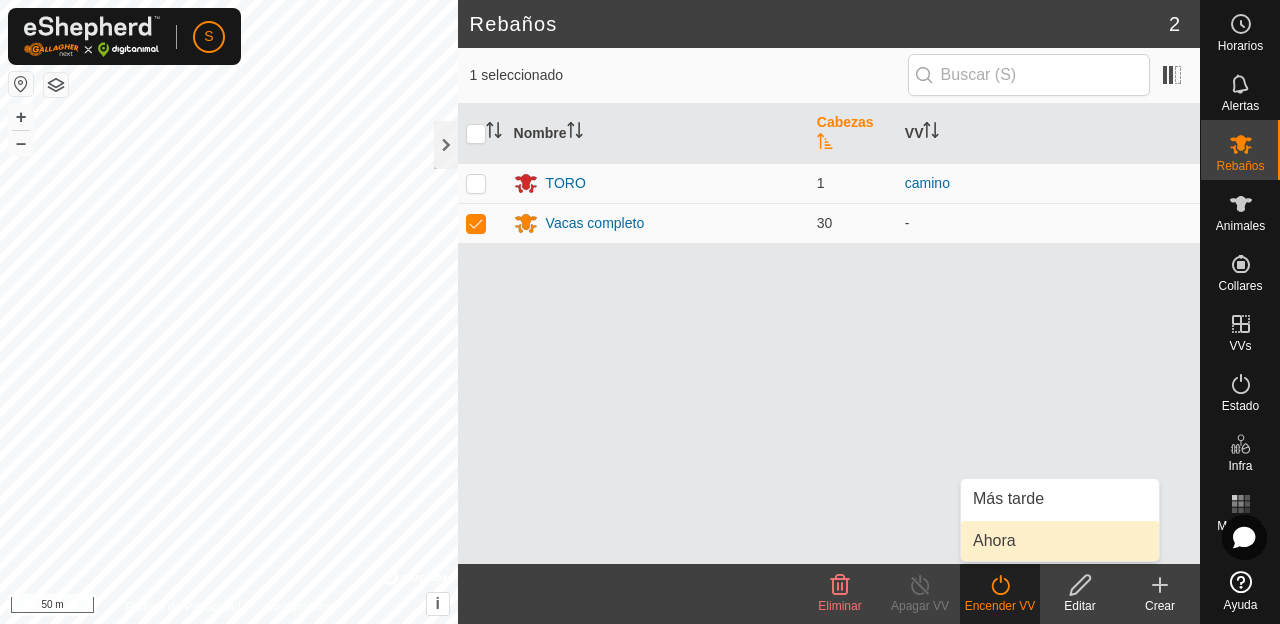 click on "Ahora" at bounding box center (1060, 541) 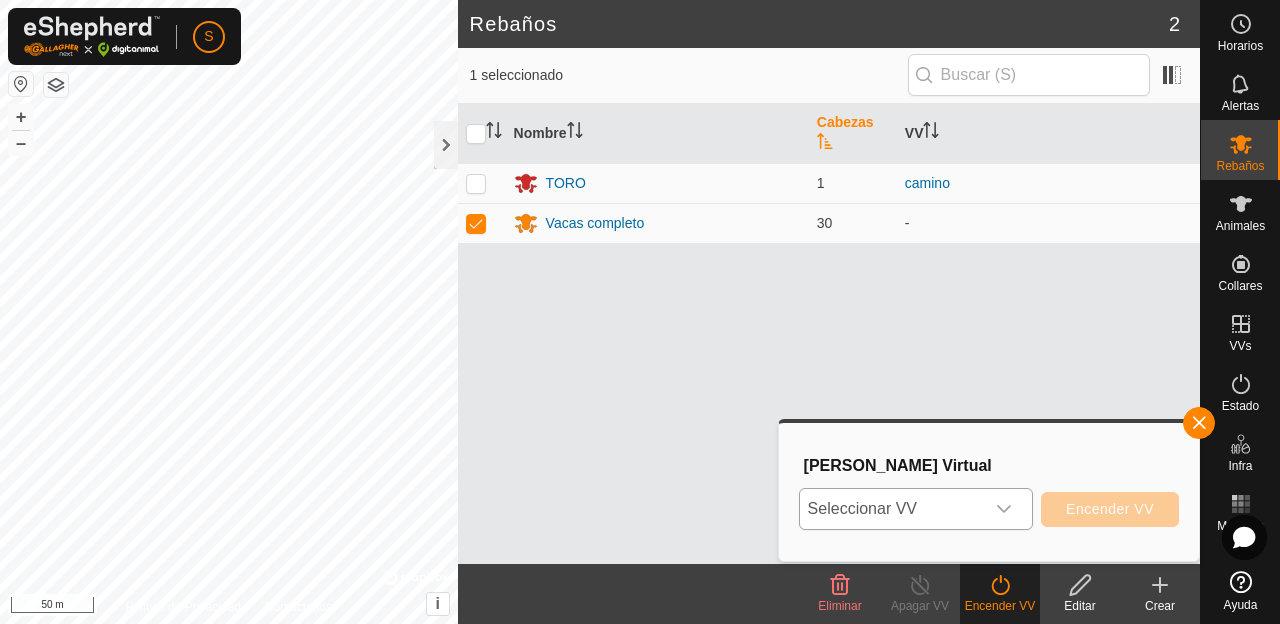 click on "Seleccionar VV" at bounding box center (892, 509) 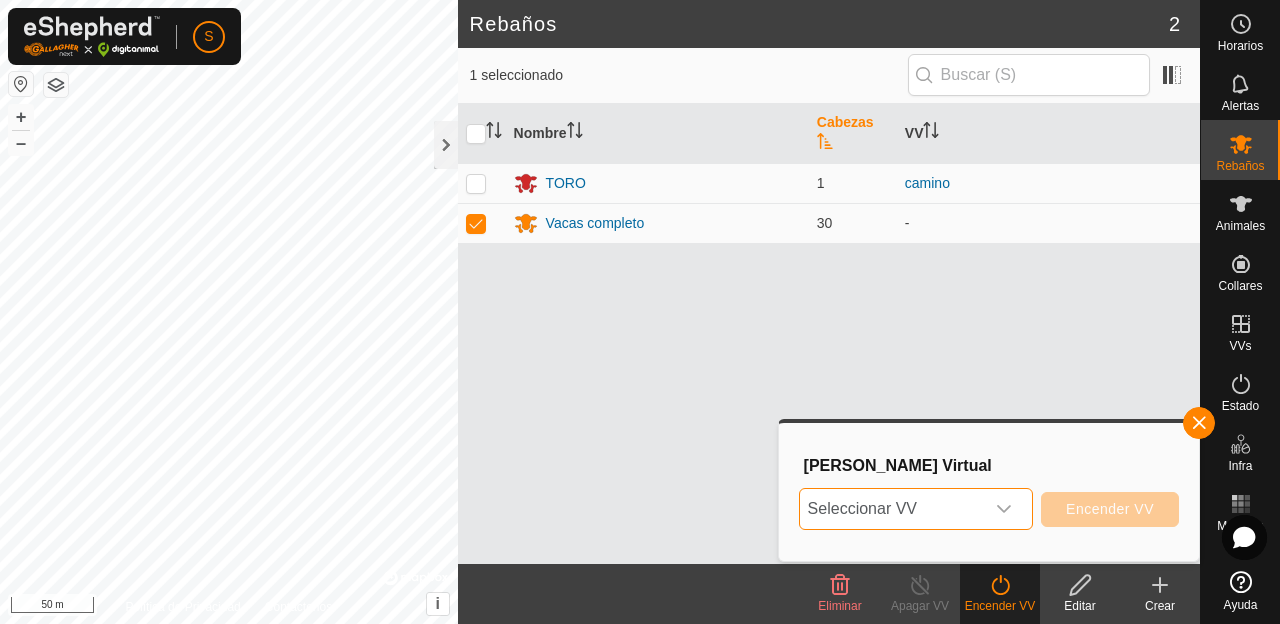 click on "Seleccionar VV" at bounding box center (892, 509) 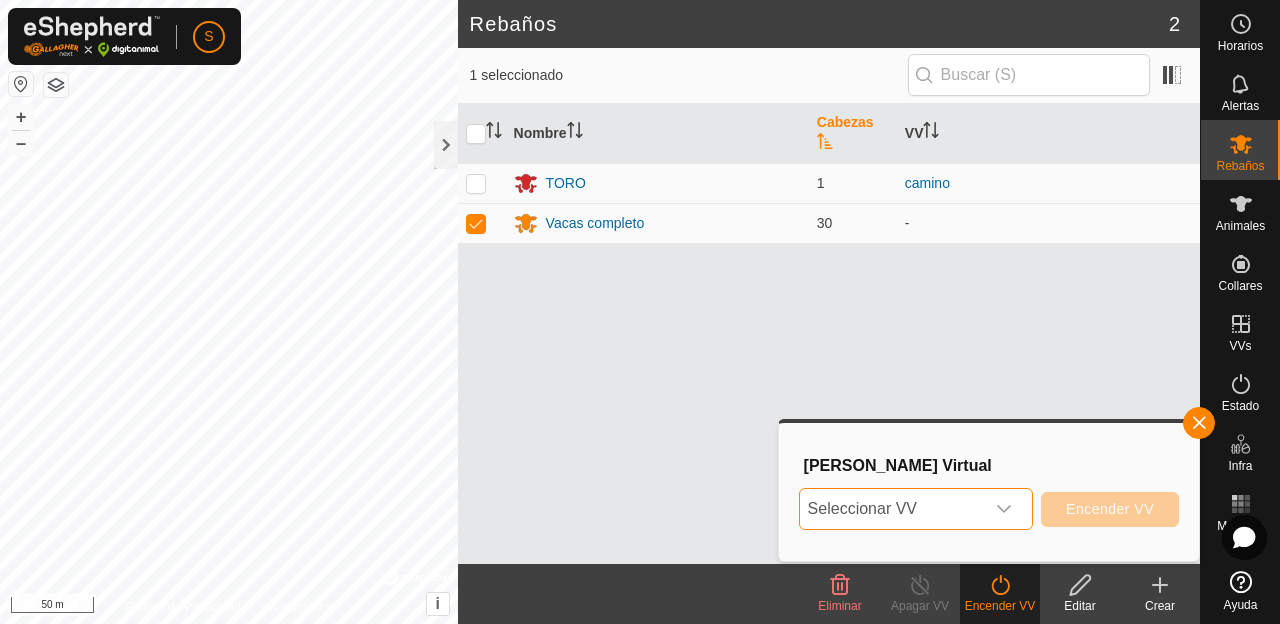 click on "Seleccionar VV" at bounding box center (892, 509) 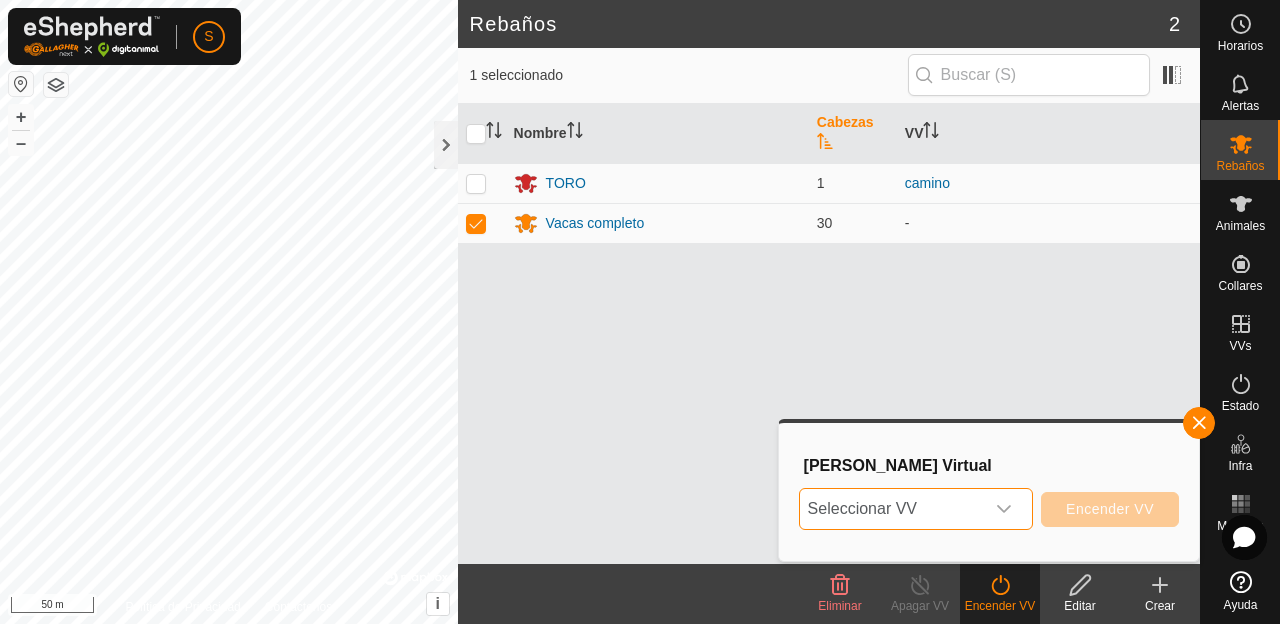 click at bounding box center [1004, 509] 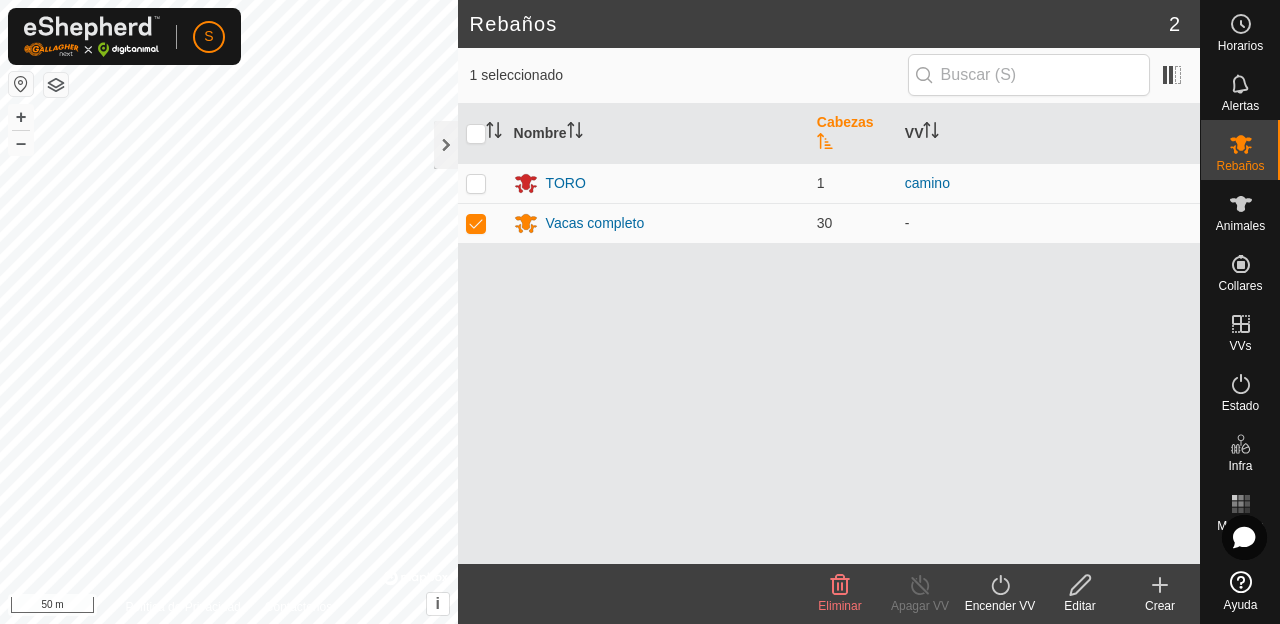 click 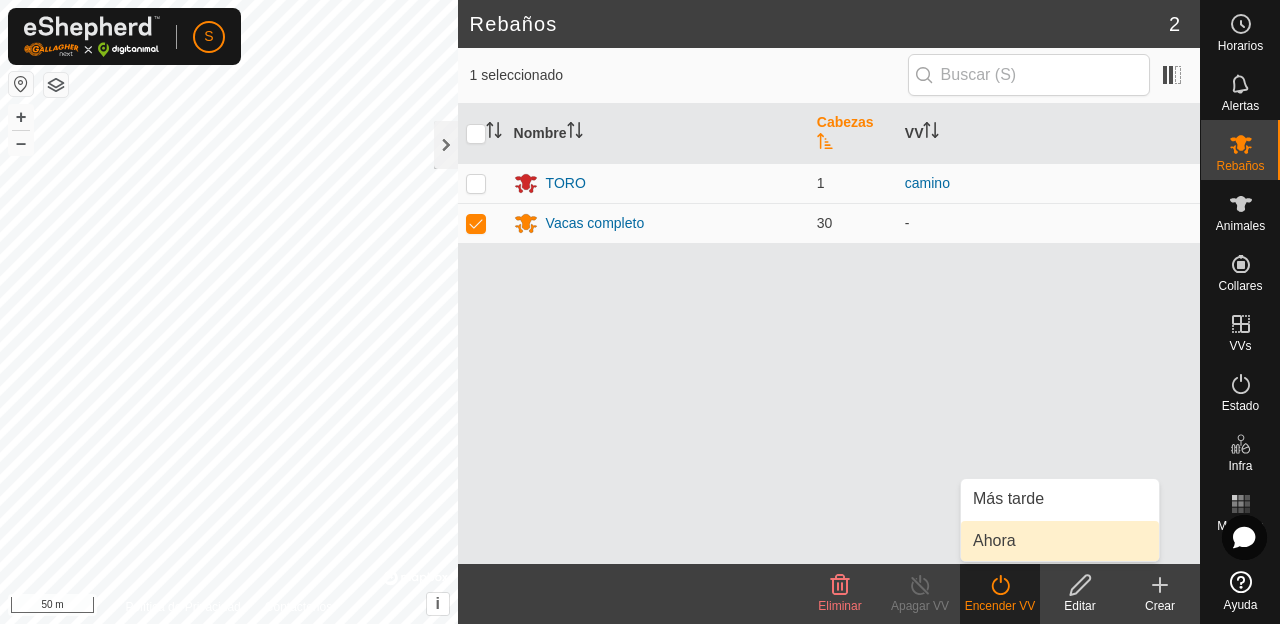 click on "Ahora" at bounding box center [1060, 541] 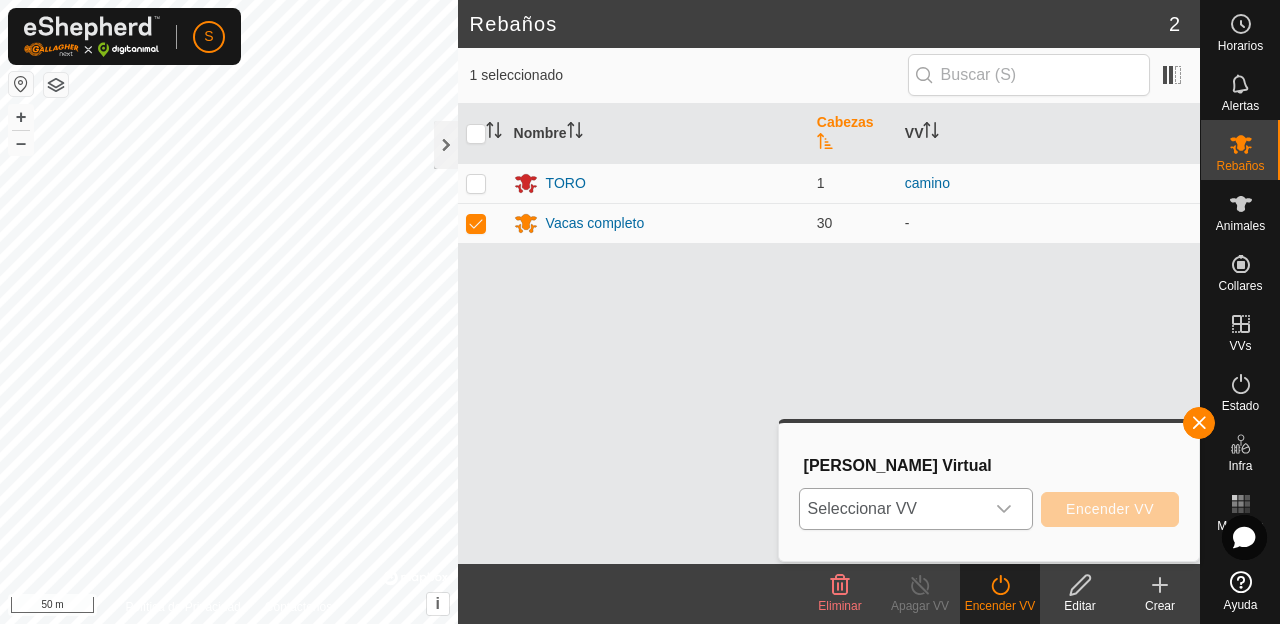 click 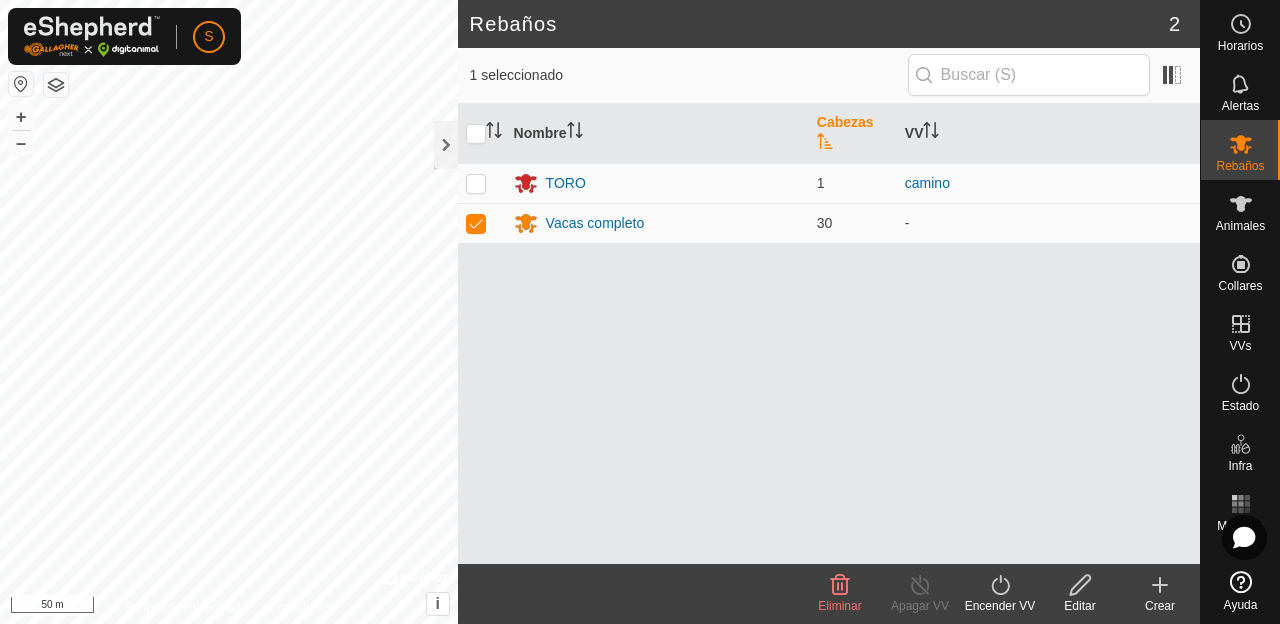 click 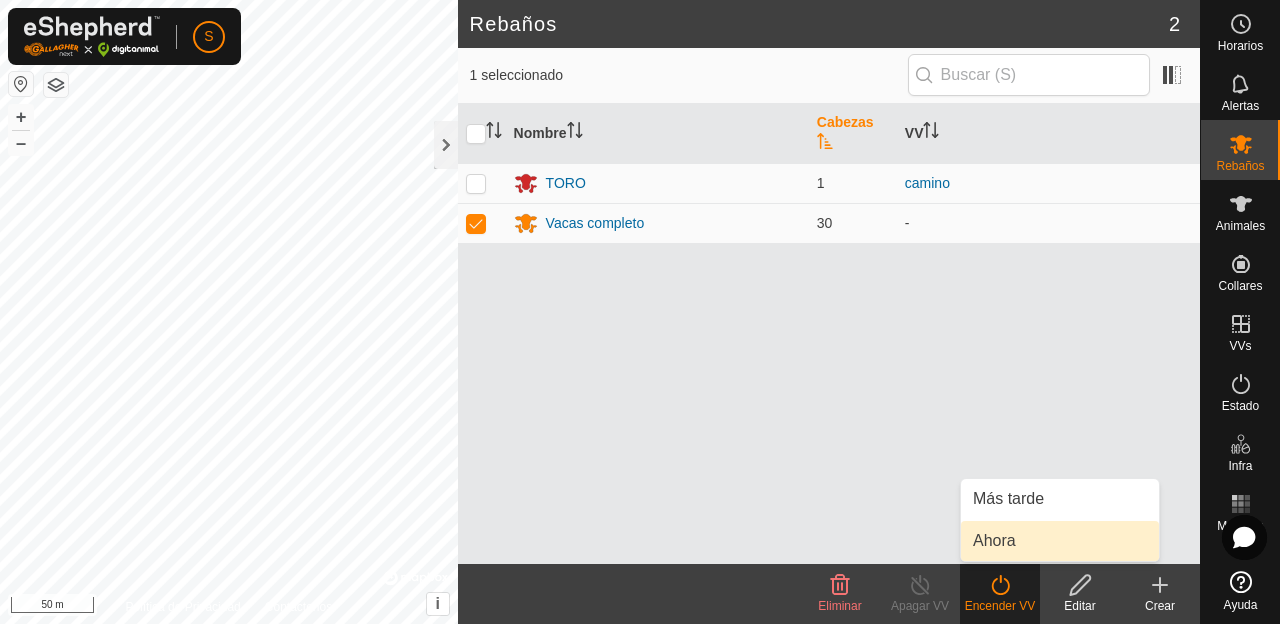click on "Ahora" at bounding box center (1060, 541) 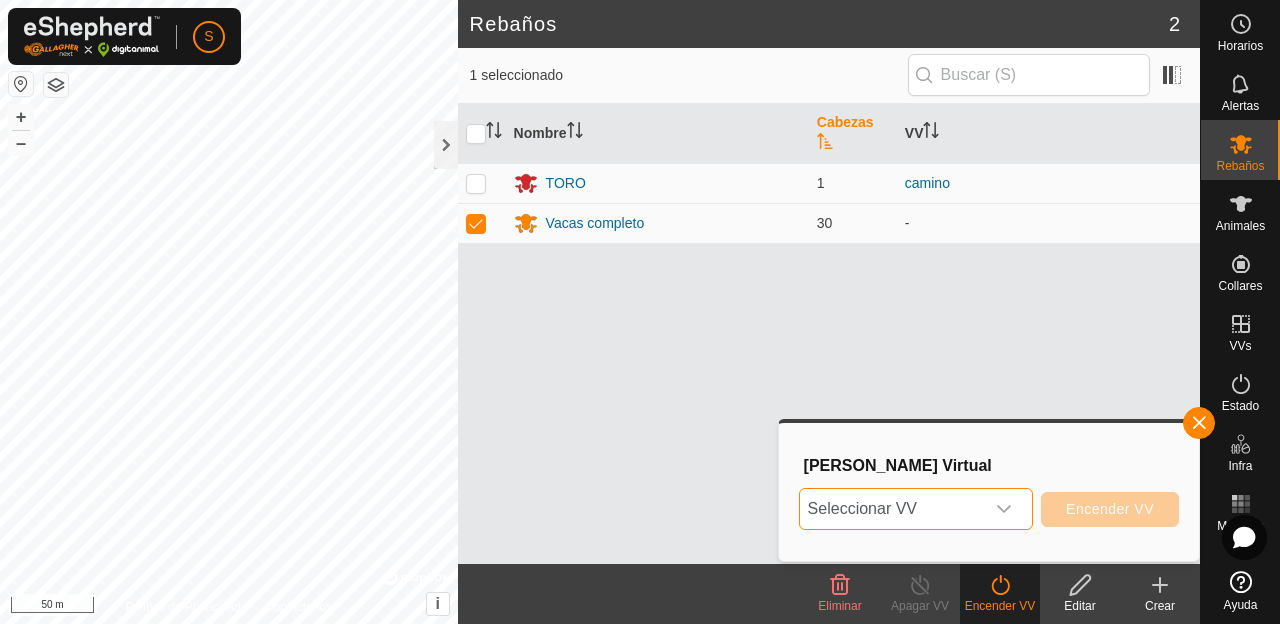 click on "Seleccionar VV" at bounding box center (892, 509) 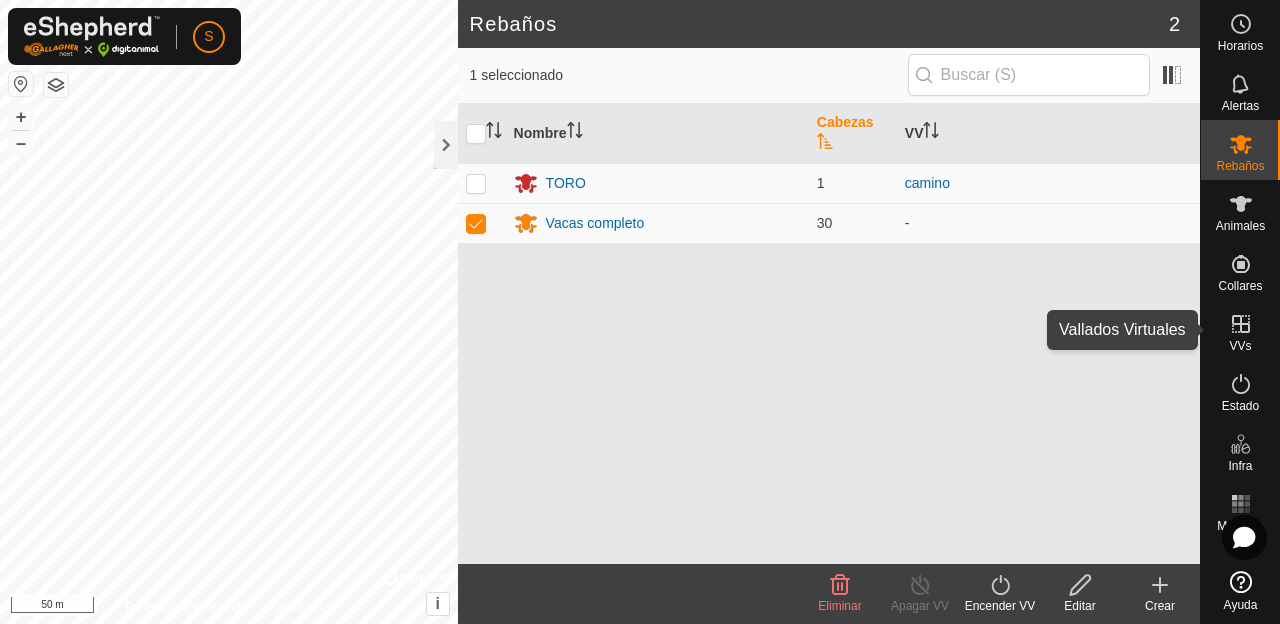 click 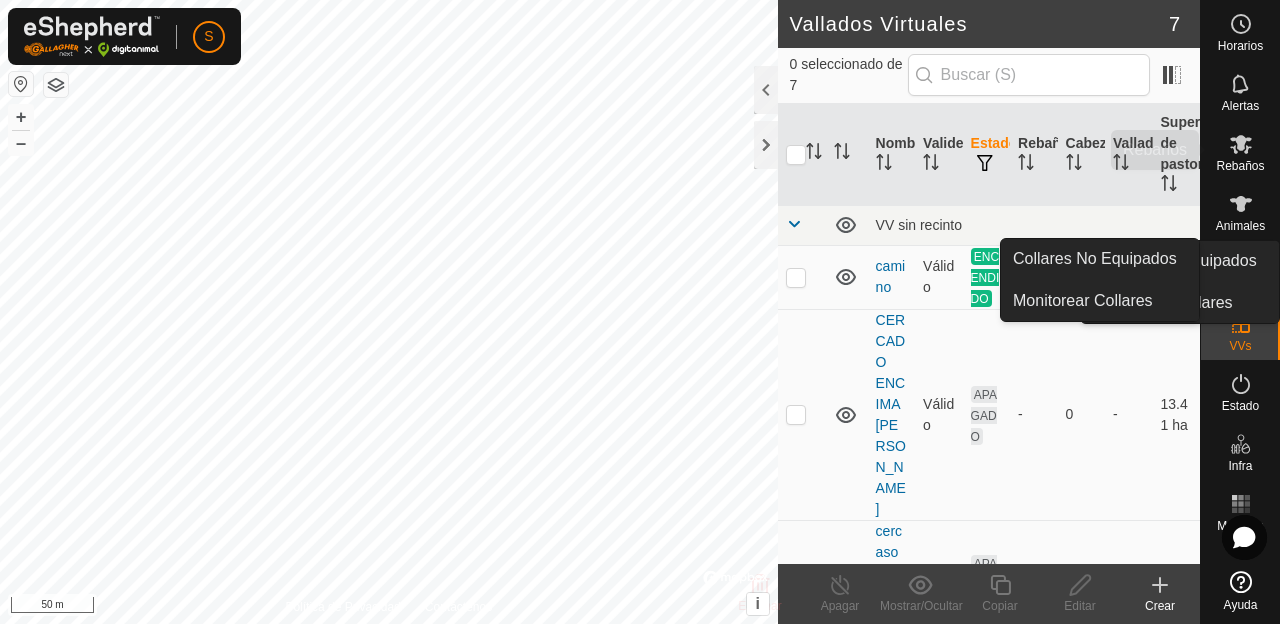 click 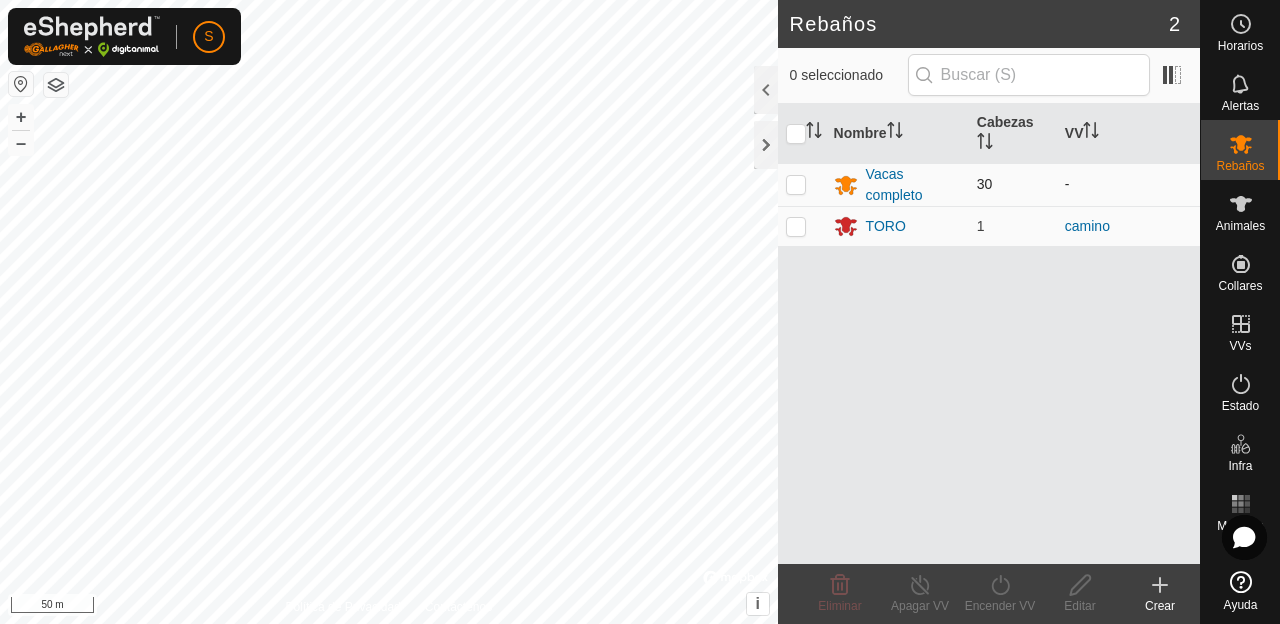 click at bounding box center [796, 184] 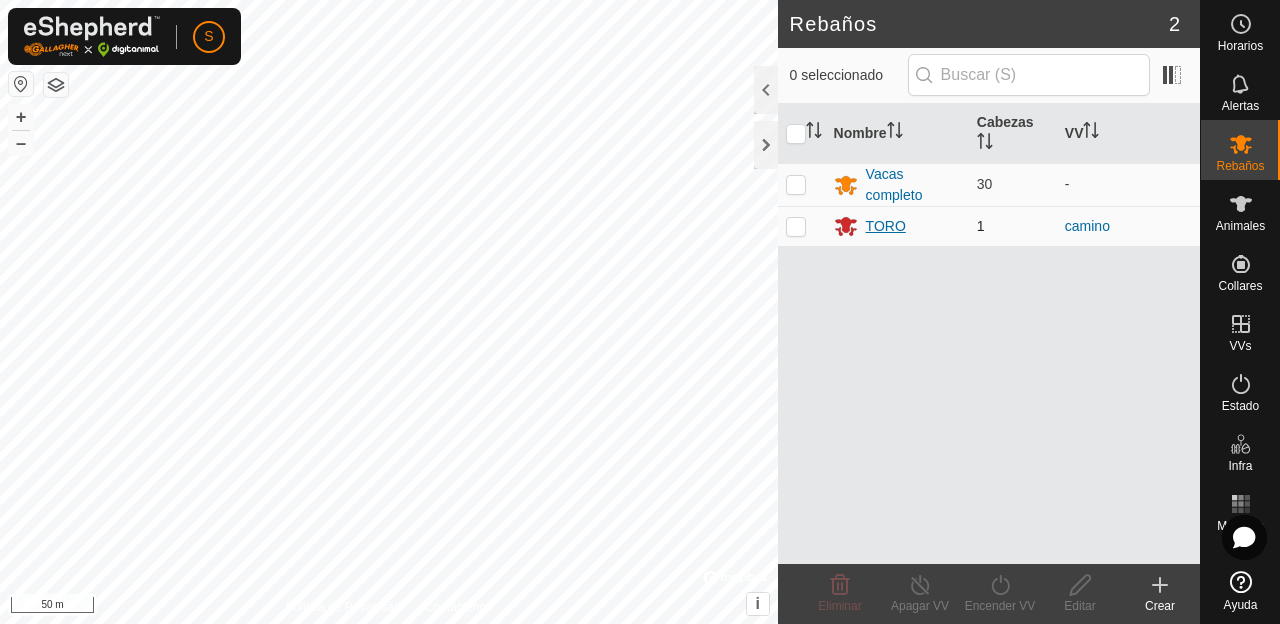 checkbox on "true" 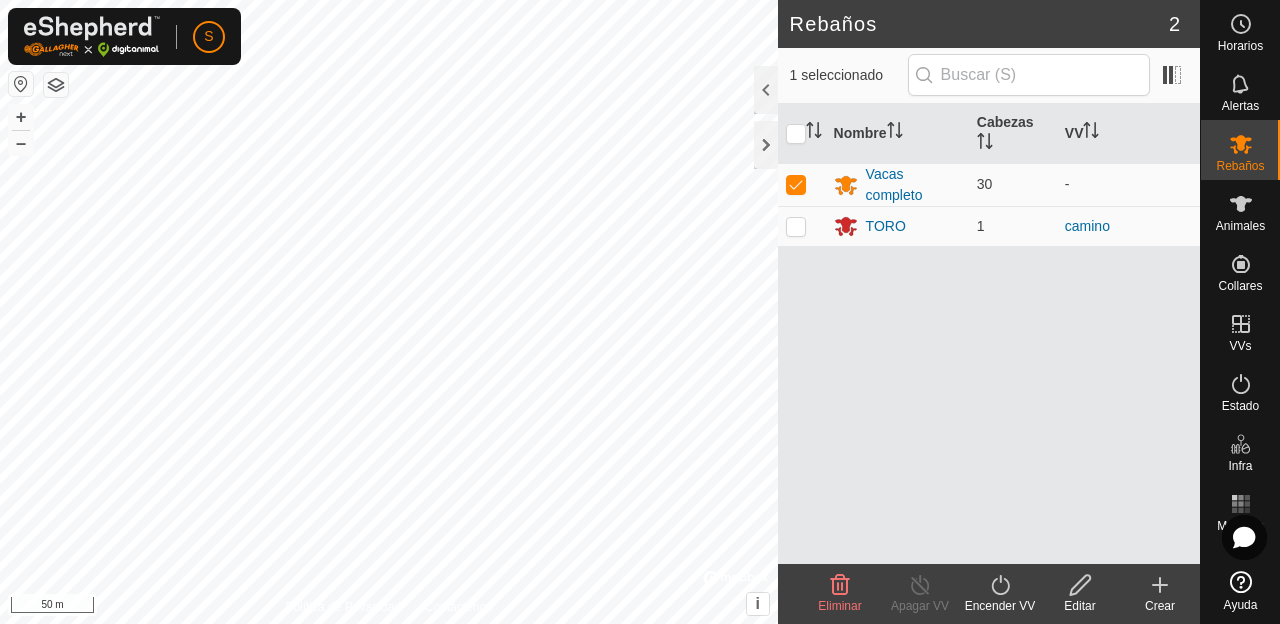 click on "Encender VV" 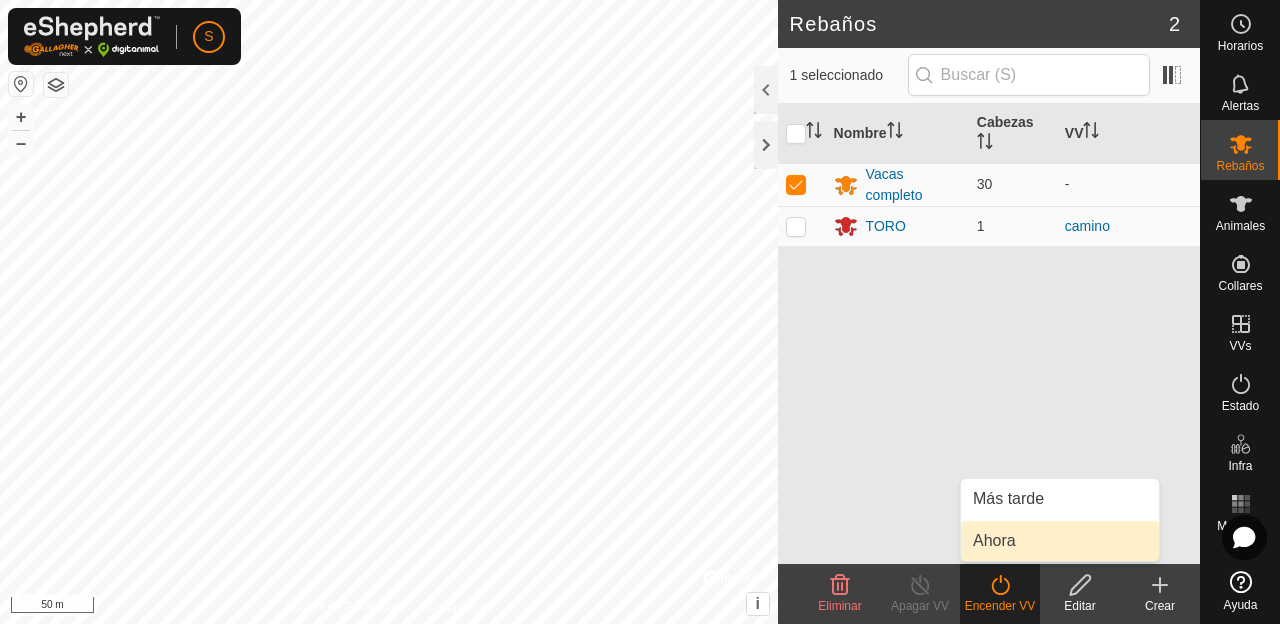 click on "Ahora" at bounding box center (1060, 541) 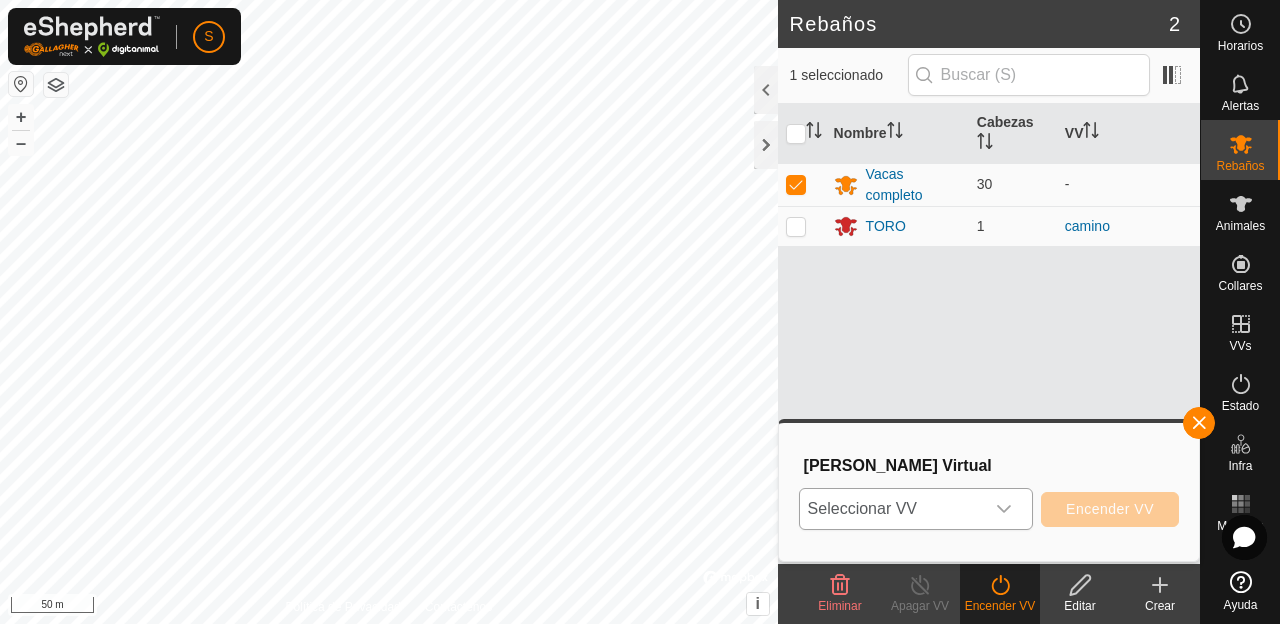 click 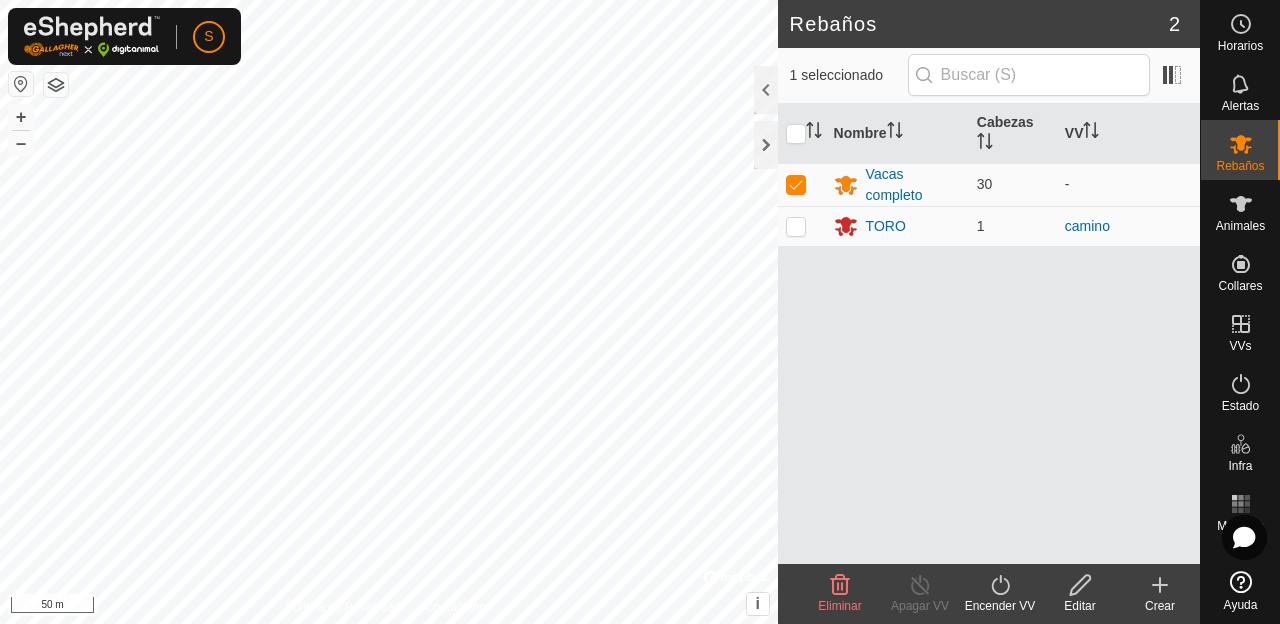 click on "Encender VV" 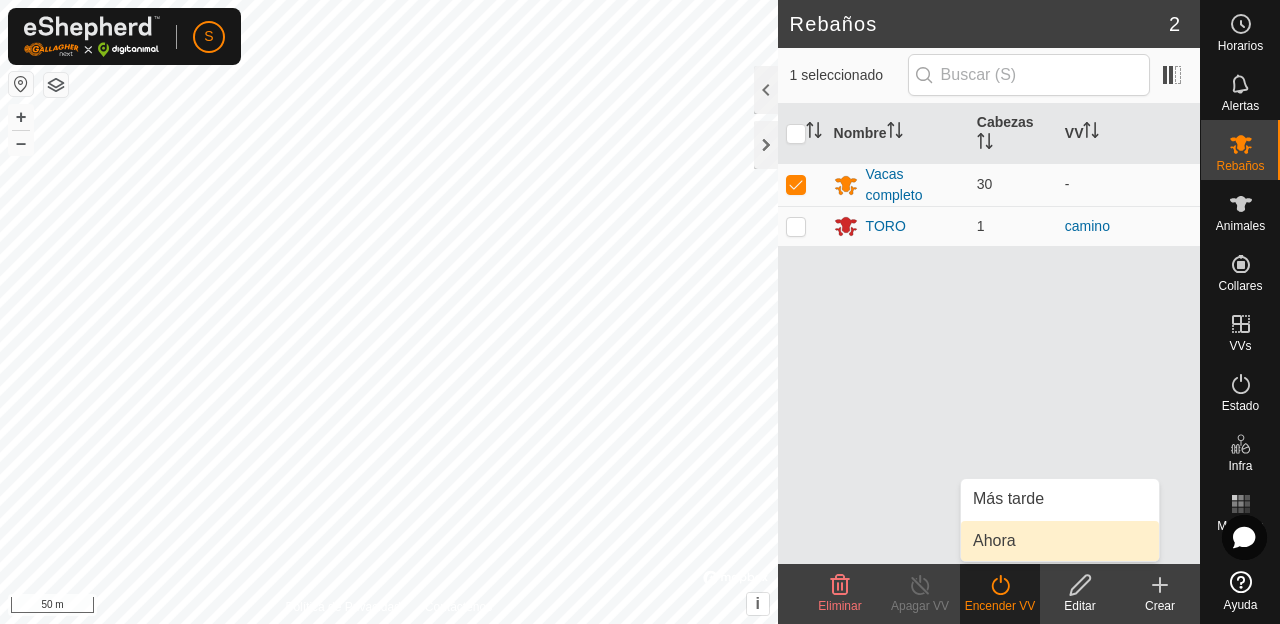 click on "Ahora" at bounding box center (1060, 541) 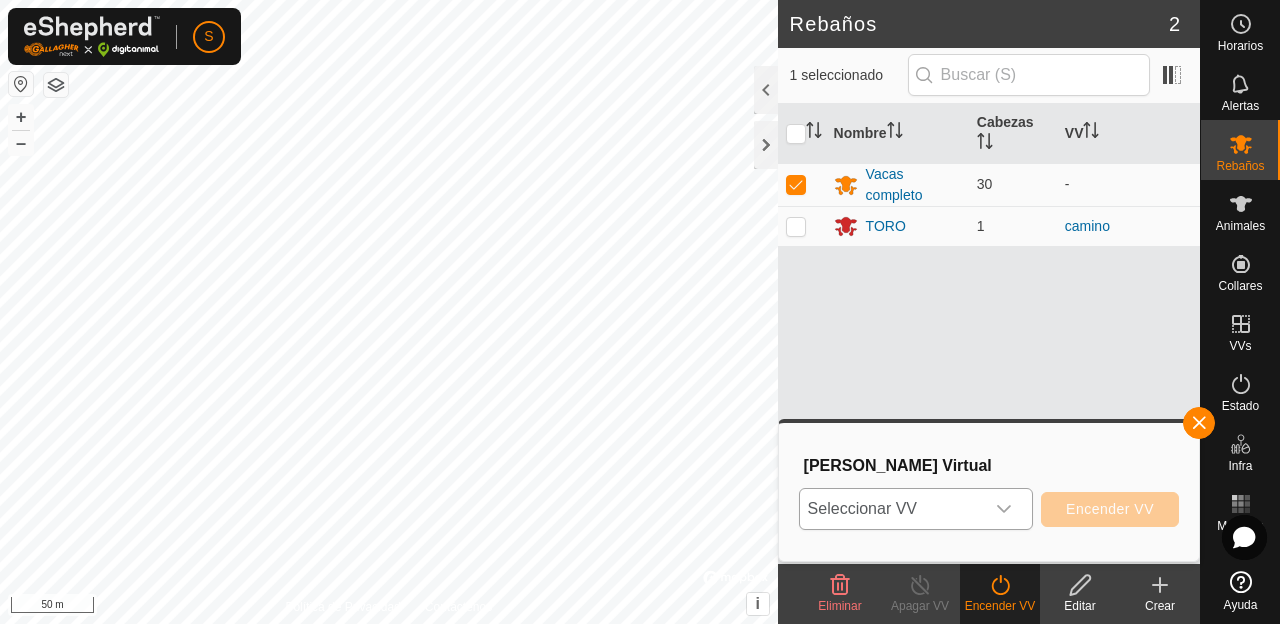 click 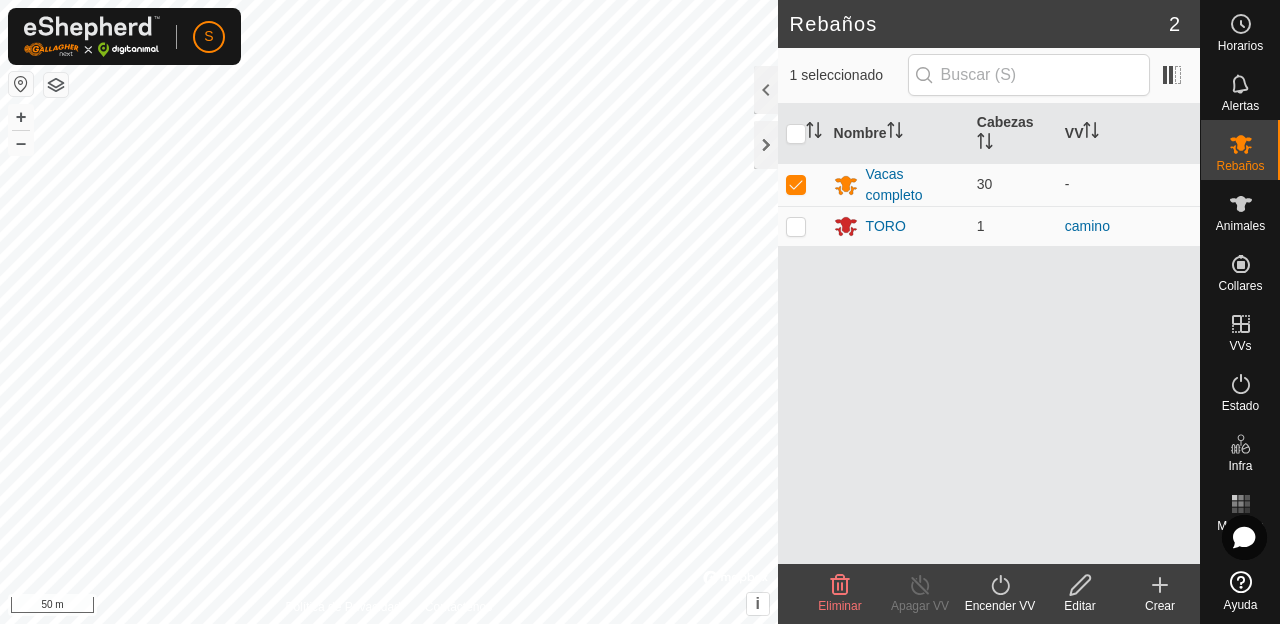 click 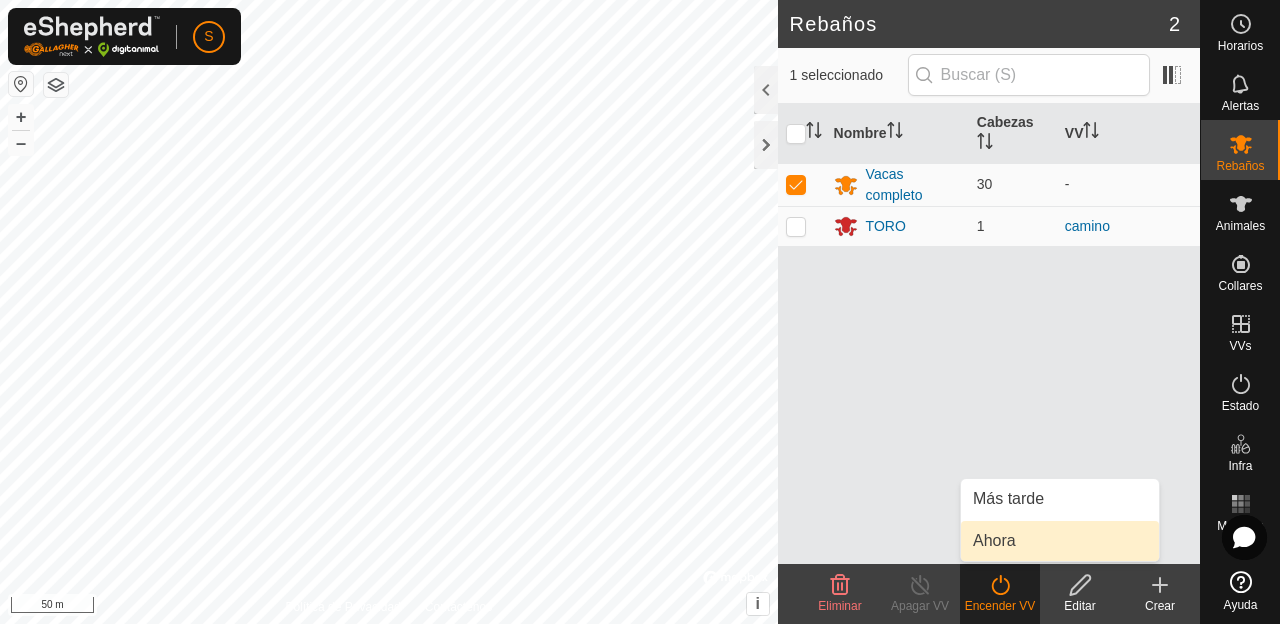click on "Ahora" at bounding box center [1060, 541] 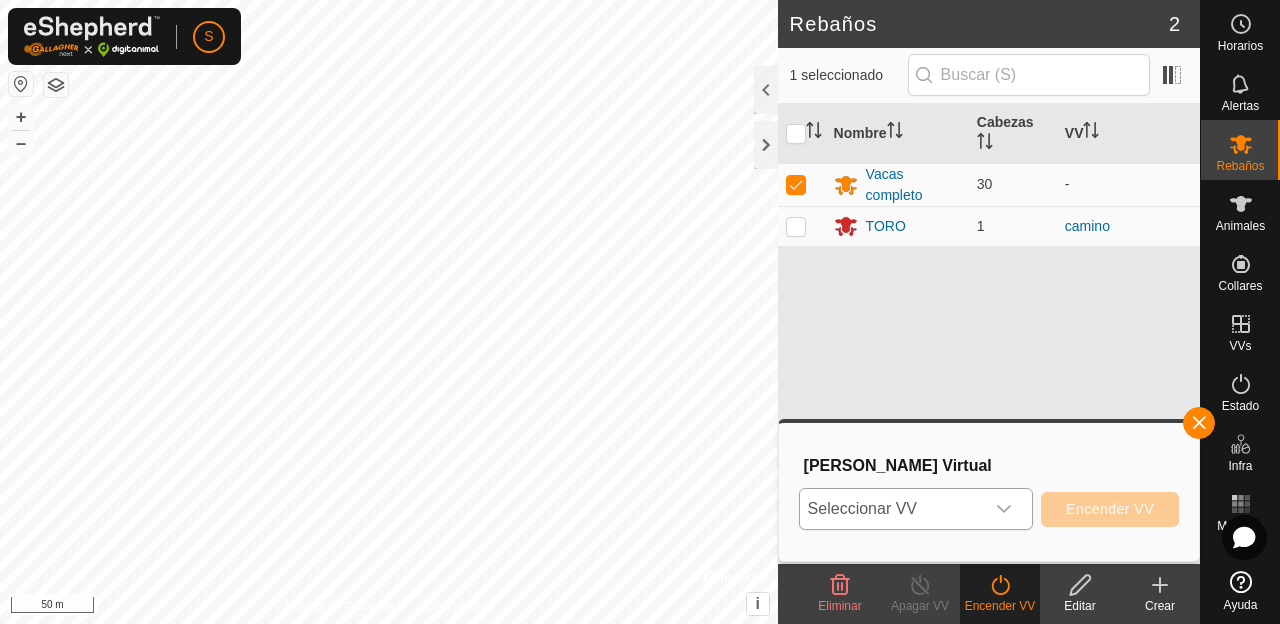 click at bounding box center [1004, 509] 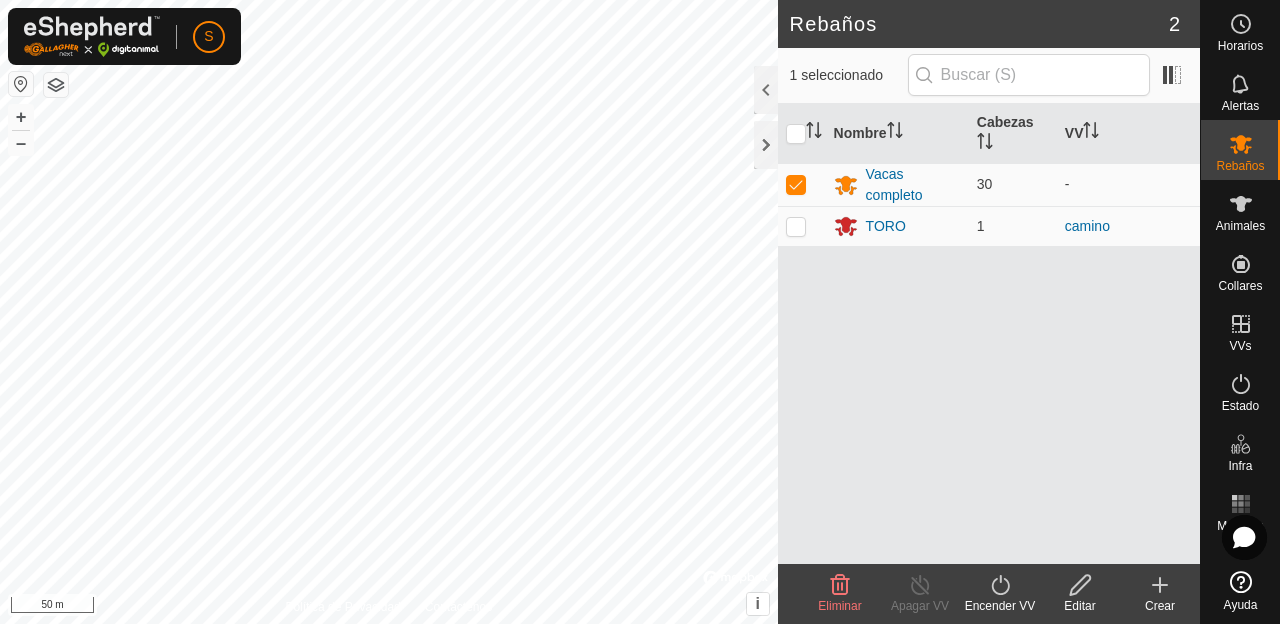 click on "Encender VV" 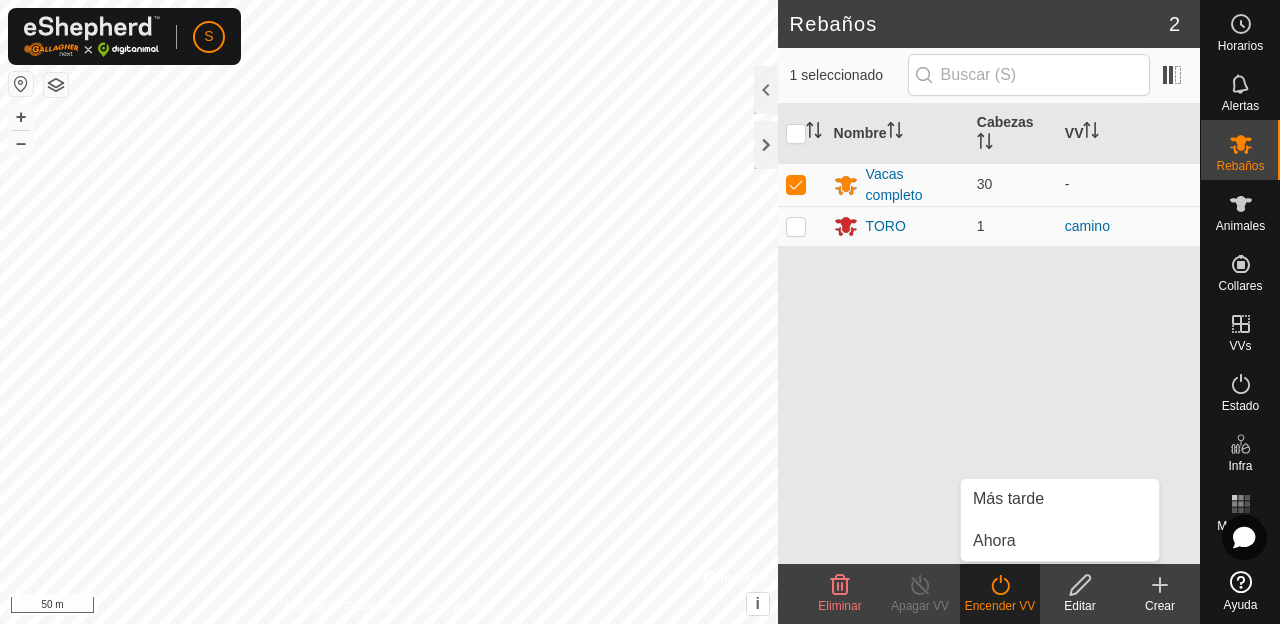 click on "Encender VV" 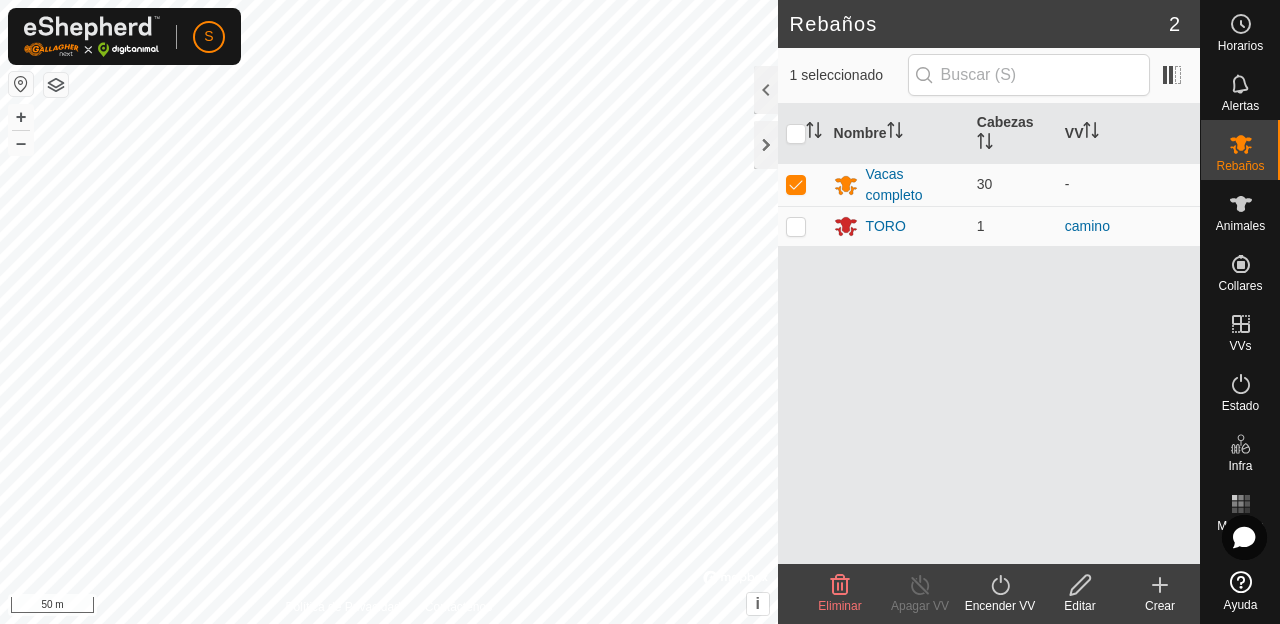 click 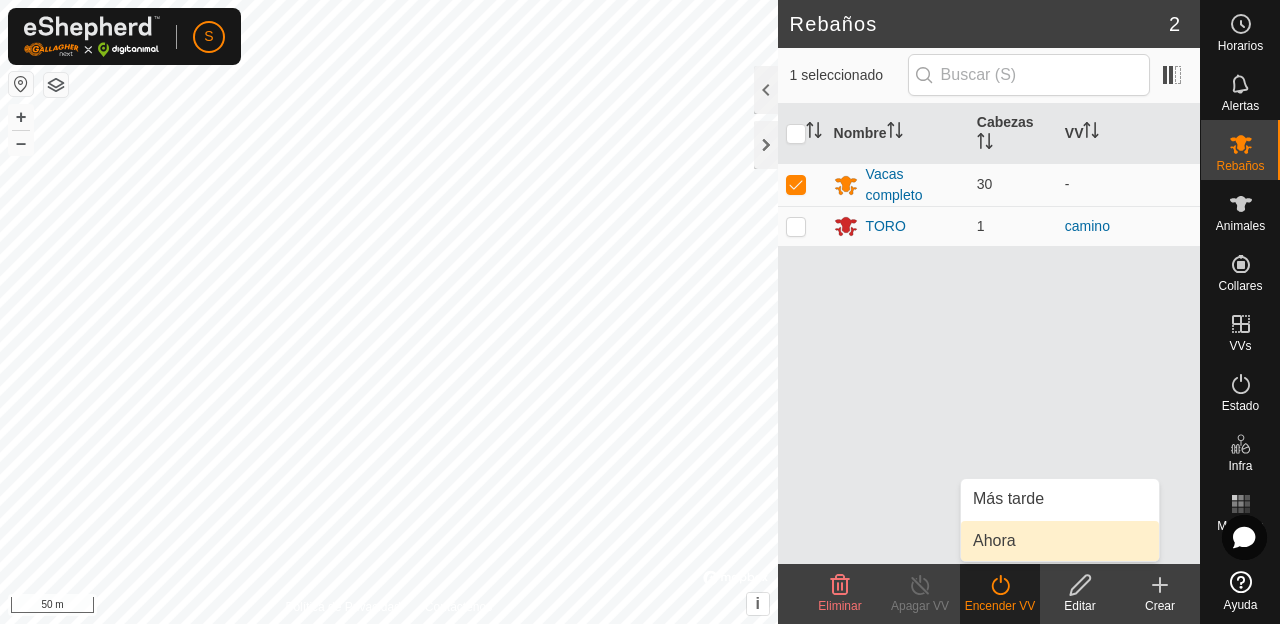 click on "Ahora" at bounding box center (1060, 541) 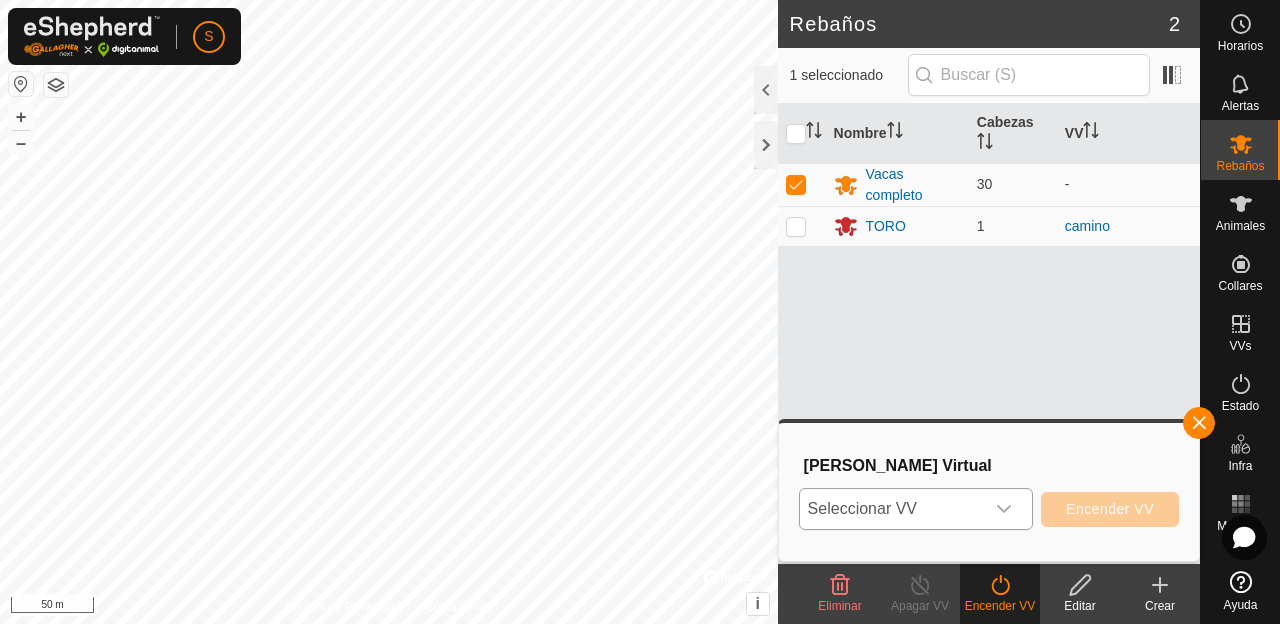click 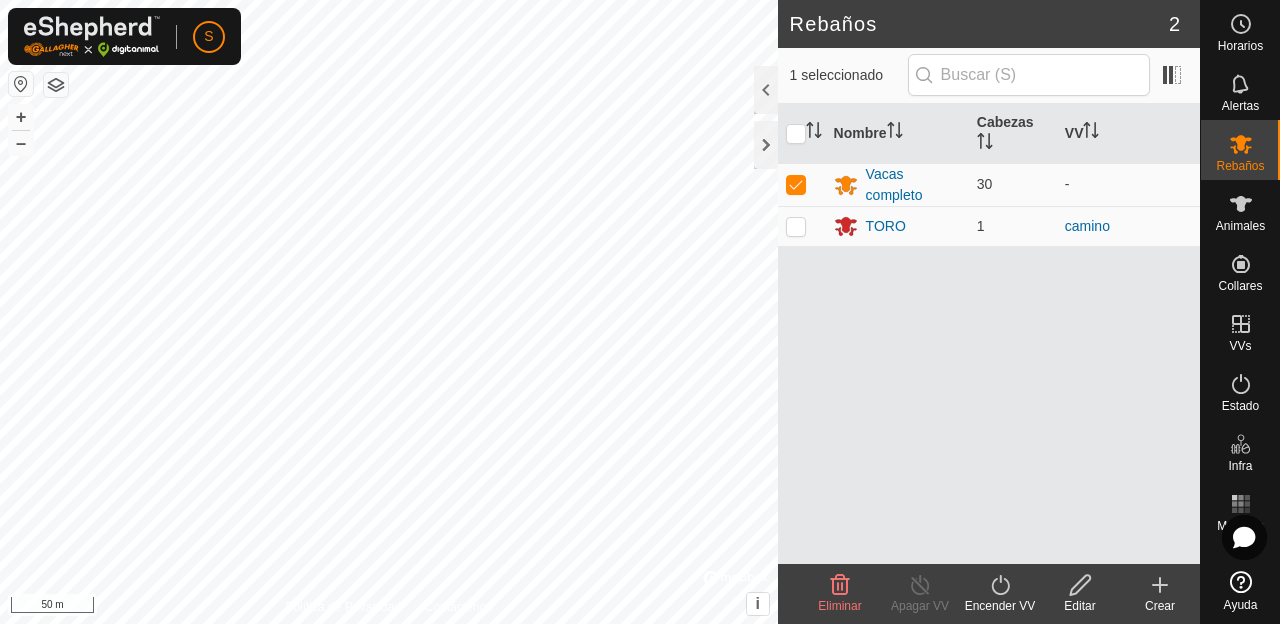 click 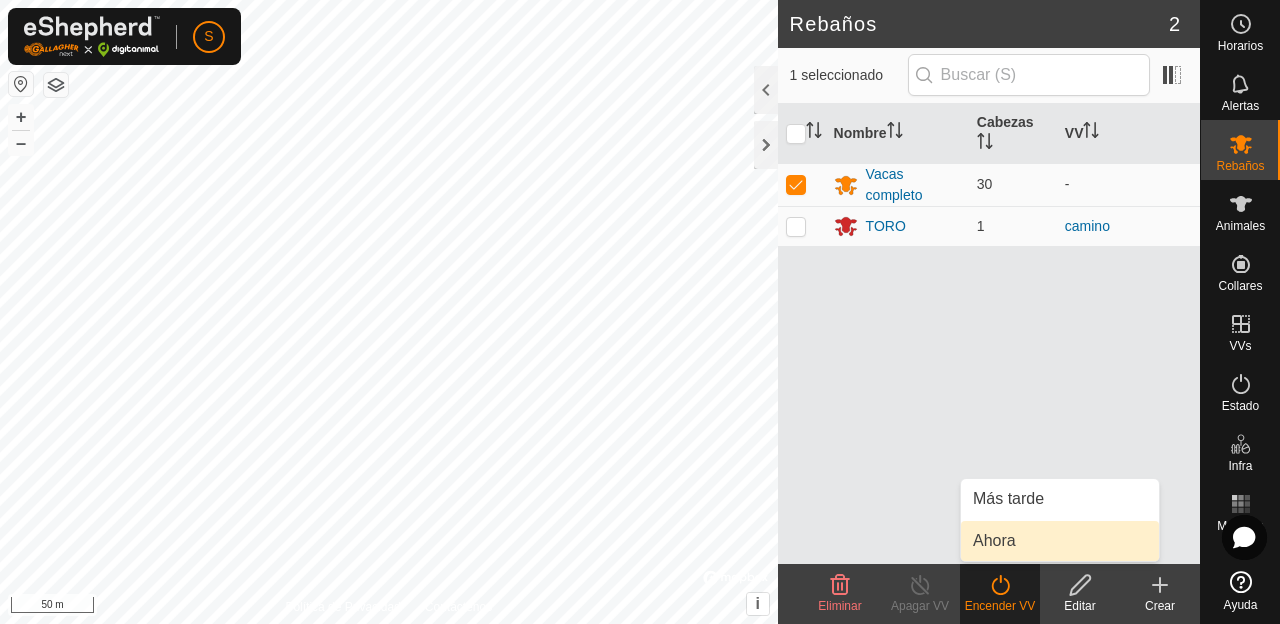 click on "Ahora" at bounding box center [1060, 541] 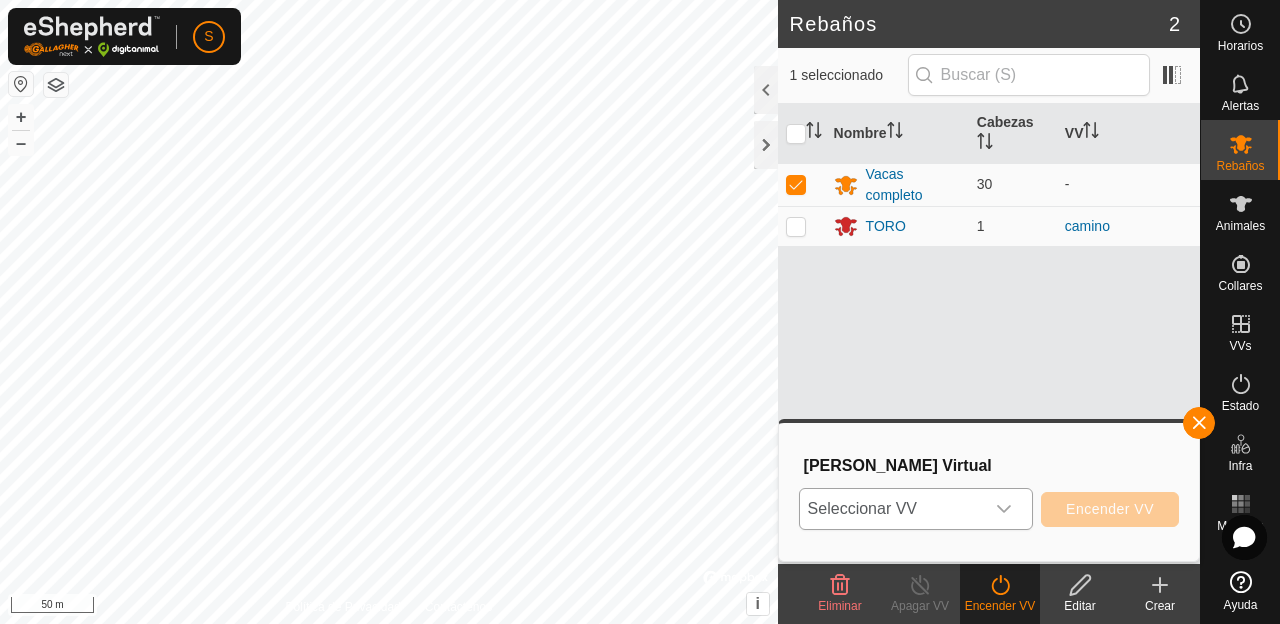 click 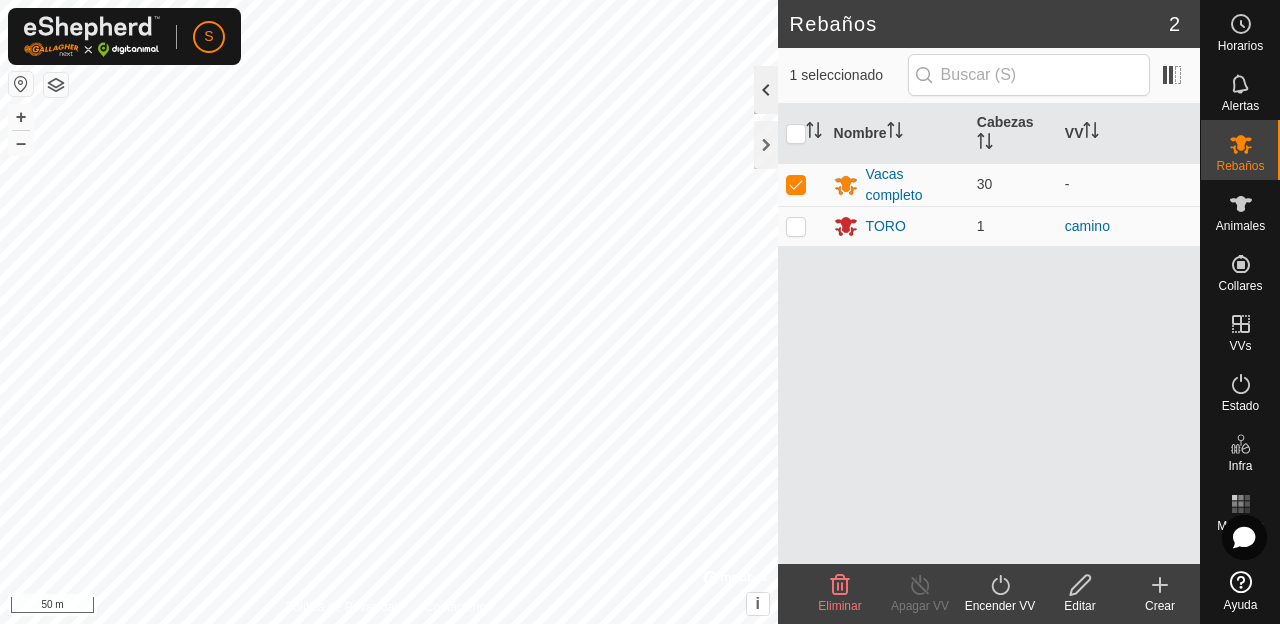 click 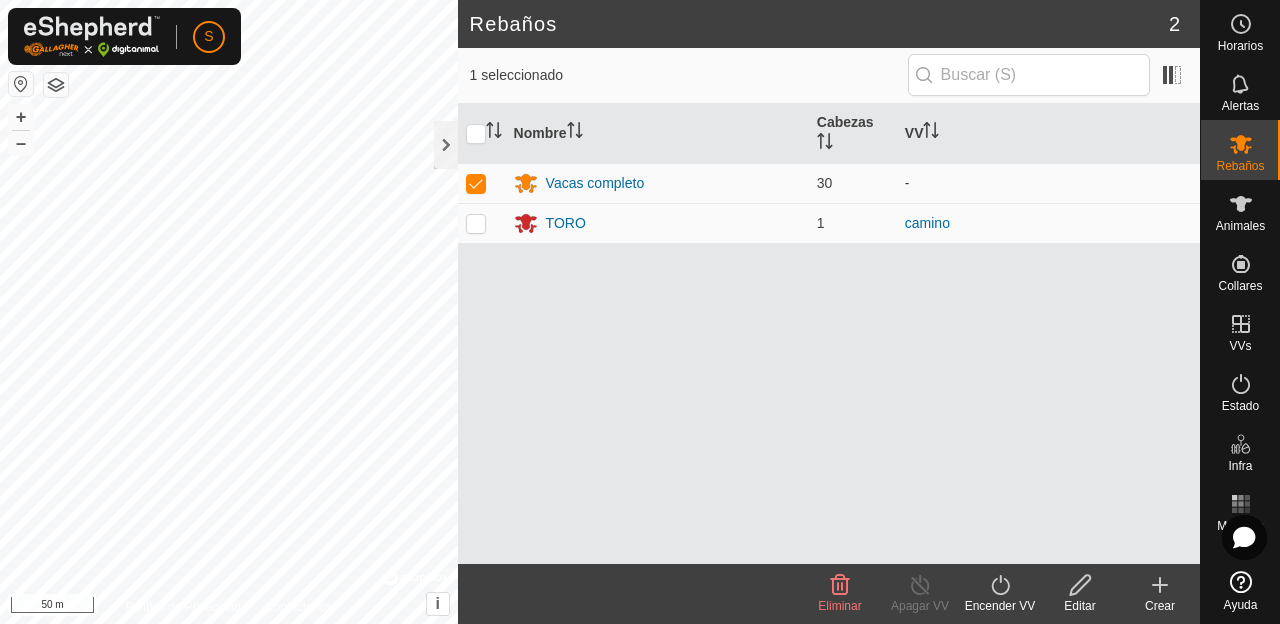 click 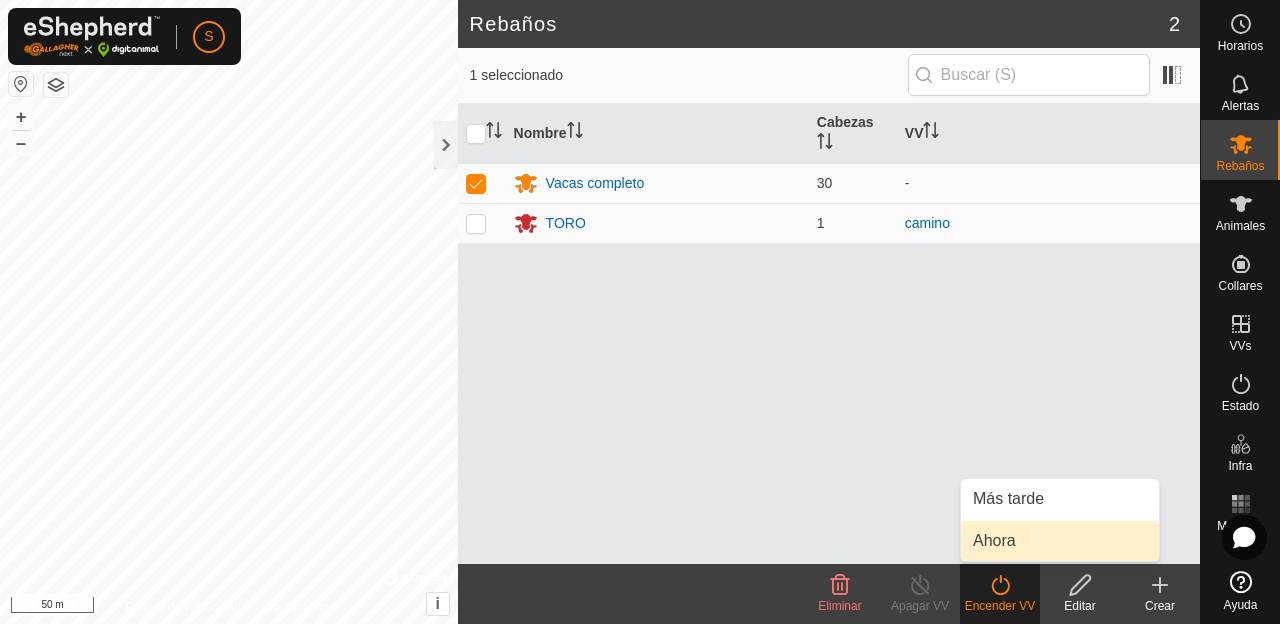 click on "Ahora" at bounding box center [1060, 541] 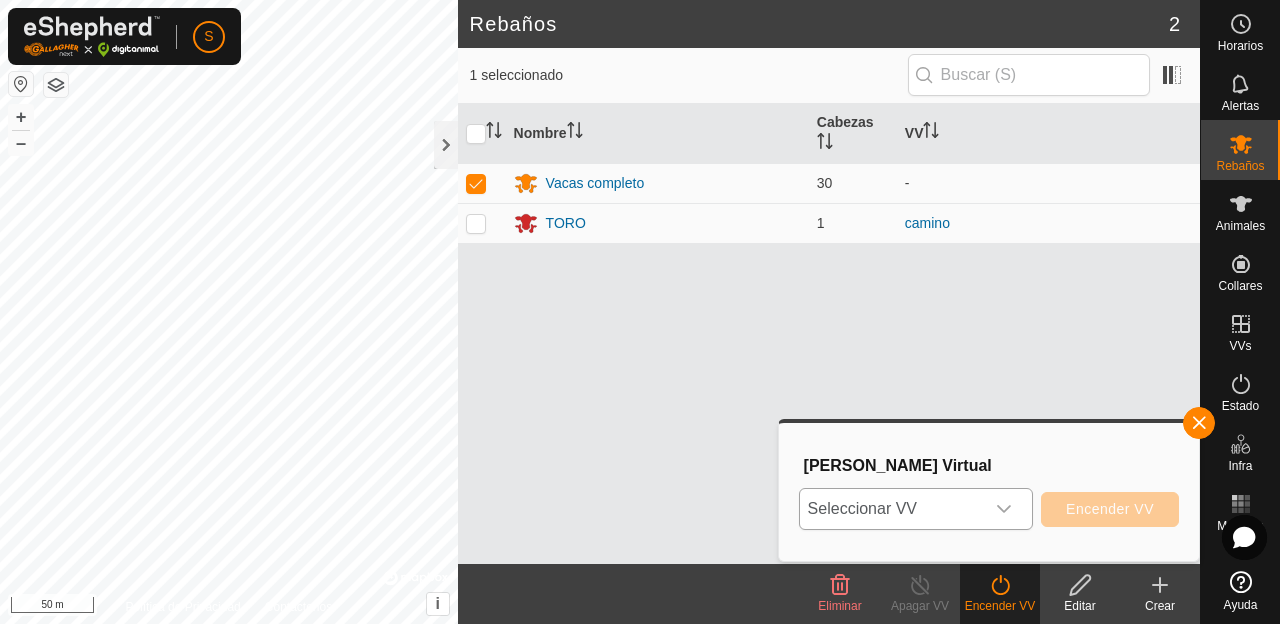 click 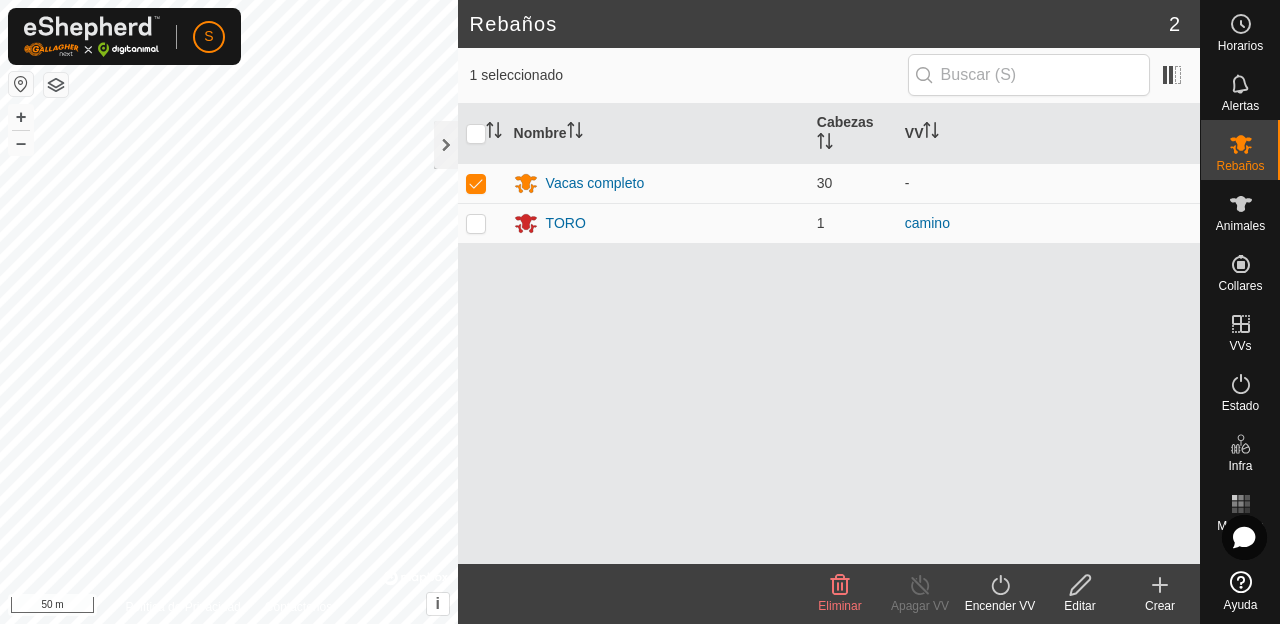 click on "Encender VV" 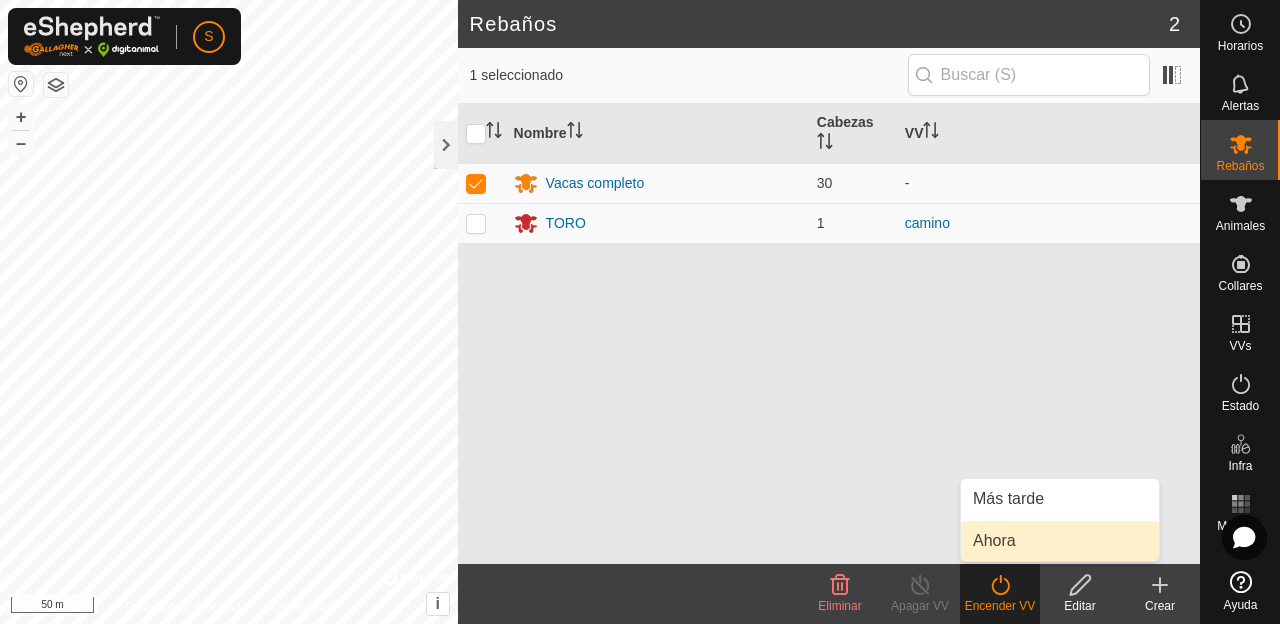 click on "Ahora" at bounding box center [1060, 541] 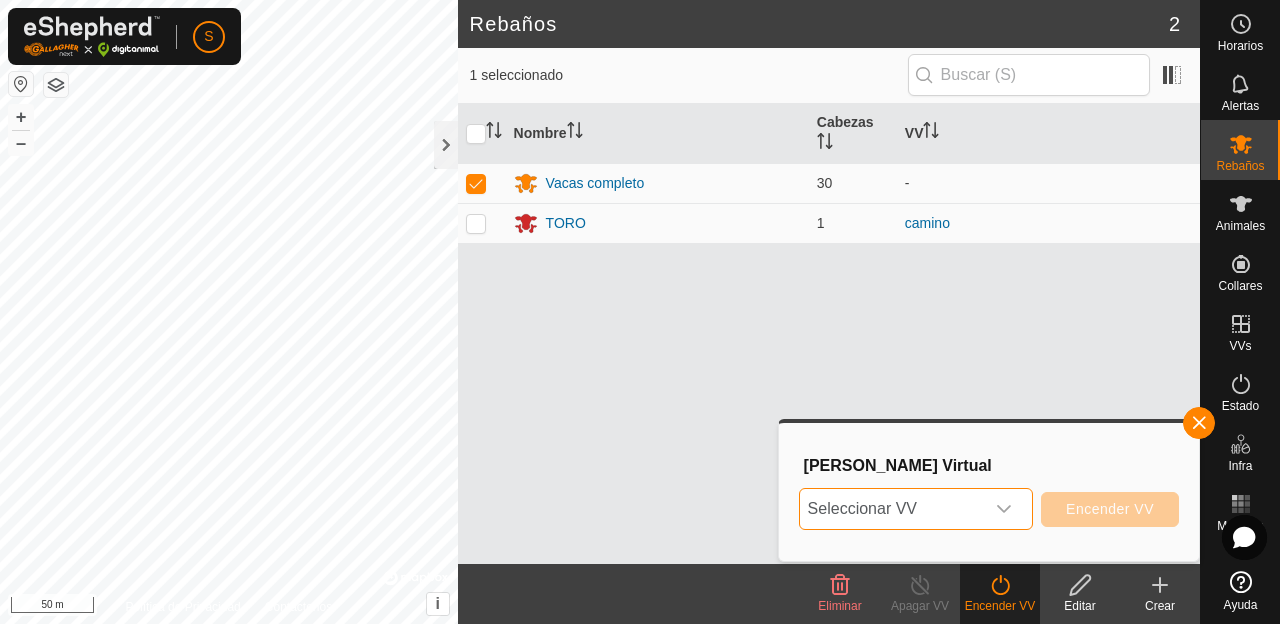 click on "Seleccionar VV" at bounding box center [892, 509] 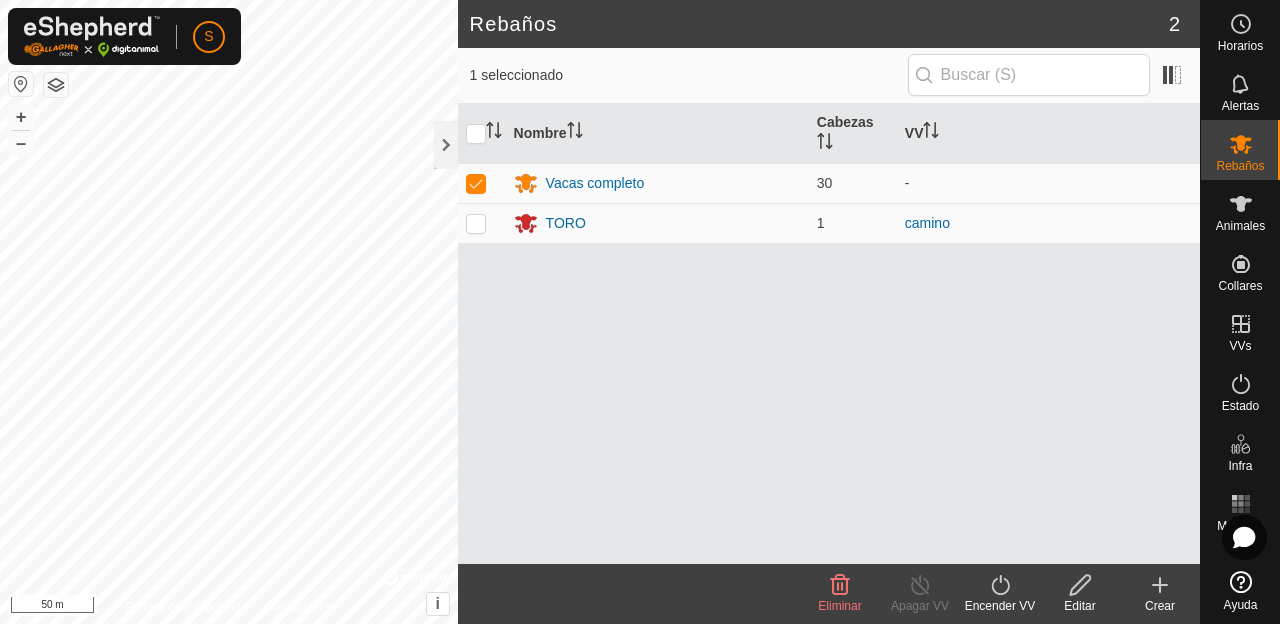 click 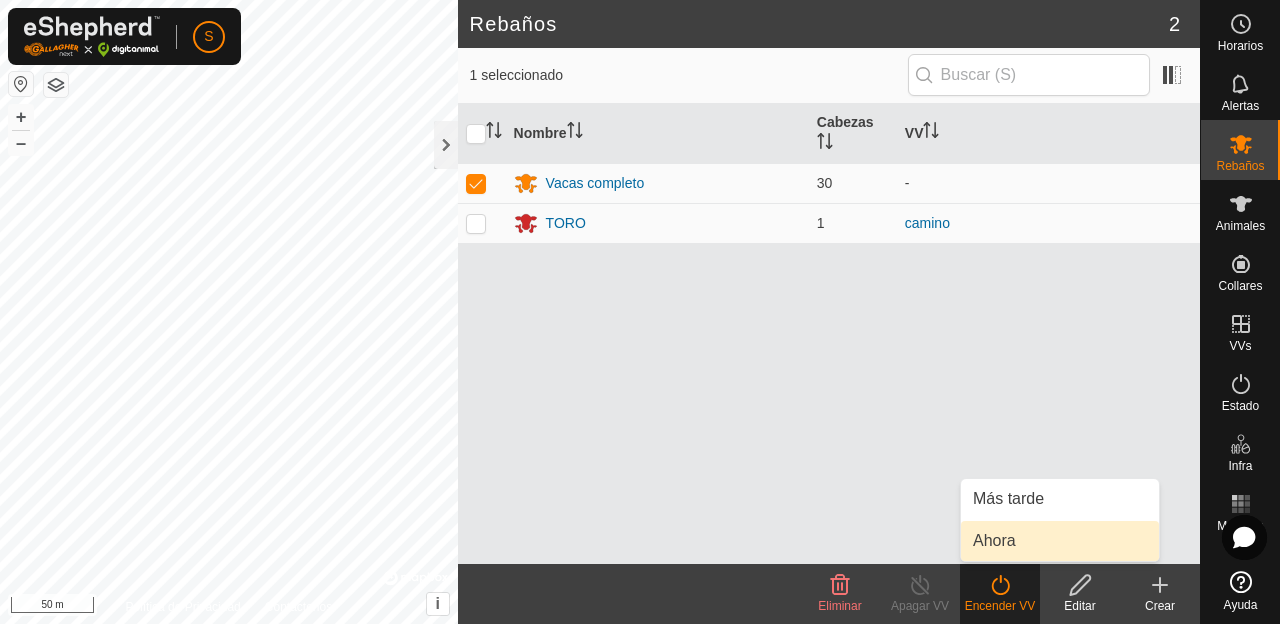 click on "Ahora" at bounding box center (1060, 541) 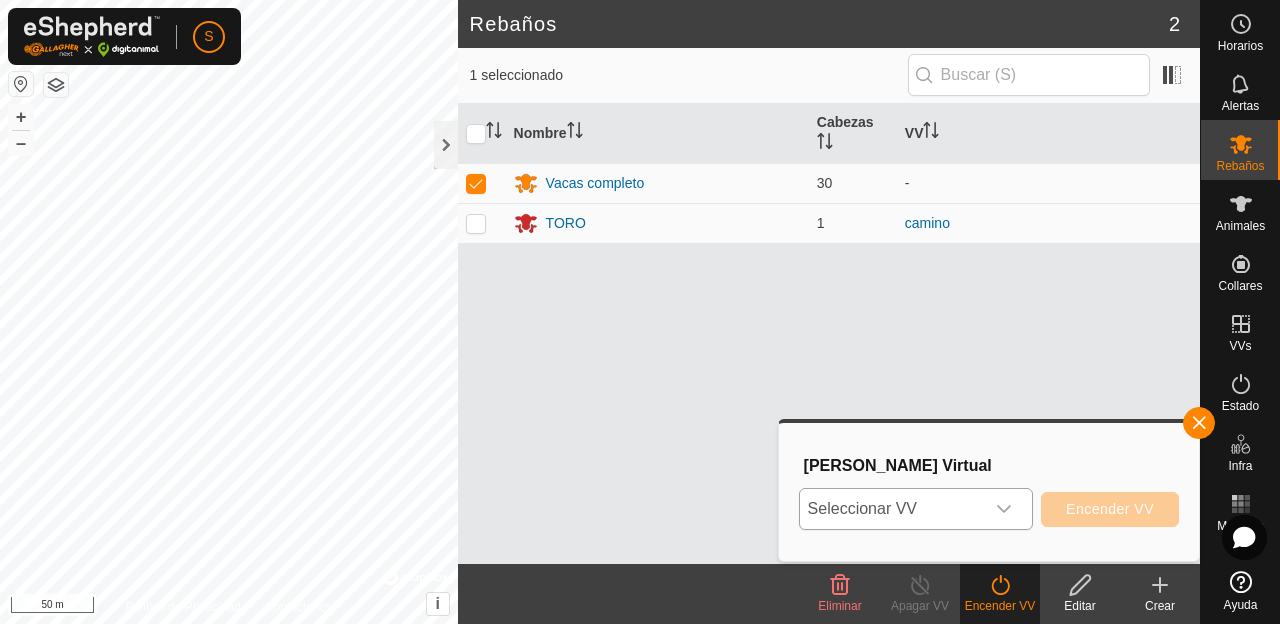click on "Seleccionar VV" at bounding box center (892, 509) 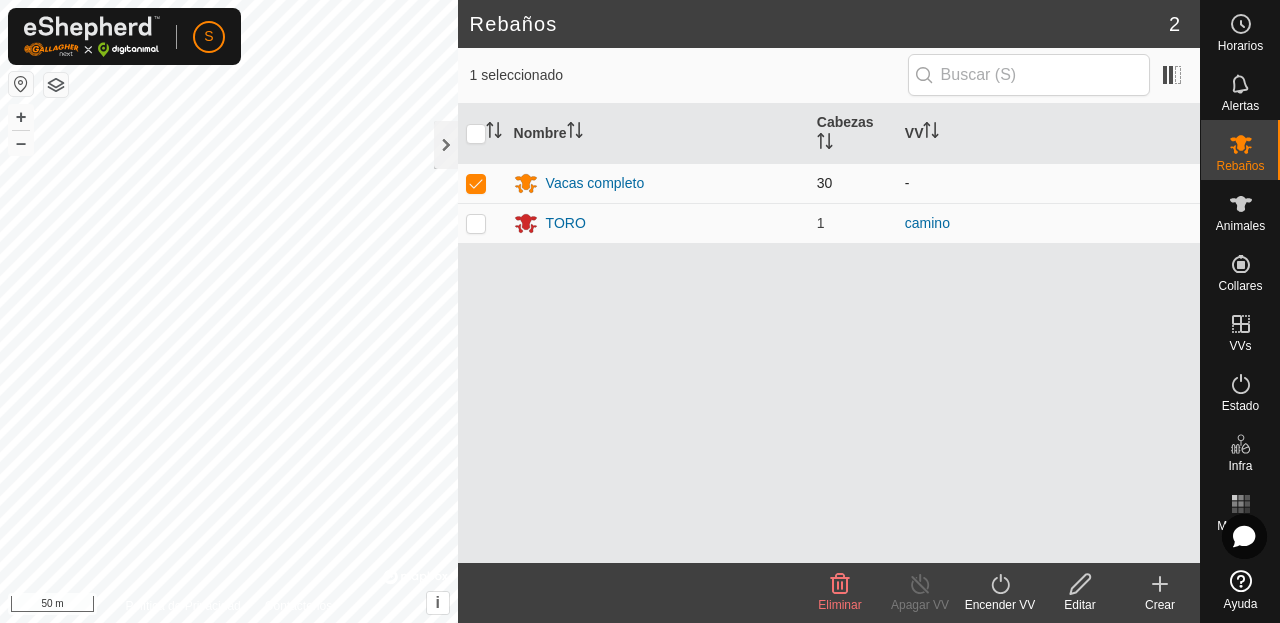 click on "-" at bounding box center (1048, 183) 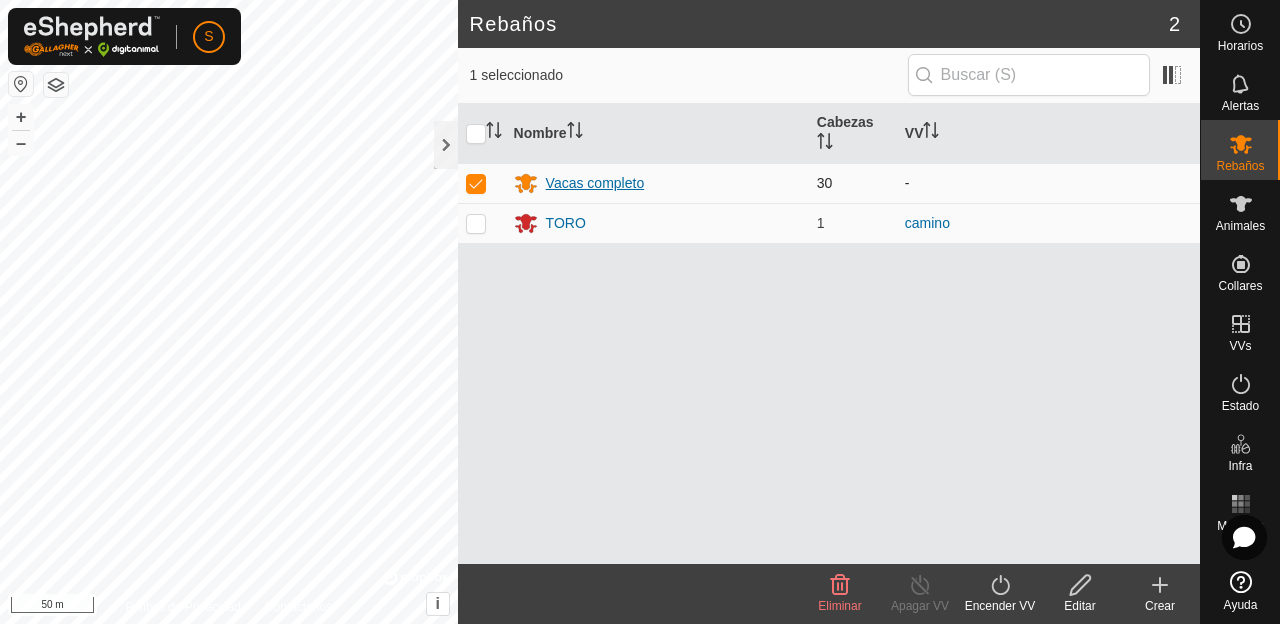 click on "Vacas completo" at bounding box center [595, 183] 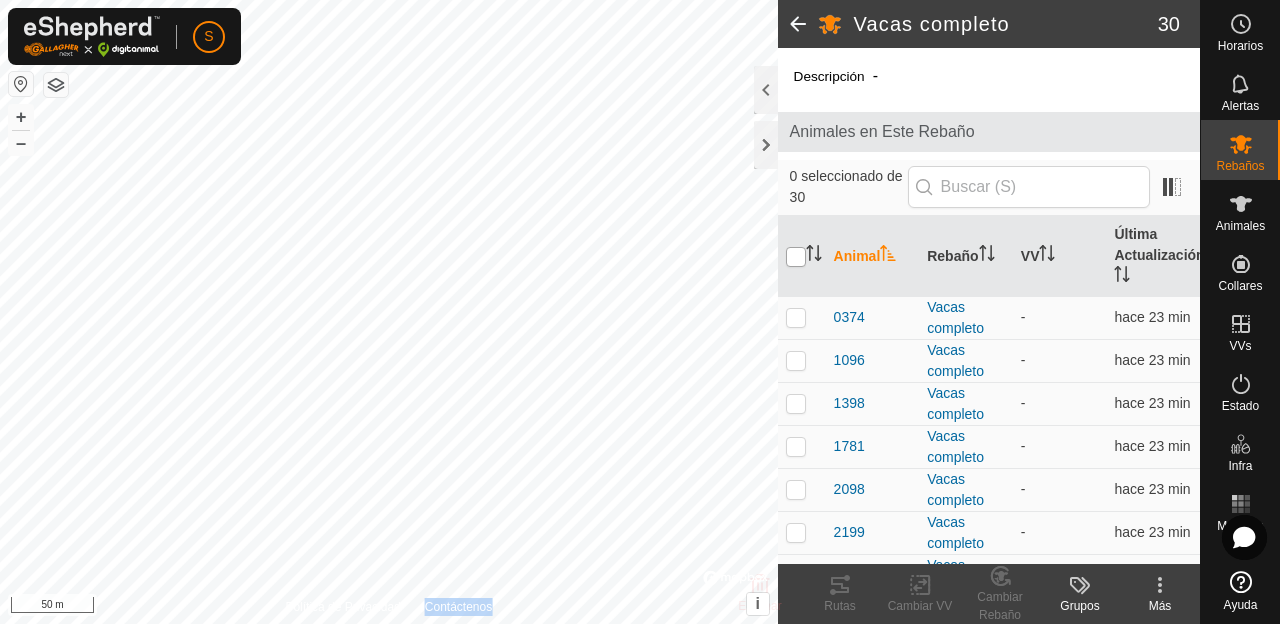 drag, startPoint x: 793, startPoint y: 272, endPoint x: 792, endPoint y: 282, distance: 10.049875 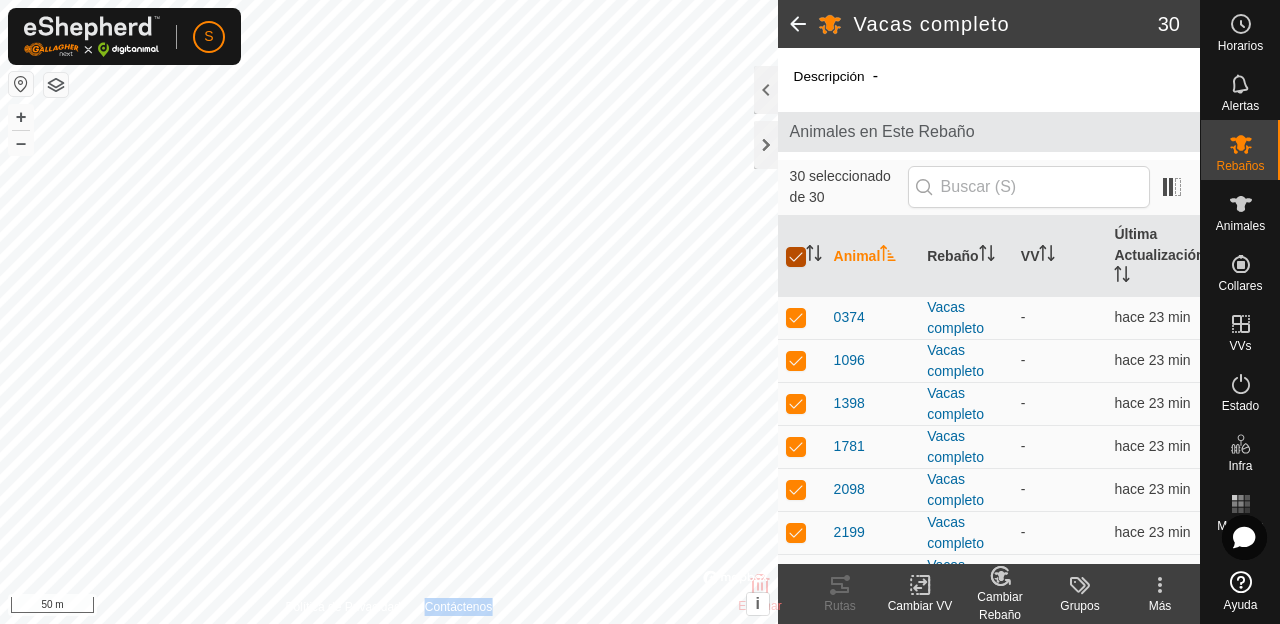 click at bounding box center [796, 257] 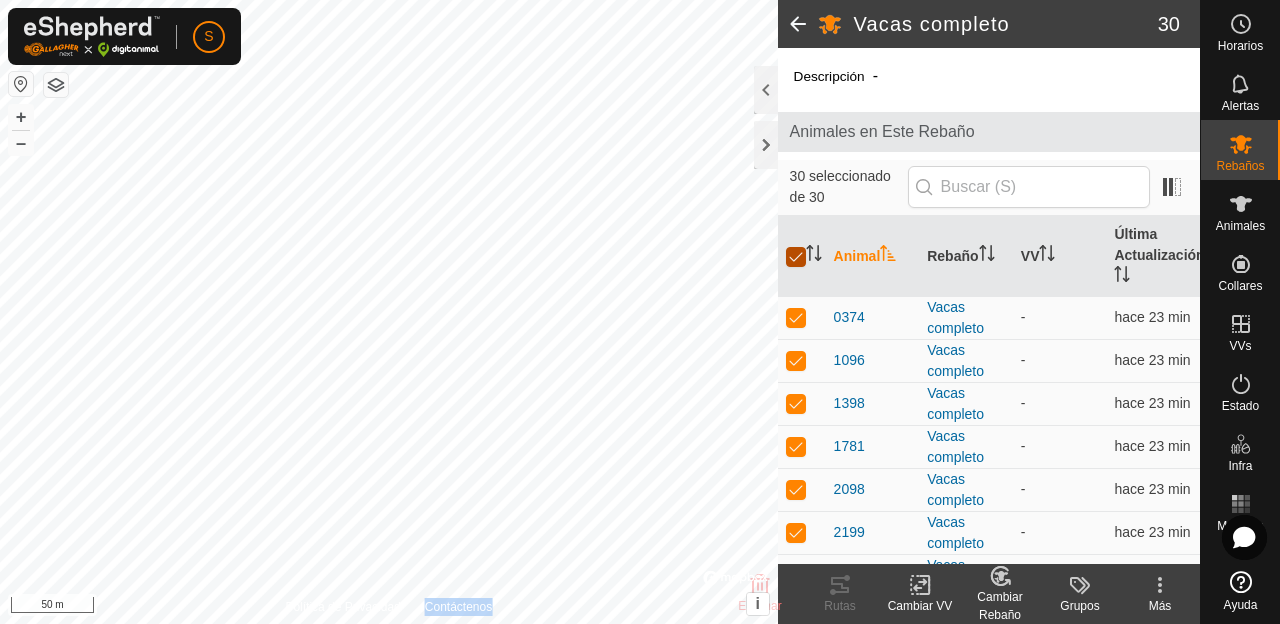checkbox on "false" 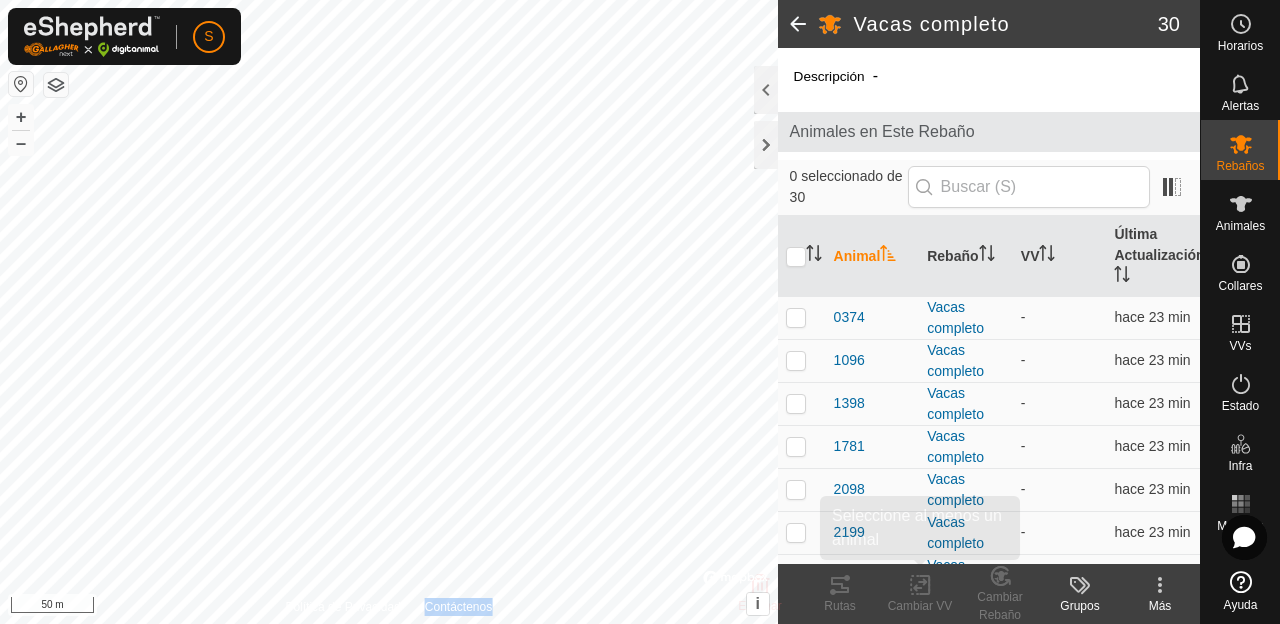 checkbox on "false" 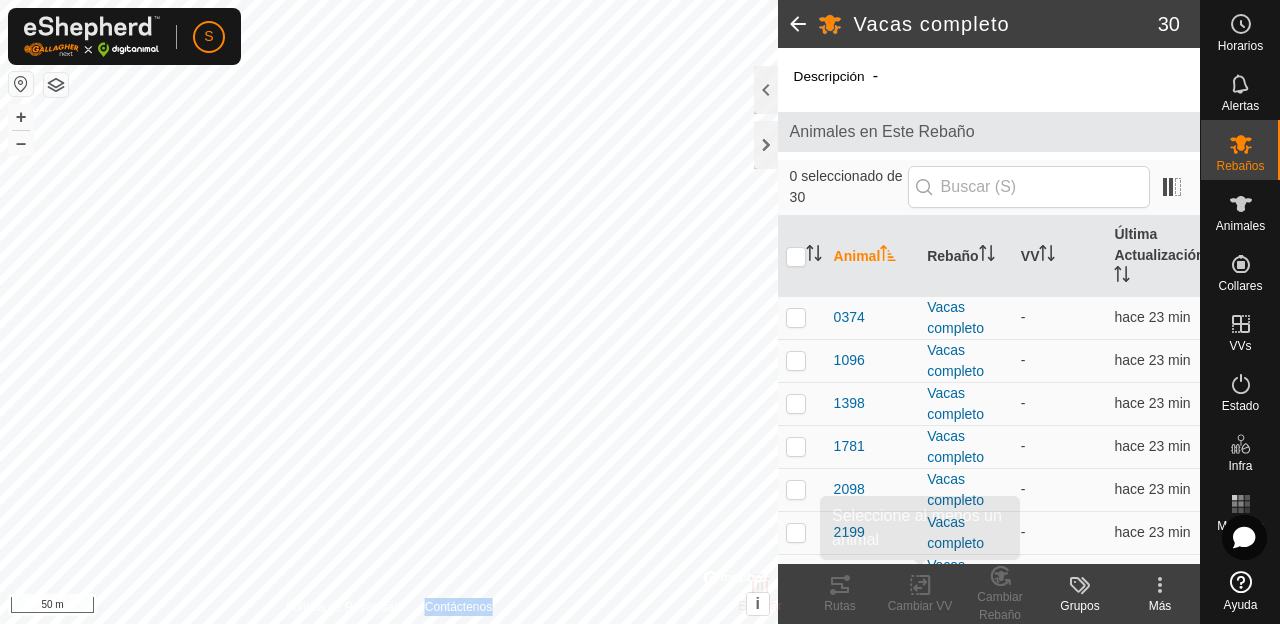 checkbox on "false" 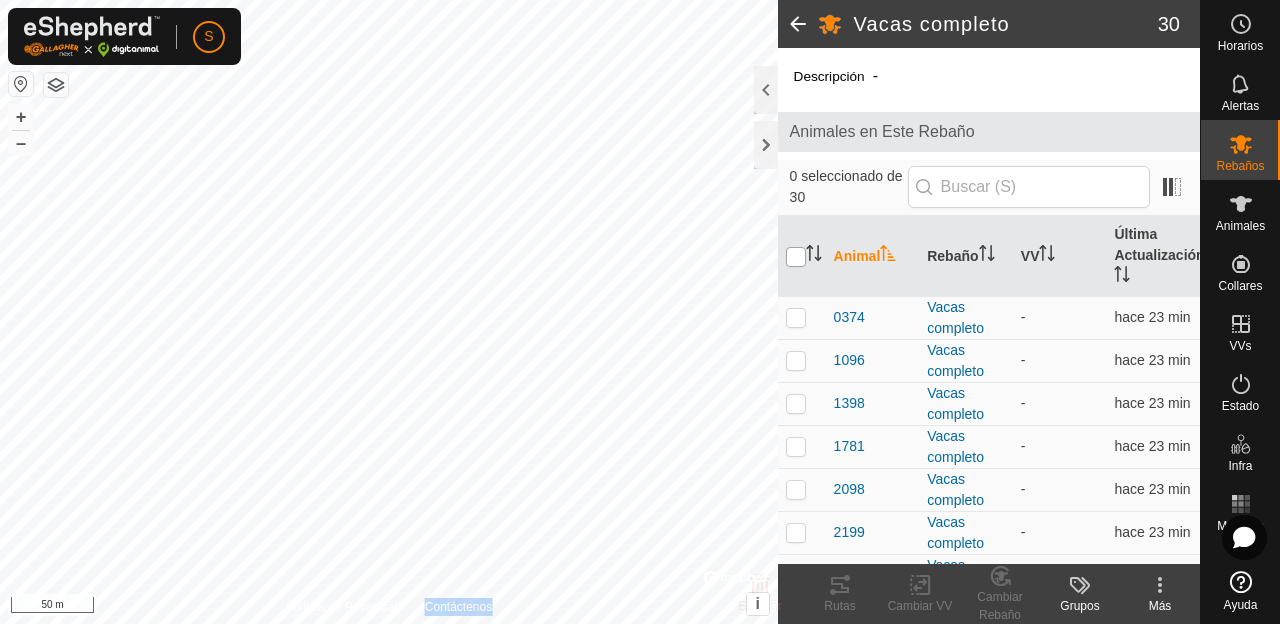 click at bounding box center [796, 257] 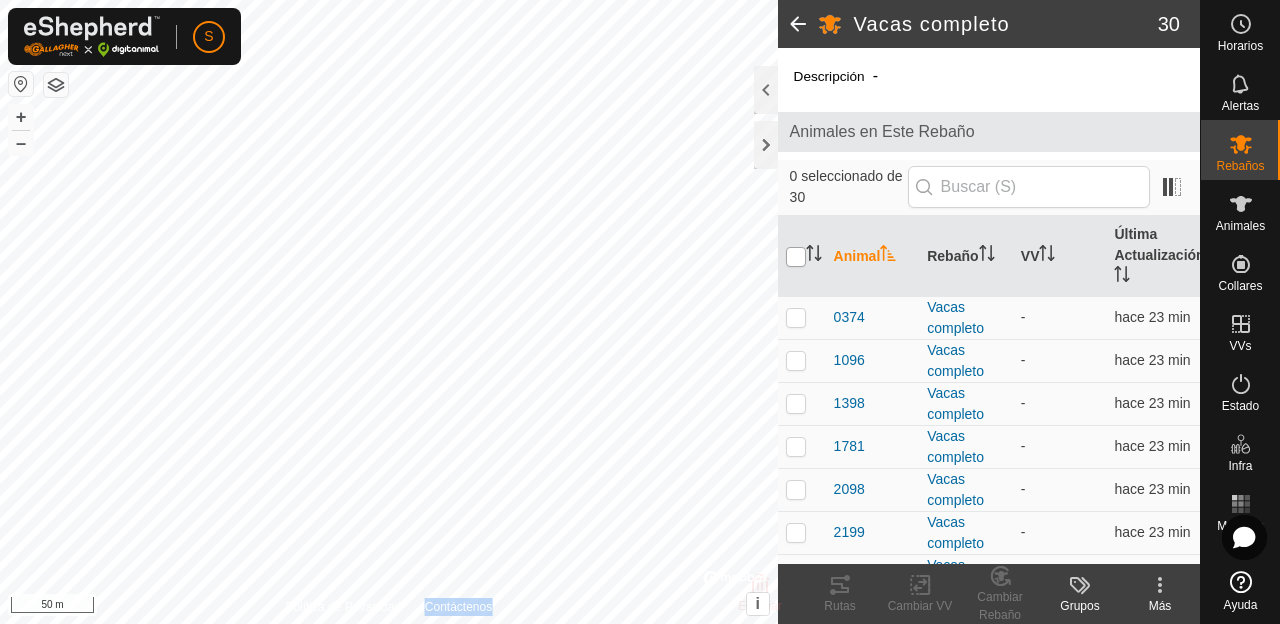 checkbox on "true" 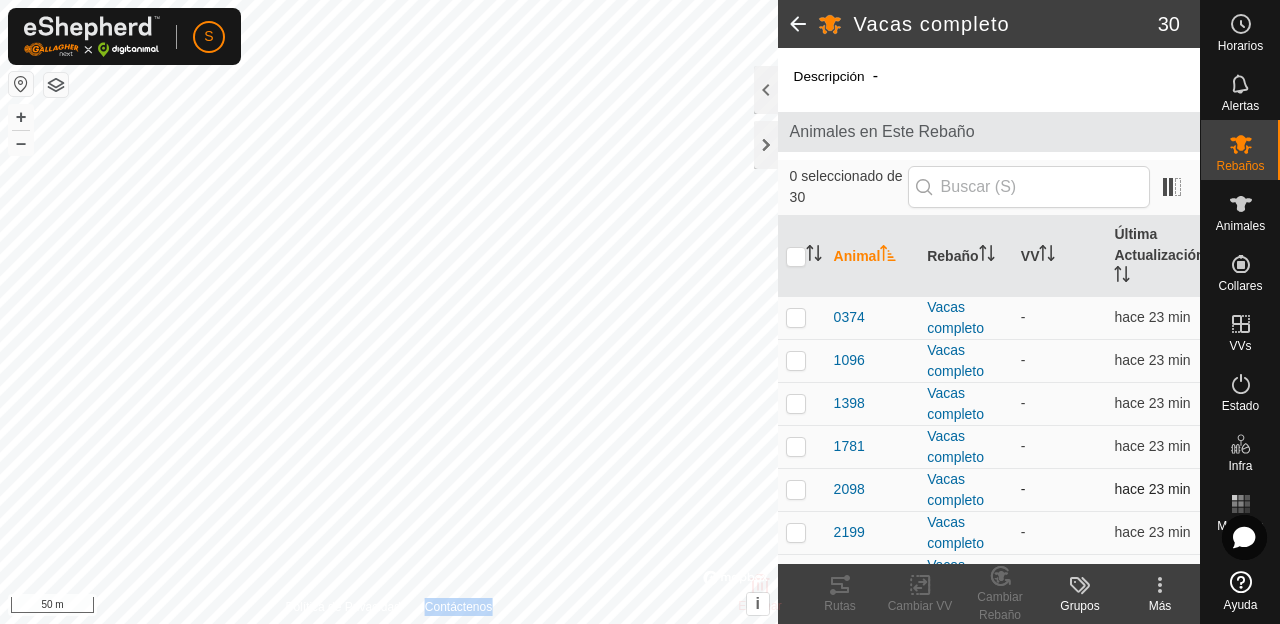 checkbox on "true" 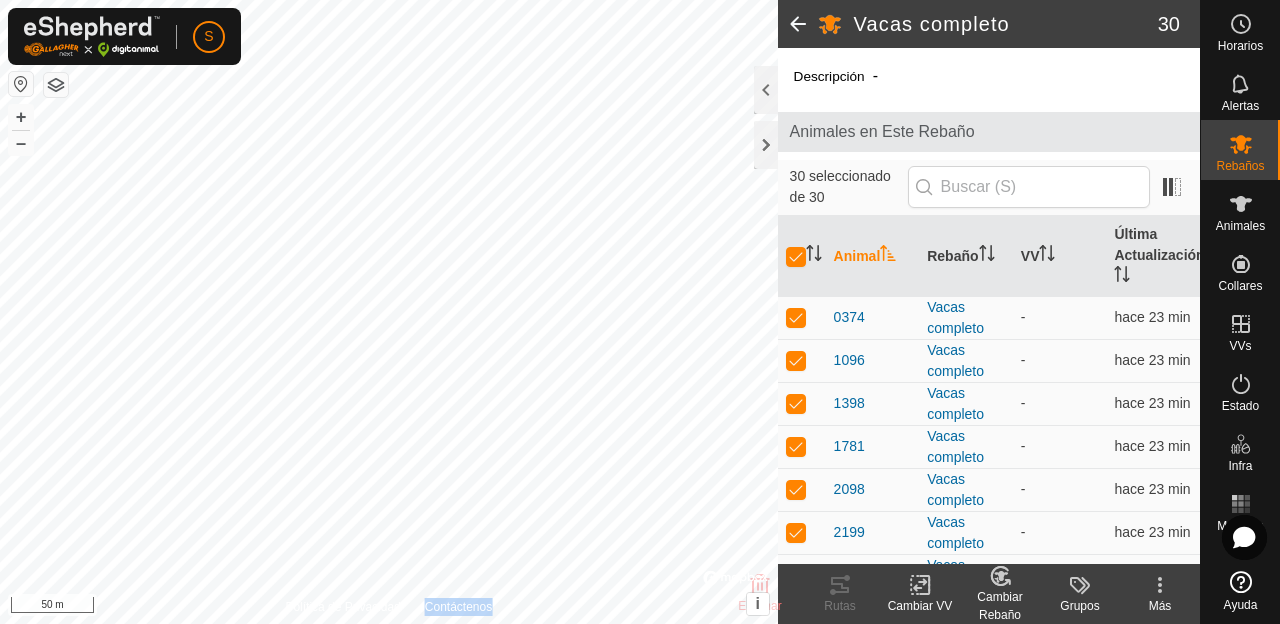 click 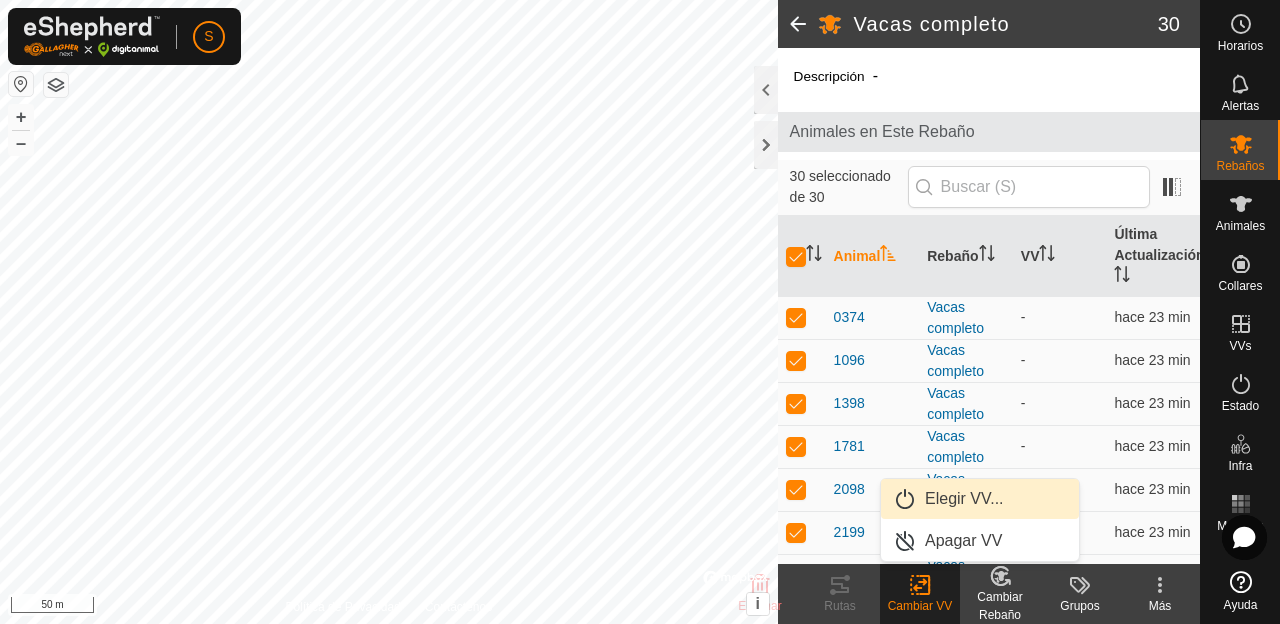 click on "Elegir VV..." at bounding box center (980, 499) 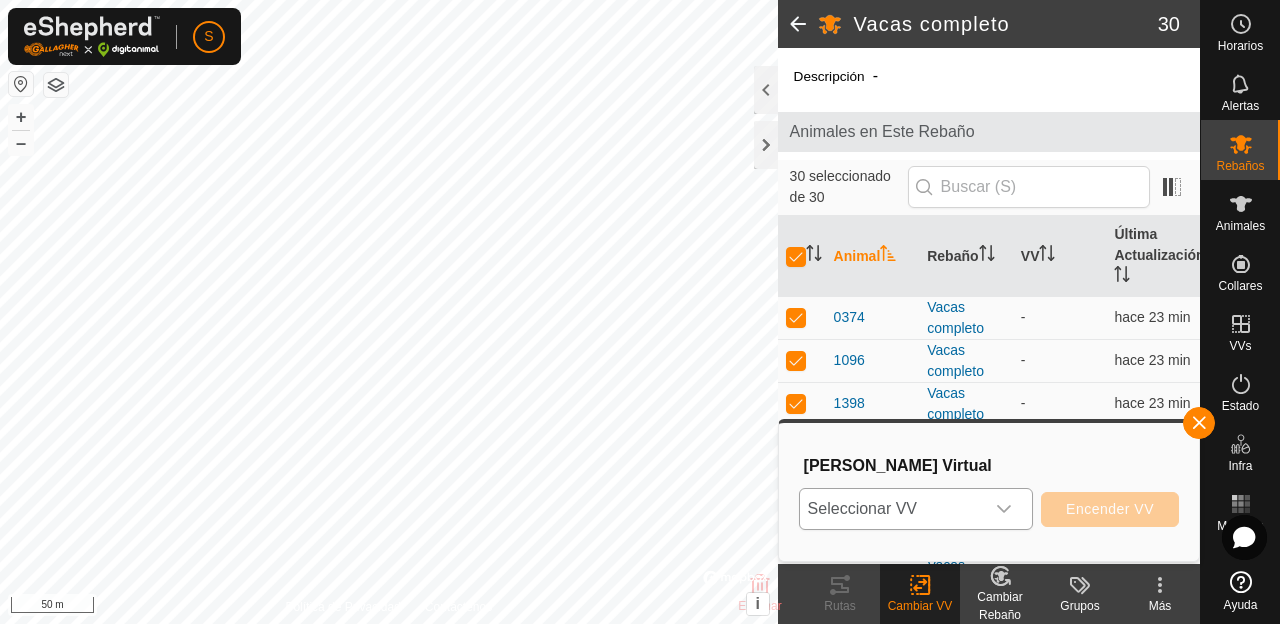 click 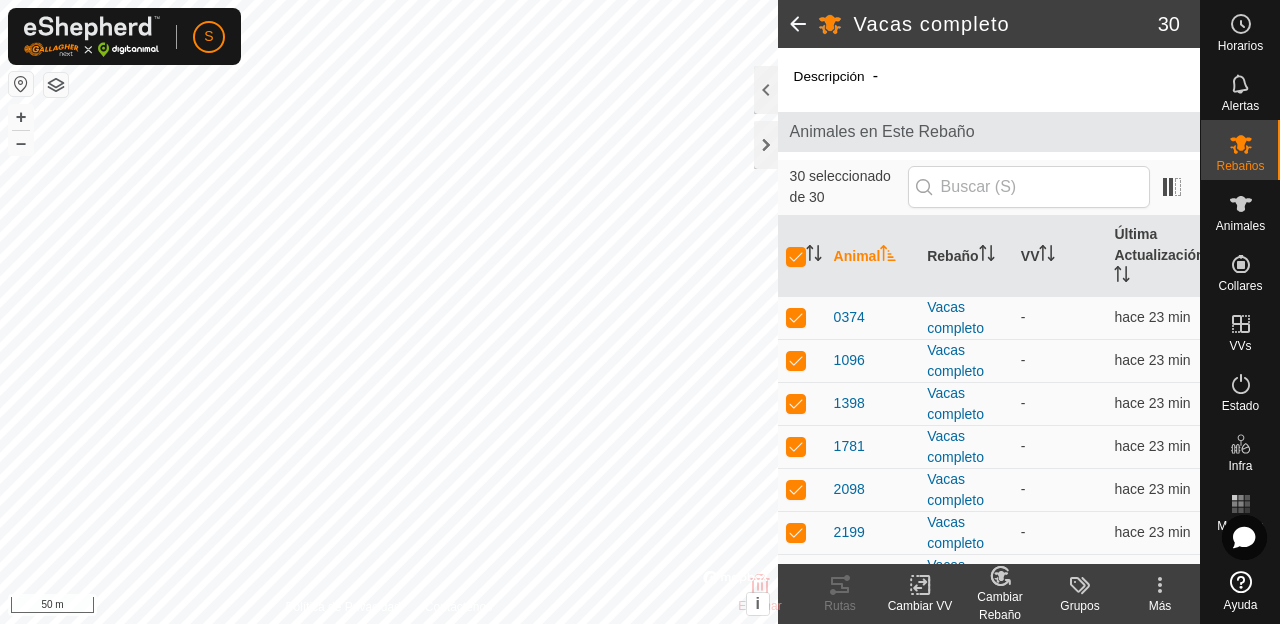 click 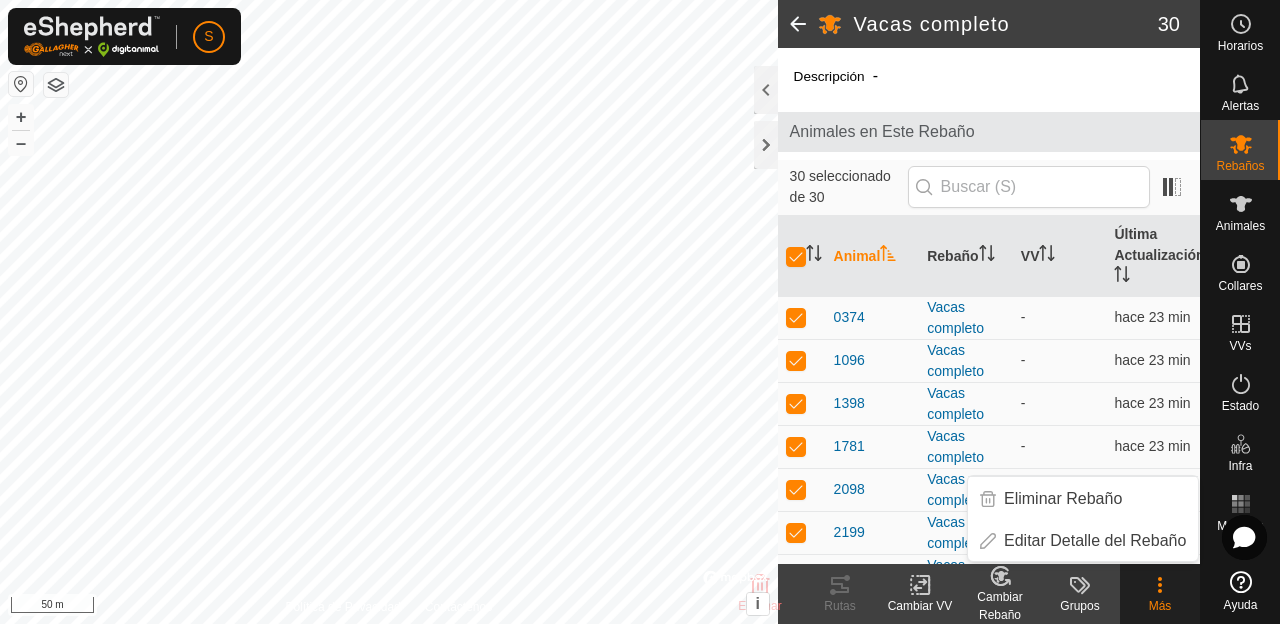 click 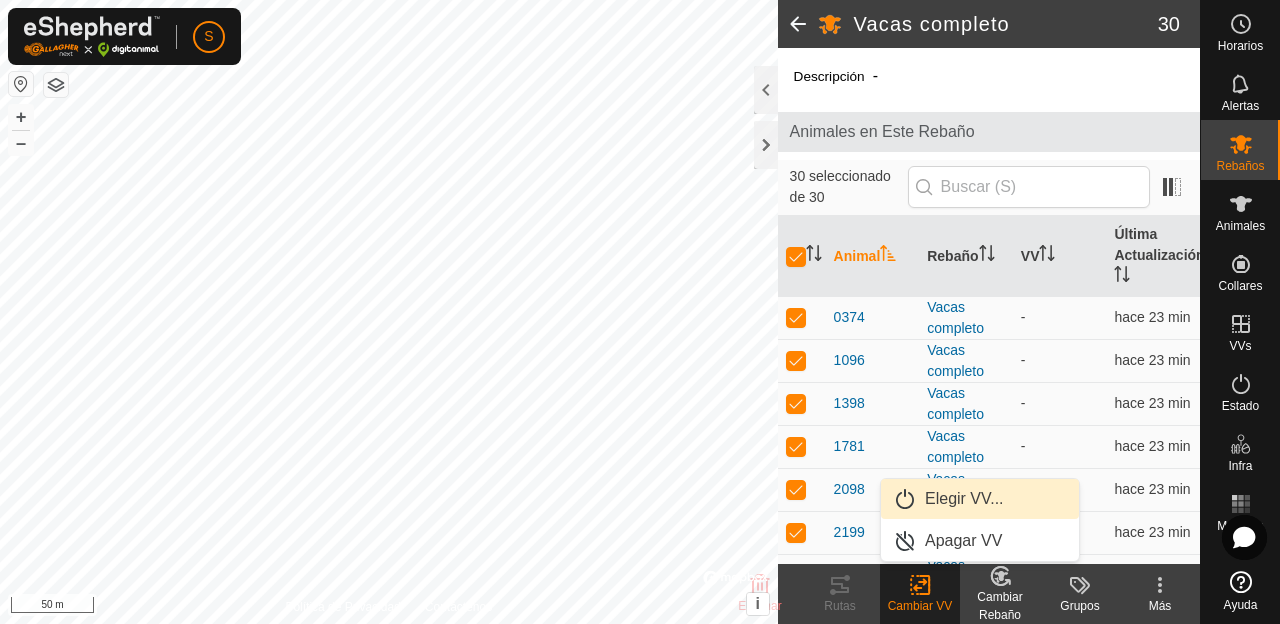 click on "Elegir VV..." at bounding box center [980, 499] 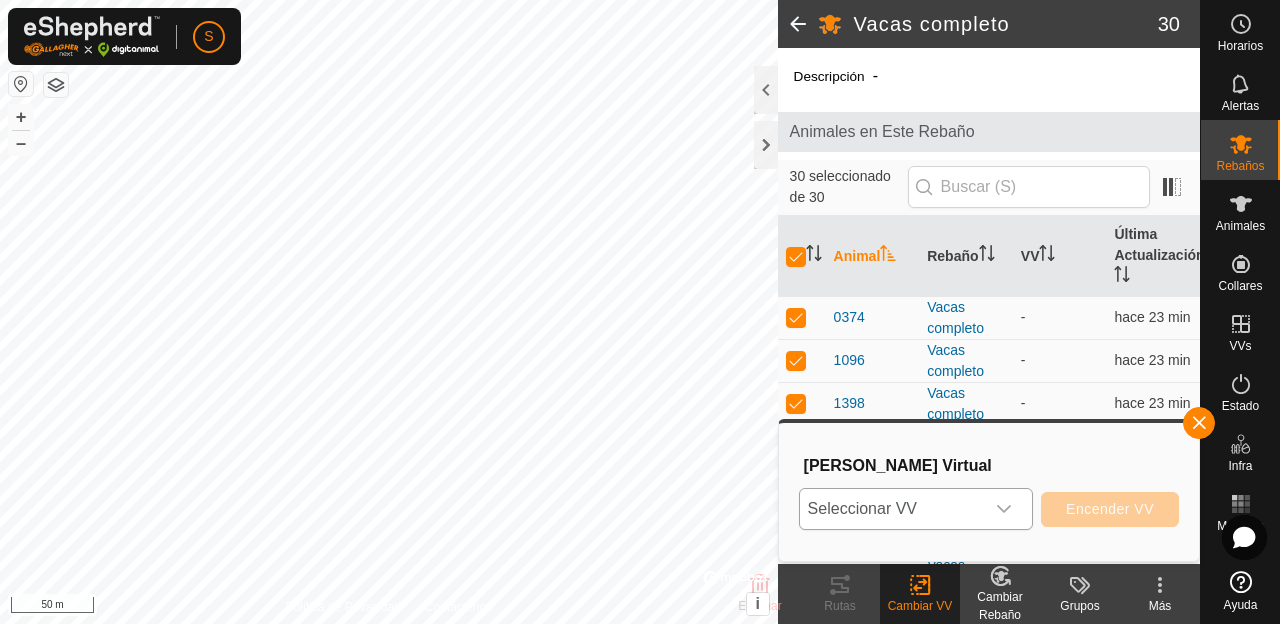 click 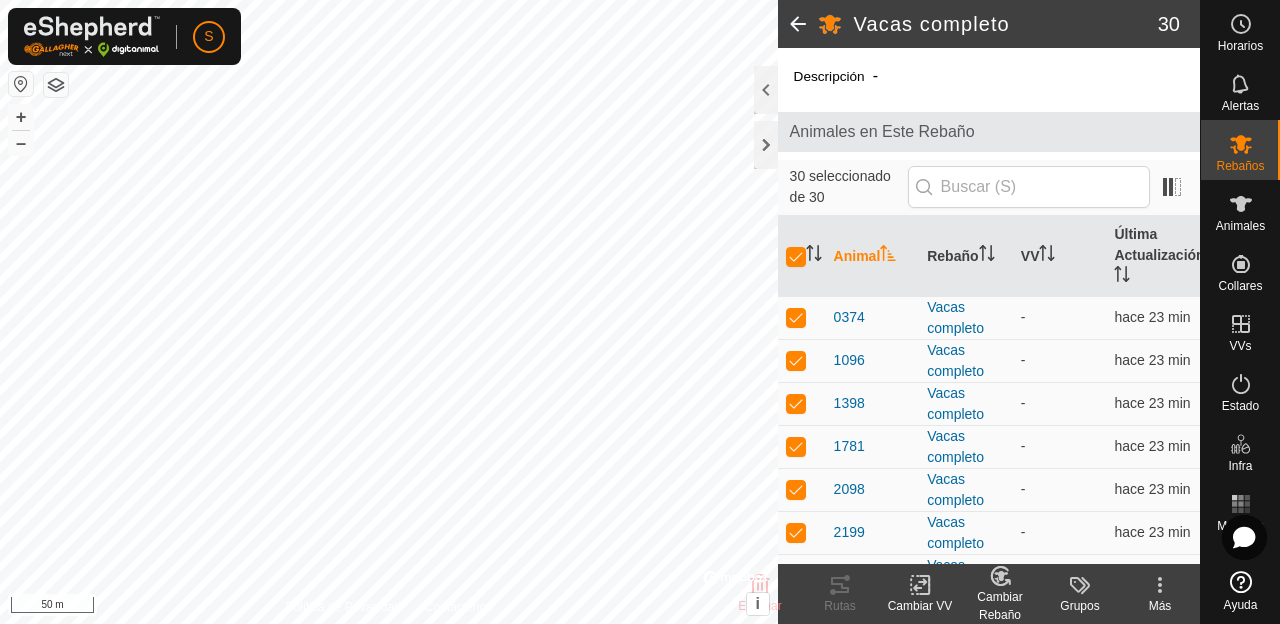 click 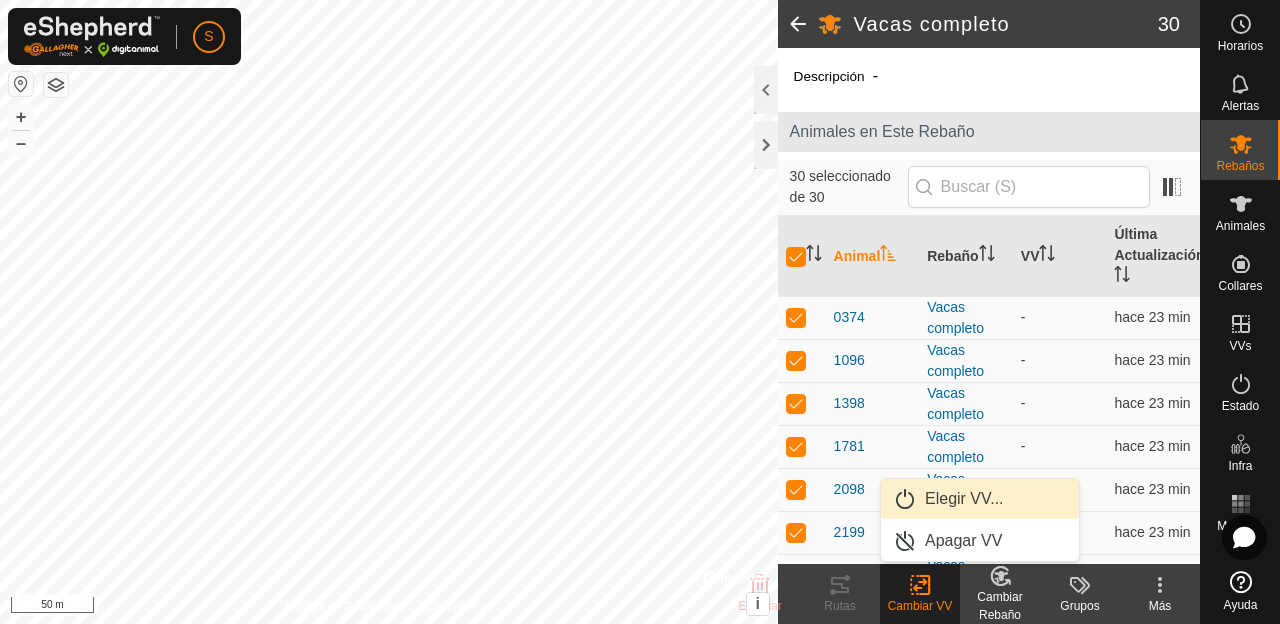click on "Elegir VV..." at bounding box center (980, 499) 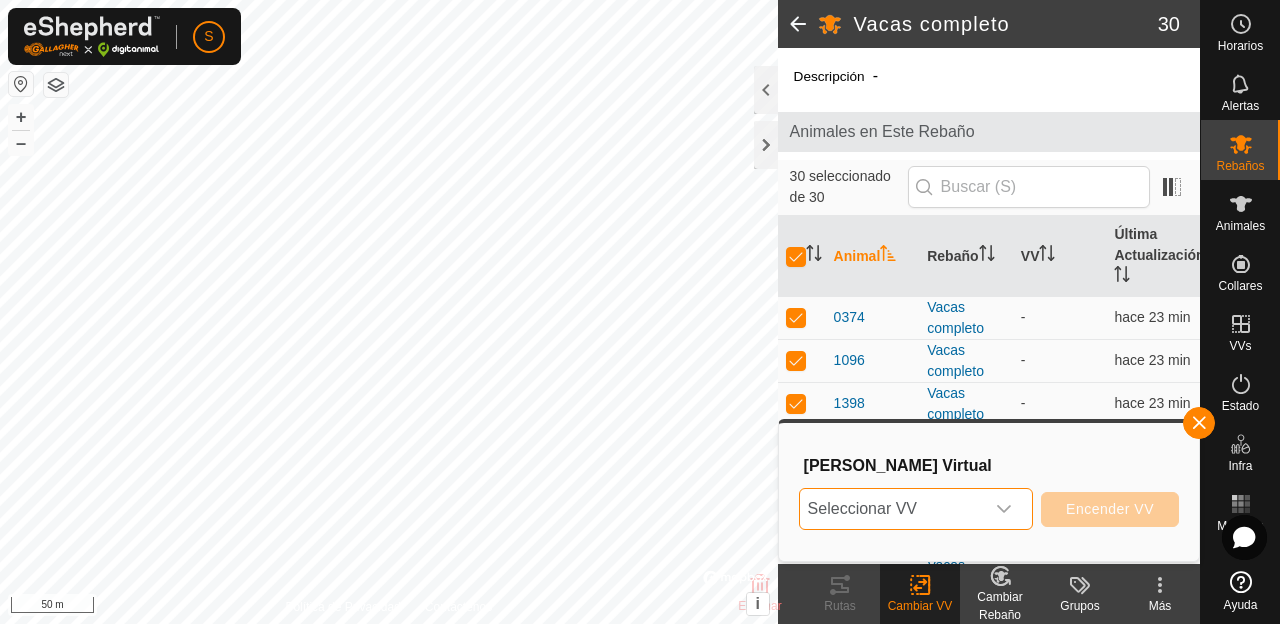 click on "Seleccionar VV" at bounding box center [892, 509] 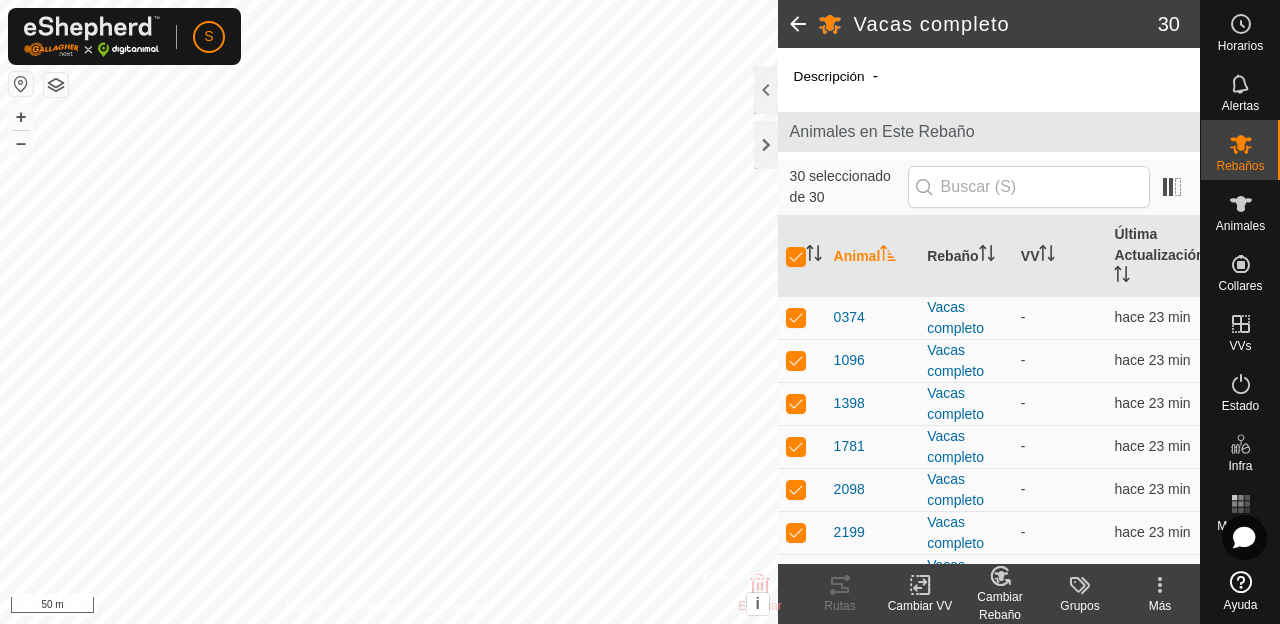 click 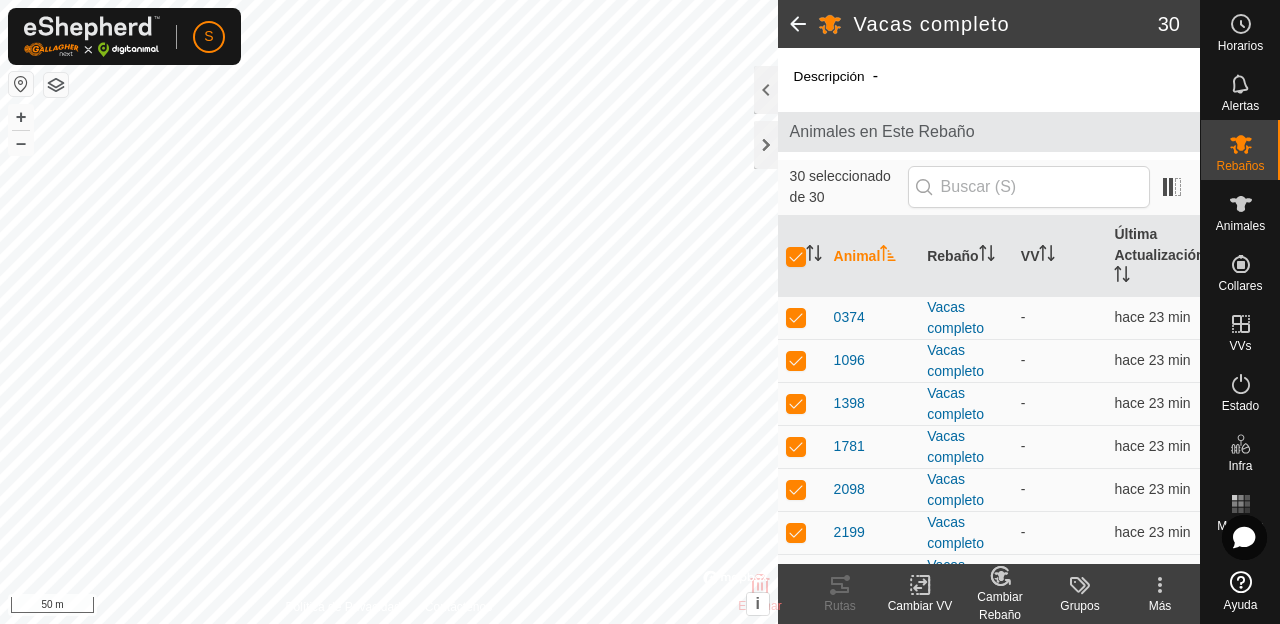 click 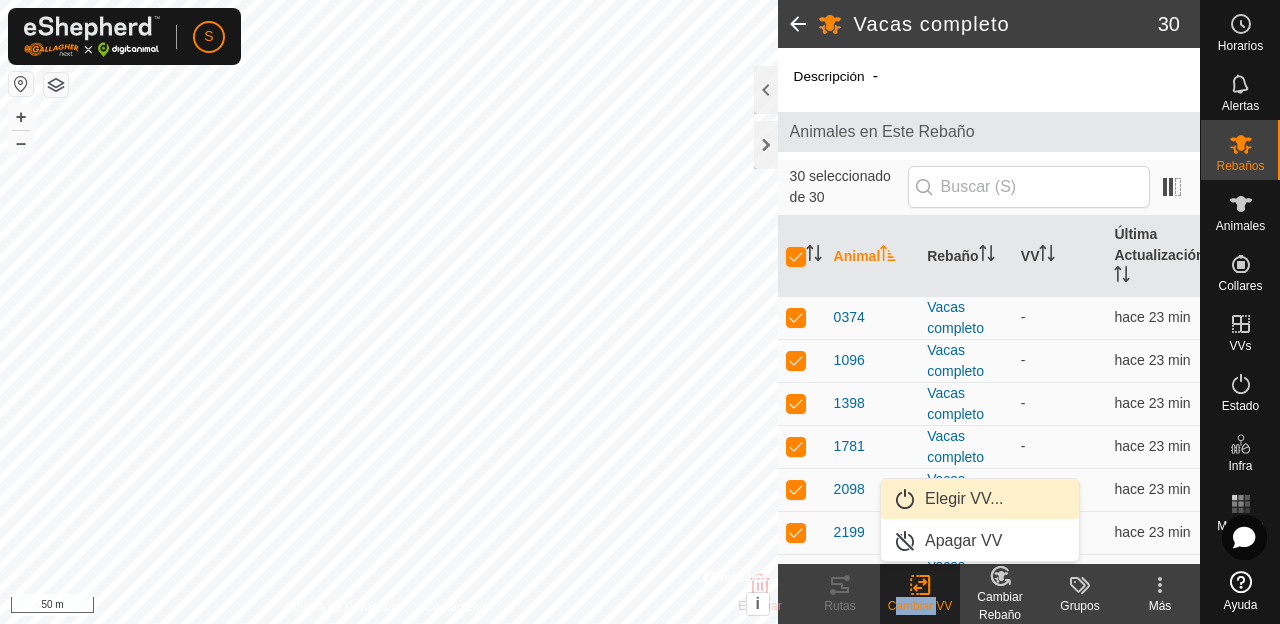 click on "Elegir VV..." at bounding box center [980, 499] 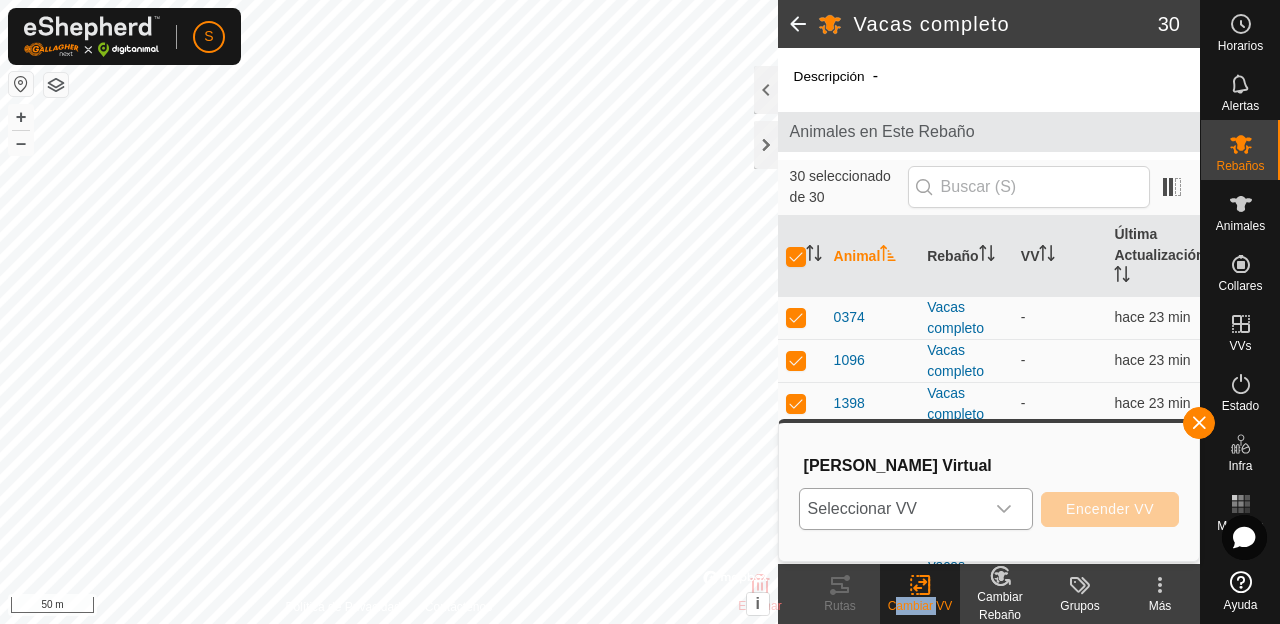 click 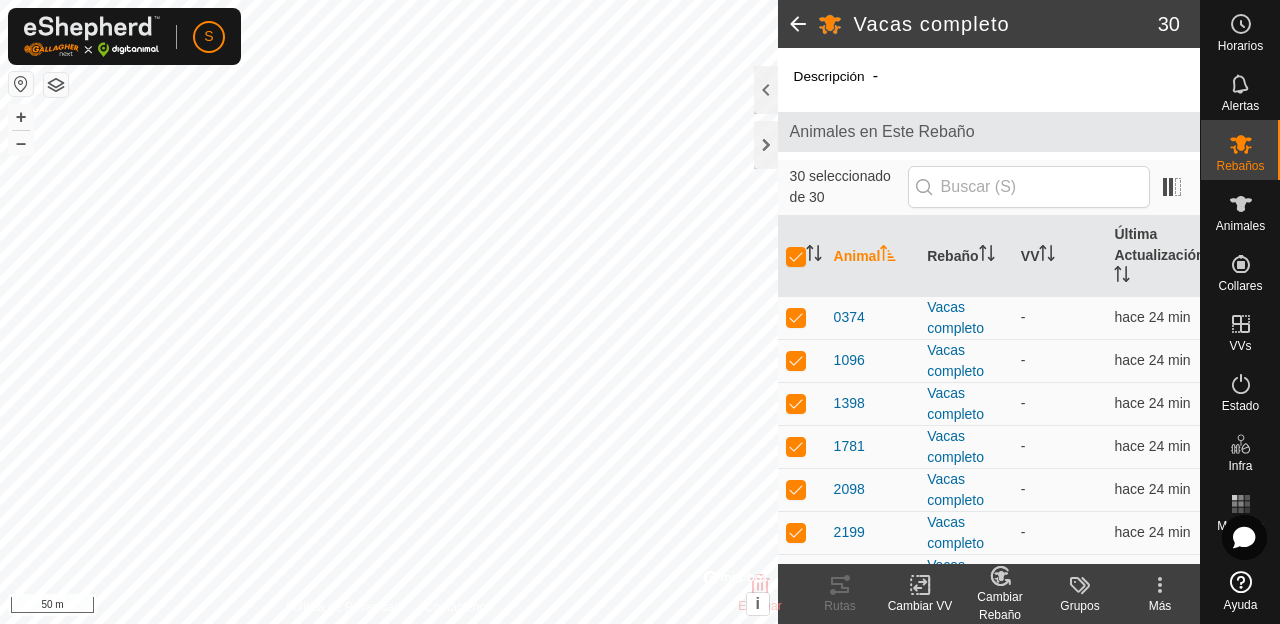 click on "Política de Privacidad Contáctenos
cercaso belengar.huerto Estado:  APAGADO Tipo:  Zona de Inclusión + – ⇧ i ©  Mapbox , ©  OpenStreetMap ,  Improve this map 50 m" at bounding box center [389, 312] 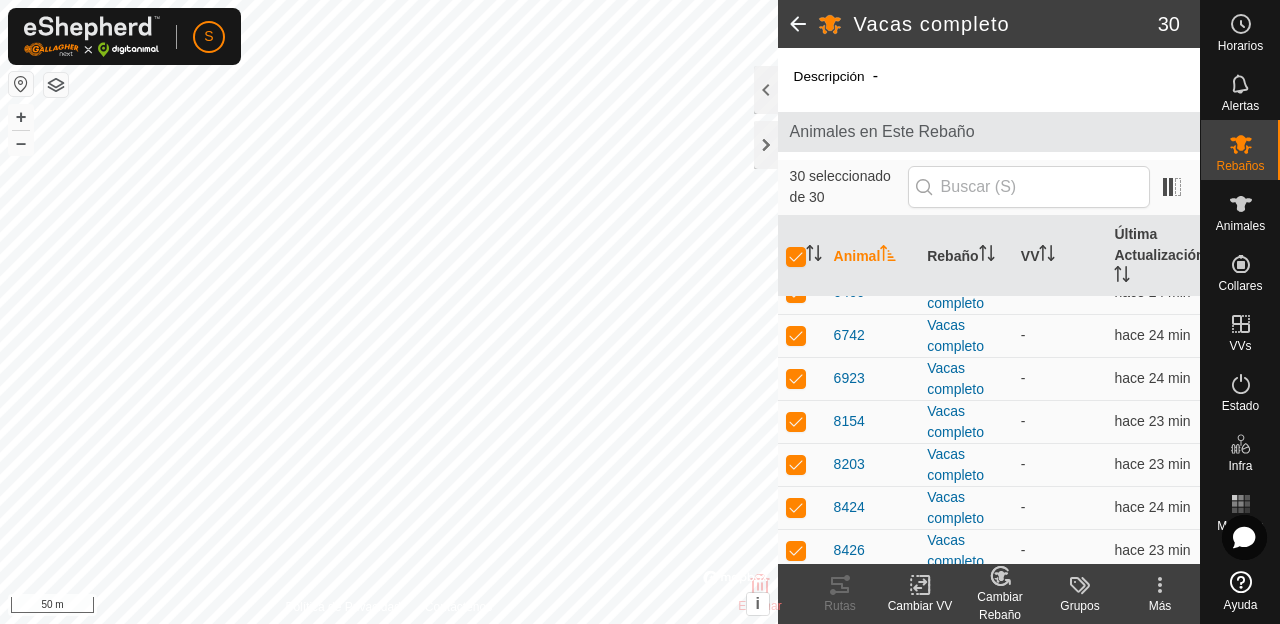scroll, scrollTop: 1043, scrollLeft: 0, axis: vertical 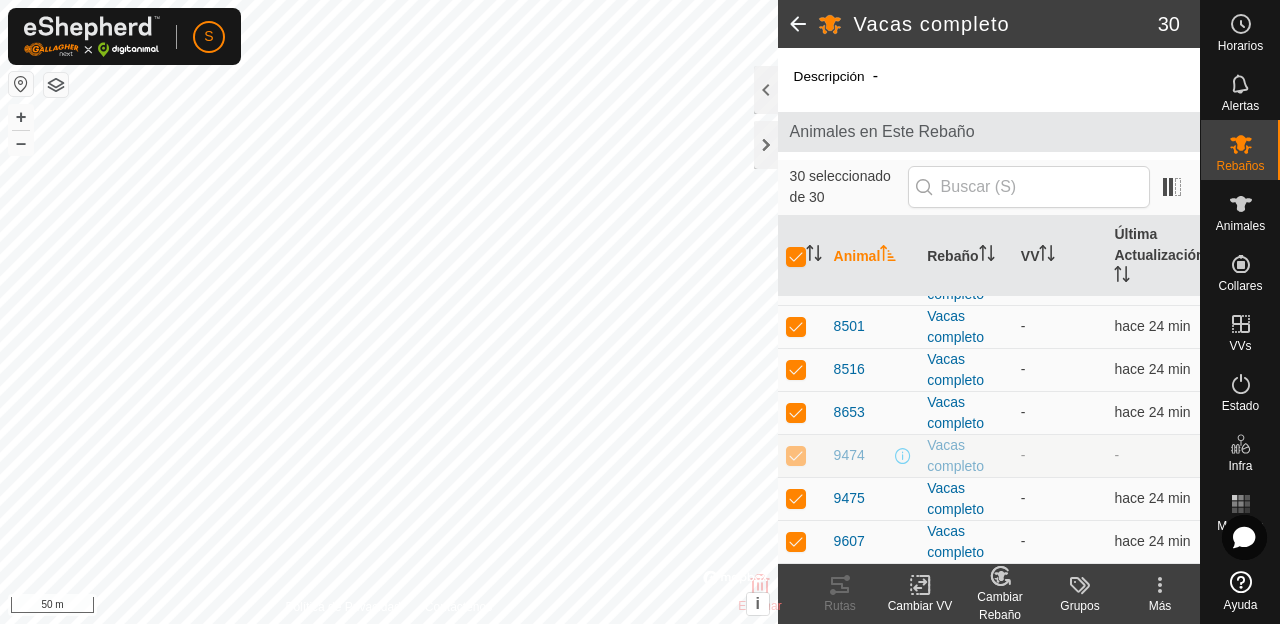 click on "Cambiar VV" 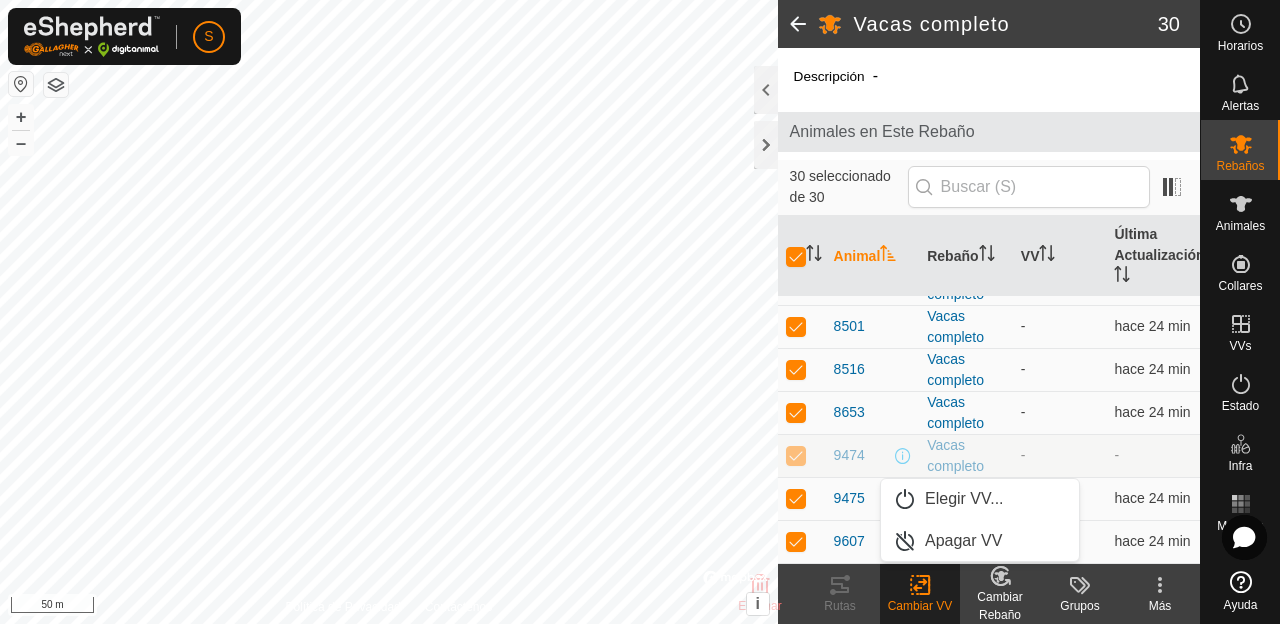 click at bounding box center [796, 455] 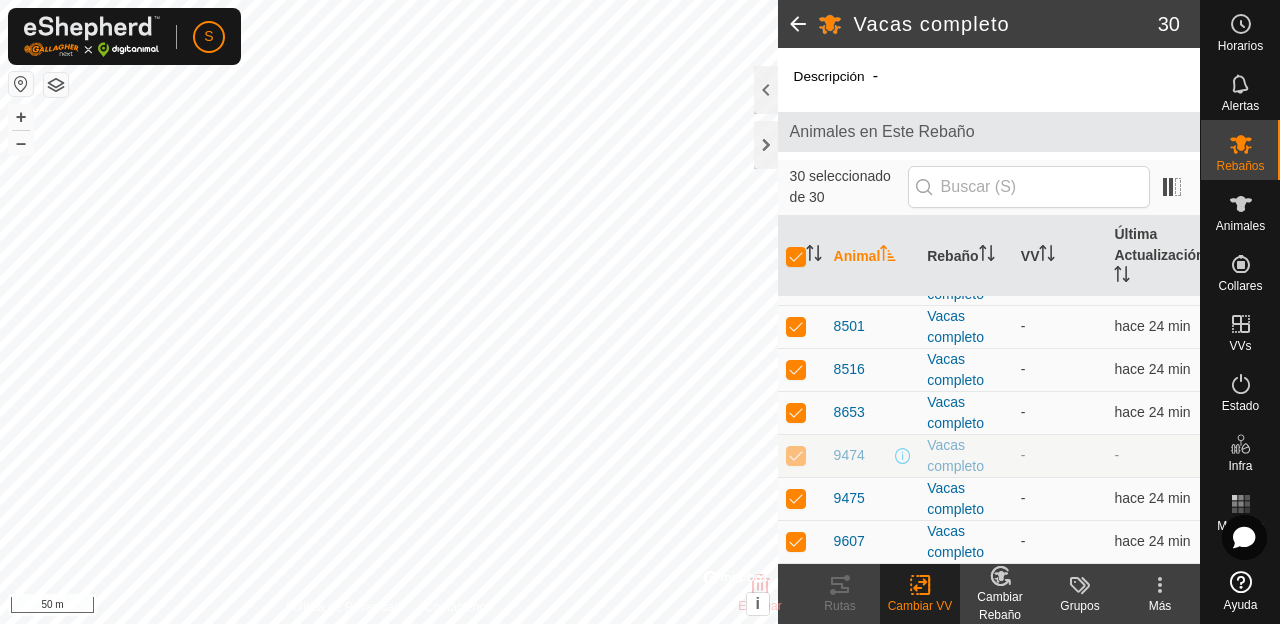 checkbox on "false" 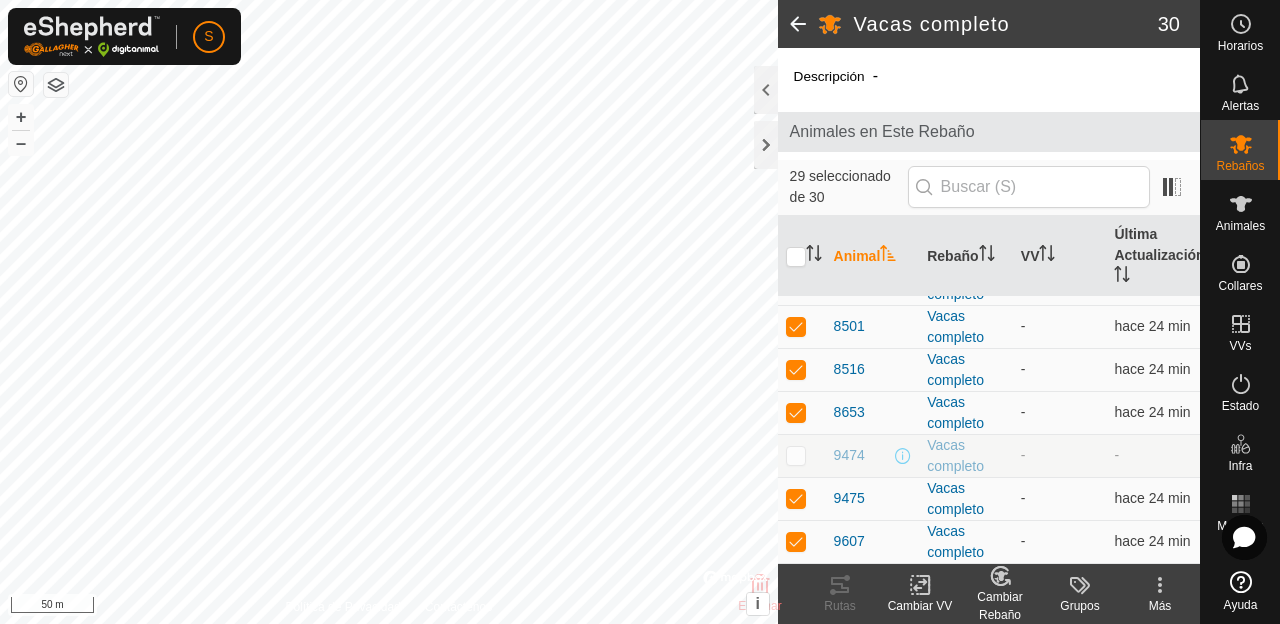 click 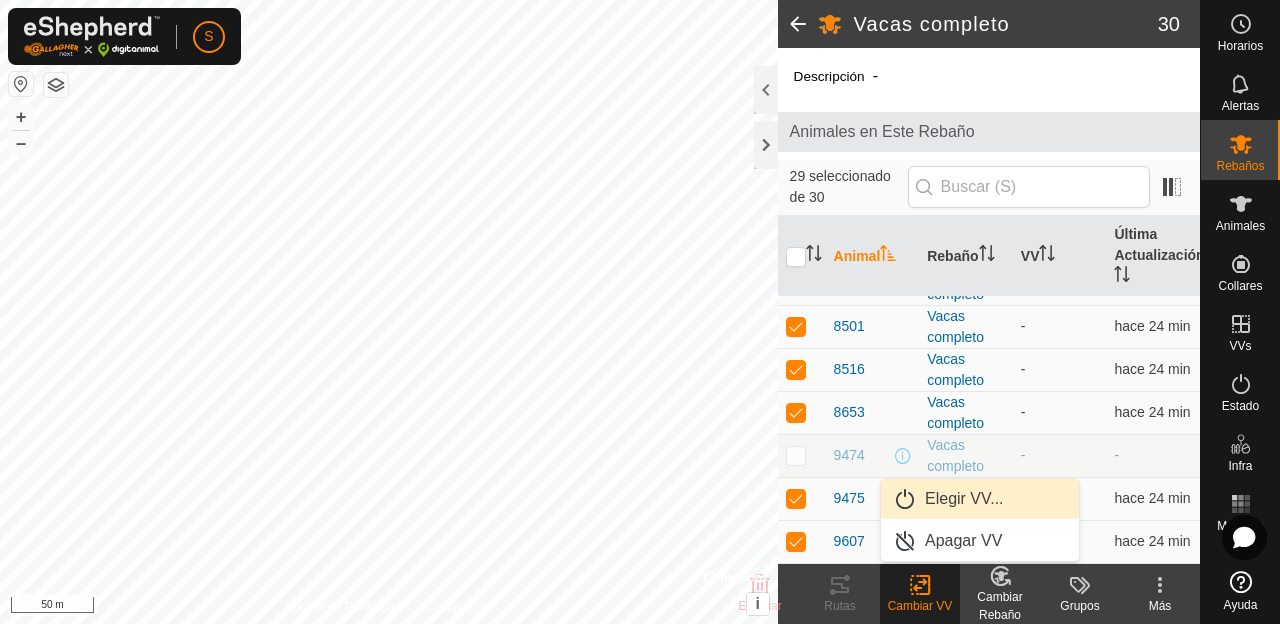 click on "Elegir VV..." at bounding box center [980, 499] 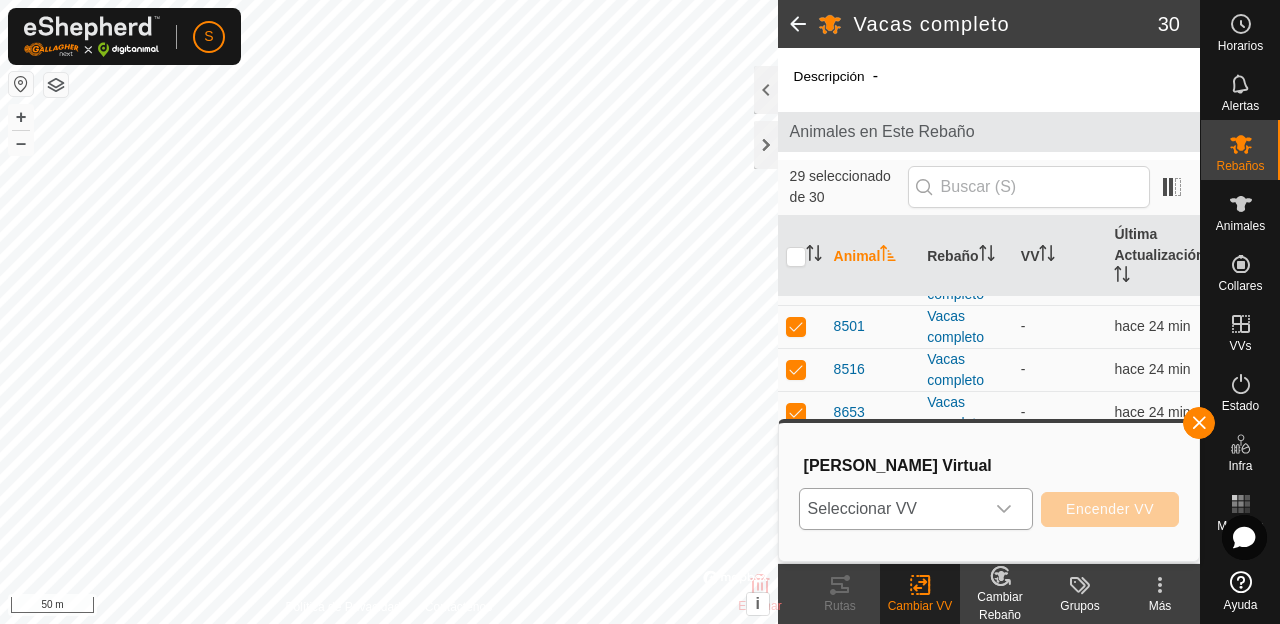 click 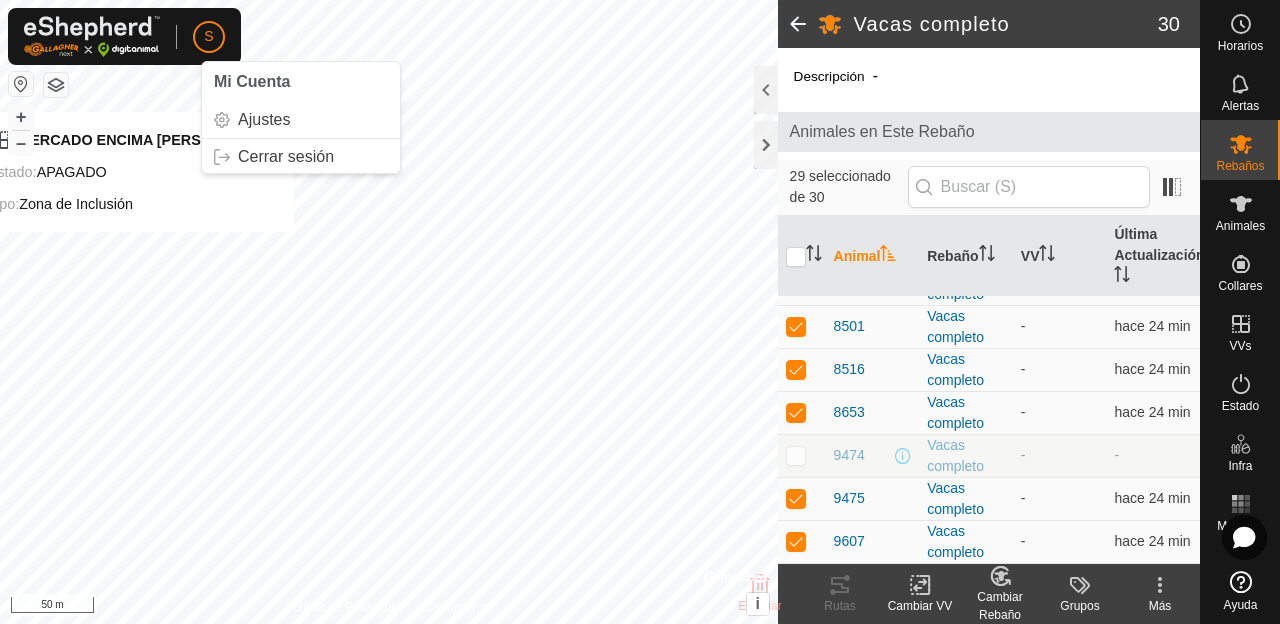click 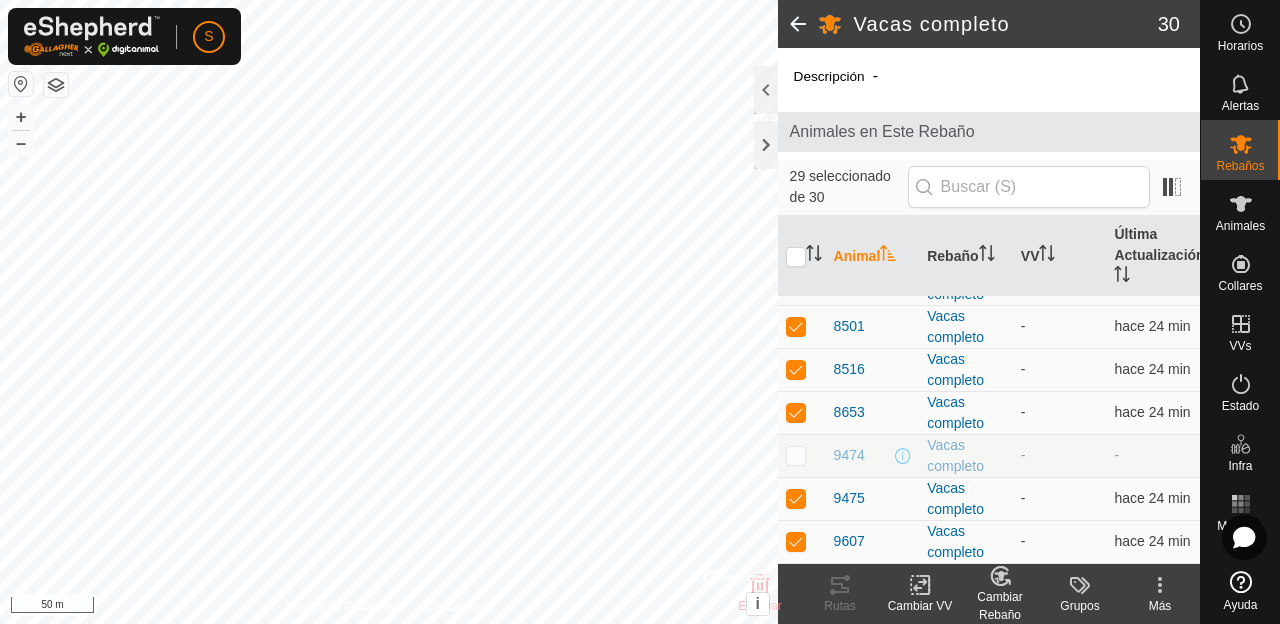 click at bounding box center [802, 256] 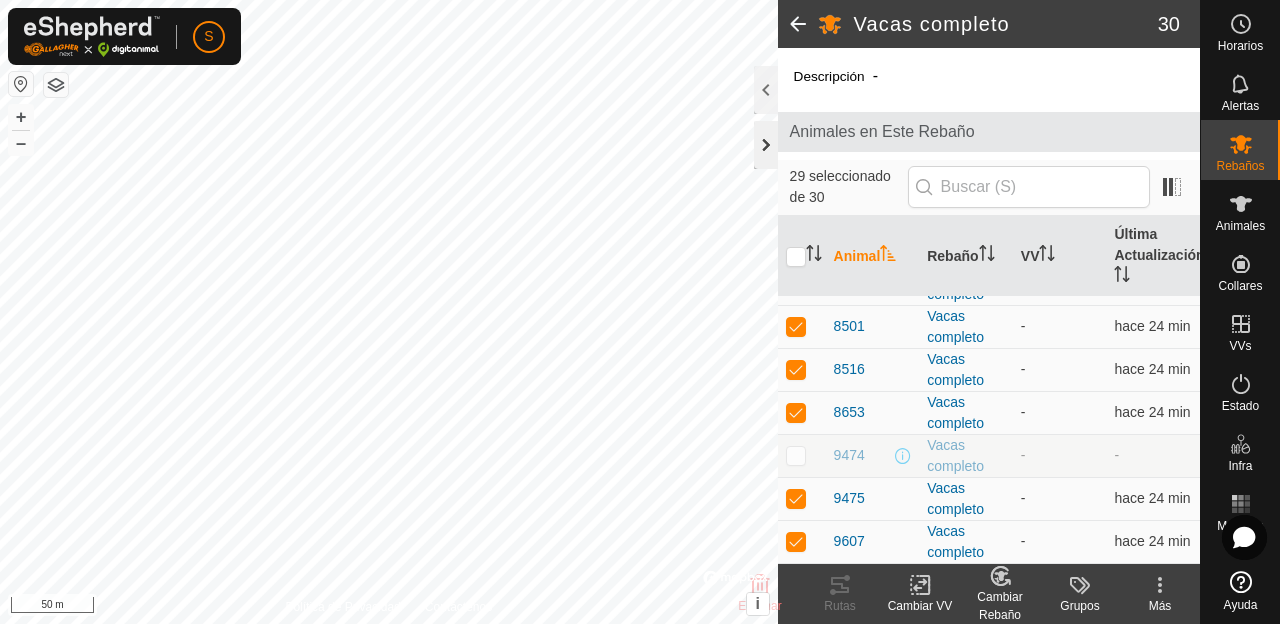 click 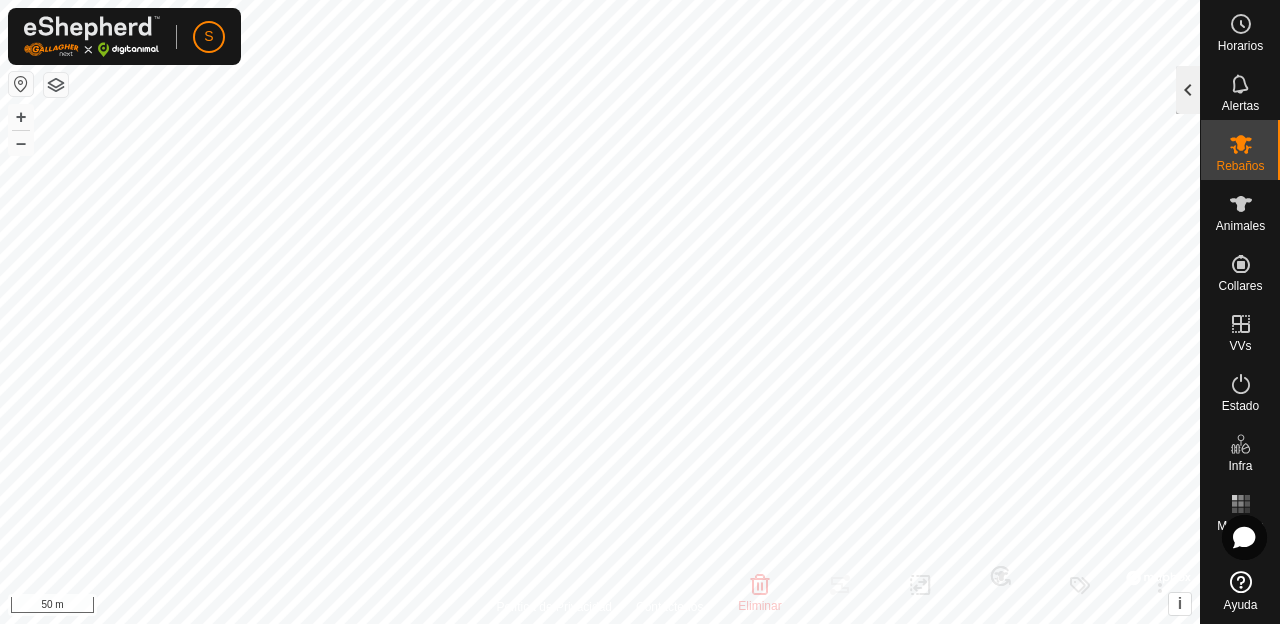 click 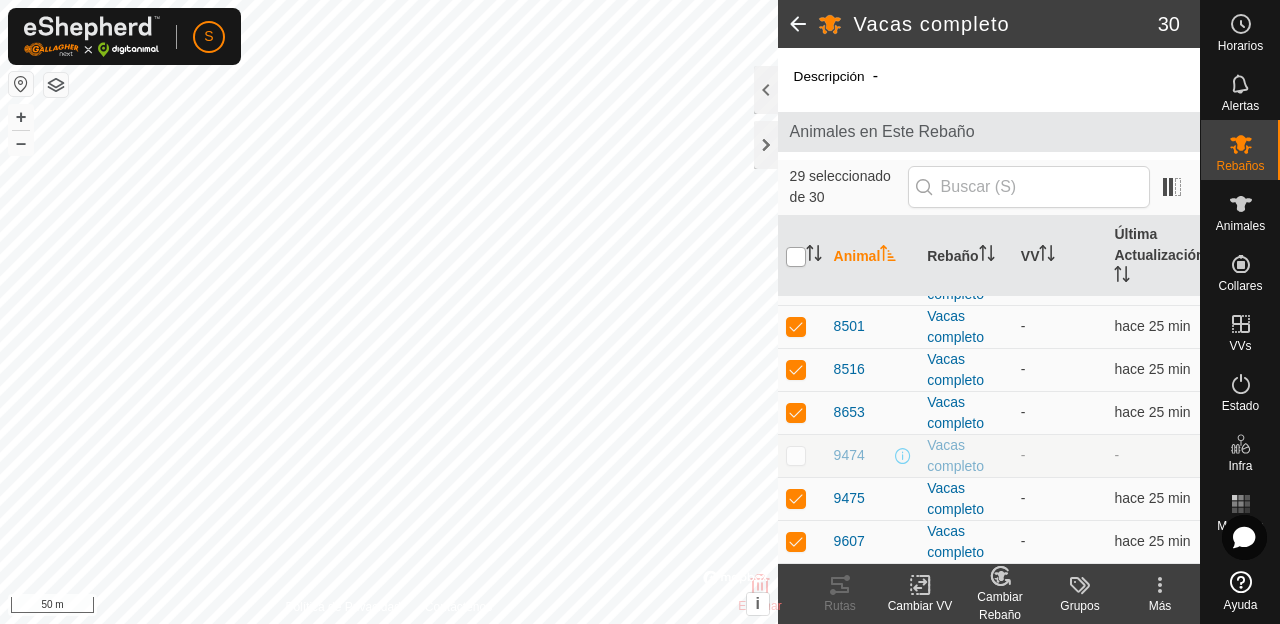 click at bounding box center [796, 257] 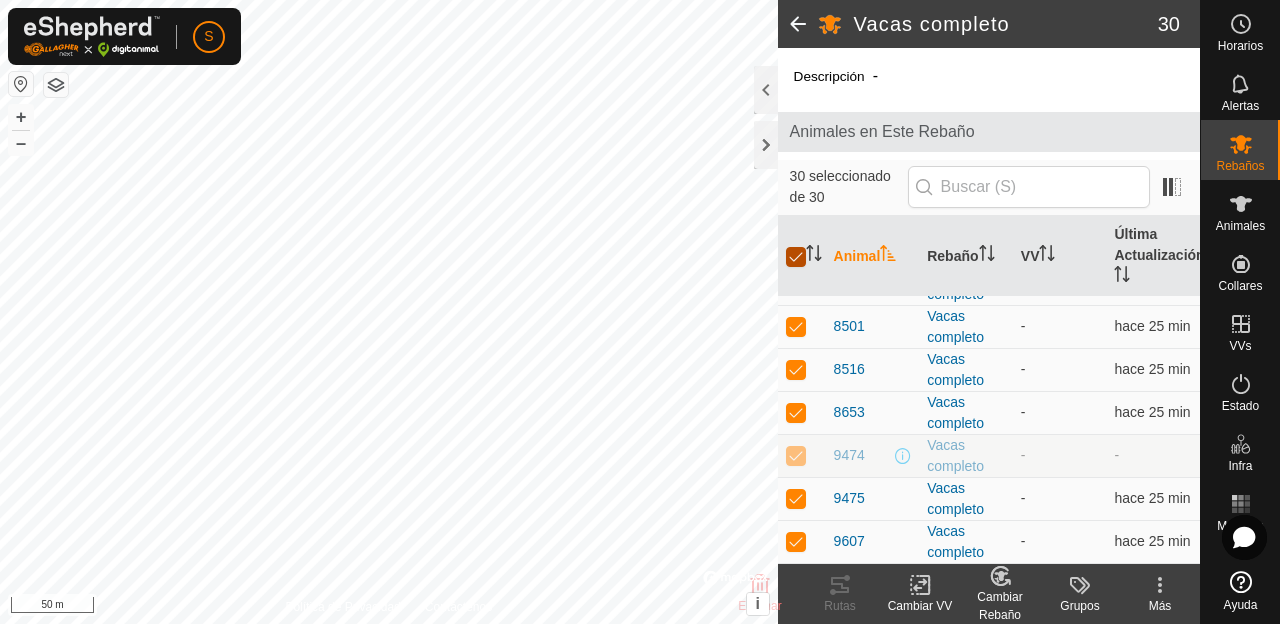 click at bounding box center [796, 257] 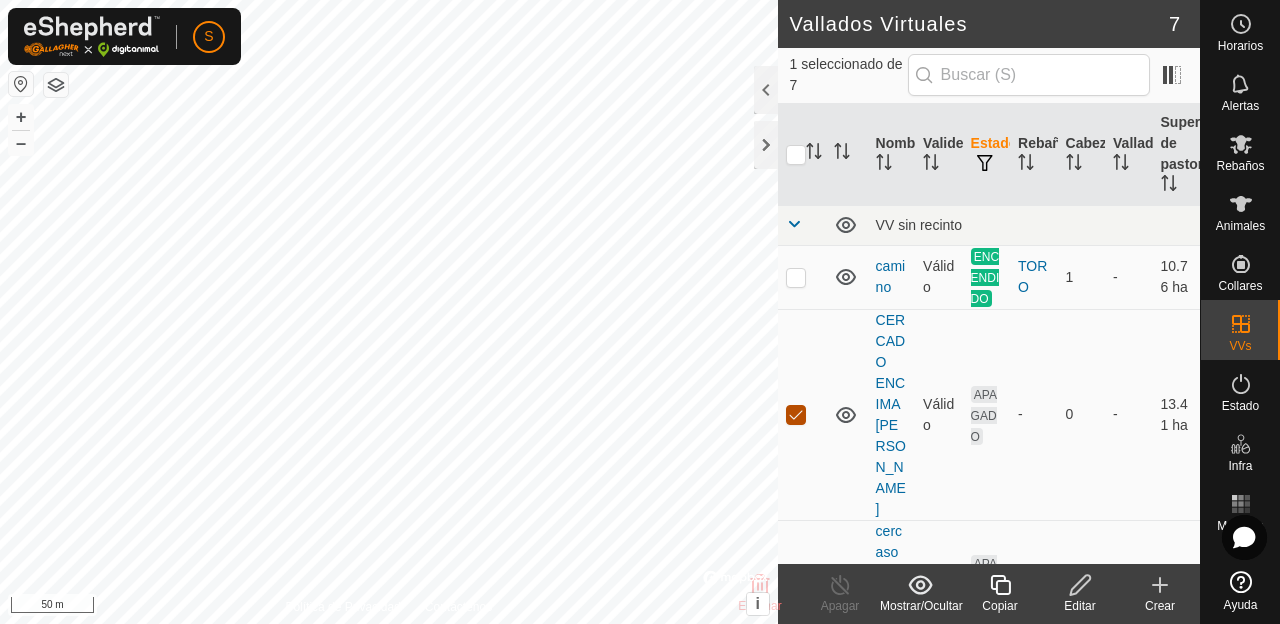 click at bounding box center (796, 415) 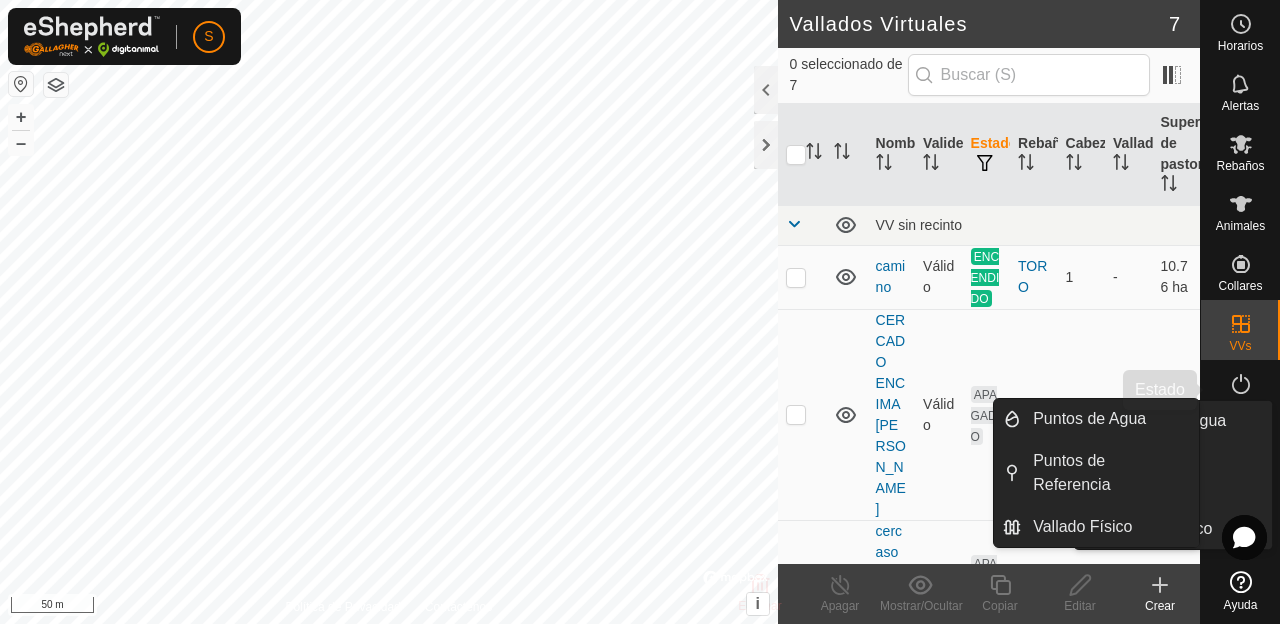click 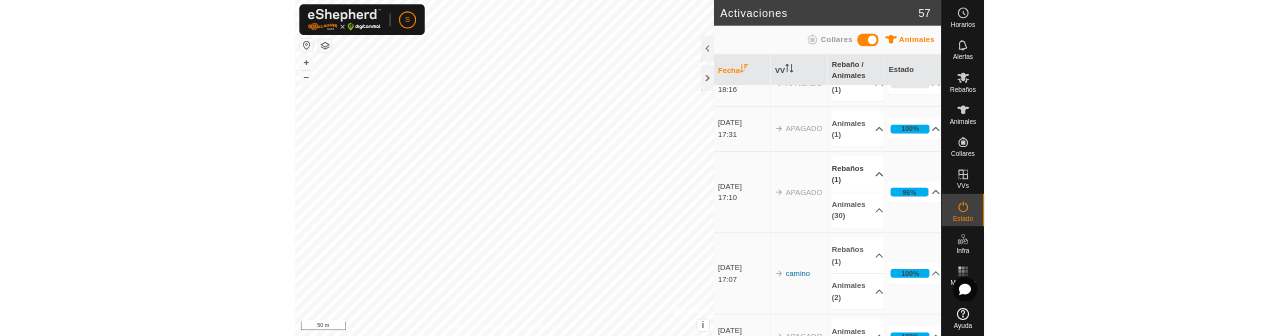 scroll, scrollTop: 0, scrollLeft: 0, axis: both 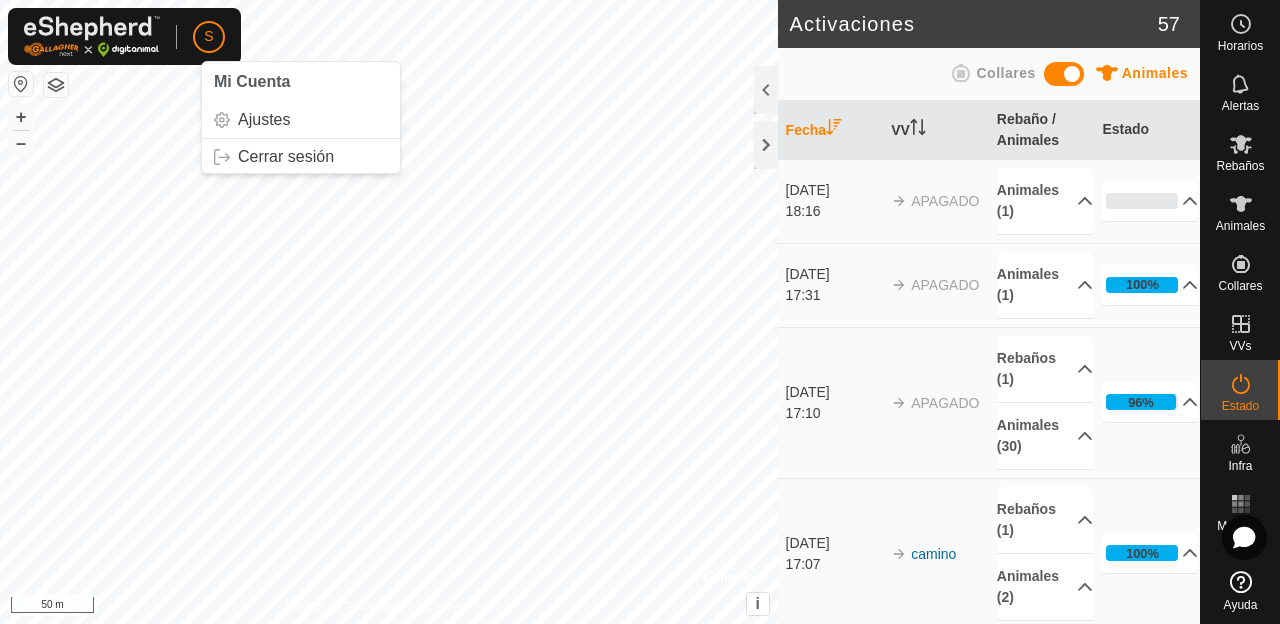 click on "S" 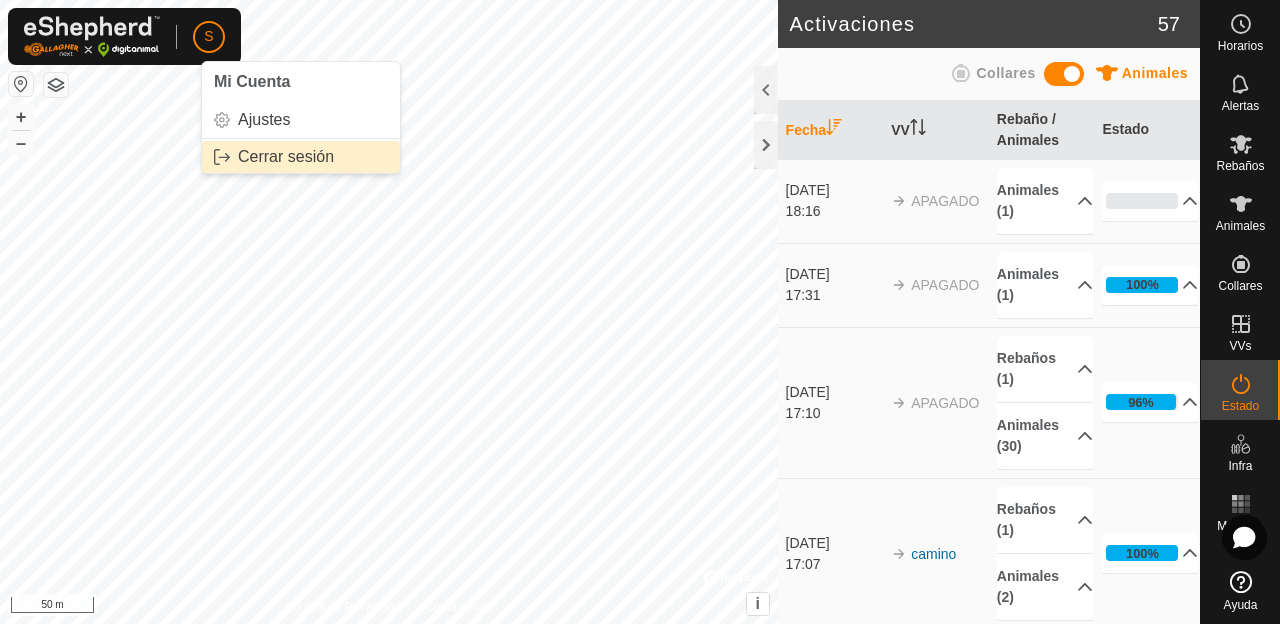 click on "Cerrar sesión" at bounding box center (301, 157) 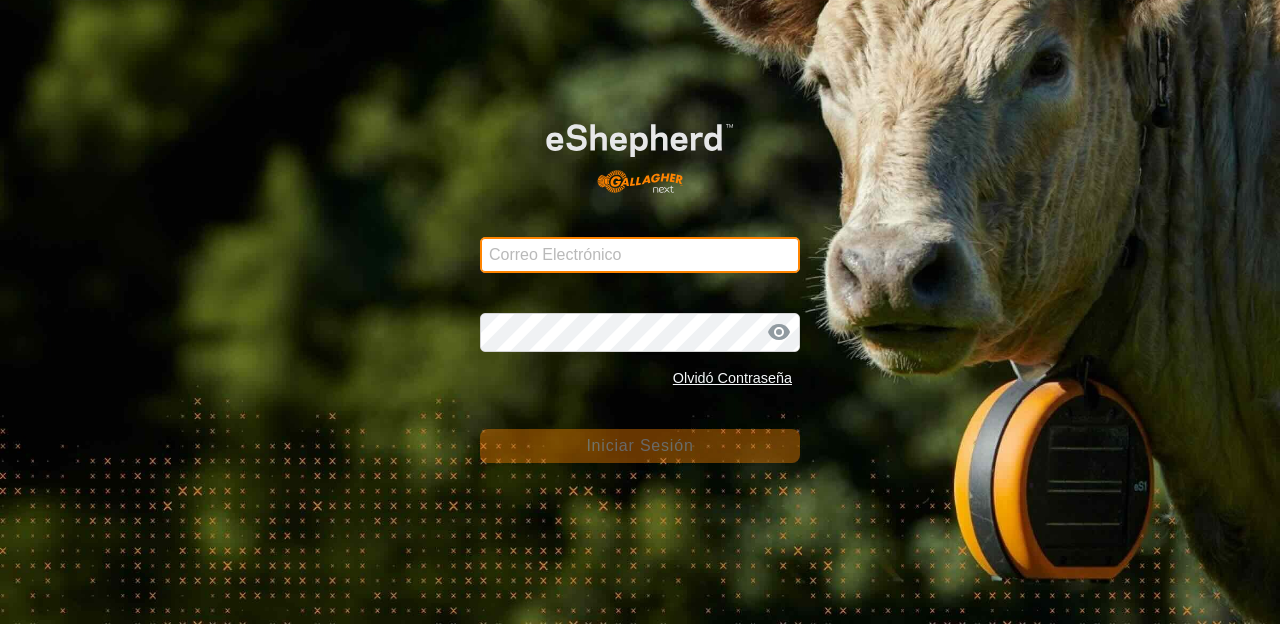 click on "Correo Electrónico" at bounding box center (640, 255) 